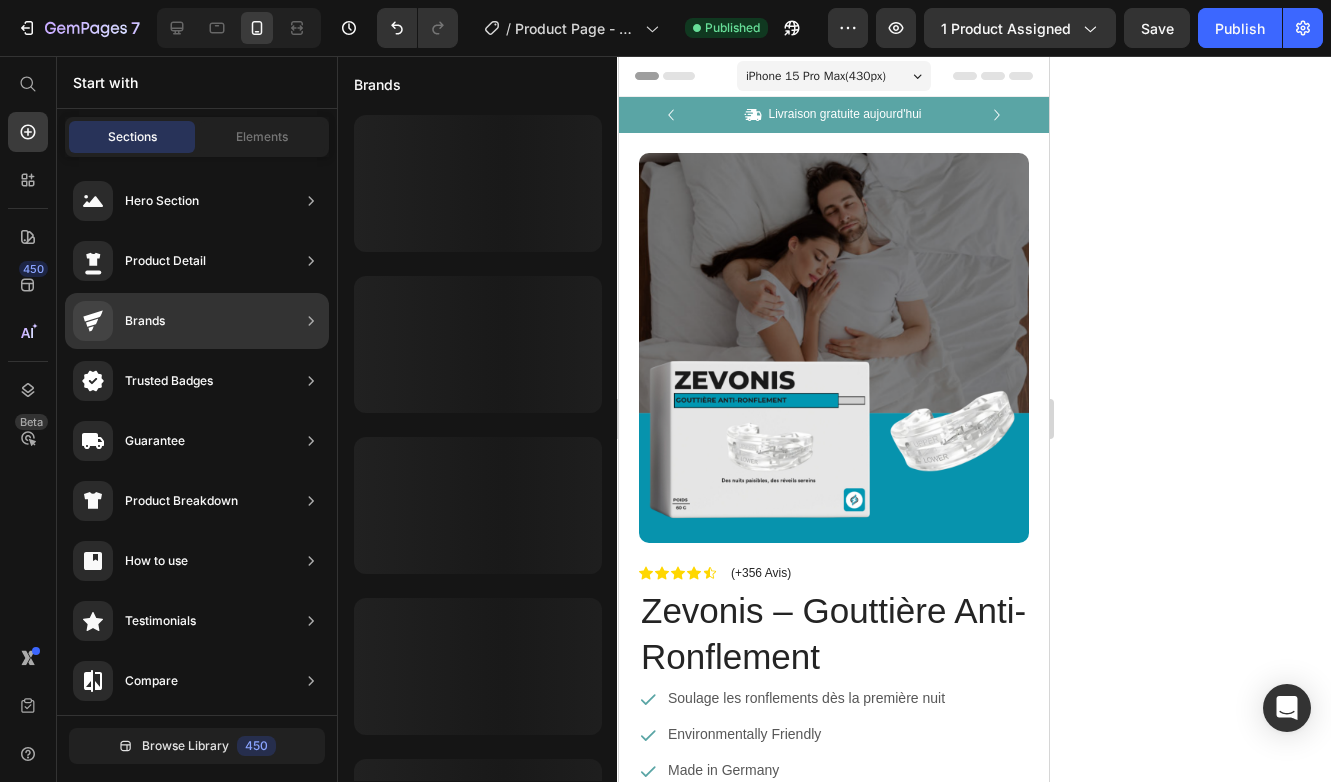 scroll, scrollTop: 0, scrollLeft: 0, axis: both 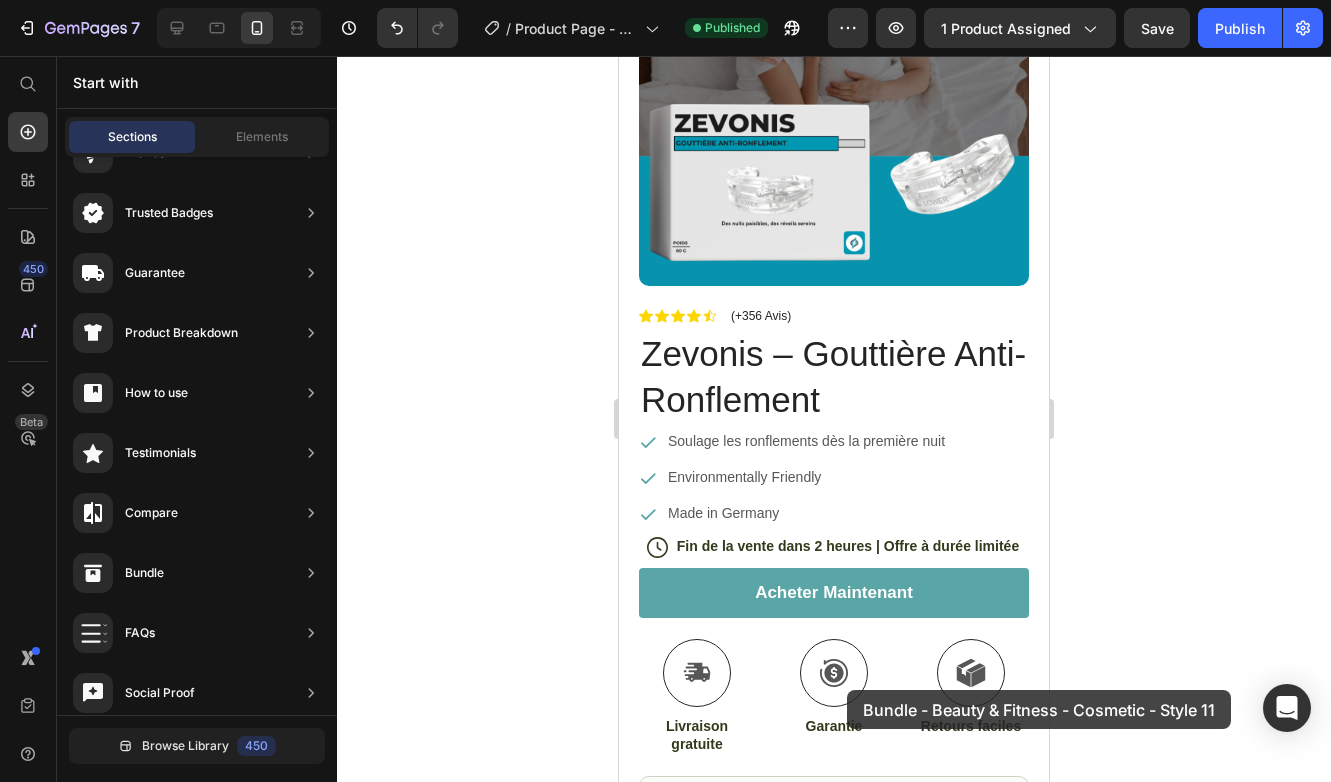 drag, startPoint x: 1100, startPoint y: 551, endPoint x: 847, endPoint y: 698, distance: 292.60553 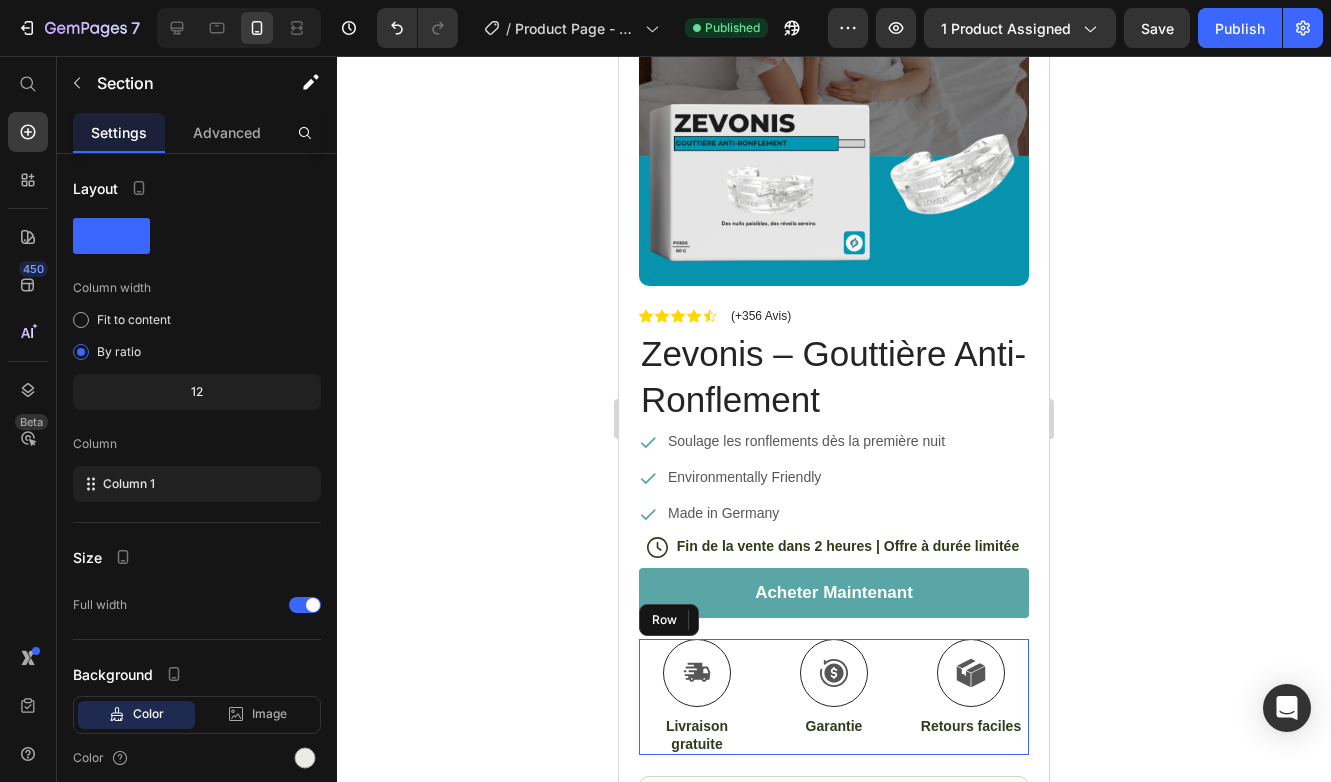 scroll, scrollTop: 938, scrollLeft: 0, axis: vertical 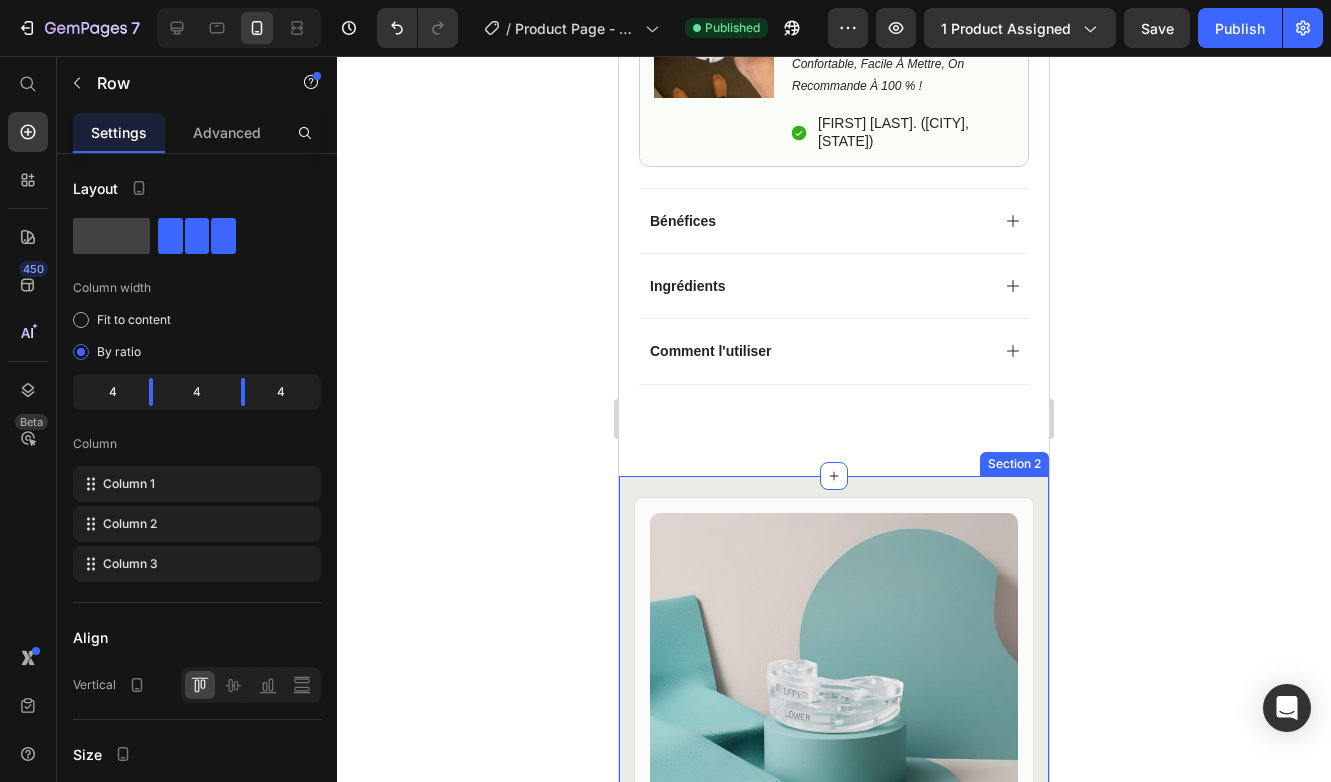 click on "Product Images Row Skin care set 1 Heading
Serum
Toner
Moisturizer Item List 29,90€ Product Price 49,90€ Product Price Row You save 20,00€ Product Badge Add to cart Add to Cart Row Product Row Product Images BEST DEAL! Text Block Row Row Skin care set 2 Heading
Serum
Toner
Moisturizer
Sunscreen Item List 29,90€ Product Price 49,90€ Product Price Row You save 20,00€ Product Badge Add to cart Add to Cart Row Product Row Product Images BEST DEAL! Text Block Row Row Skin care set 2 Heading
Facial cleanser
Serum
Toner
Eye cream
Moisturizer
Sunscreen
Exfoliant Item List 29,90€ Product Price 49,90€ Product Price Row You save 20,00€ Product Badge Add to cart Add to Cart Row Product Row Row Section 2" at bounding box center [834, 1703] 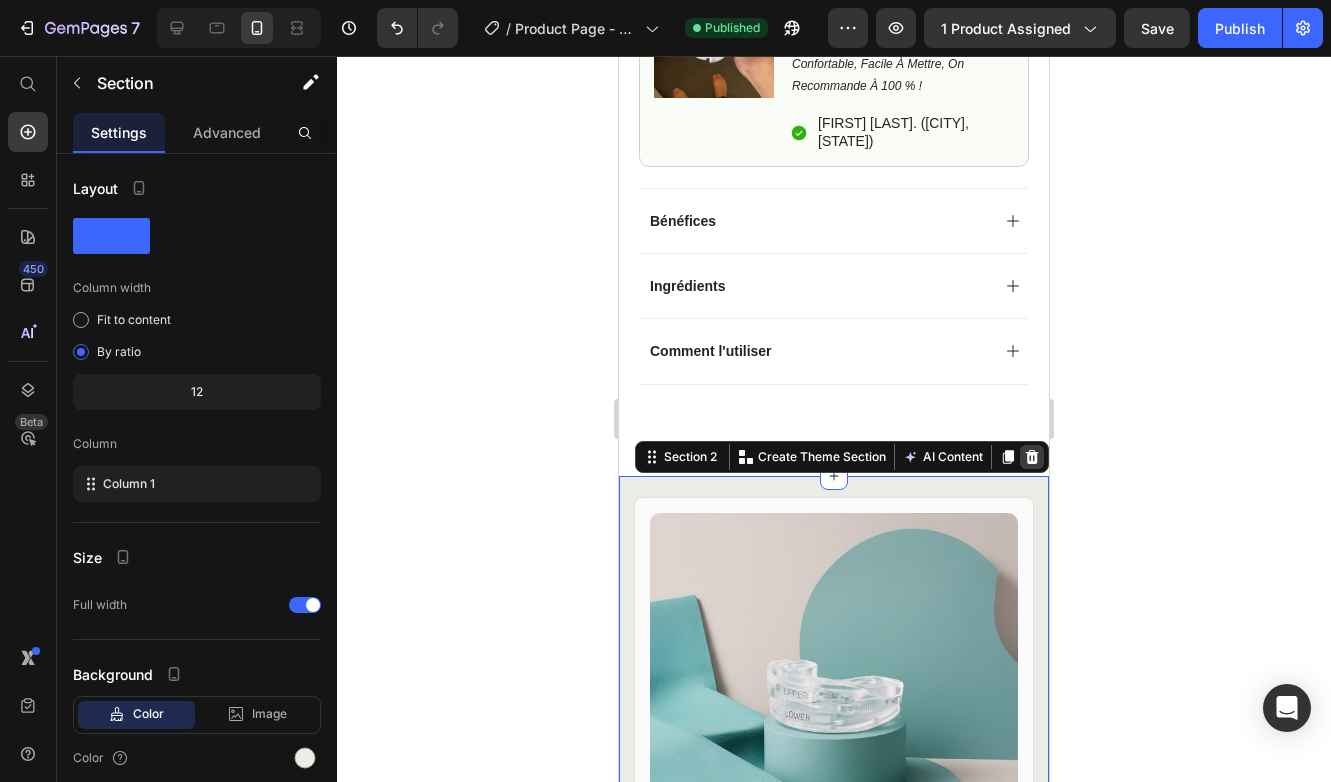 click 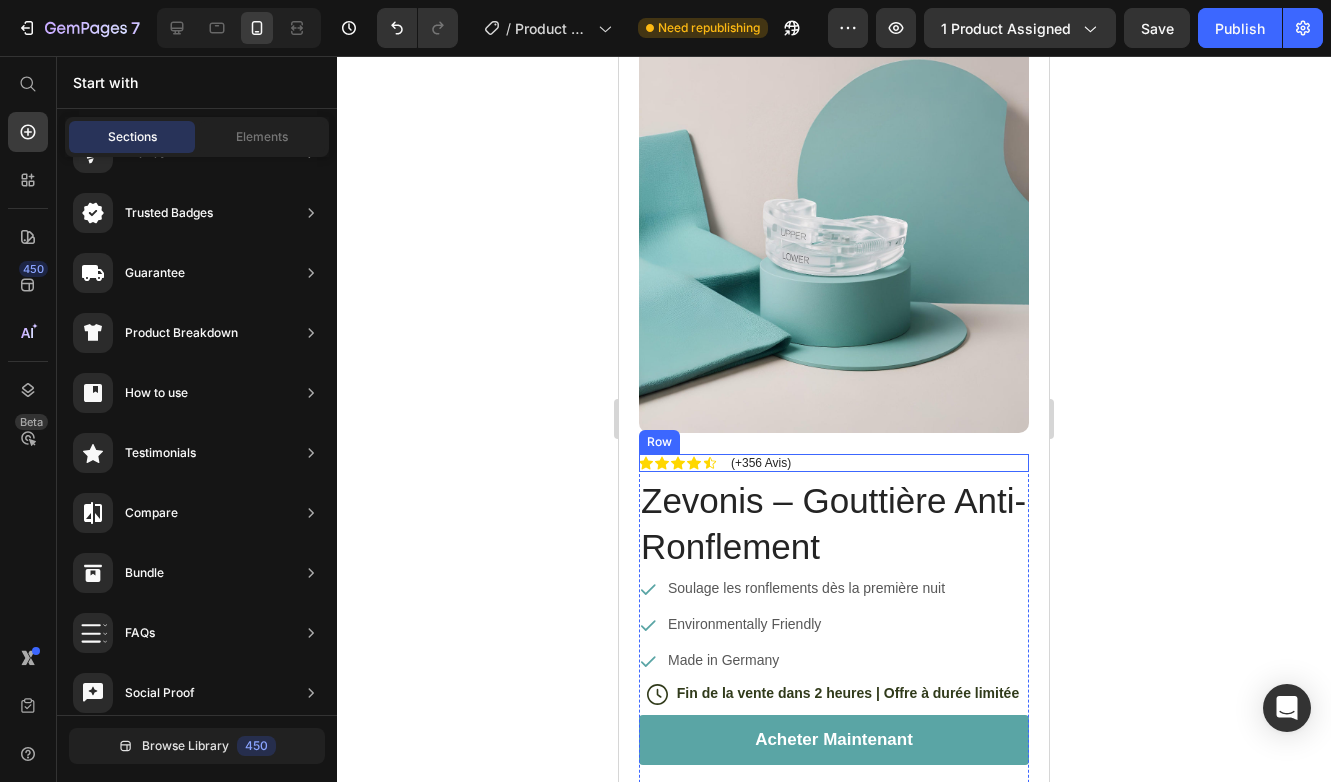 scroll, scrollTop: 304, scrollLeft: 0, axis: vertical 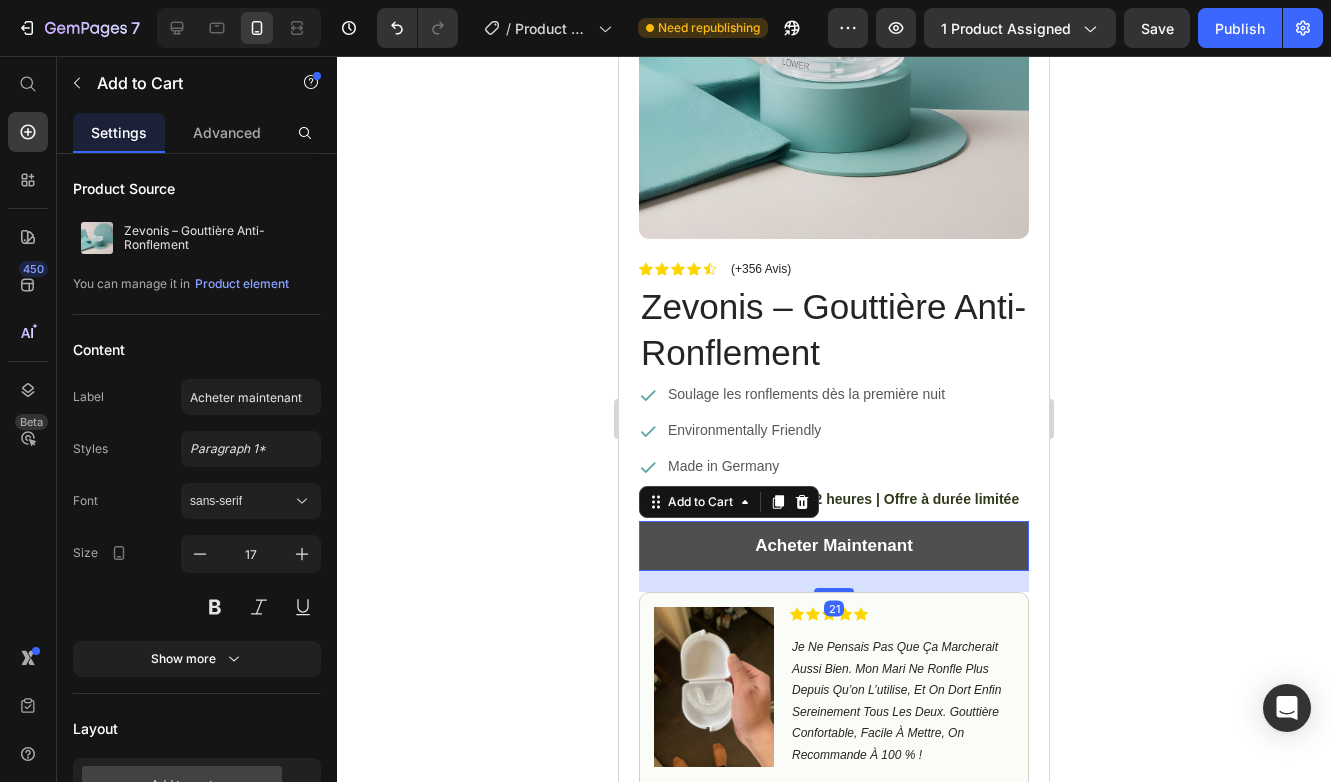 click on "acheter maintenant" at bounding box center (834, 546) 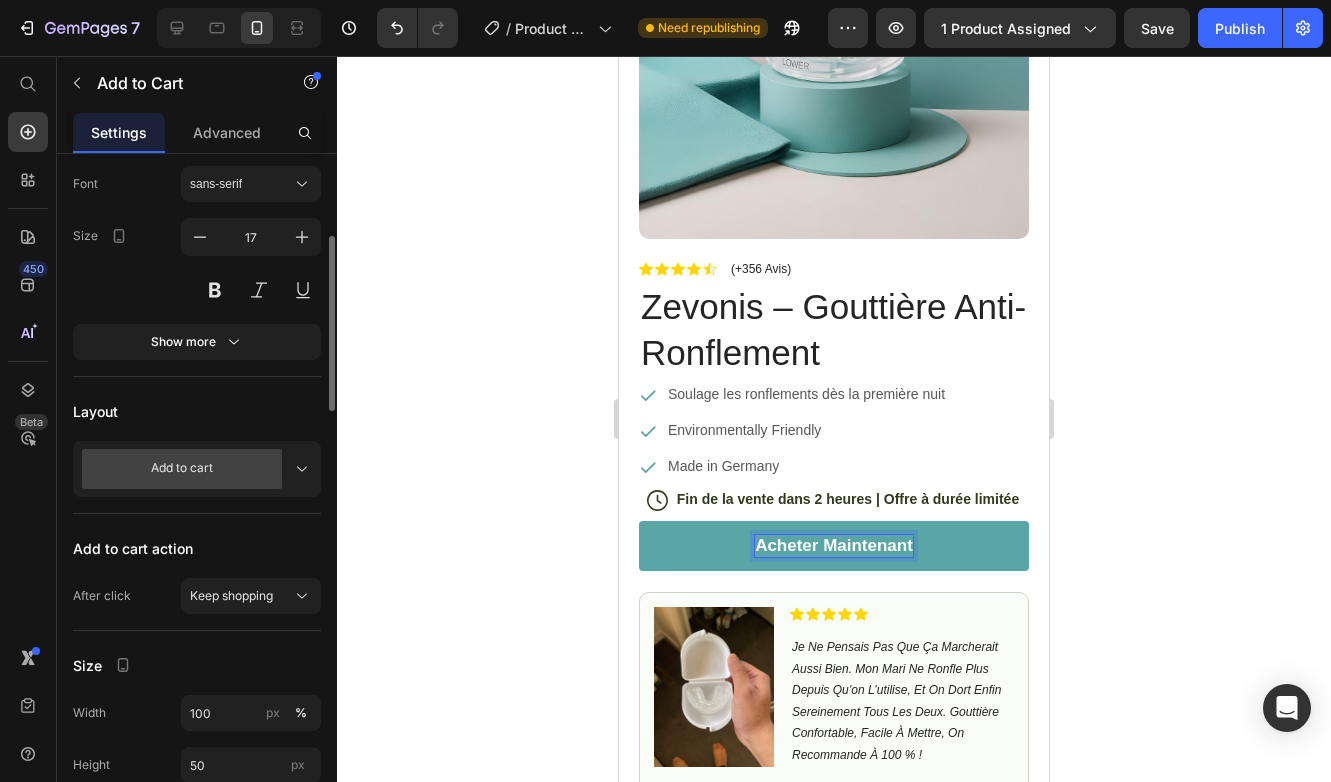 scroll, scrollTop: 407, scrollLeft: 0, axis: vertical 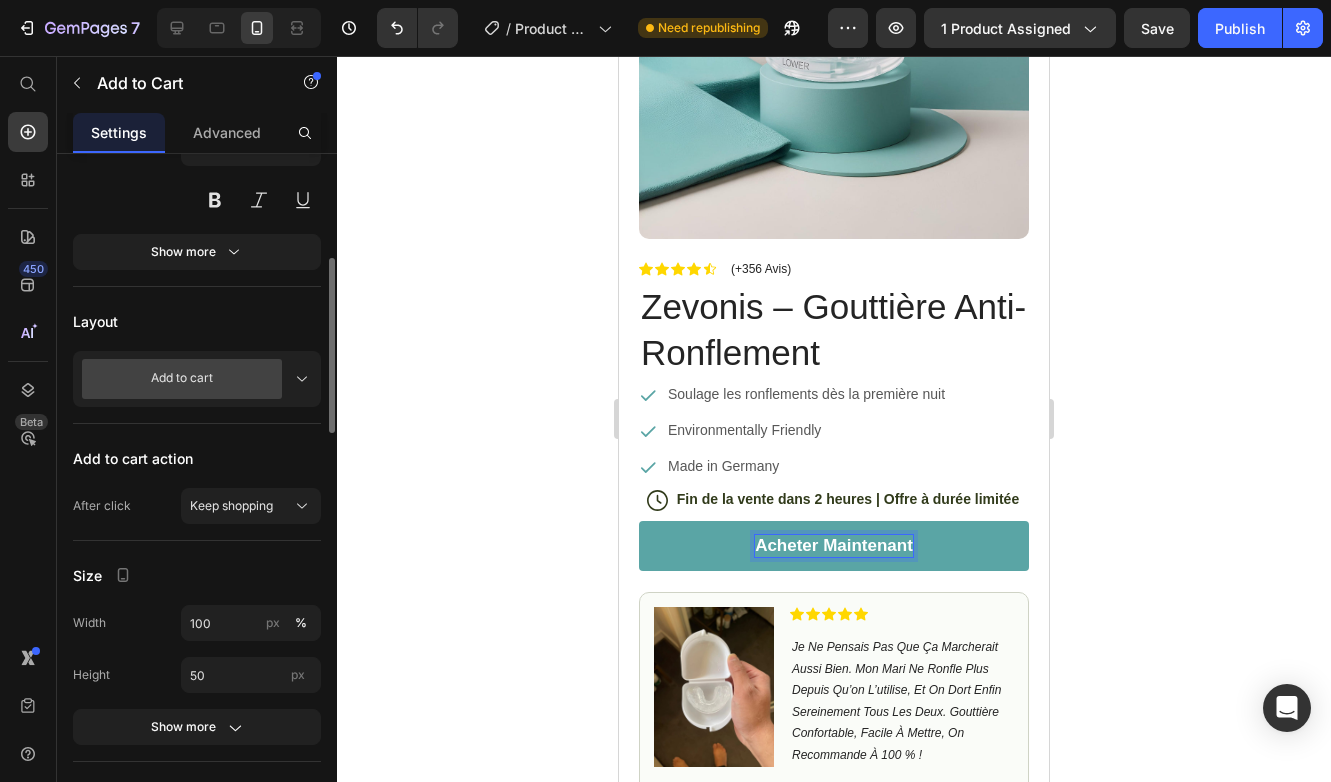 click on "Add to cart action After click Keep shopping" 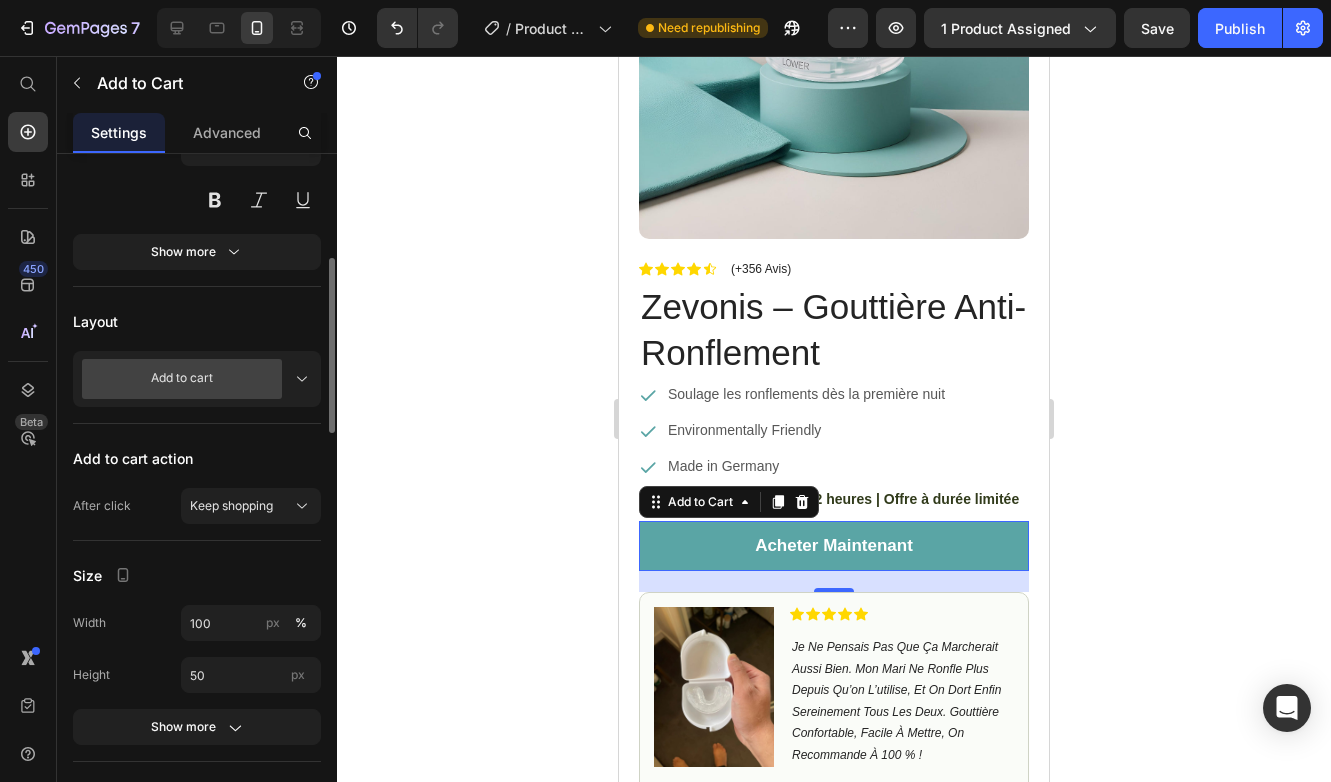 click on "Add to cart action After click Keep shopping" 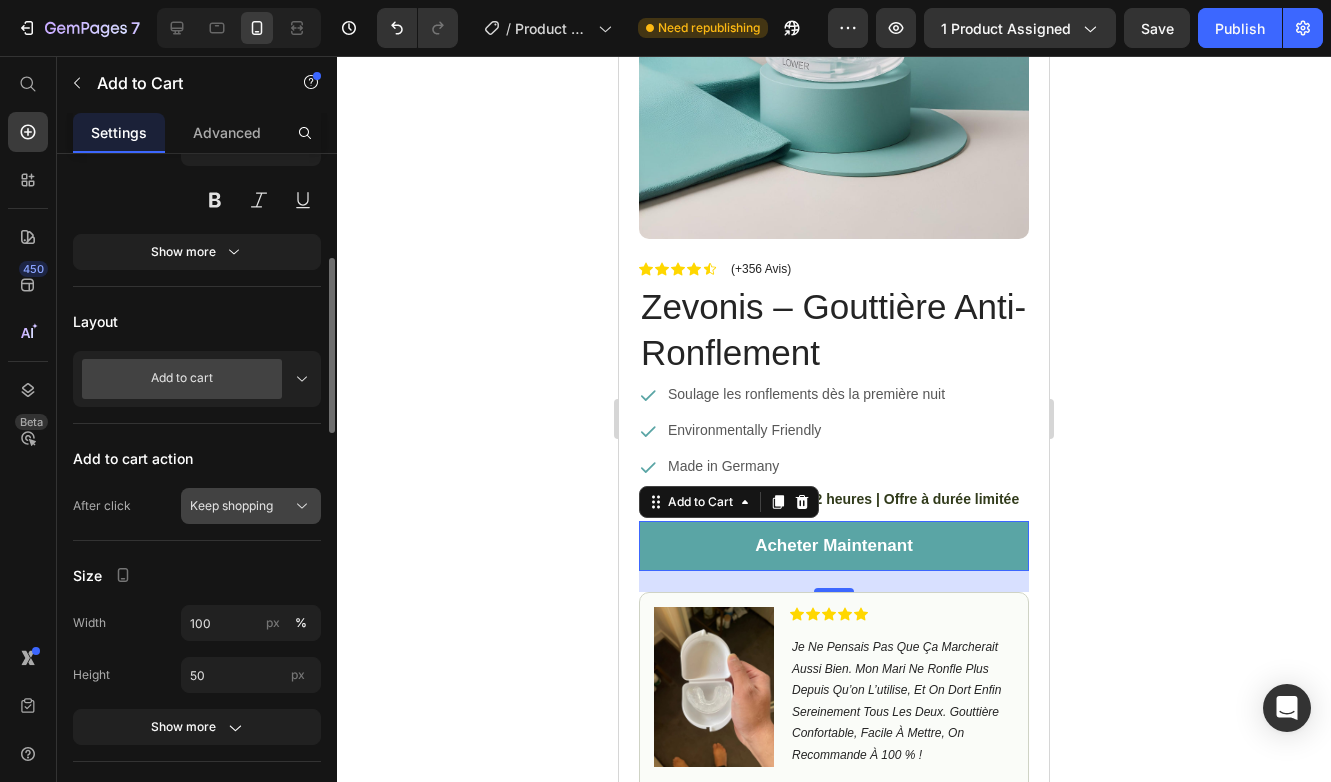 click 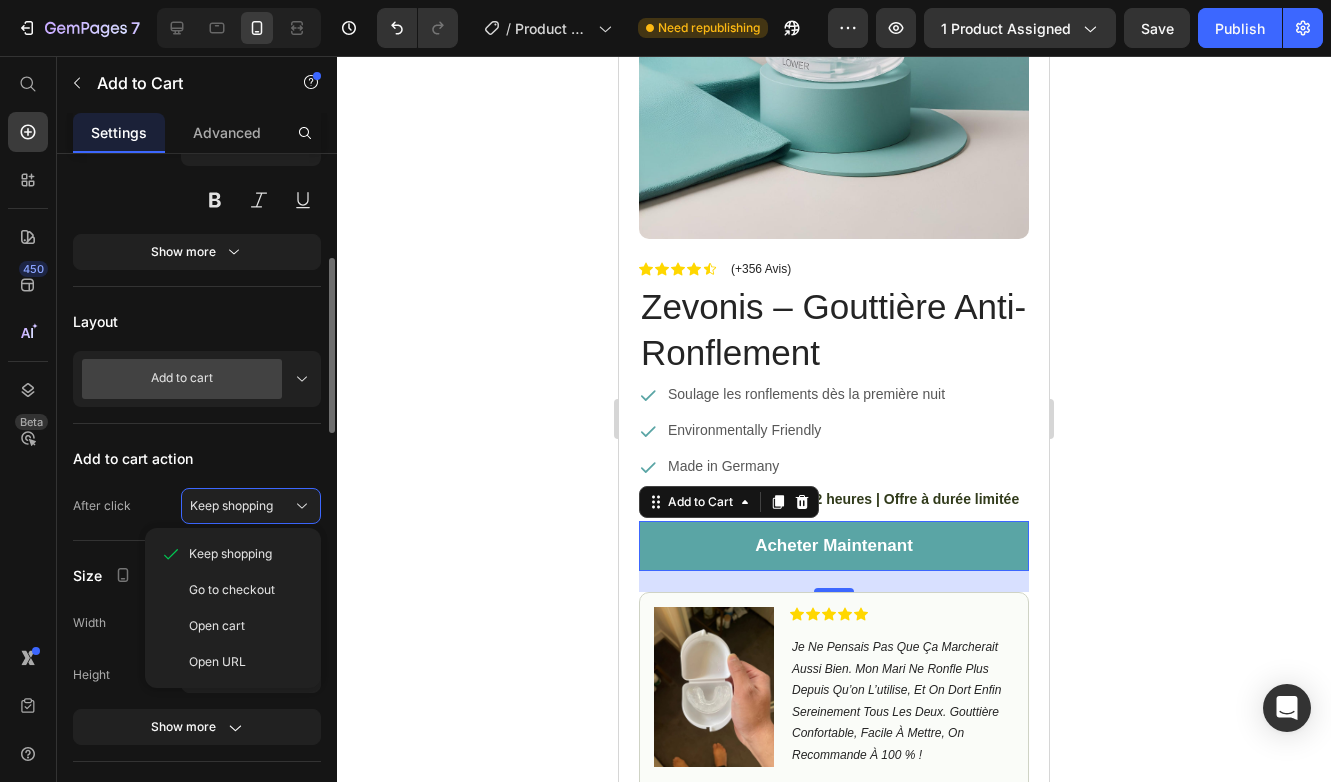 click on "Add to cart action" at bounding box center [197, 458] 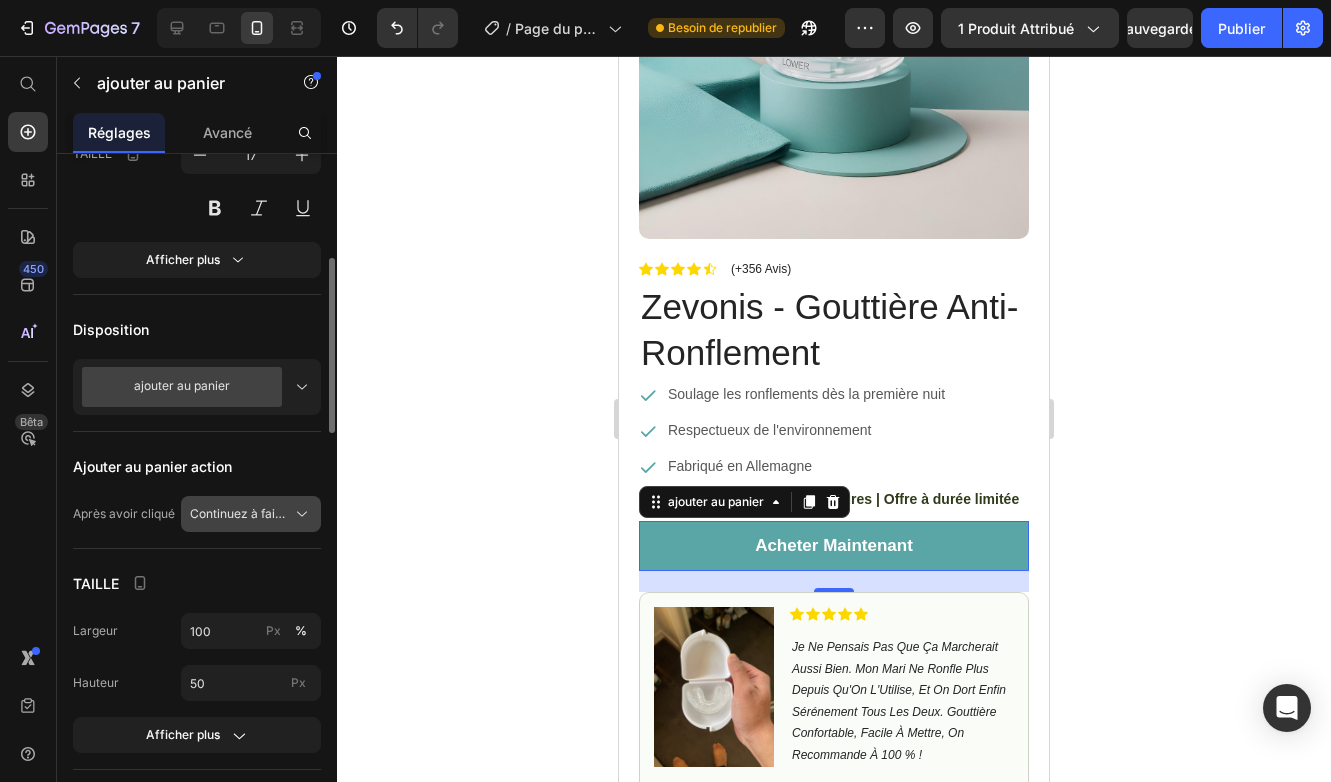 click on "Continuez à faire vos achats" at bounding box center [239, 514] 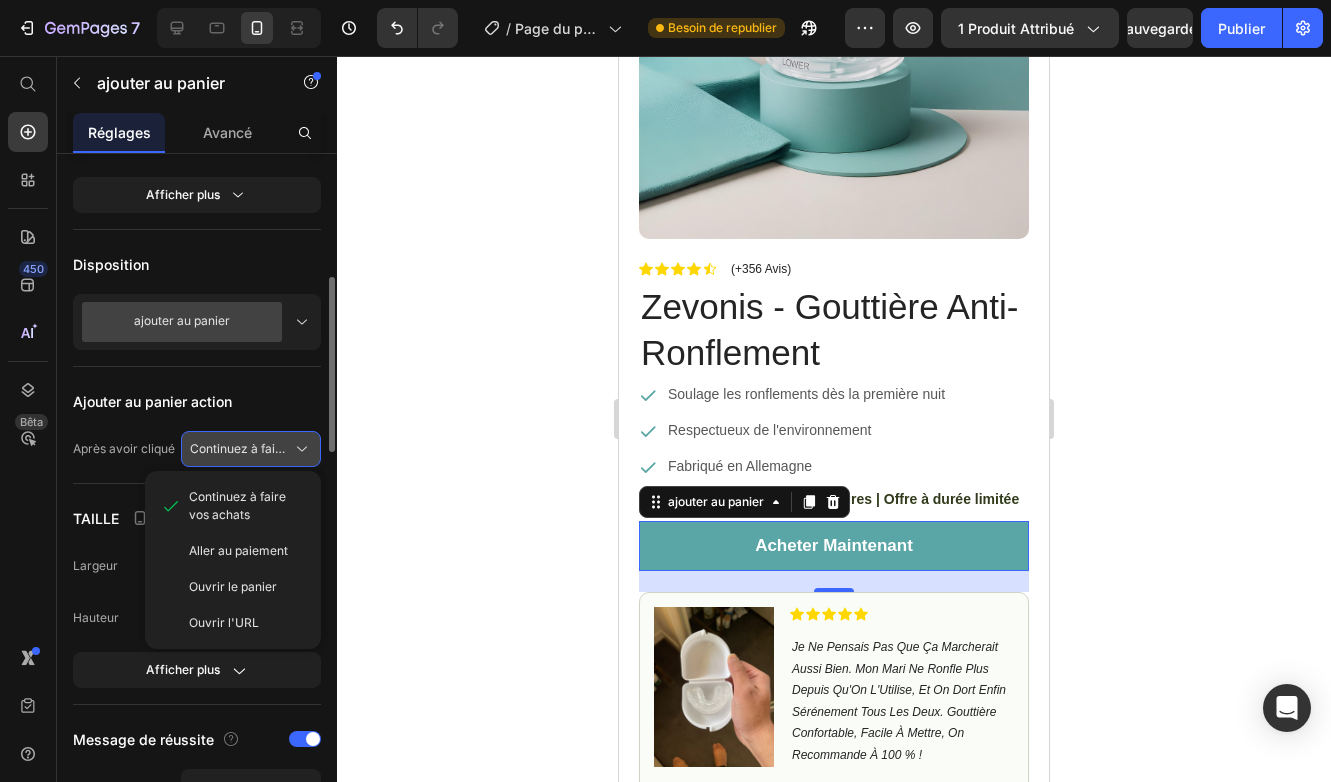 scroll, scrollTop: 474, scrollLeft: 0, axis: vertical 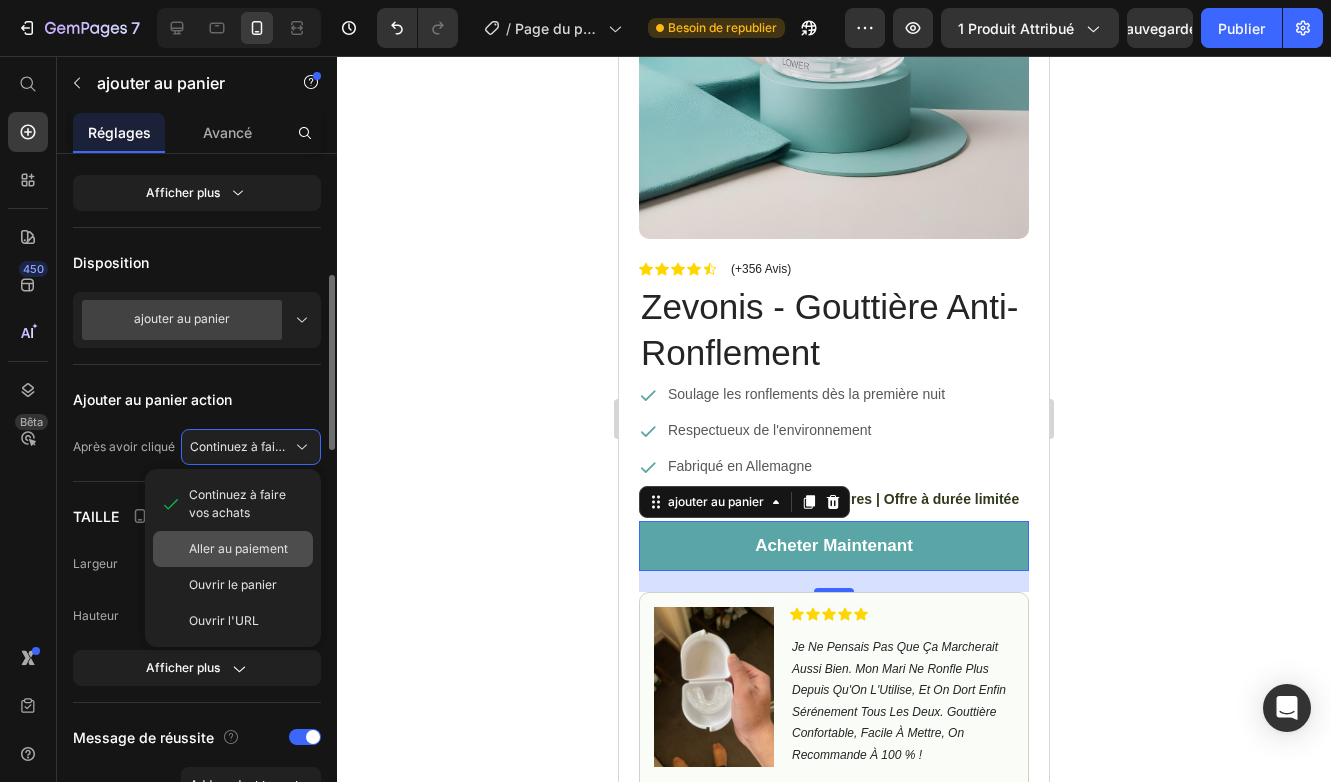 click on "Aller au paiement" 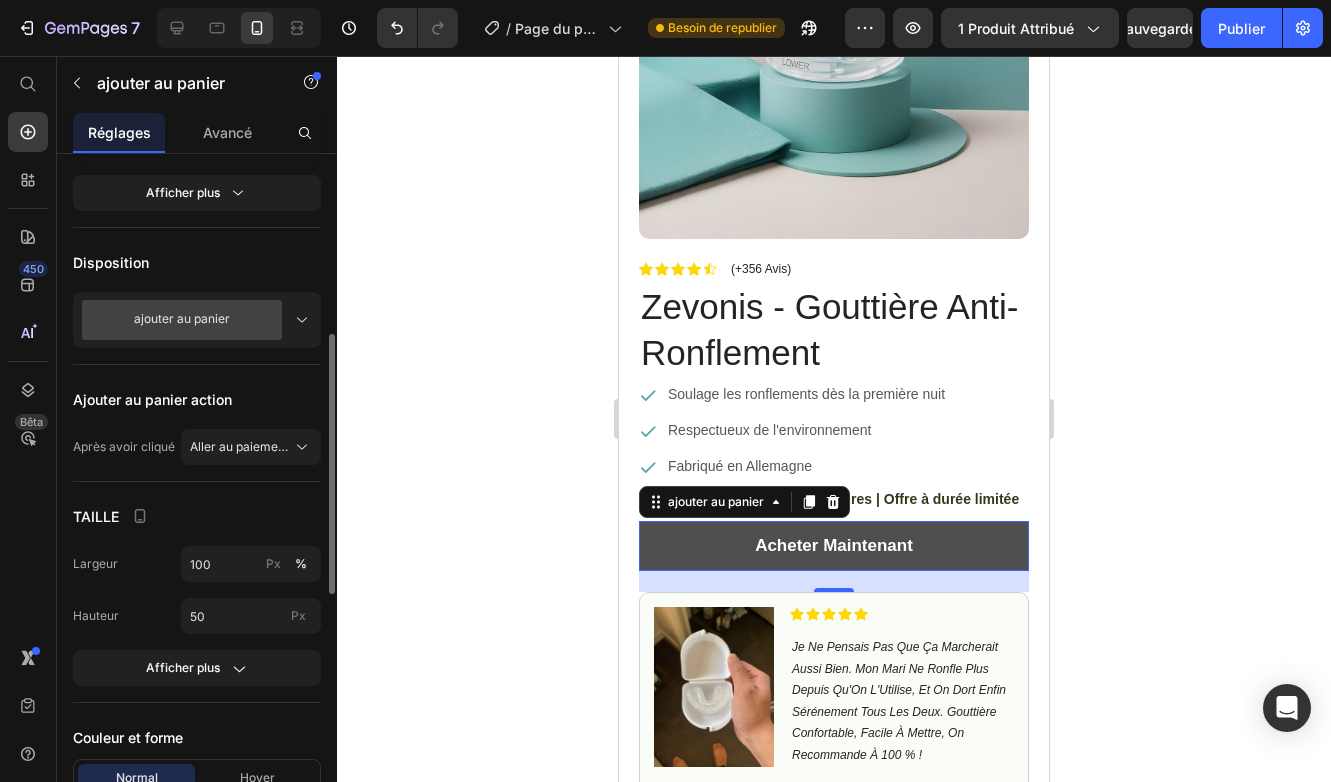 click on "Acheter Maintenant" at bounding box center (834, 546) 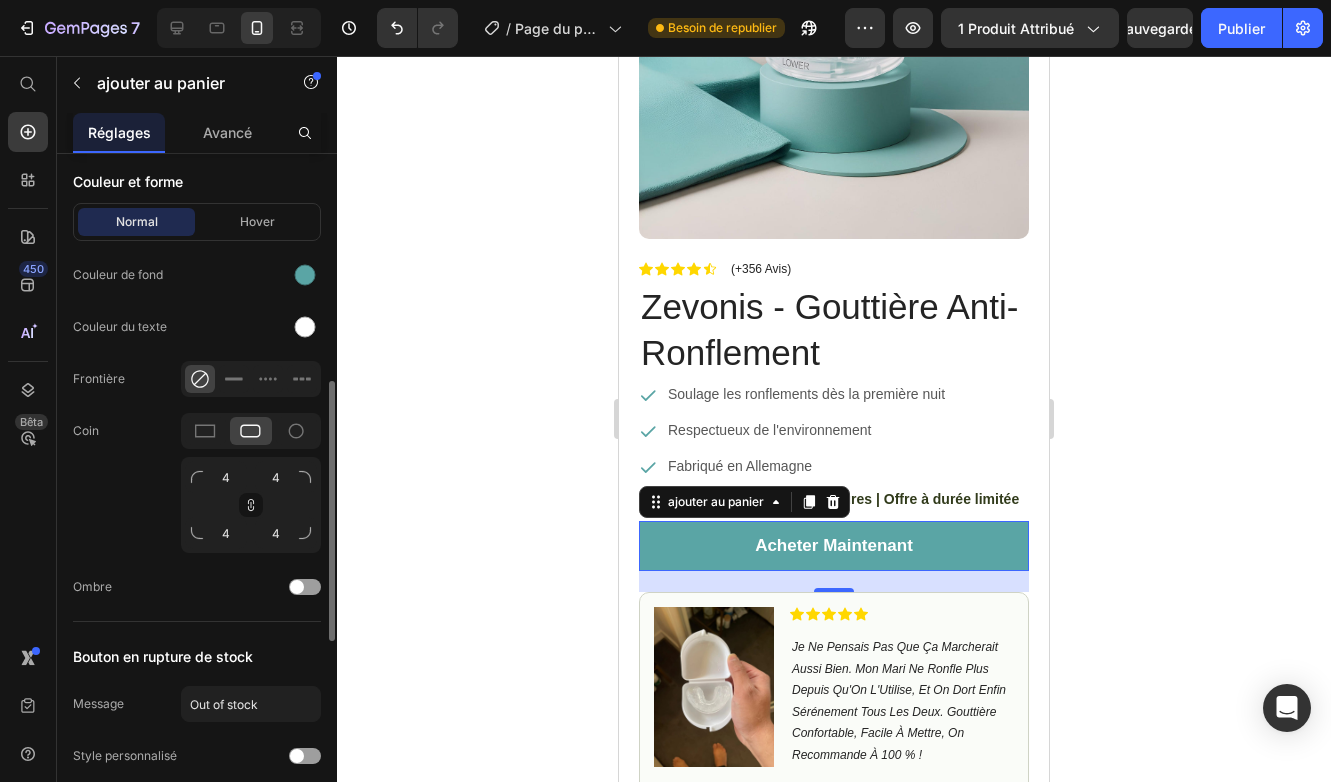scroll, scrollTop: 1113, scrollLeft: 0, axis: vertical 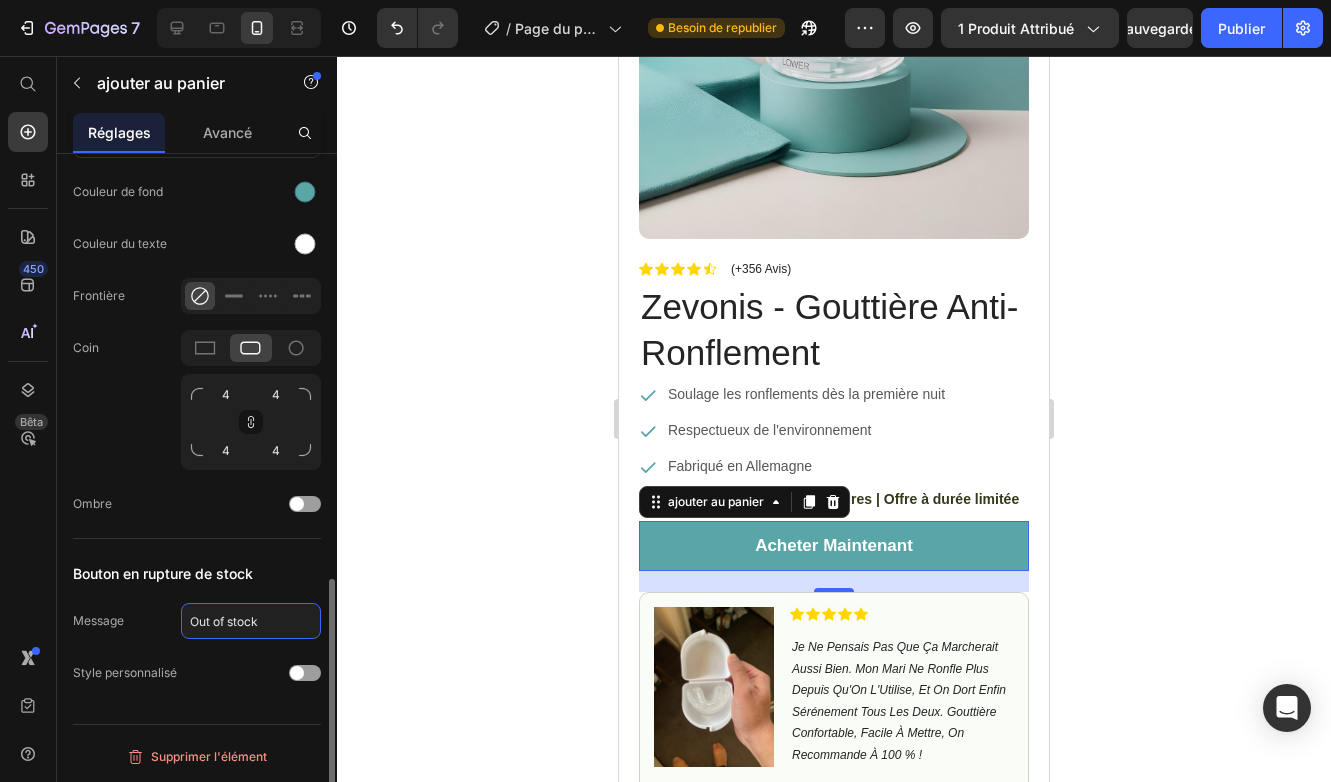 click on "Out of stock" 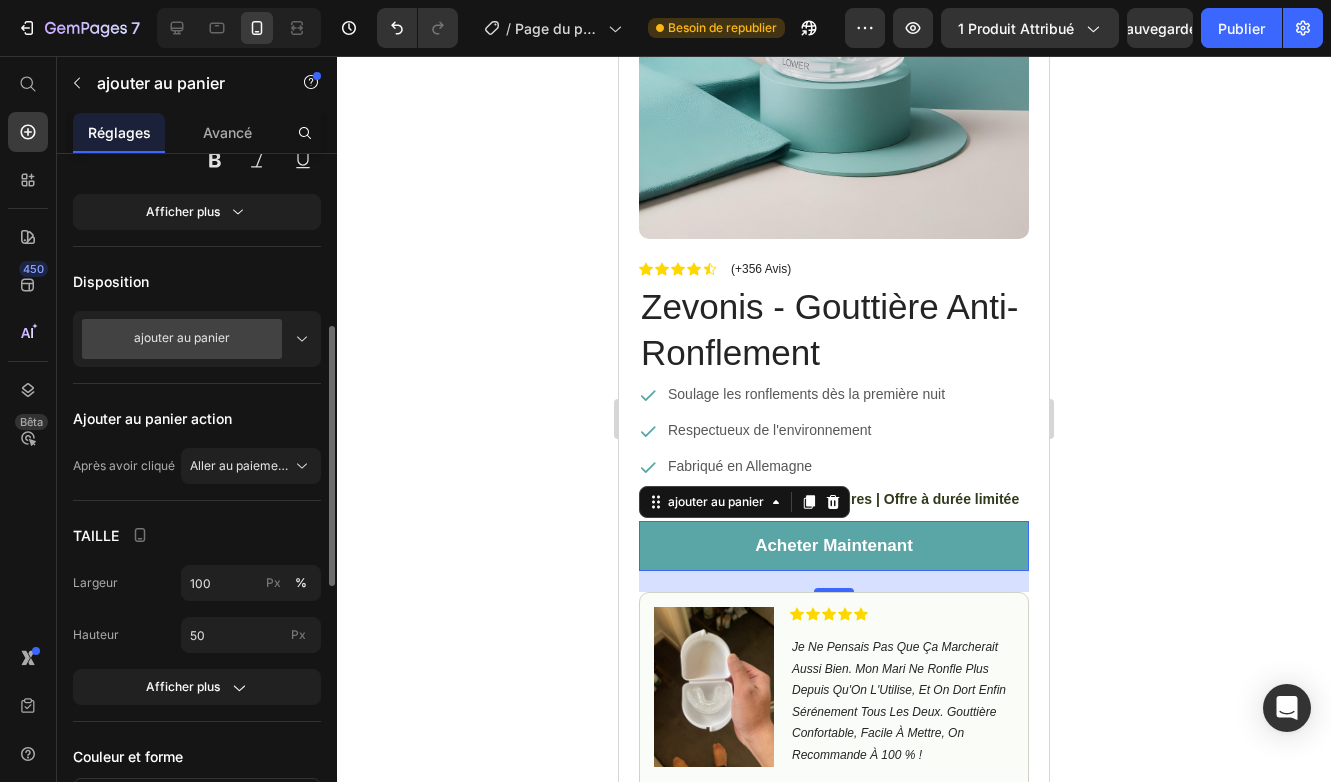 scroll, scrollTop: 454, scrollLeft: 0, axis: vertical 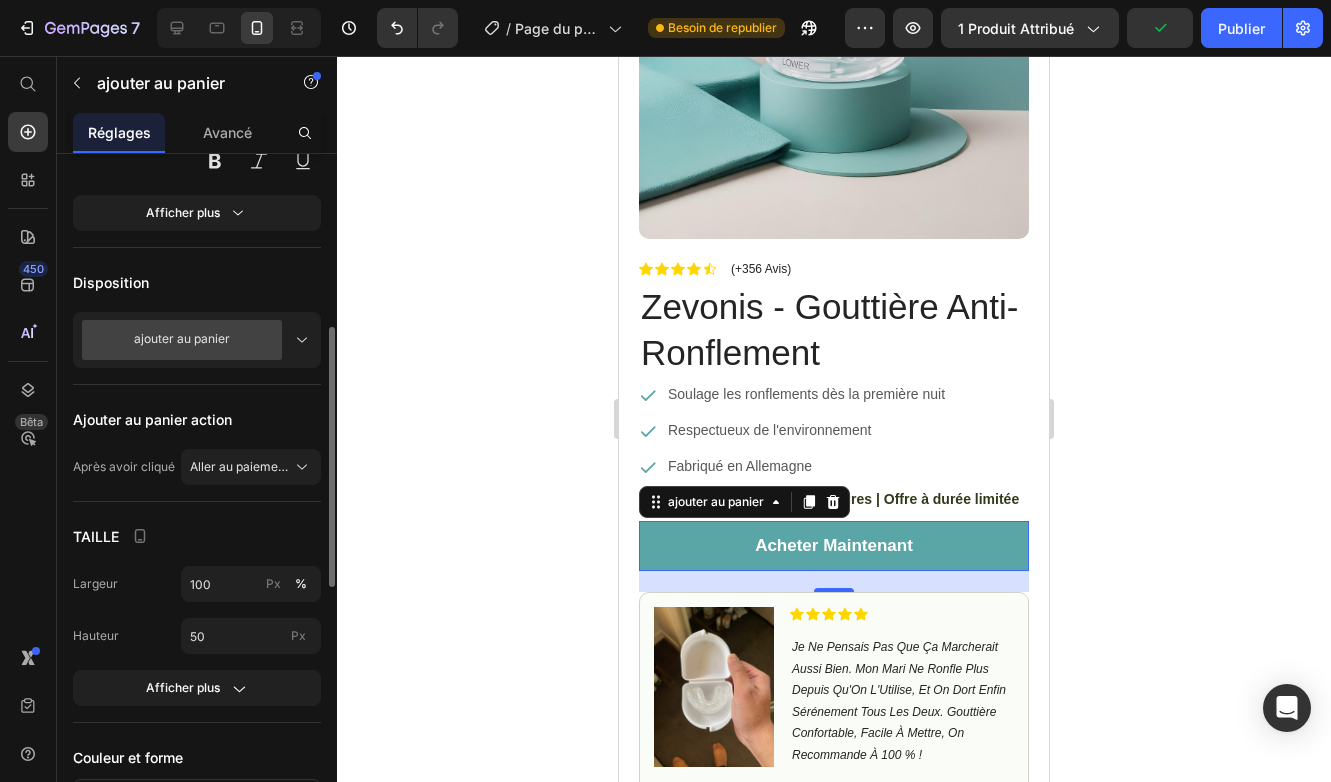 click 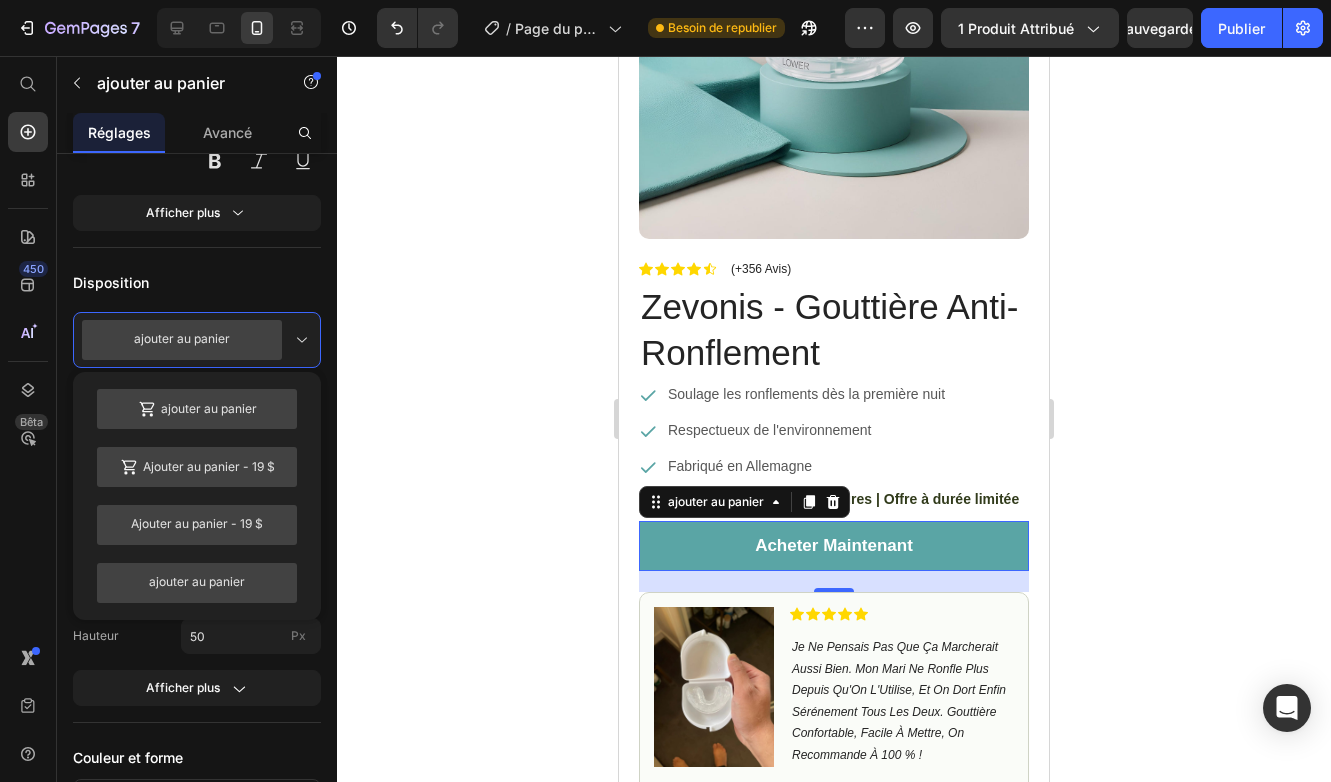click 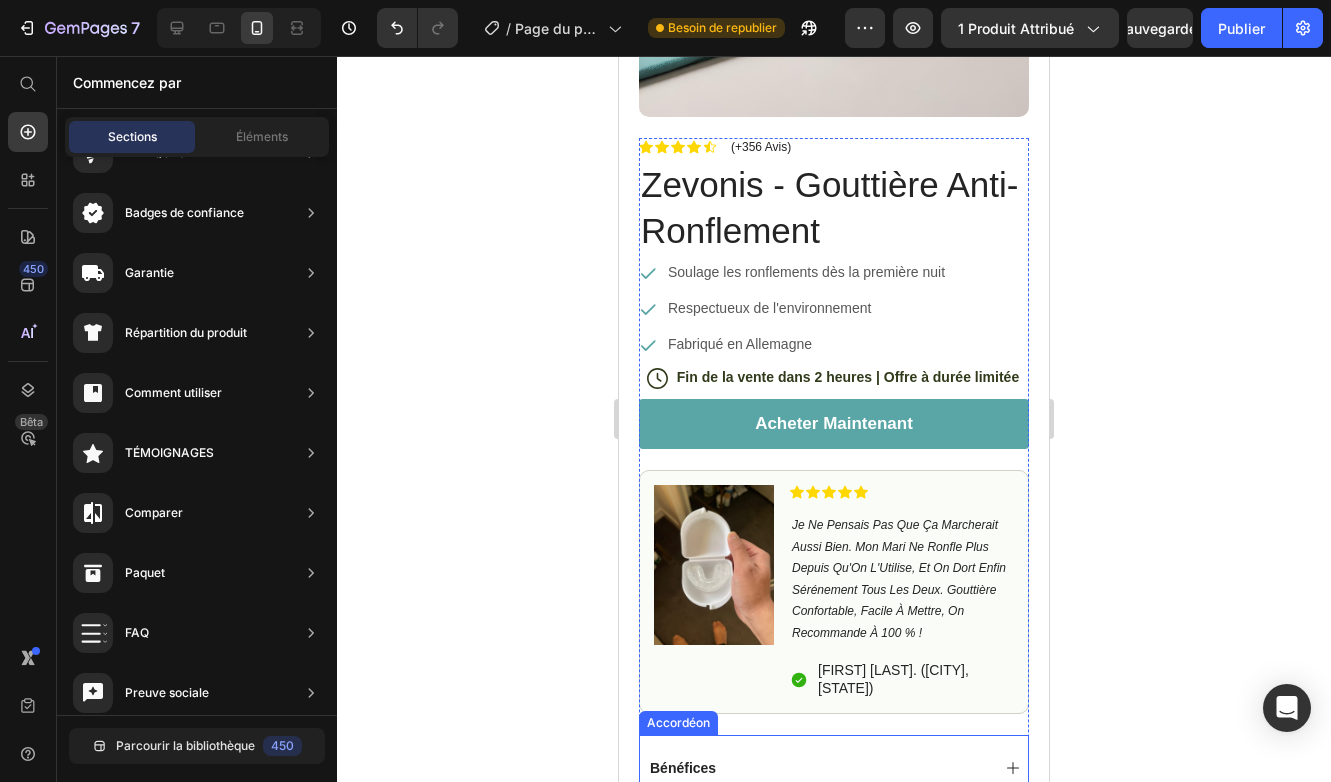 scroll, scrollTop: 278, scrollLeft: 0, axis: vertical 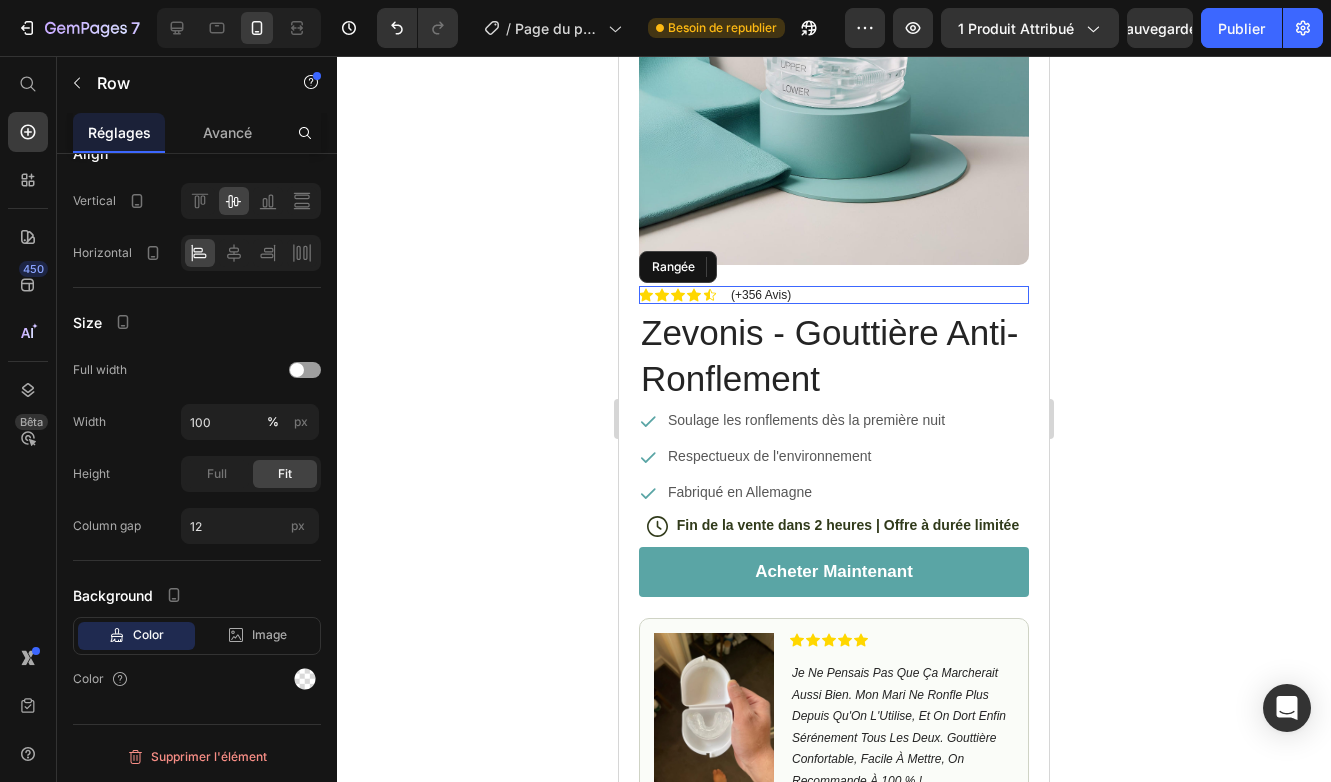click on "icône icône icône icône
icône Liste des icônes (+356 Avis) Bloc de texte Rangée" at bounding box center (834, 295) 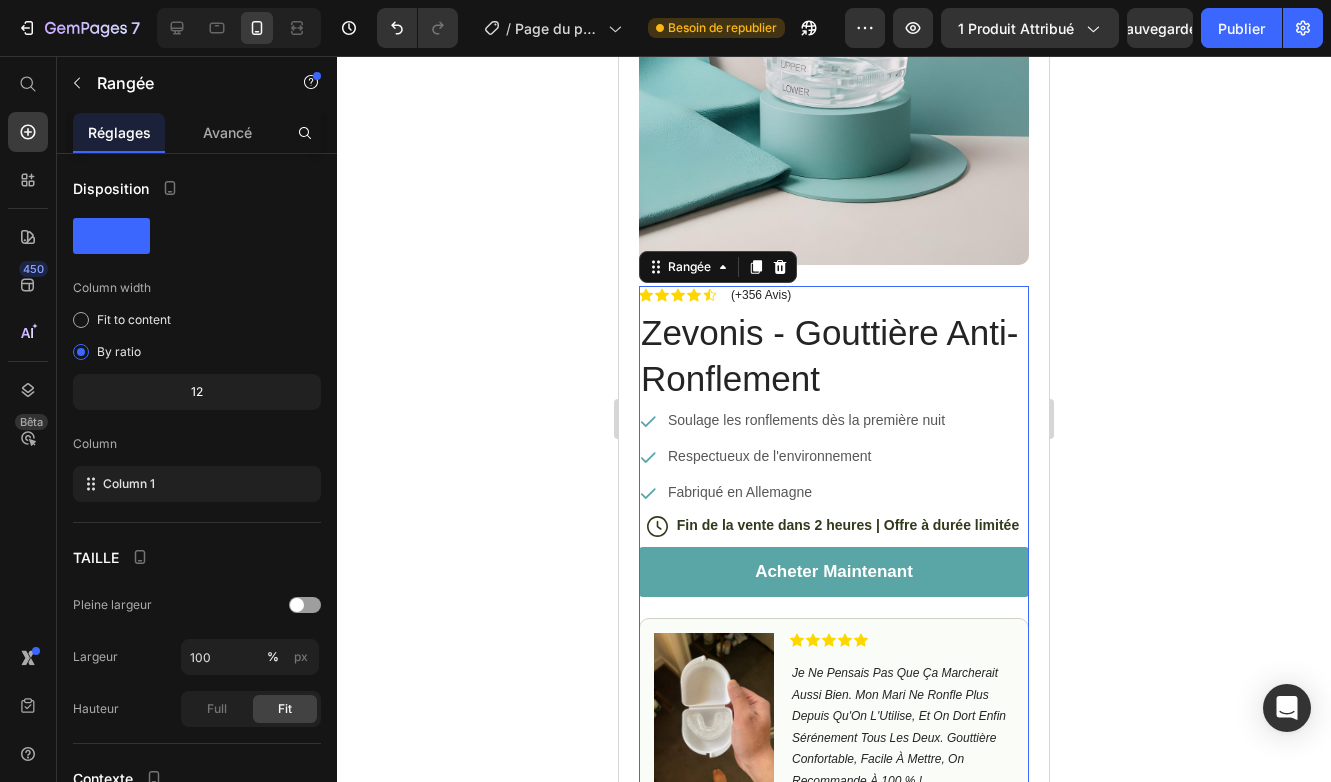 click on "icône icône icône icône
icône Liste des icônes (+356 Avis) Bloc de texte Rangée Zevonis - Gouttière Anti-Ronflement Titre du produit
Soulage les ronflements dès la première nuit
Respectueux de l'environnement
Fabriqué en Allemagne Liste des articles
icône Fin de la vente dans 2 heures | Offre à durée limitée Bloc de texte Rangée Acheter Maintenant ajouter au panier Image icône icône icône icône icône Liste des icônes Je Ne Pensais Pas Que Ça Marcherait Aussi Bien. Mon Mari Ne Ronfle Plus Depuis Qu'On L'Utilise, Et On Dort Enfin Sérénement Tous Les Deux. Gouttière Confortable, Facile À Mettre, On Recommande À 100 % ! Bloc de texte
icône [FIRST] [LAST]. ([CITY], [STATE]) Bloc de texte Rangée Rangée
Bénéfices
Ingrédients
Comment l'utiliser Accordéon" at bounding box center (834, 693) 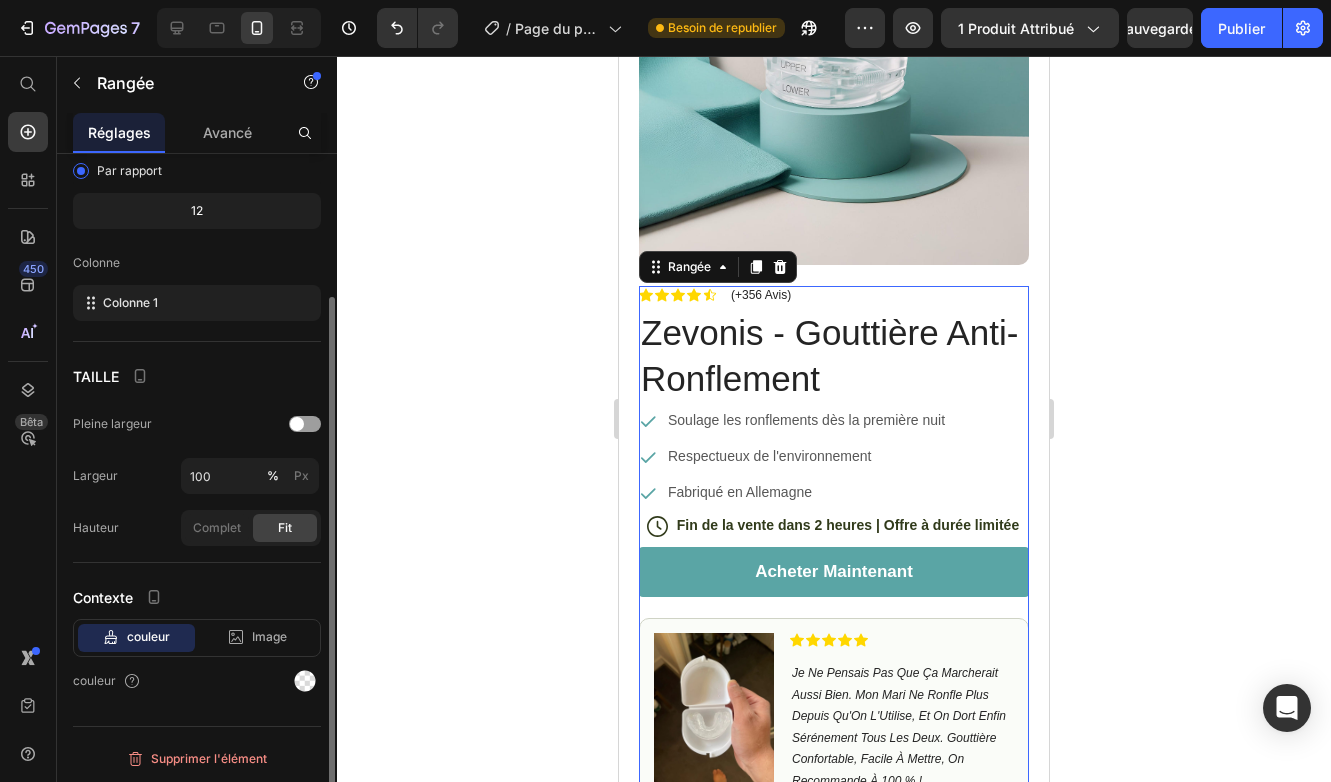 scroll, scrollTop: 0, scrollLeft: 0, axis: both 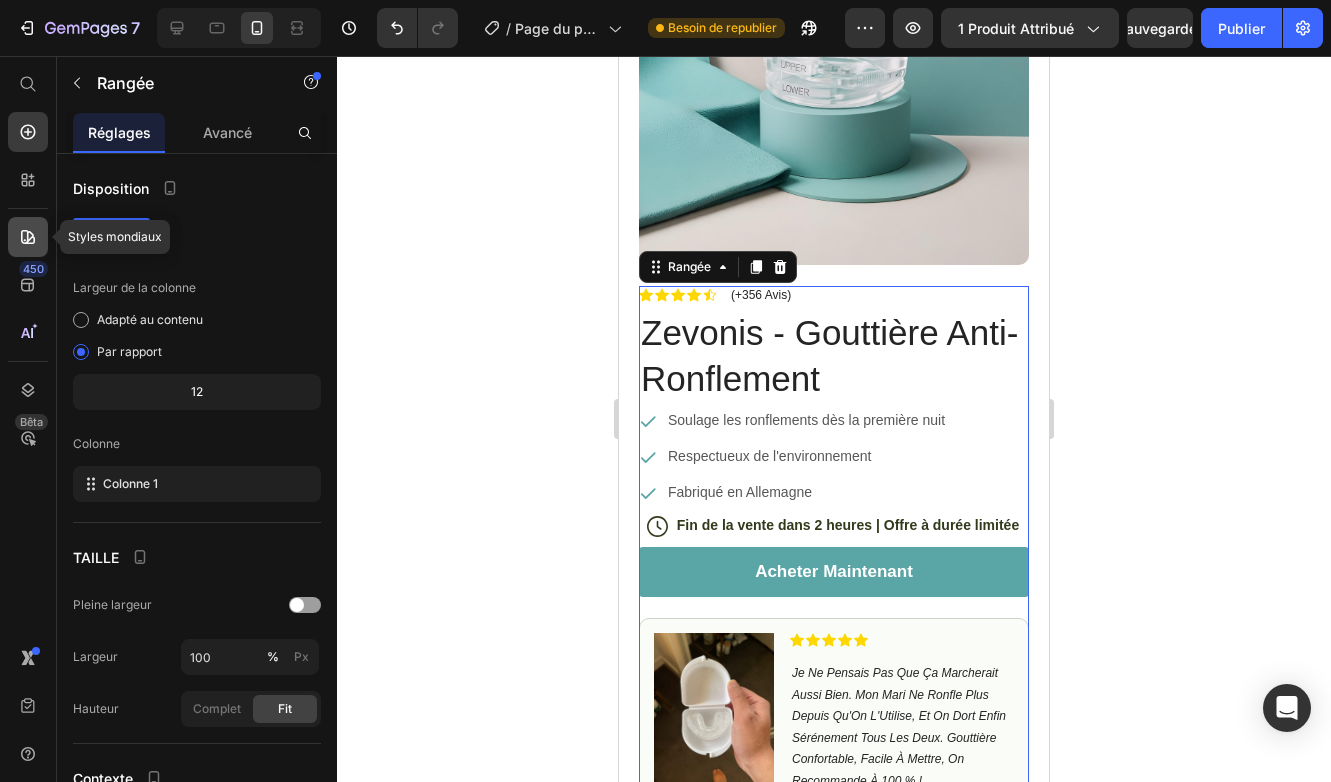 click 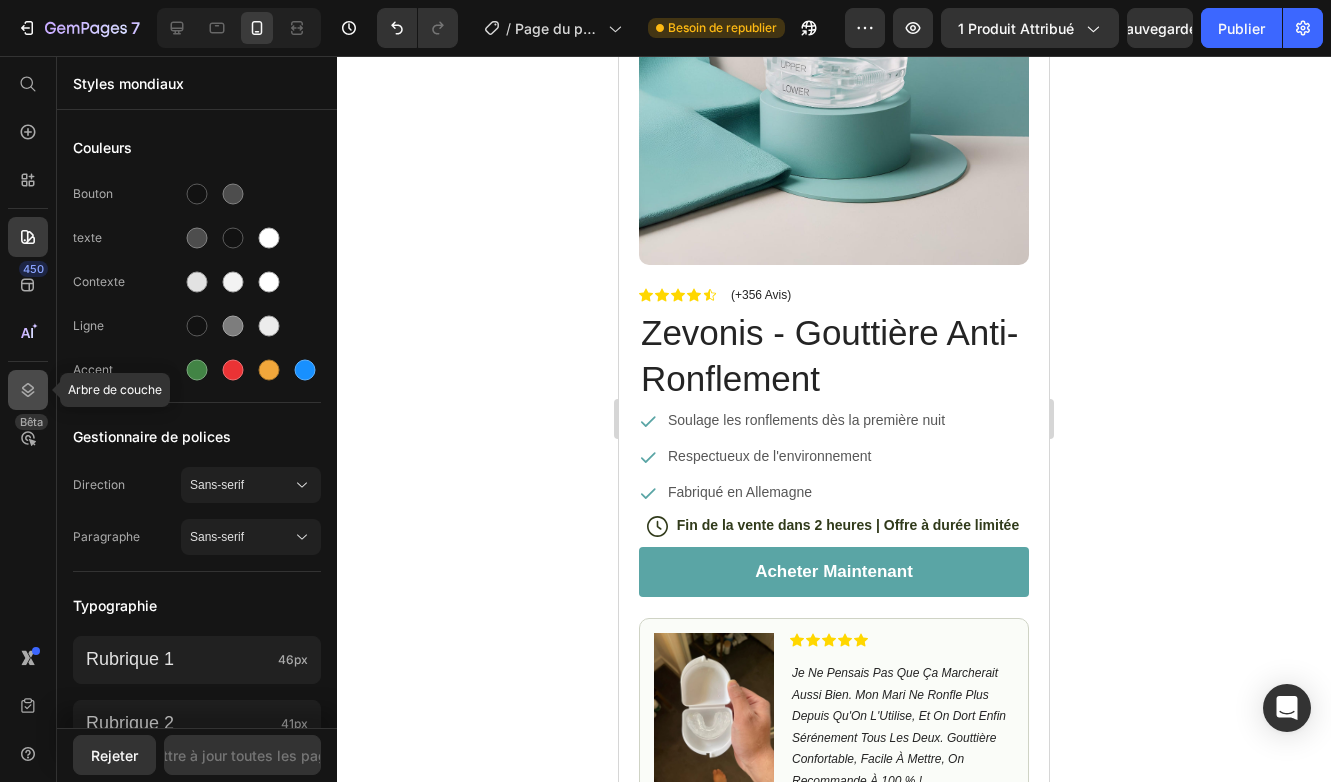 click 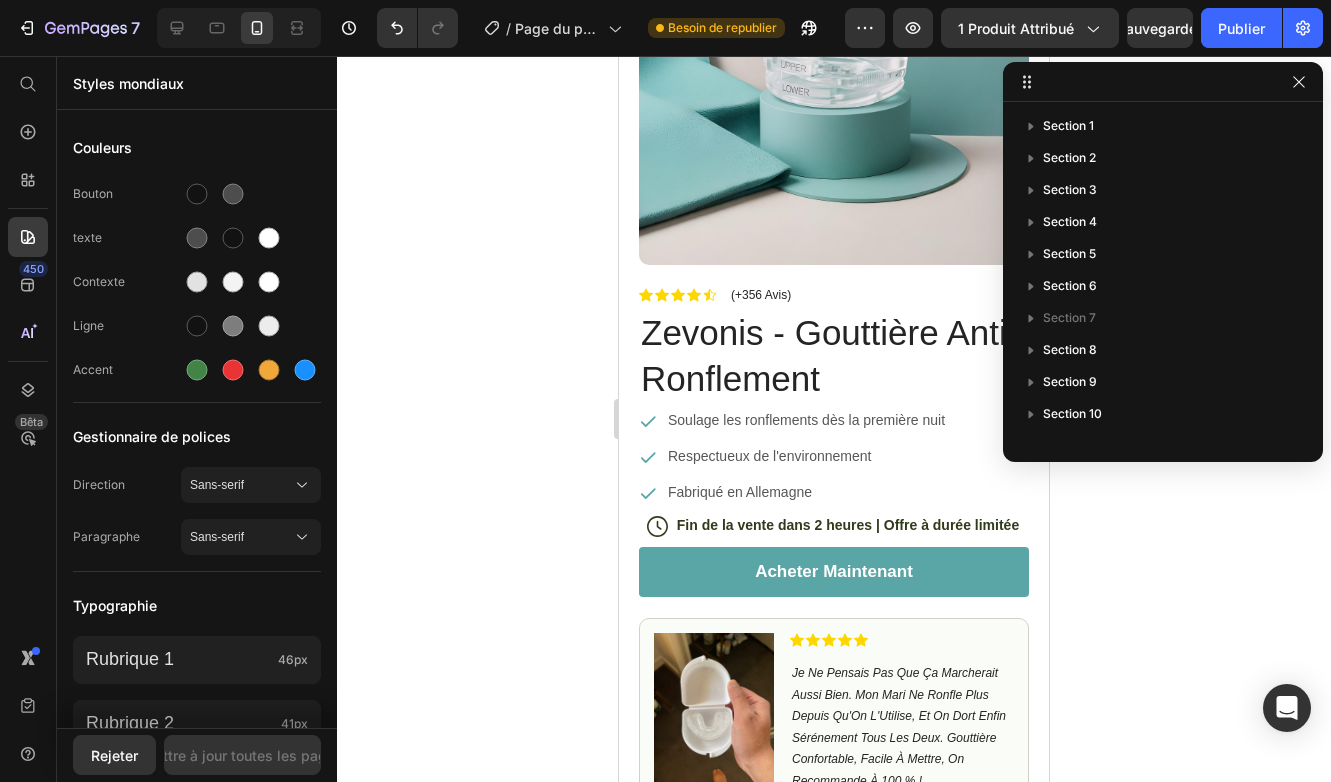 click 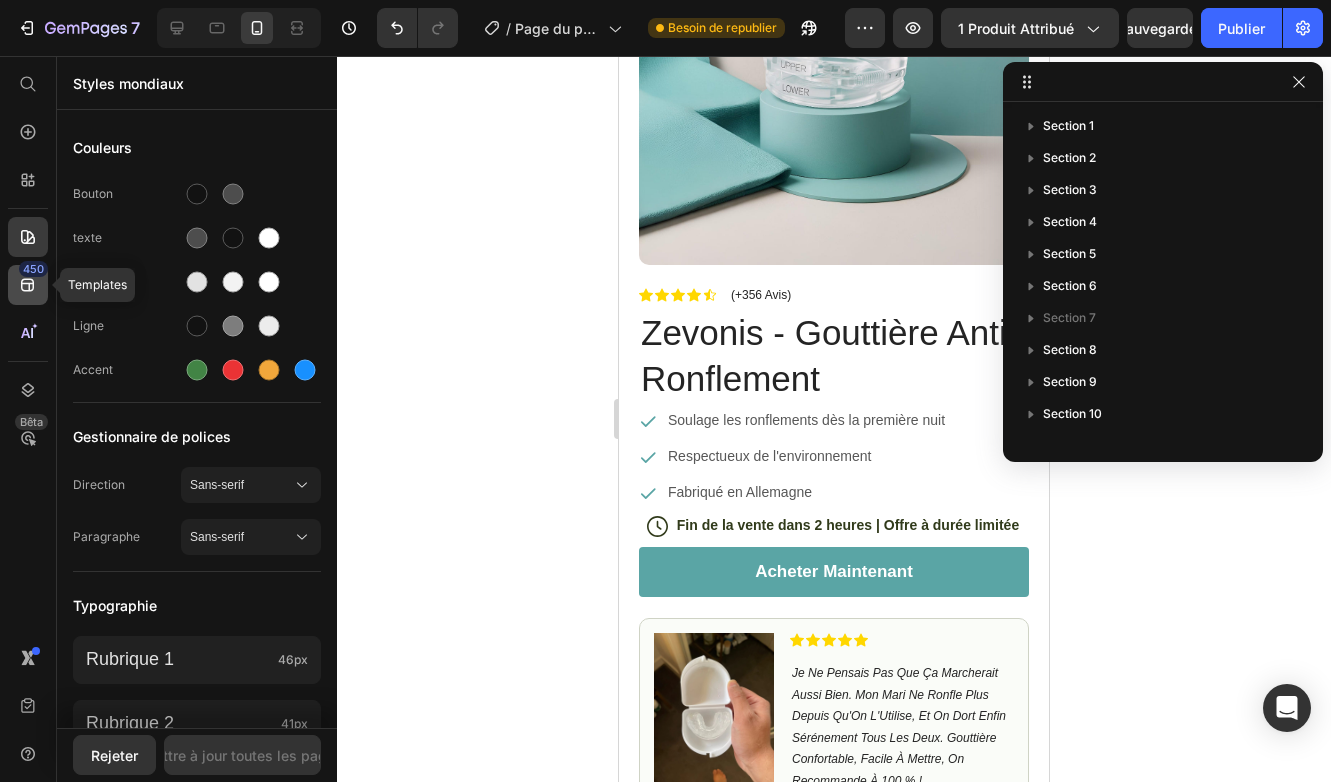 click 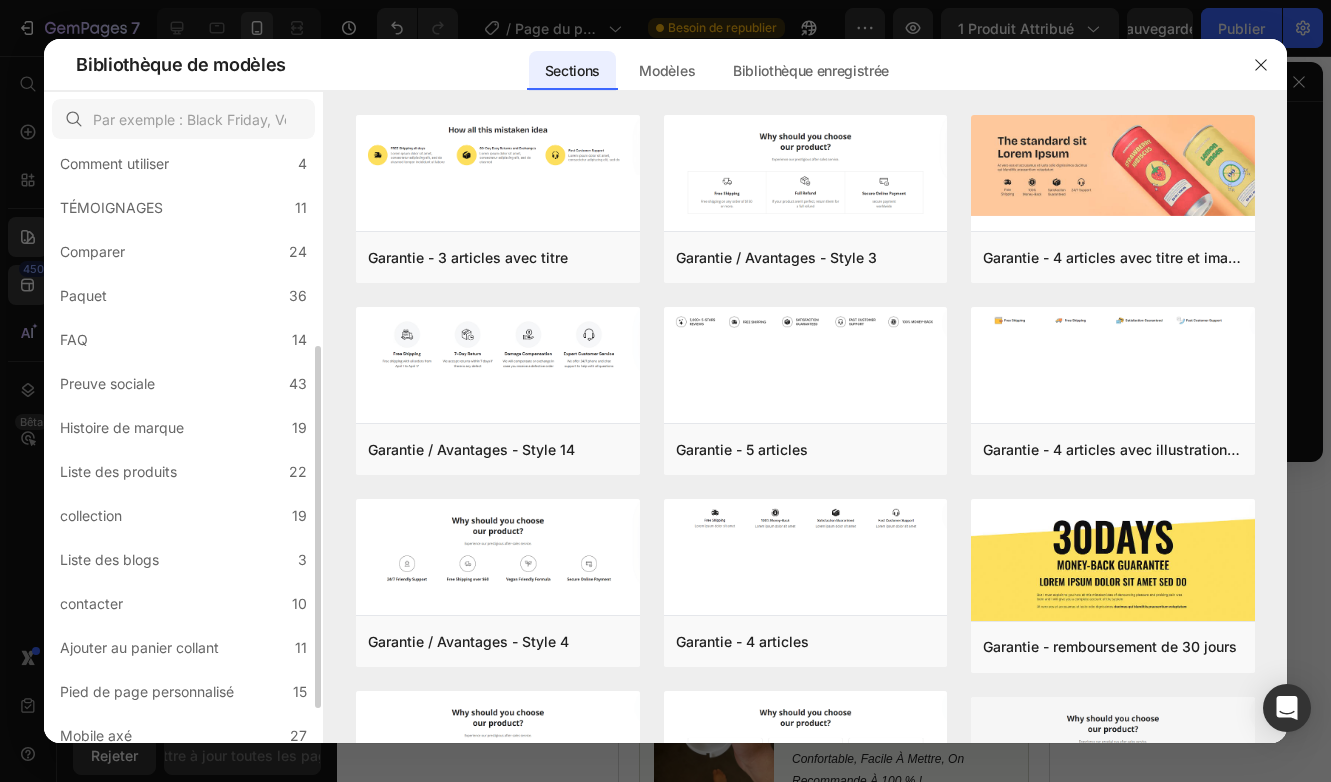 scroll, scrollTop: 384, scrollLeft: 0, axis: vertical 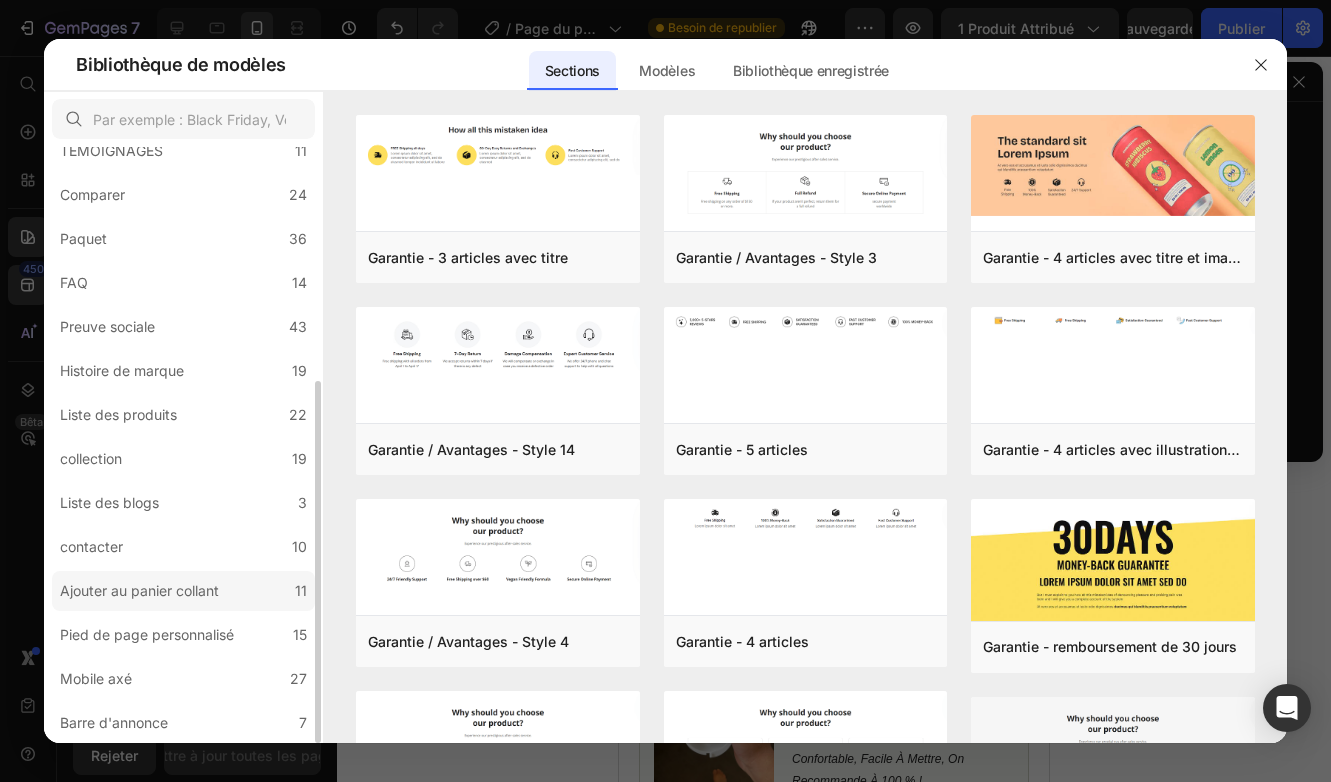 click on "Ajouter au panier collant" at bounding box center [139, 591] 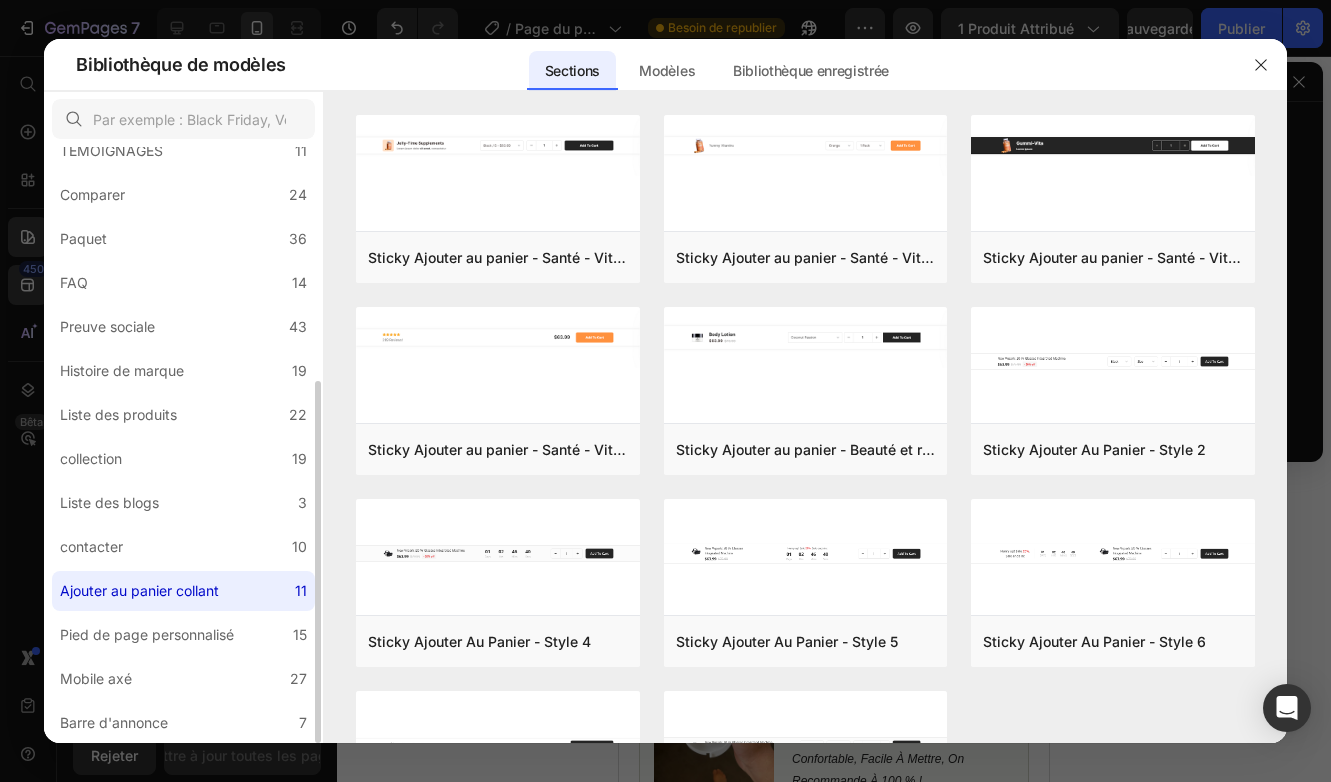 scroll, scrollTop: 0, scrollLeft: 0, axis: both 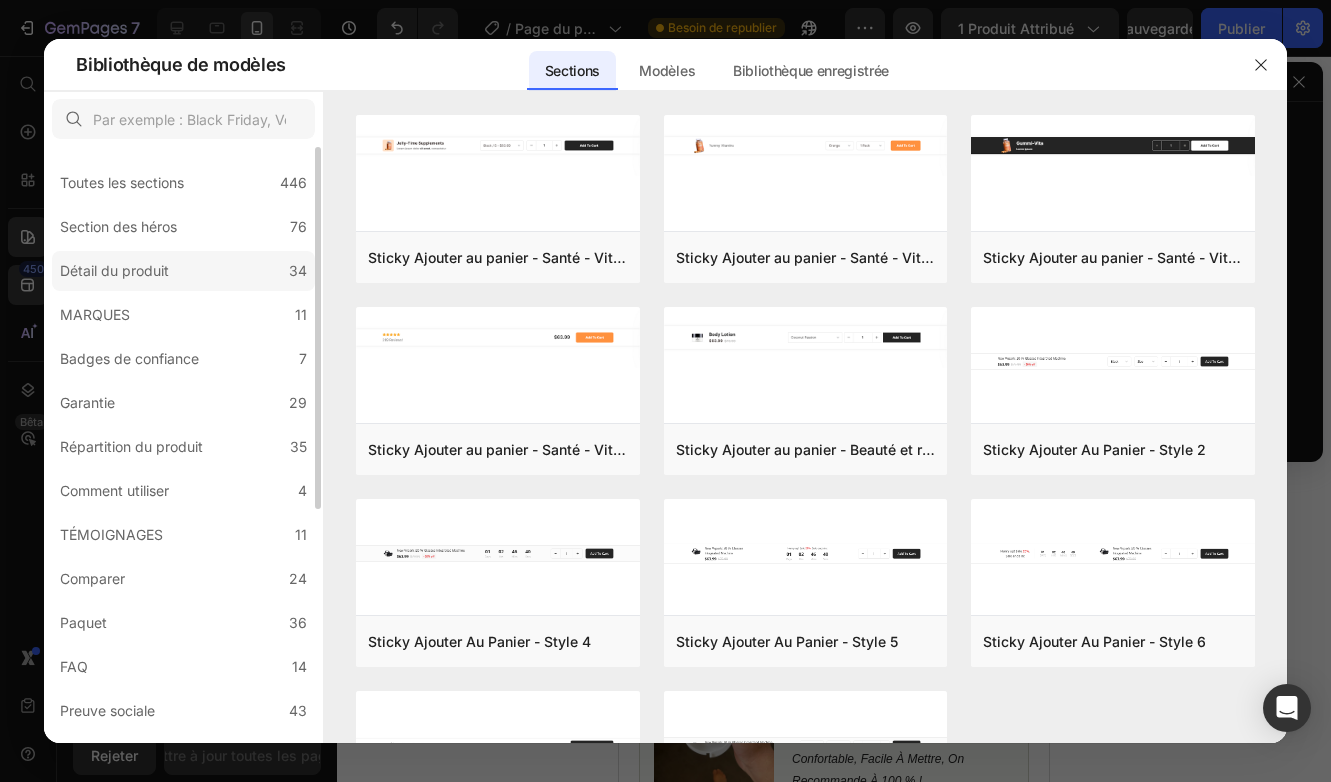 click on "Détail du produit 34" 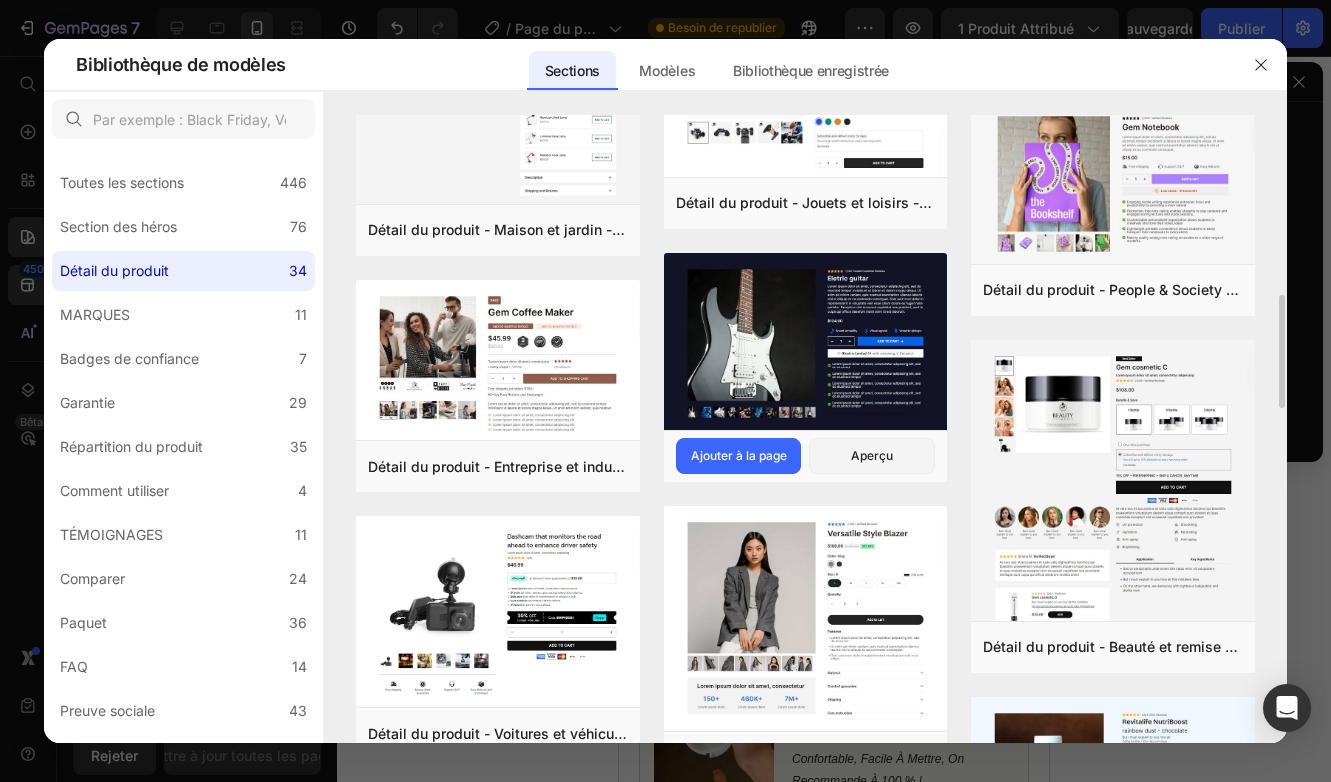 scroll, scrollTop: 979, scrollLeft: 0, axis: vertical 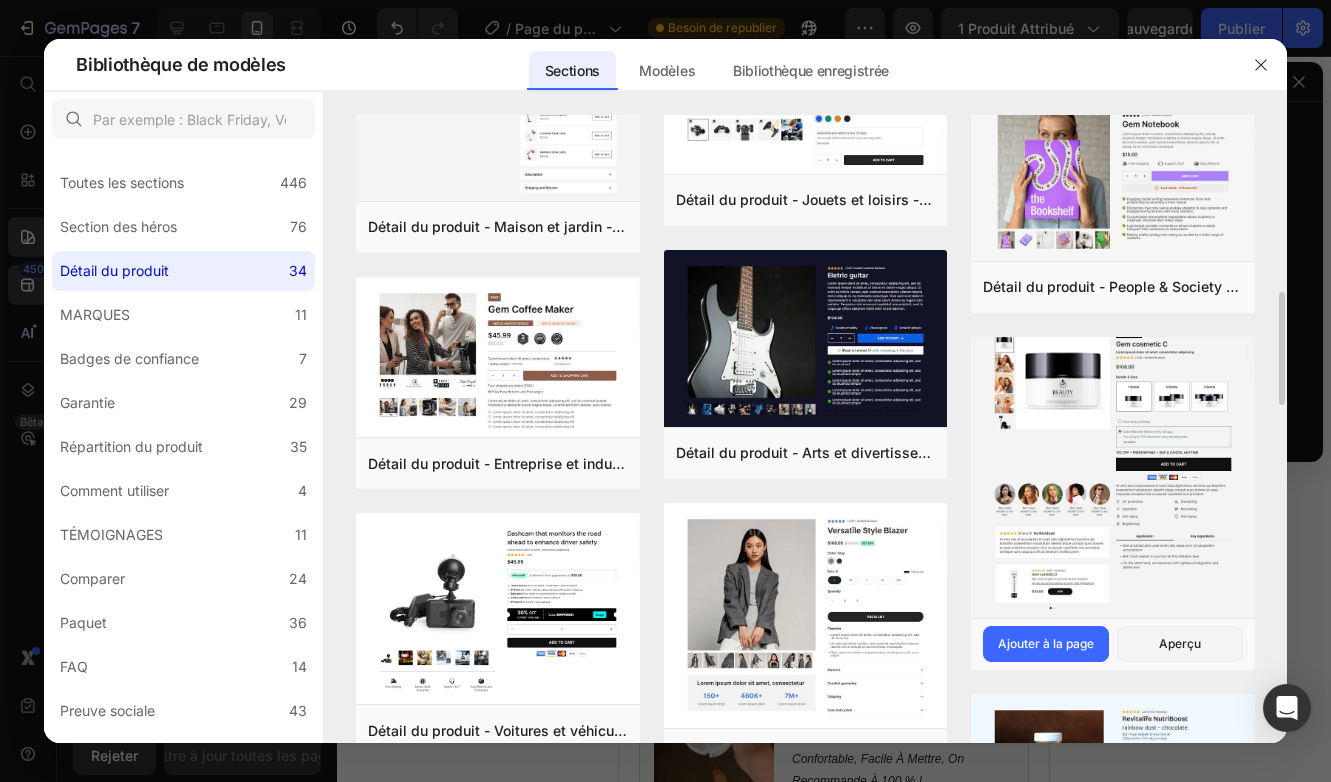 click at bounding box center (1112, 469) 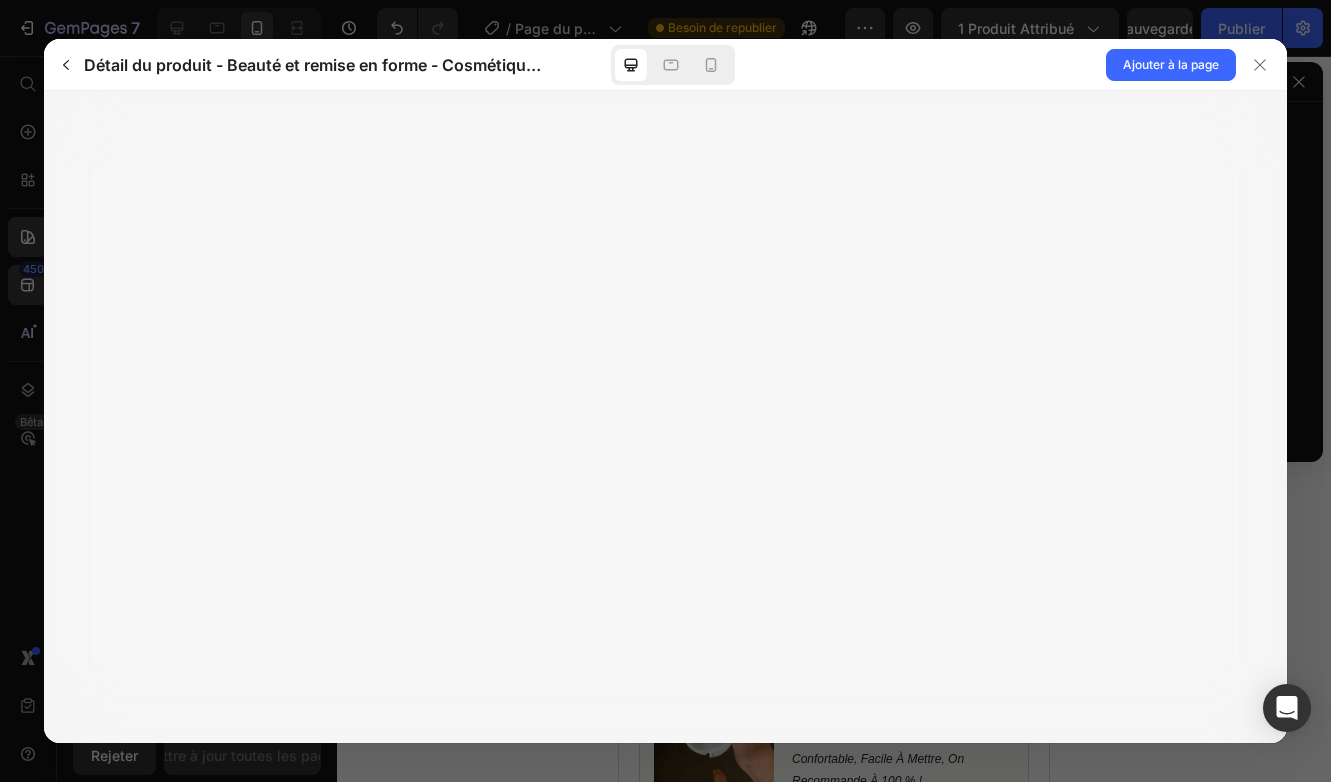 click at bounding box center [665, 417] 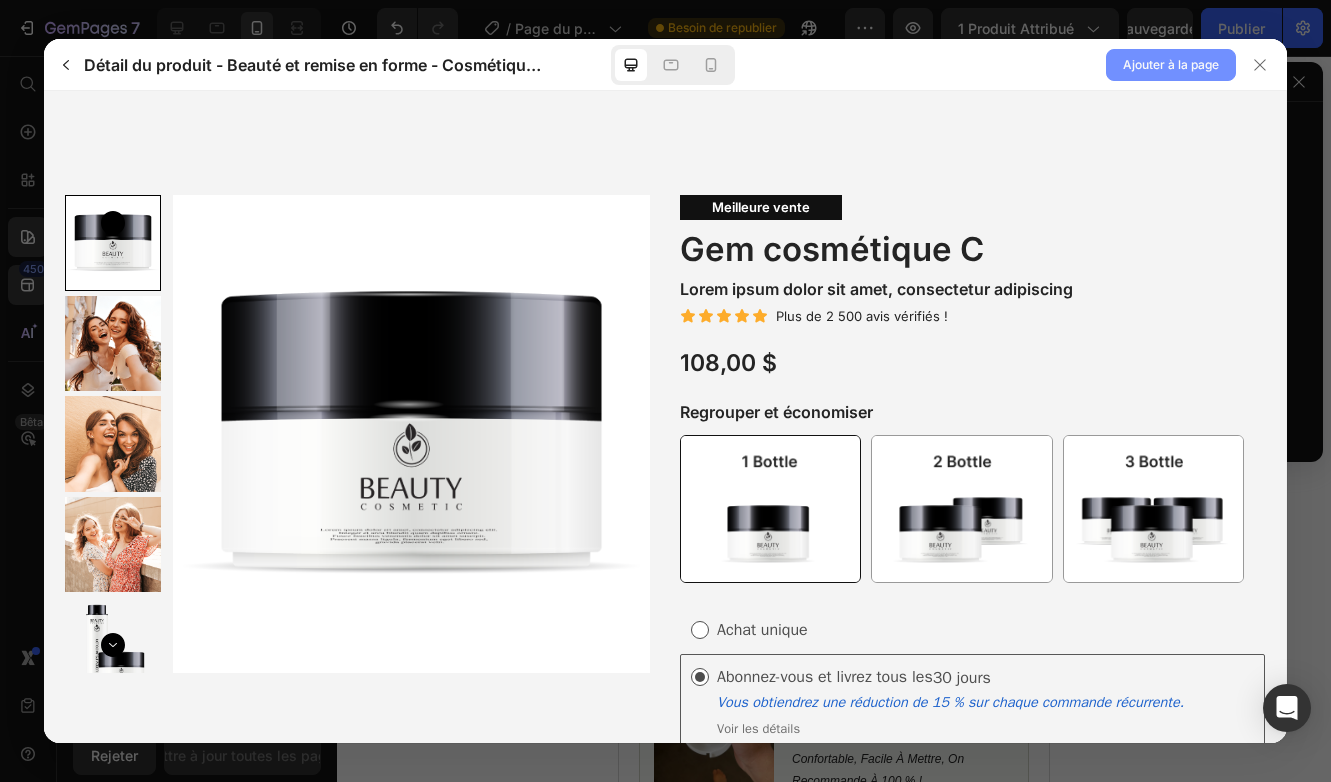 scroll, scrollTop: 0, scrollLeft: 0, axis: both 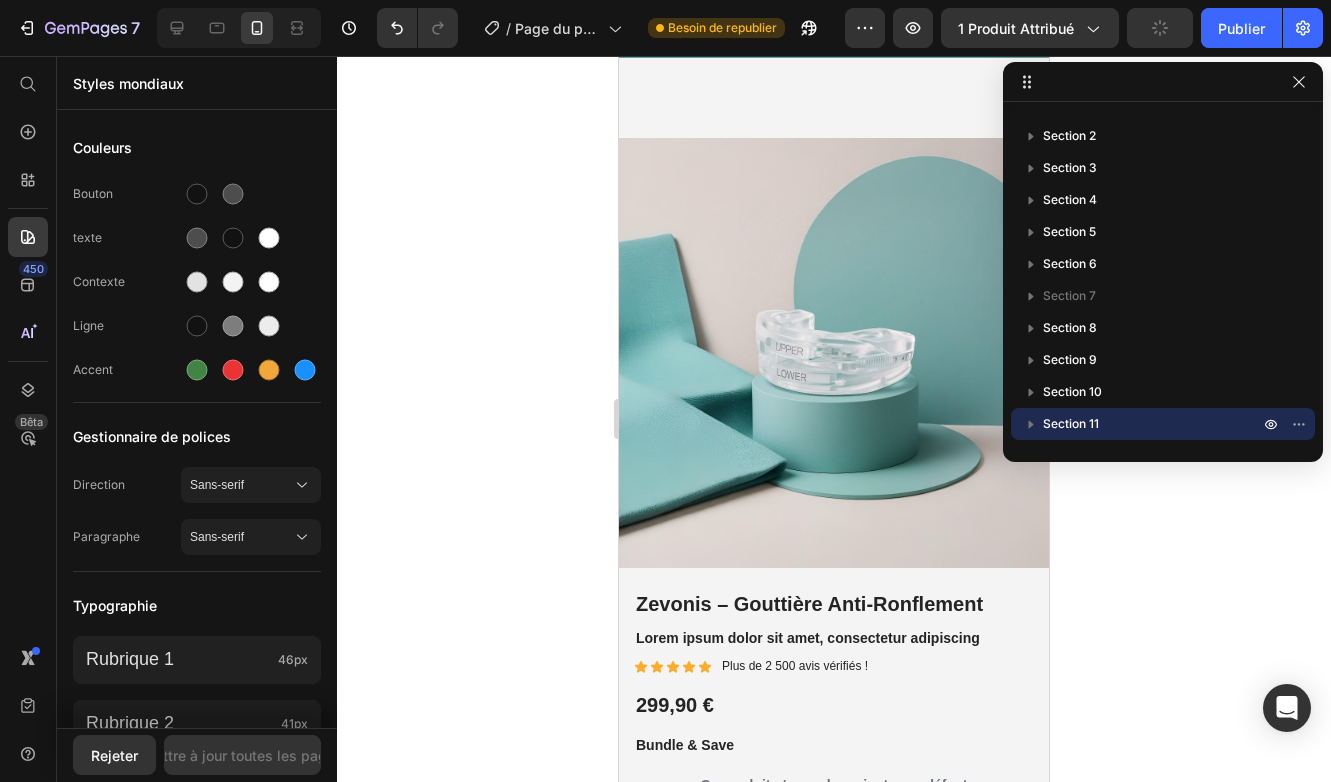 click 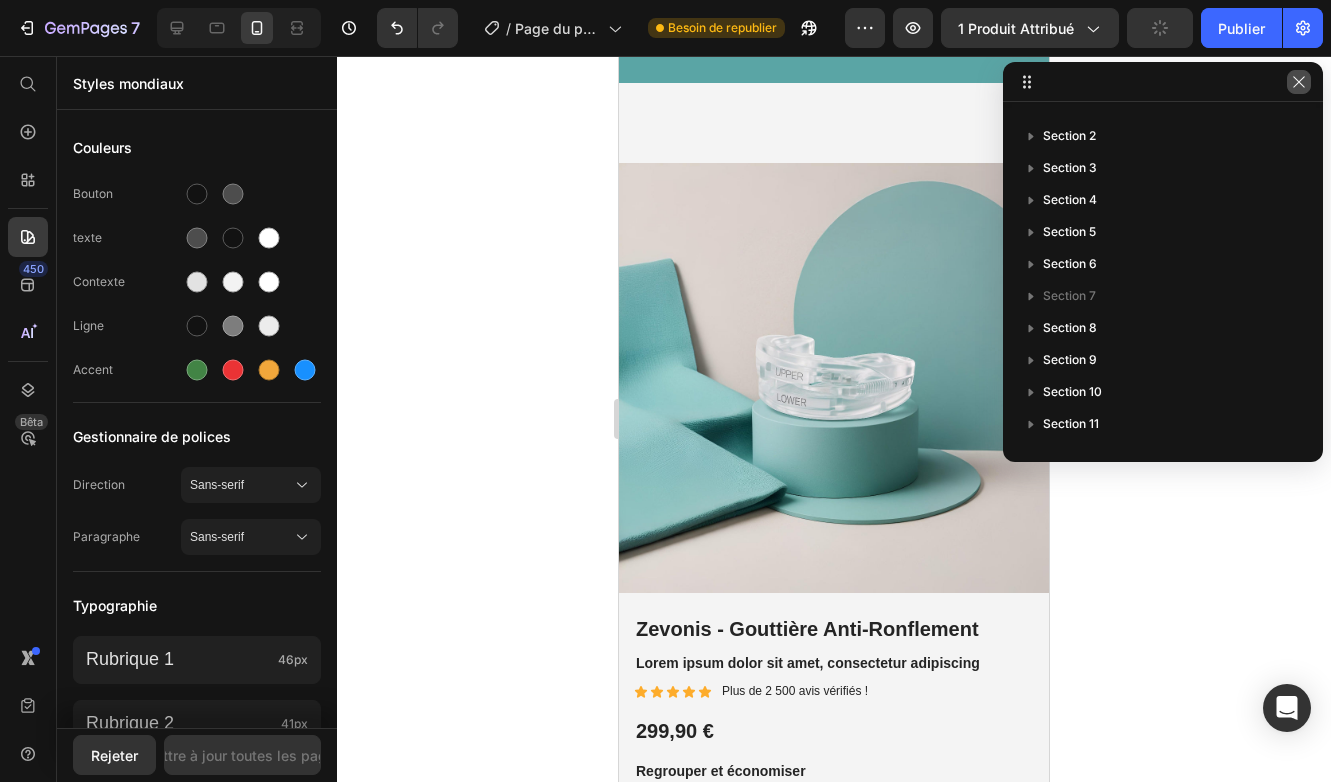 click 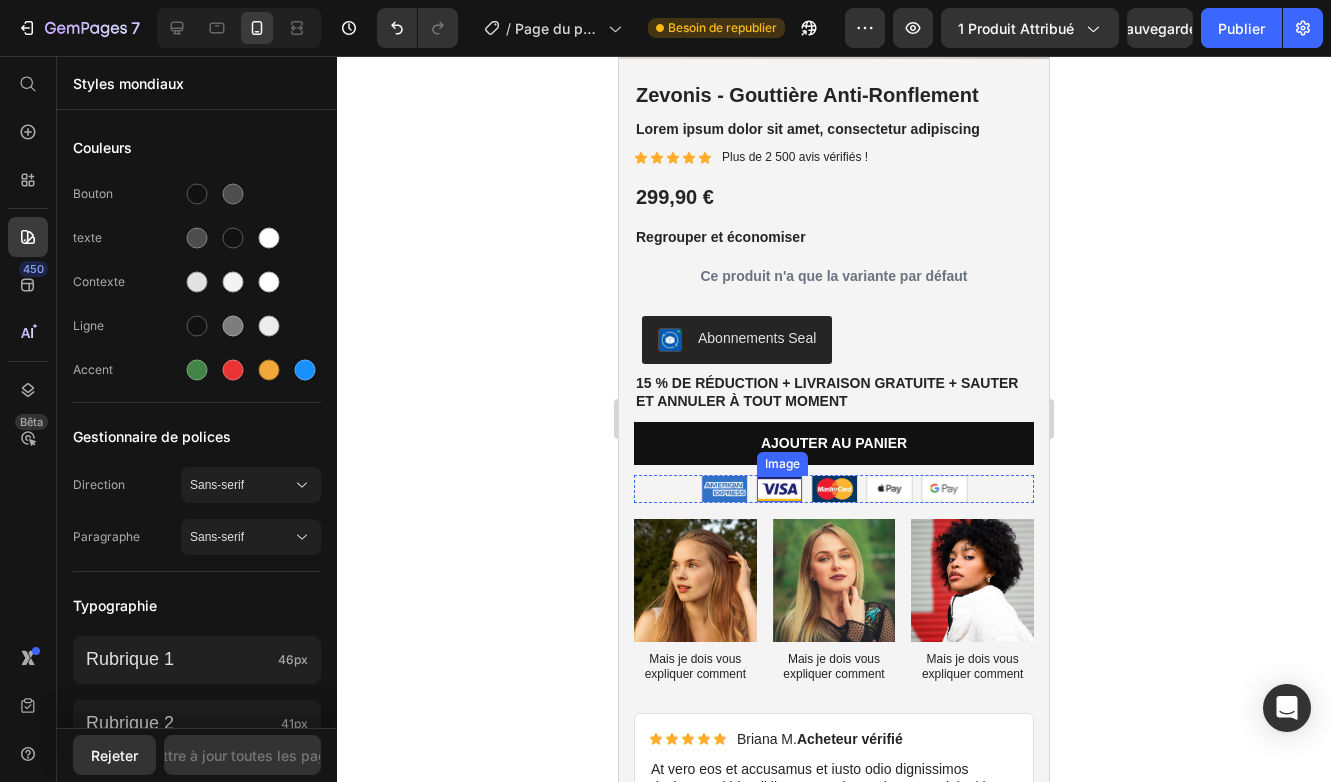 scroll, scrollTop: 7096, scrollLeft: 0, axis: vertical 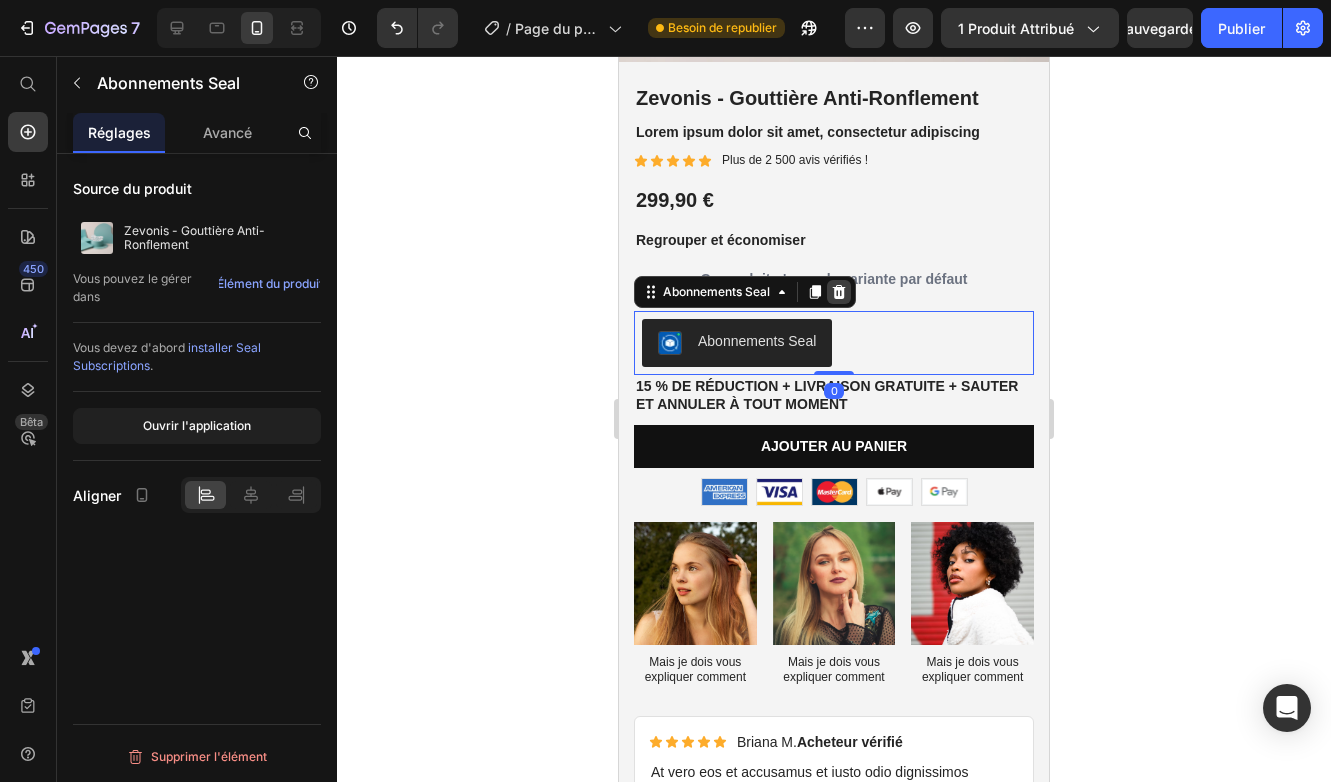 click 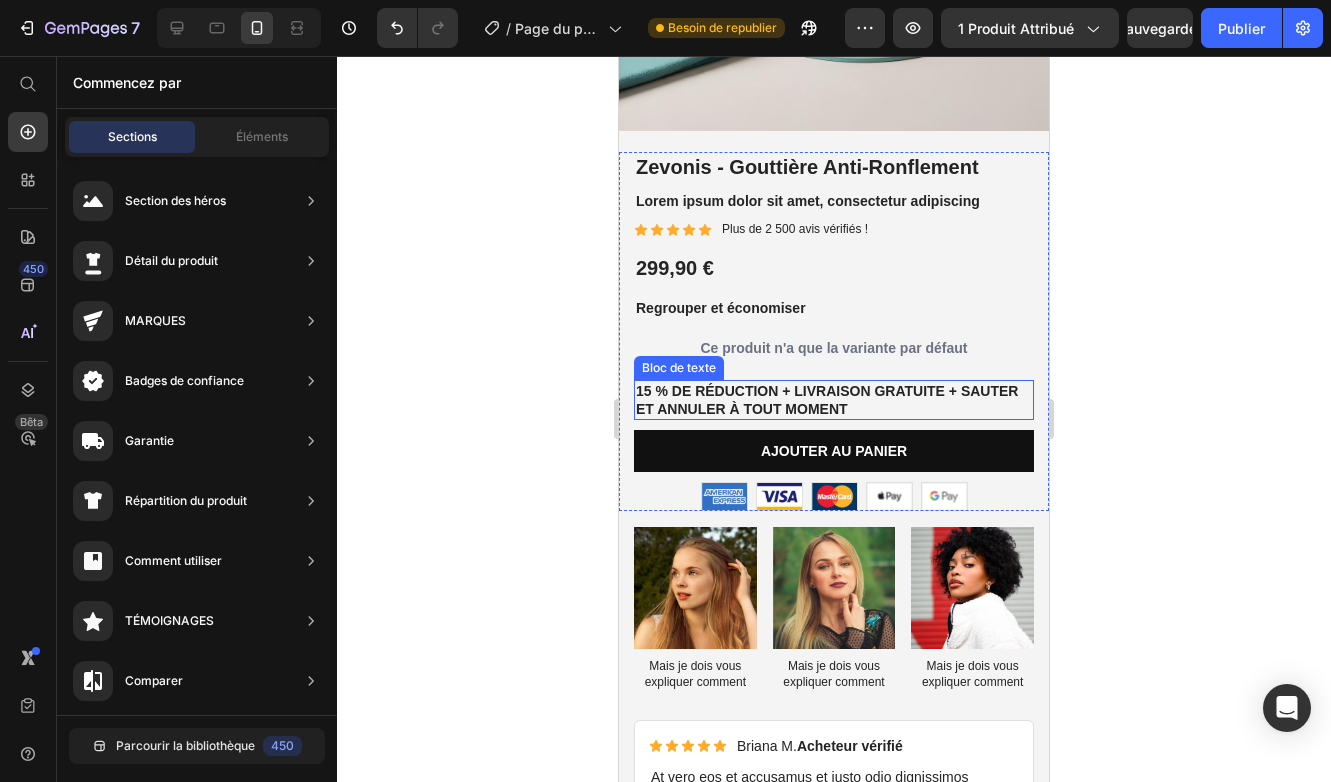 scroll, scrollTop: 7026, scrollLeft: 0, axis: vertical 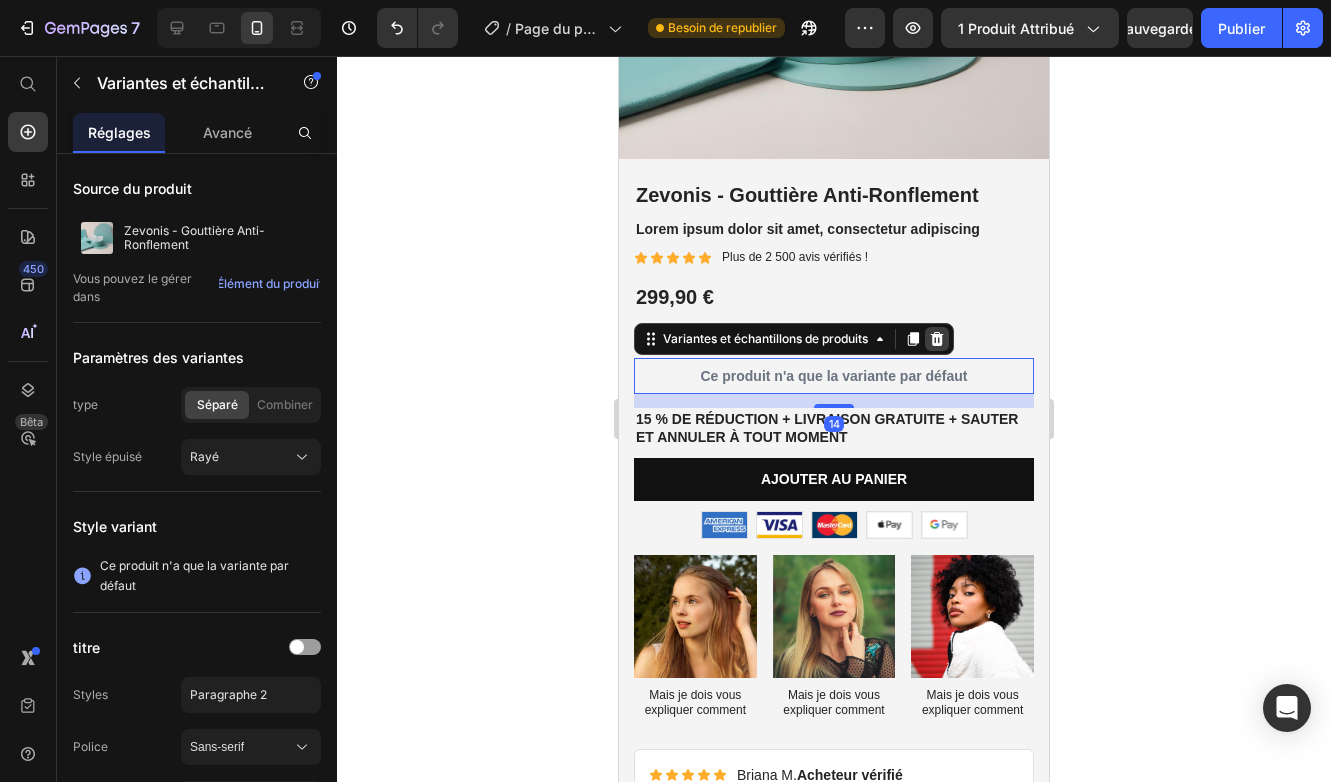 click 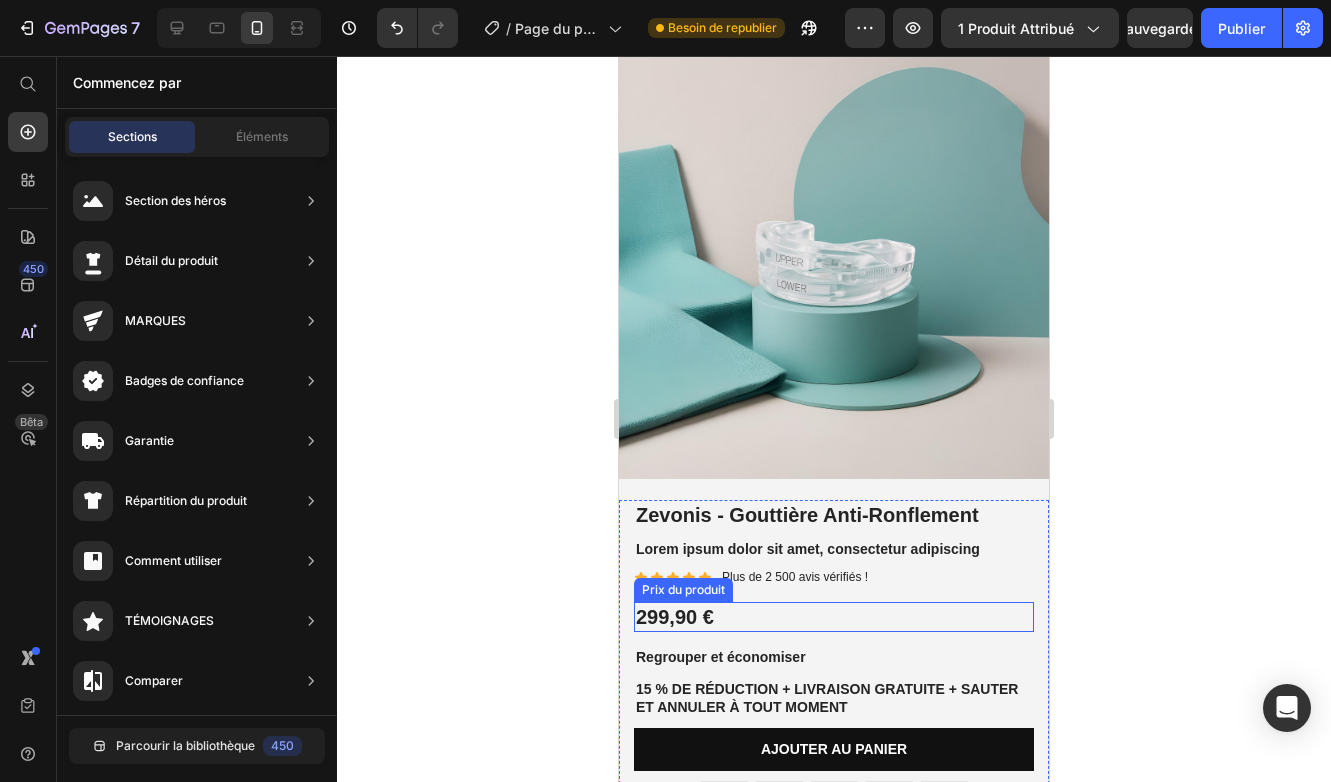 scroll, scrollTop: 7018, scrollLeft: 0, axis: vertical 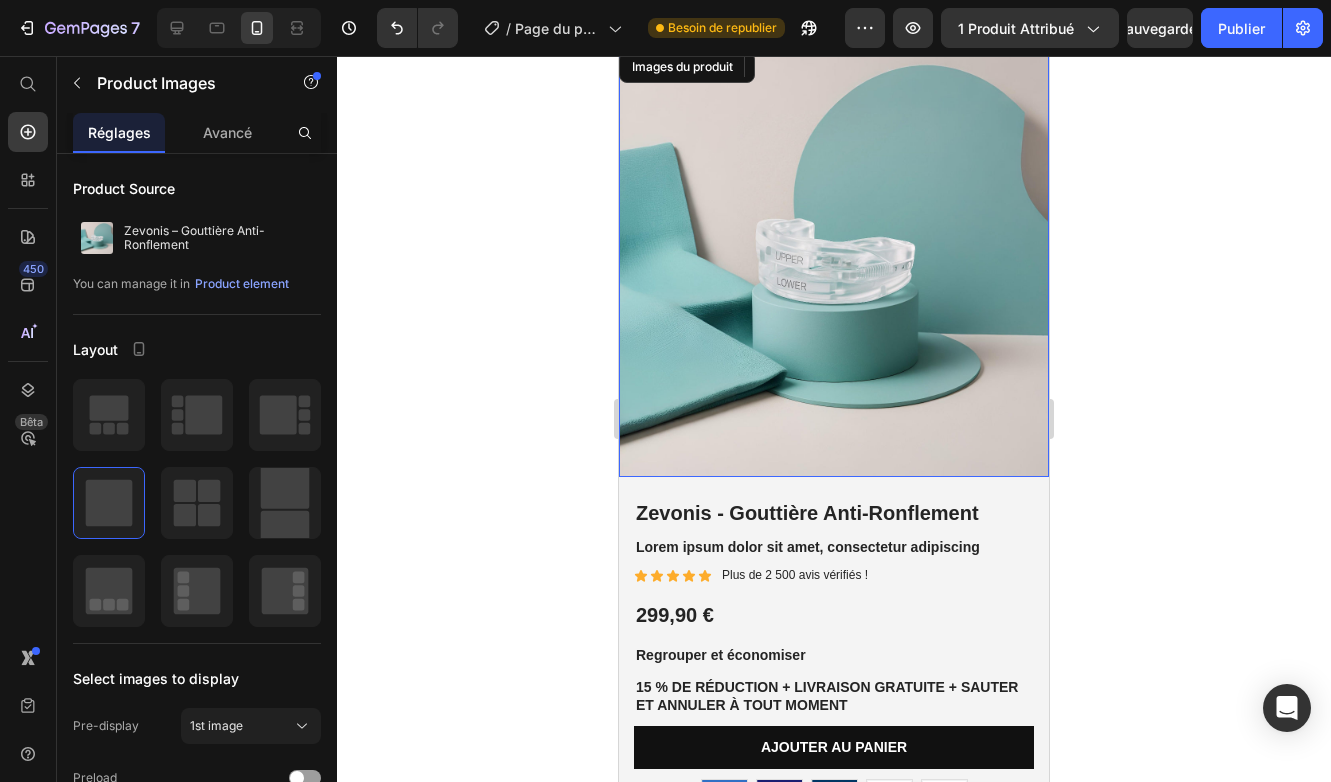 click at bounding box center (834, 262) 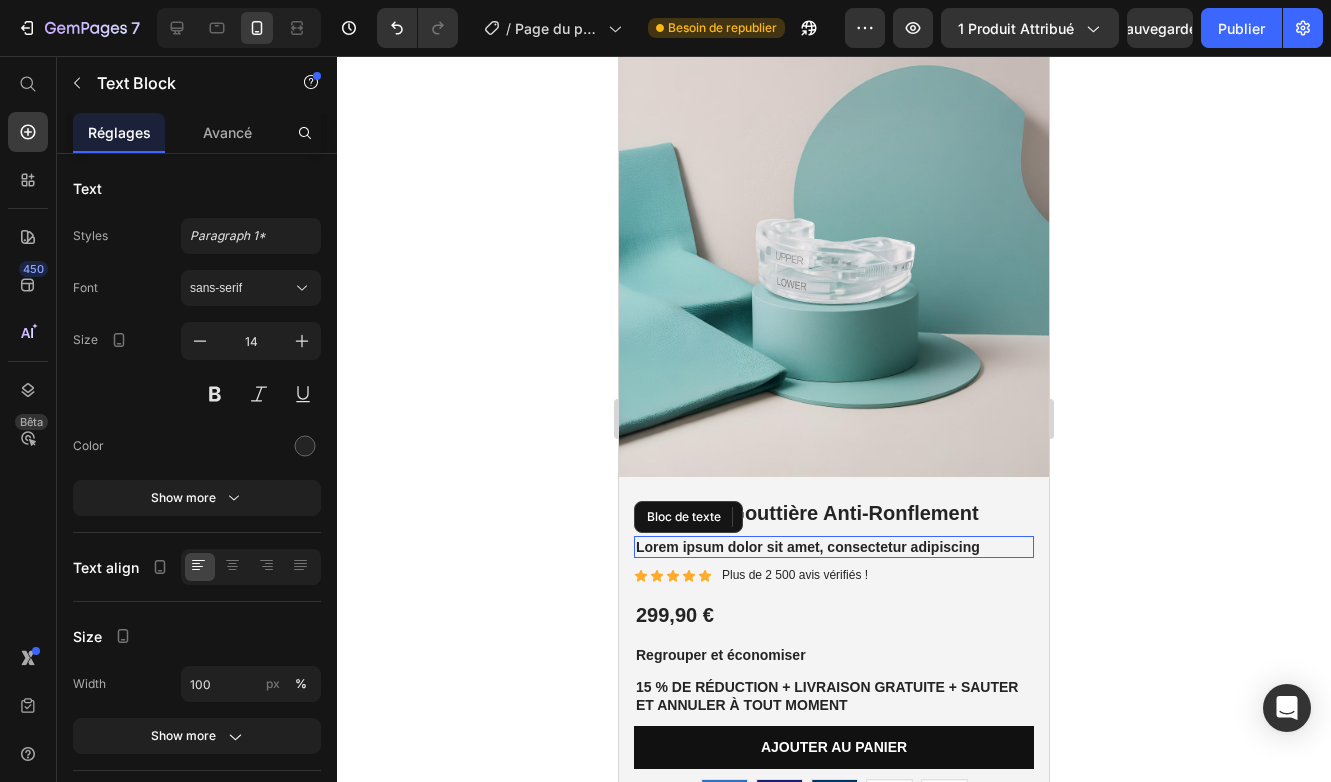 click on "Lorem ipsum dolor sit amet, consectetur adipiscing" at bounding box center [834, 547] 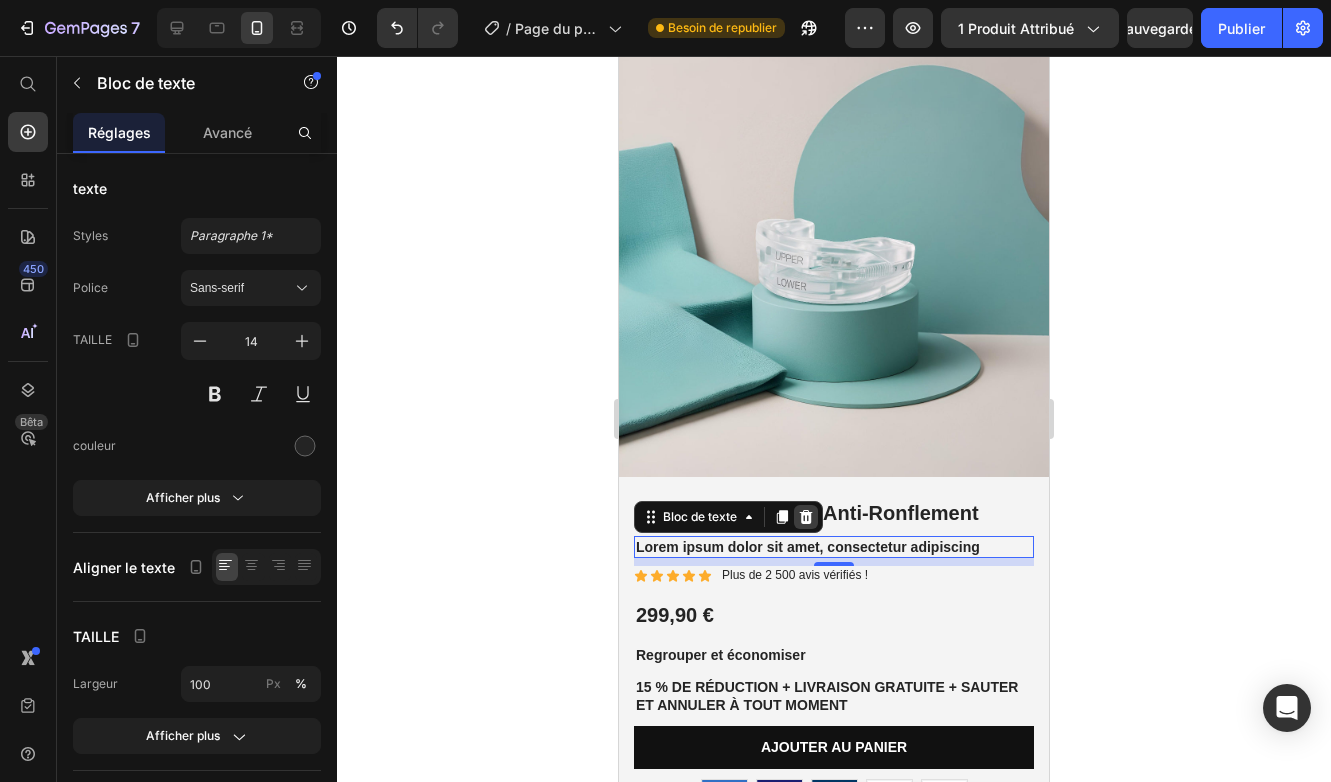 click 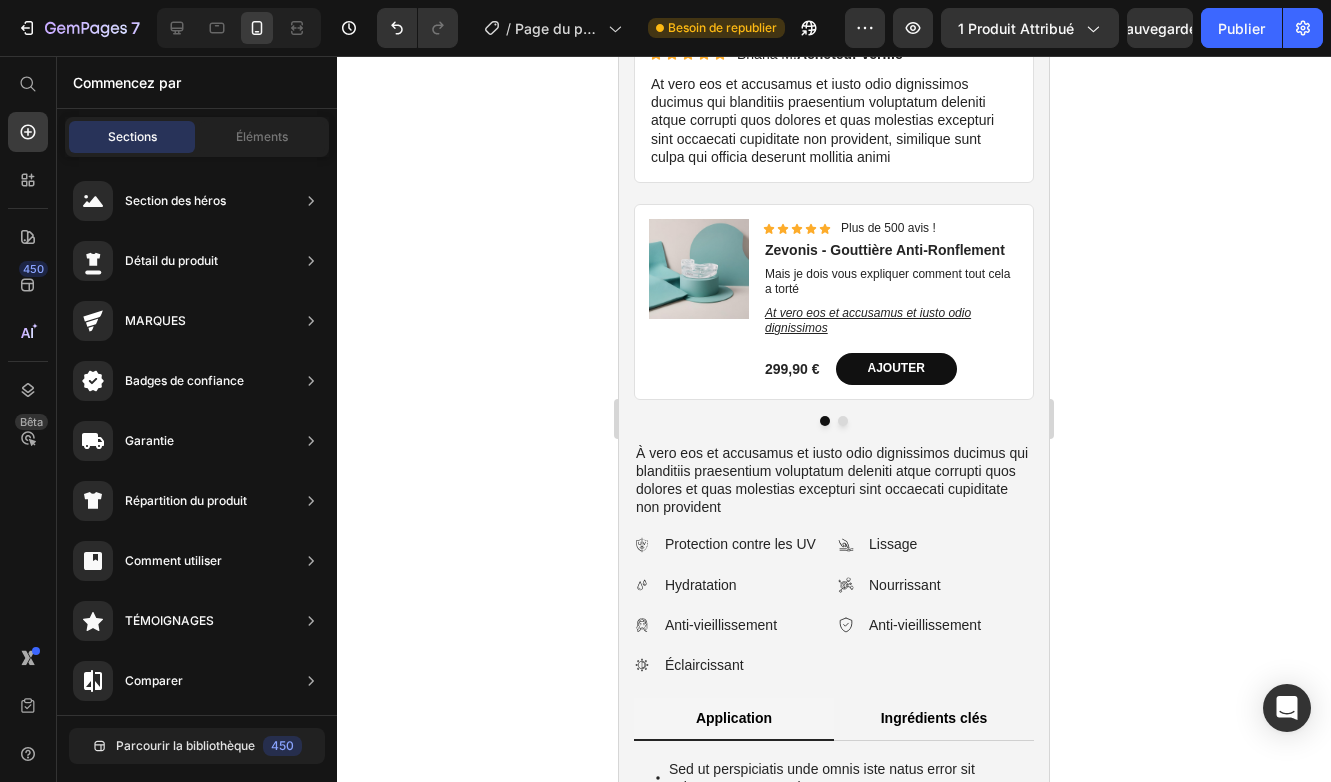 scroll, scrollTop: 8026, scrollLeft: 0, axis: vertical 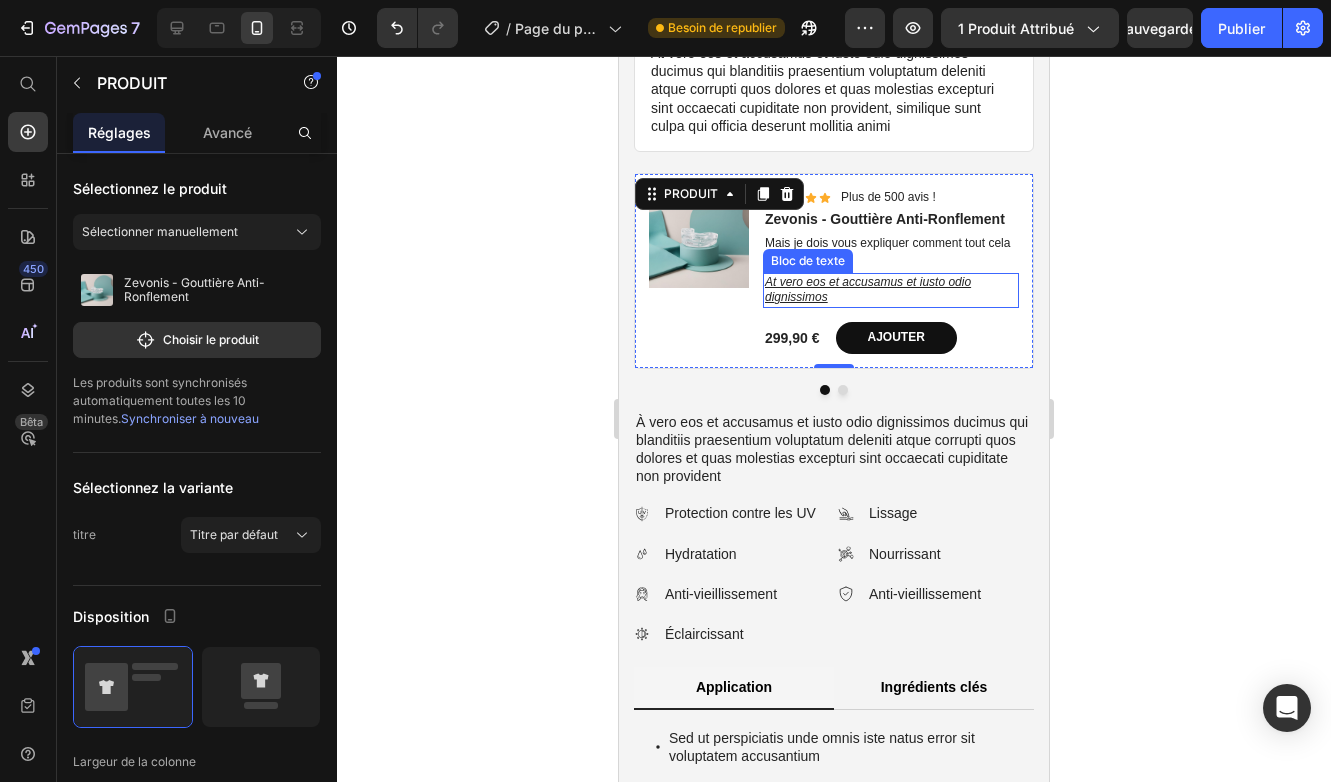 click 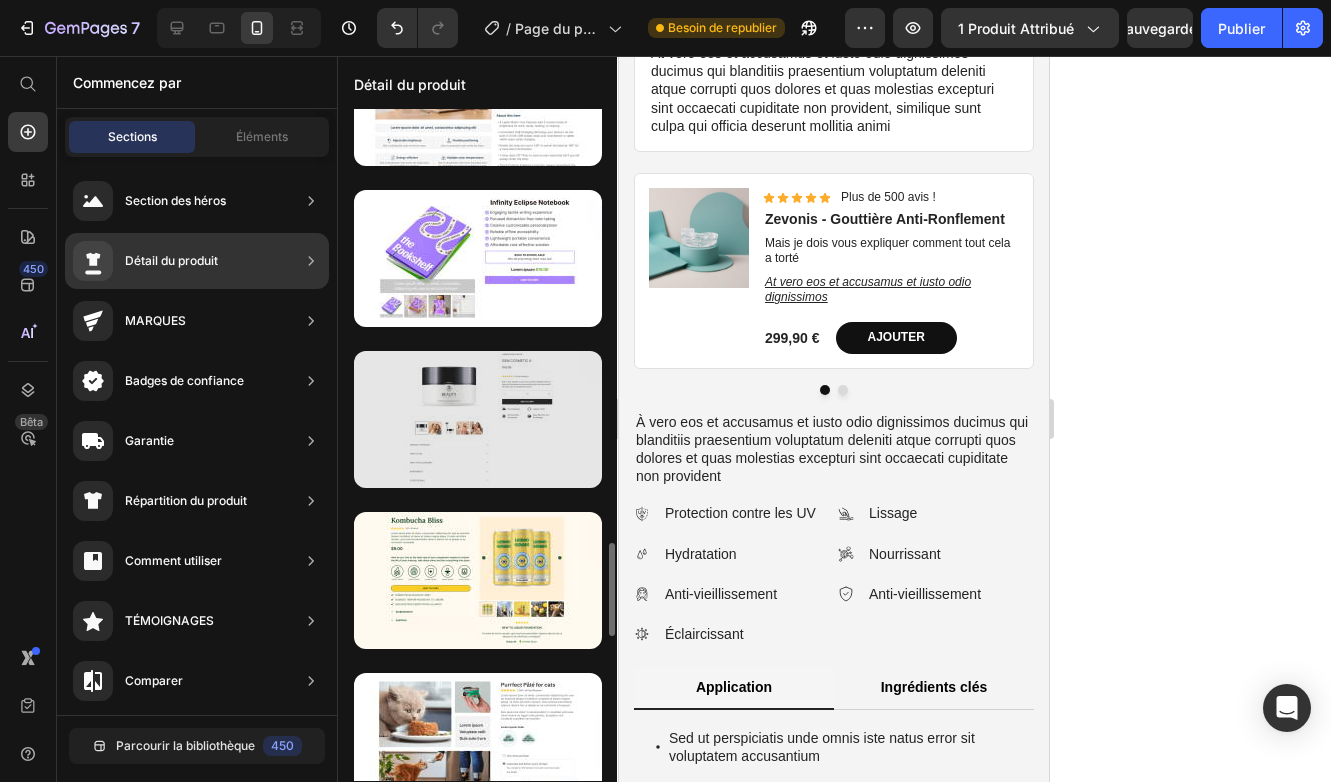 scroll, scrollTop: 3000, scrollLeft: 0, axis: vertical 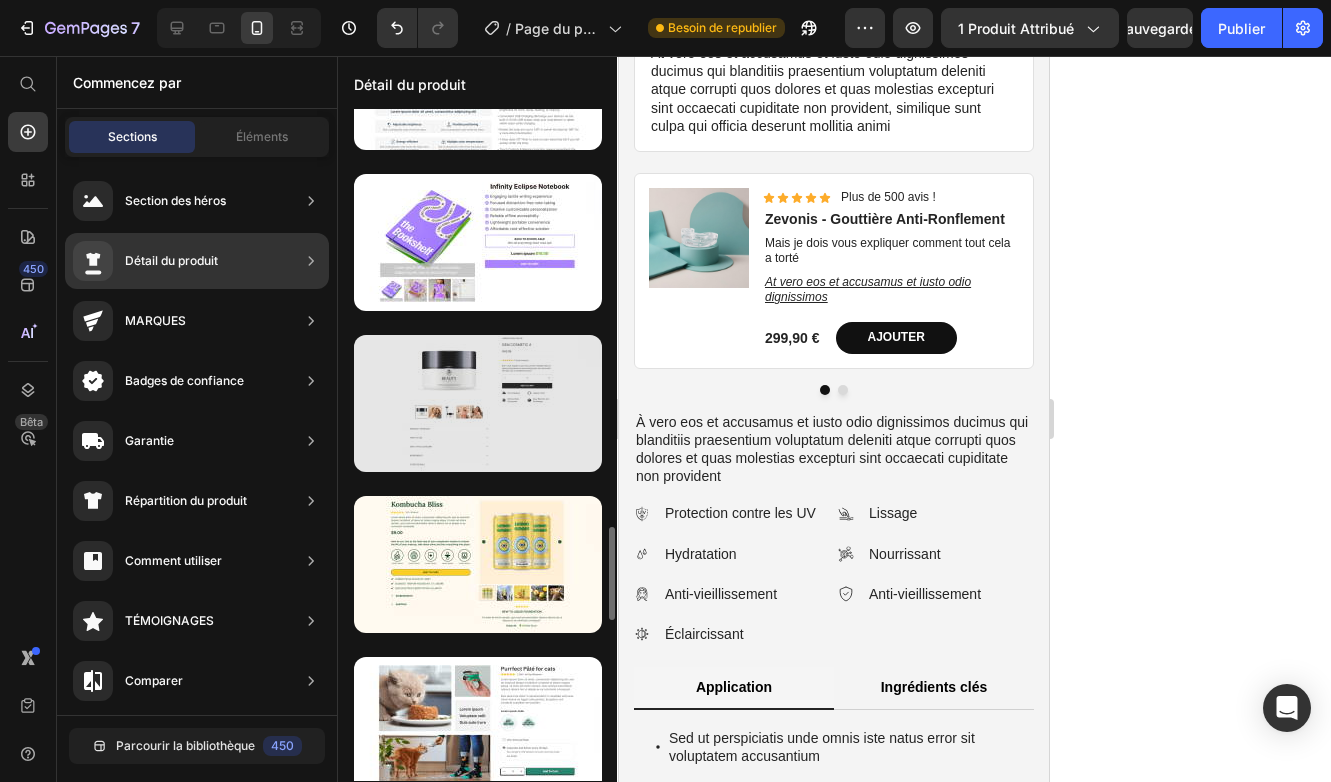 click at bounding box center (478, 403) 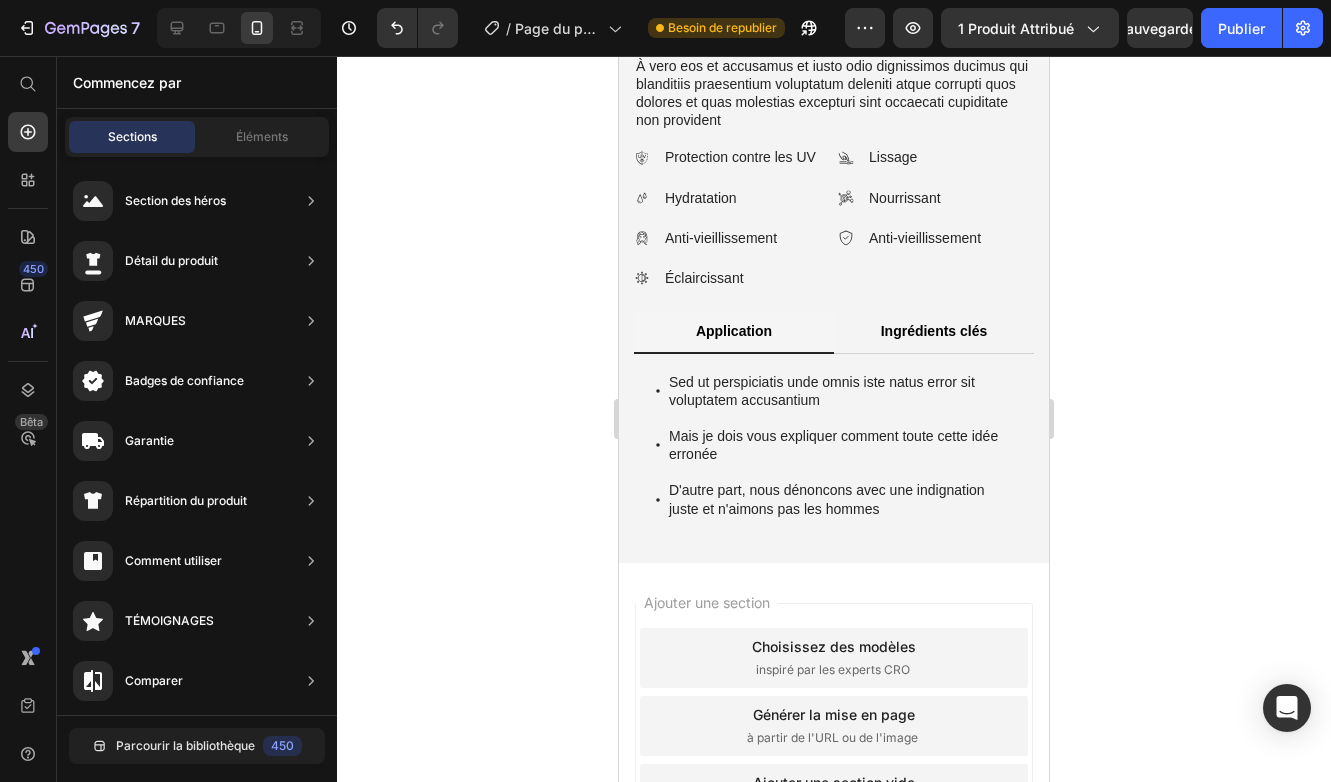 scroll, scrollTop: 8576, scrollLeft: 0, axis: vertical 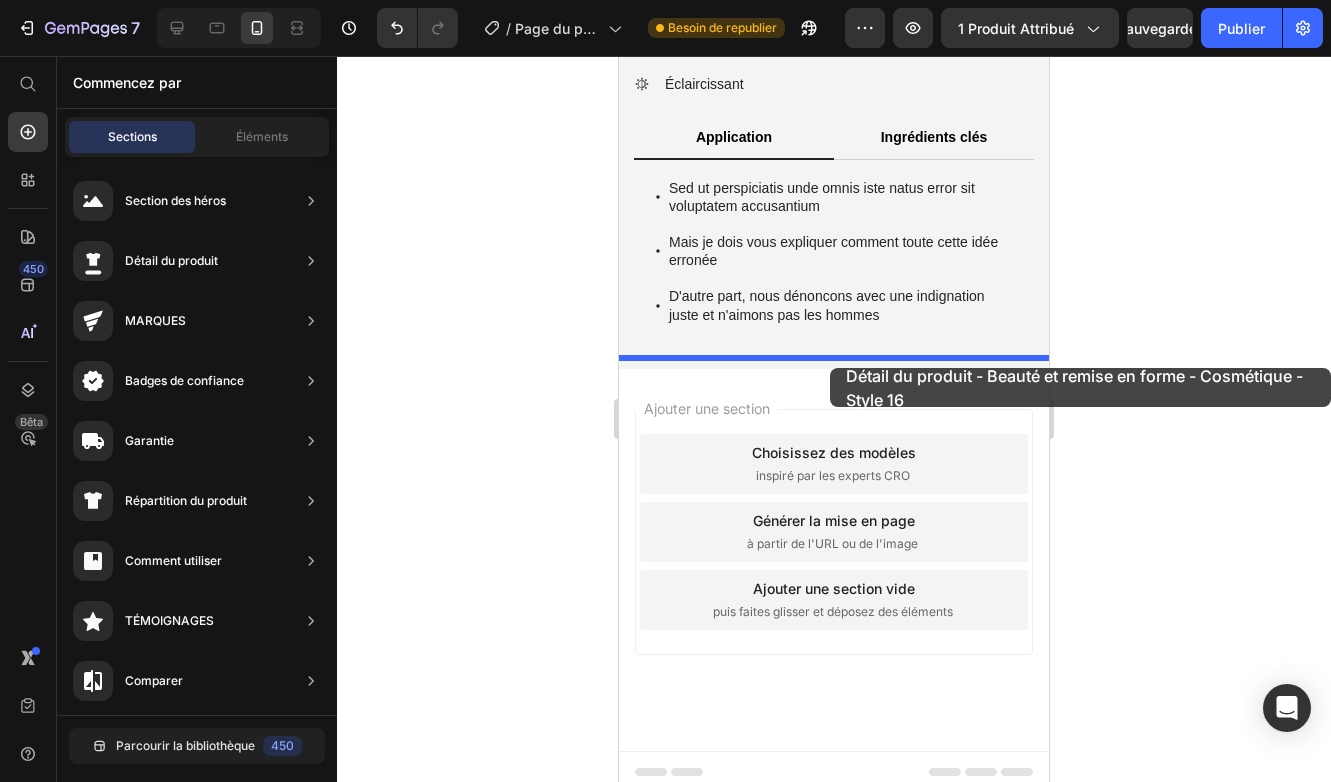 drag, startPoint x: 1137, startPoint y: 461, endPoint x: 830, endPoint y: 369, distance: 320.48868 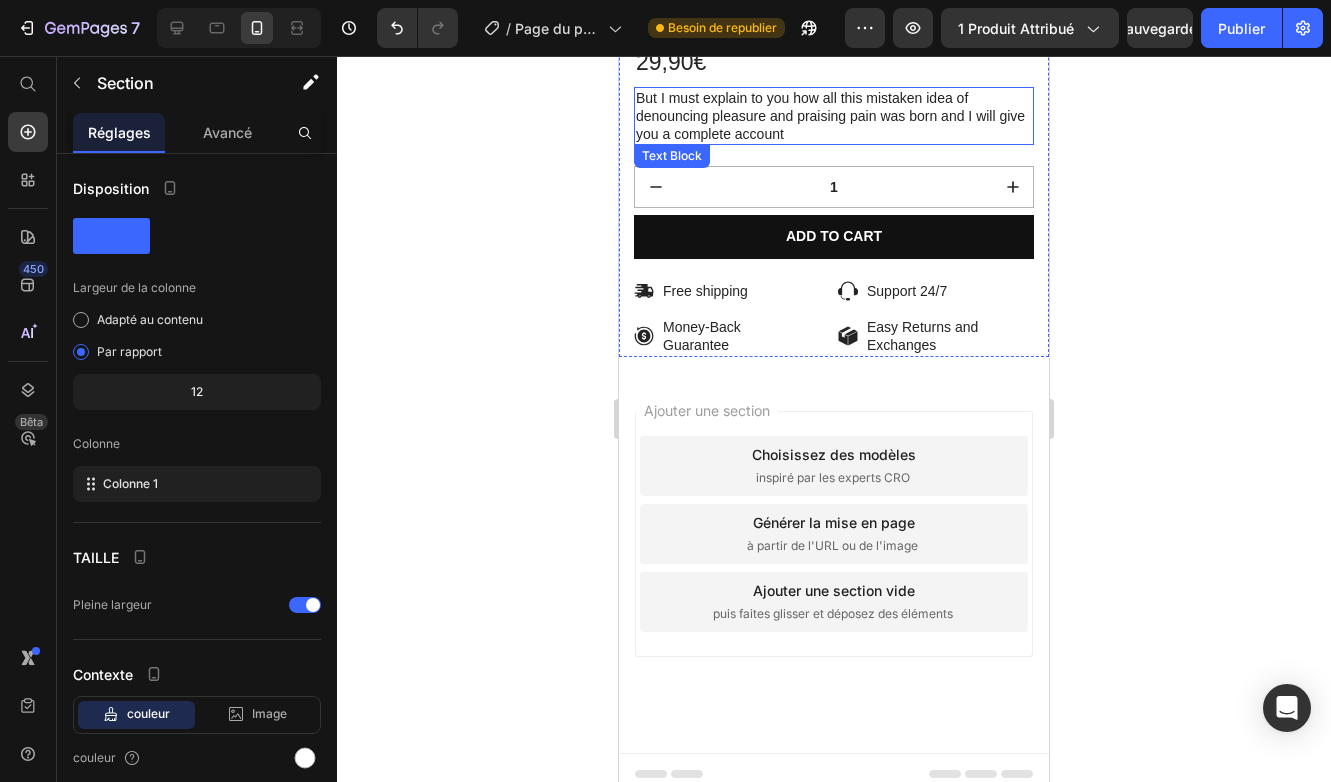scroll, scrollTop: 9236, scrollLeft: 0, axis: vertical 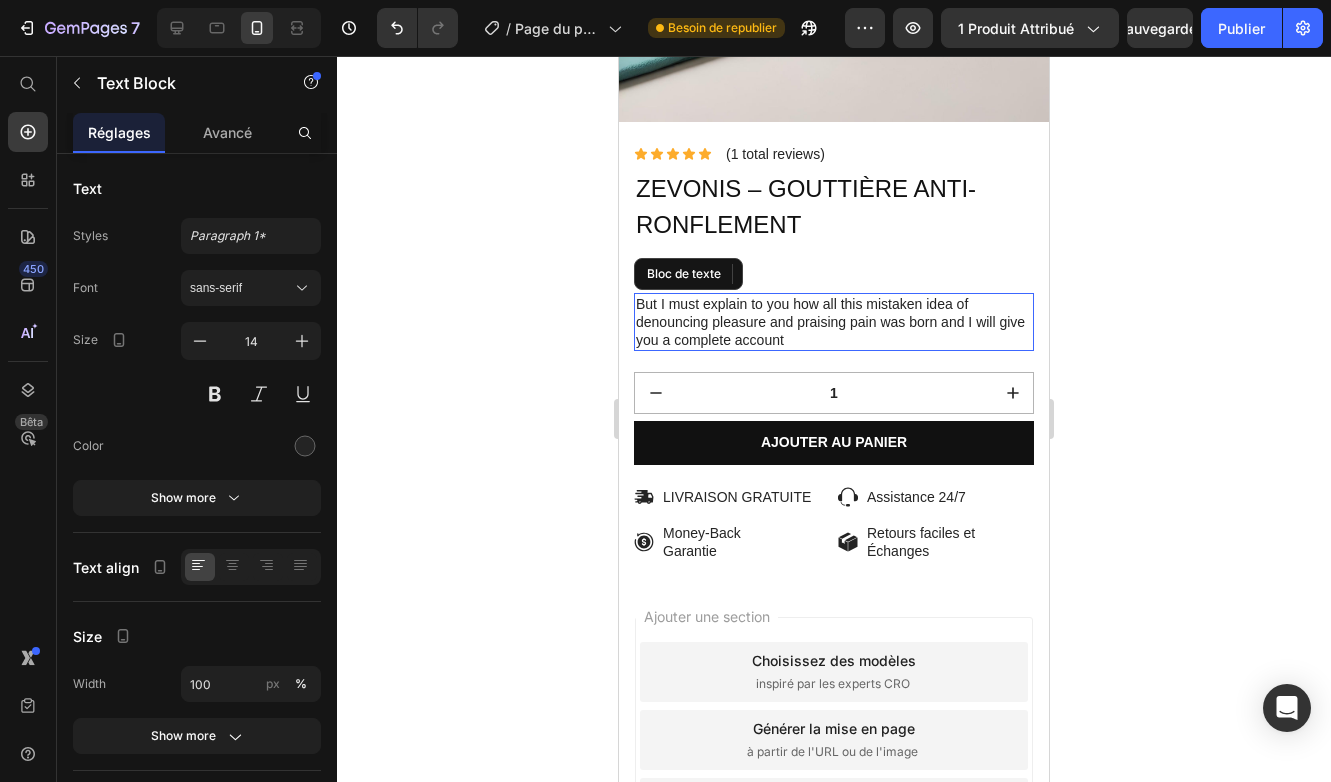 click on "But I must explain to you how all this mistaken idea of denouncing pleasure and praising pain was born and I will give you a complete account" at bounding box center [834, 322] 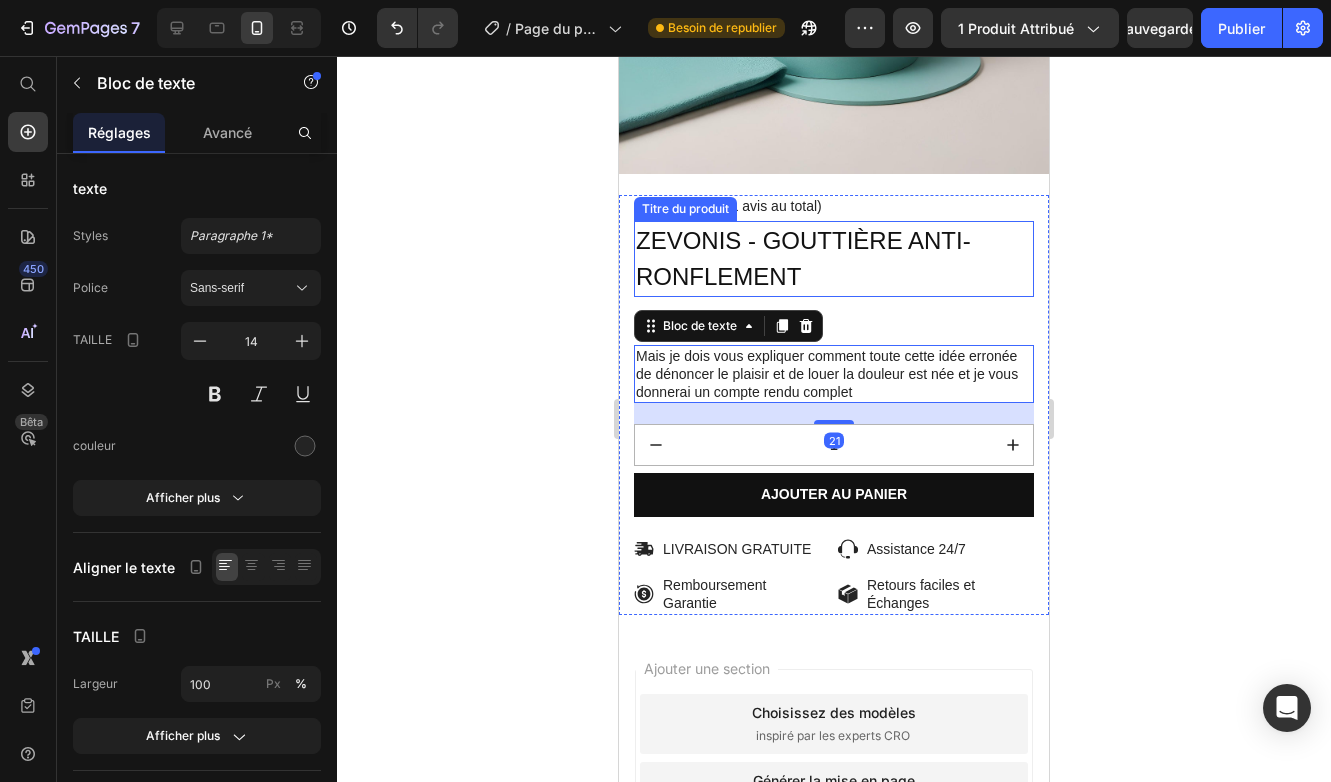 click on "ZEVONIS - GOUTTIÈRE ANTI-RONFLEMENT" at bounding box center [834, 259] 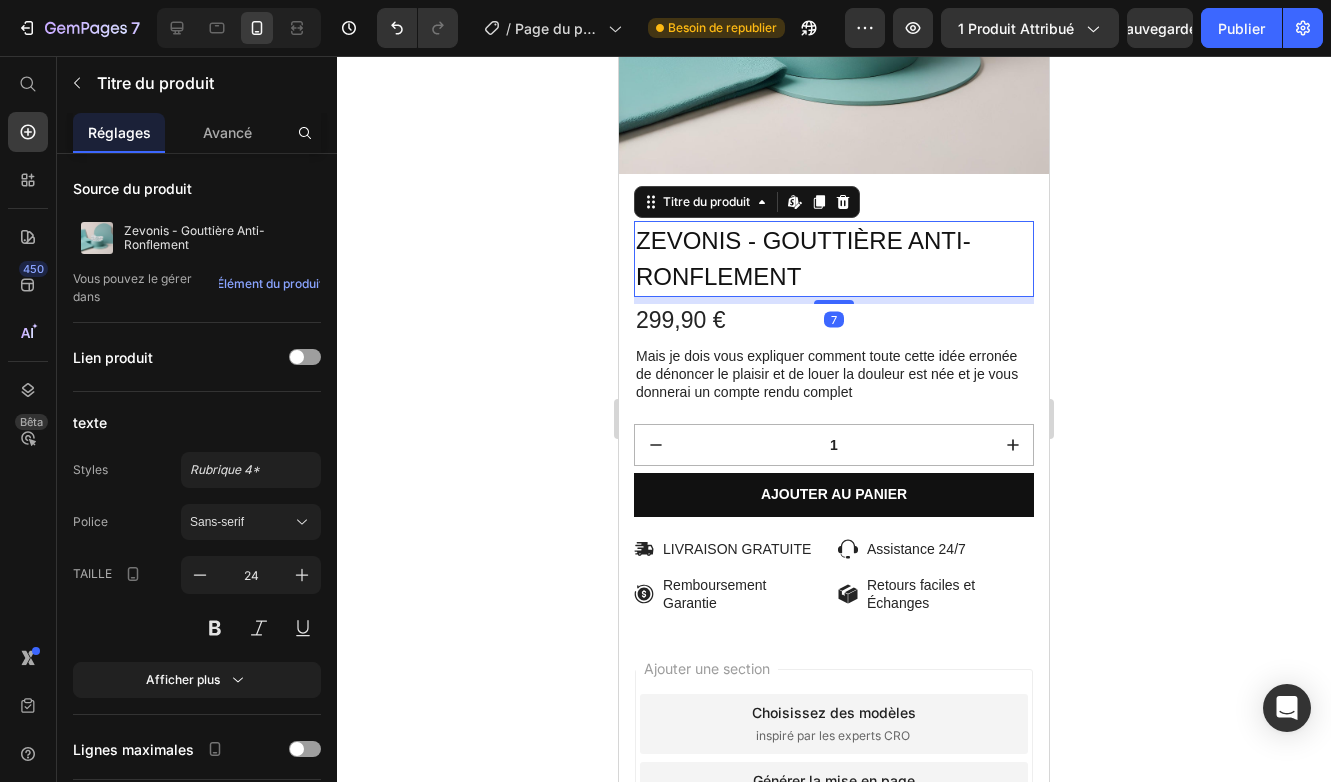 click 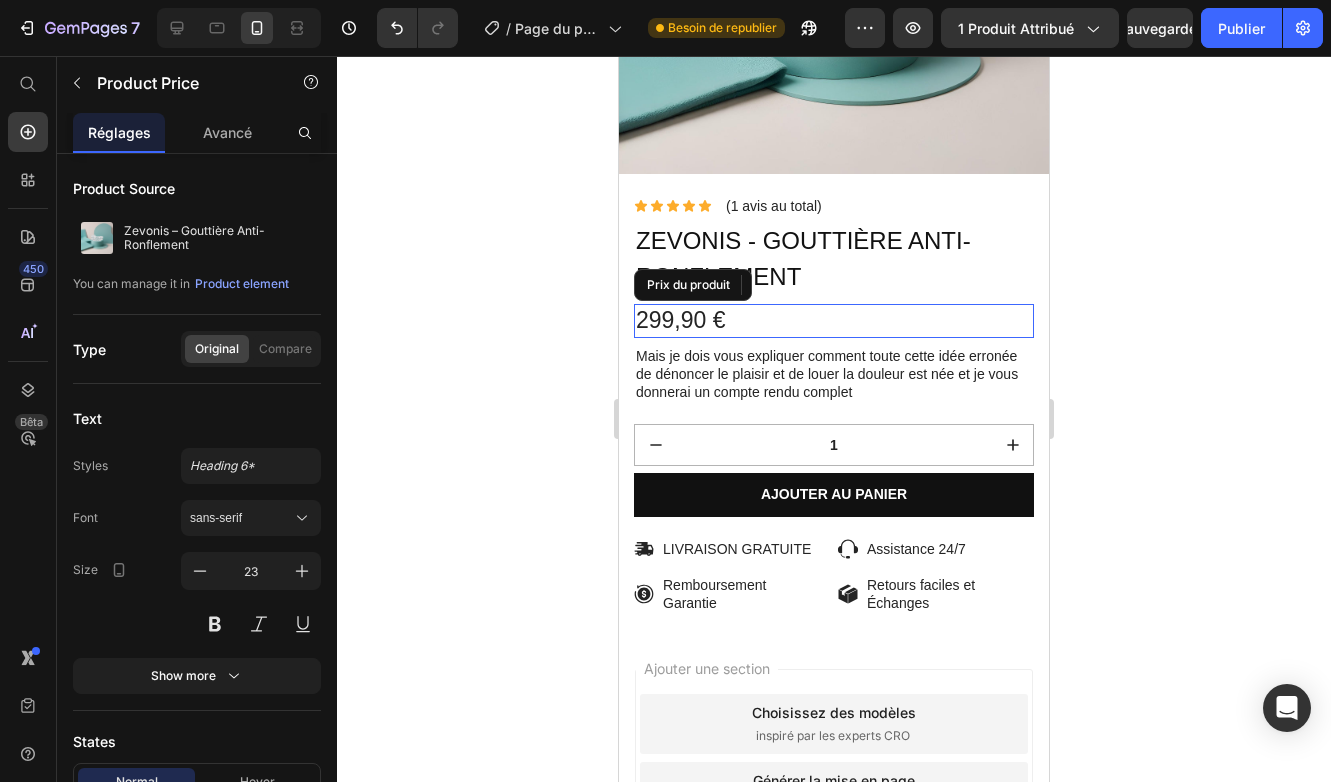 click on "299,90 €" at bounding box center (834, 321) 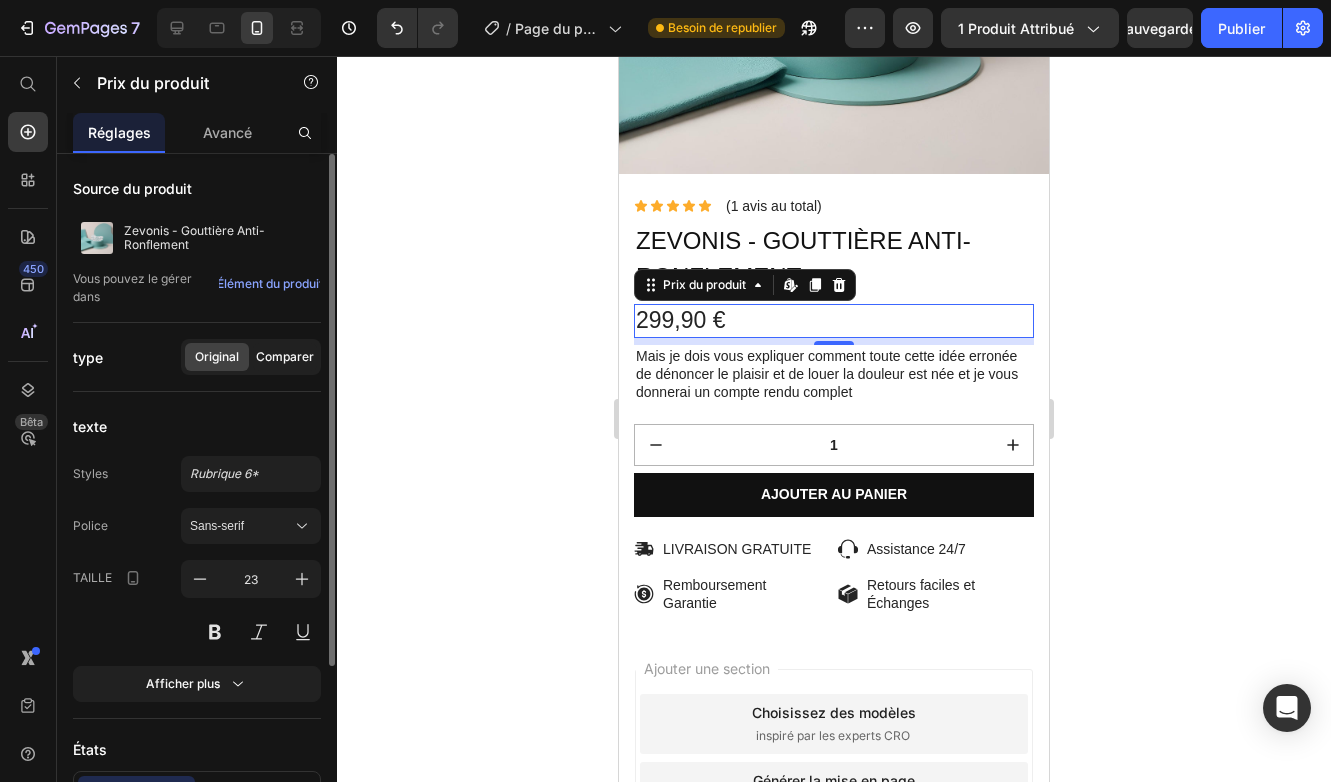 click on "Comparer" 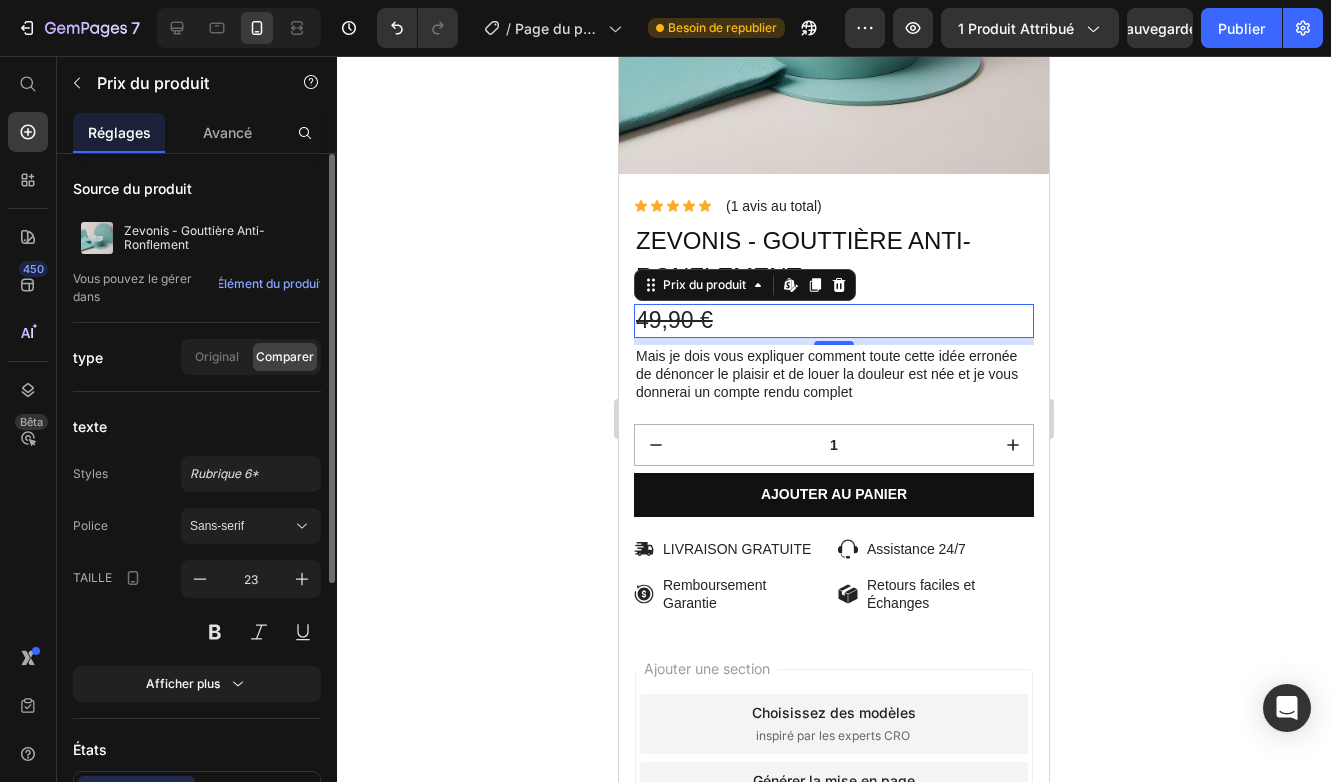 click on "Source du produit Zevonis - Gouttière Anti-Ronflement Vous pouvez le gérer dans Élément du produit type Original Comparer texte Styles Rubrique 6* Police Sans-serif TAILLE 23 Afficher plus États normal Hover Couleur du texte Ligne à travers Épaisseur 1 Px Couleur de la ligne Aligner" at bounding box center (197, 651) 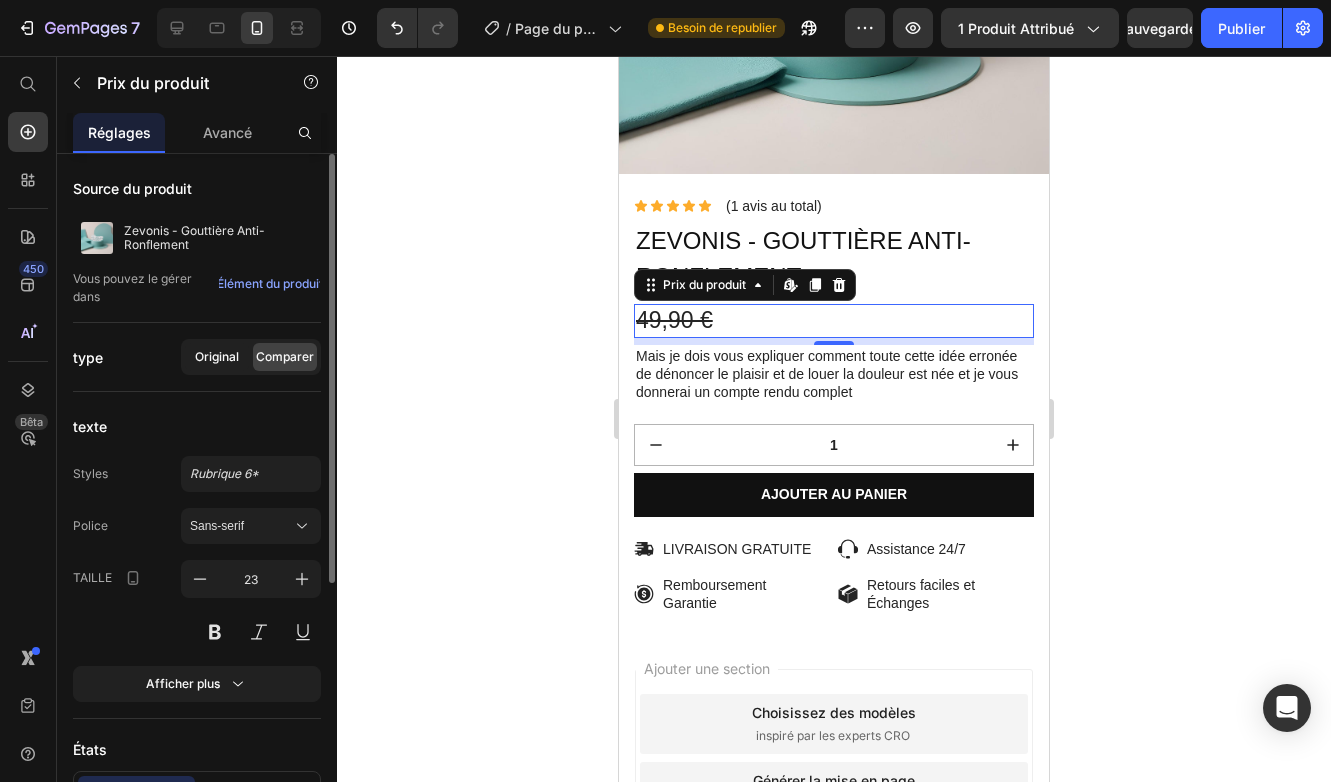 click on "Original" 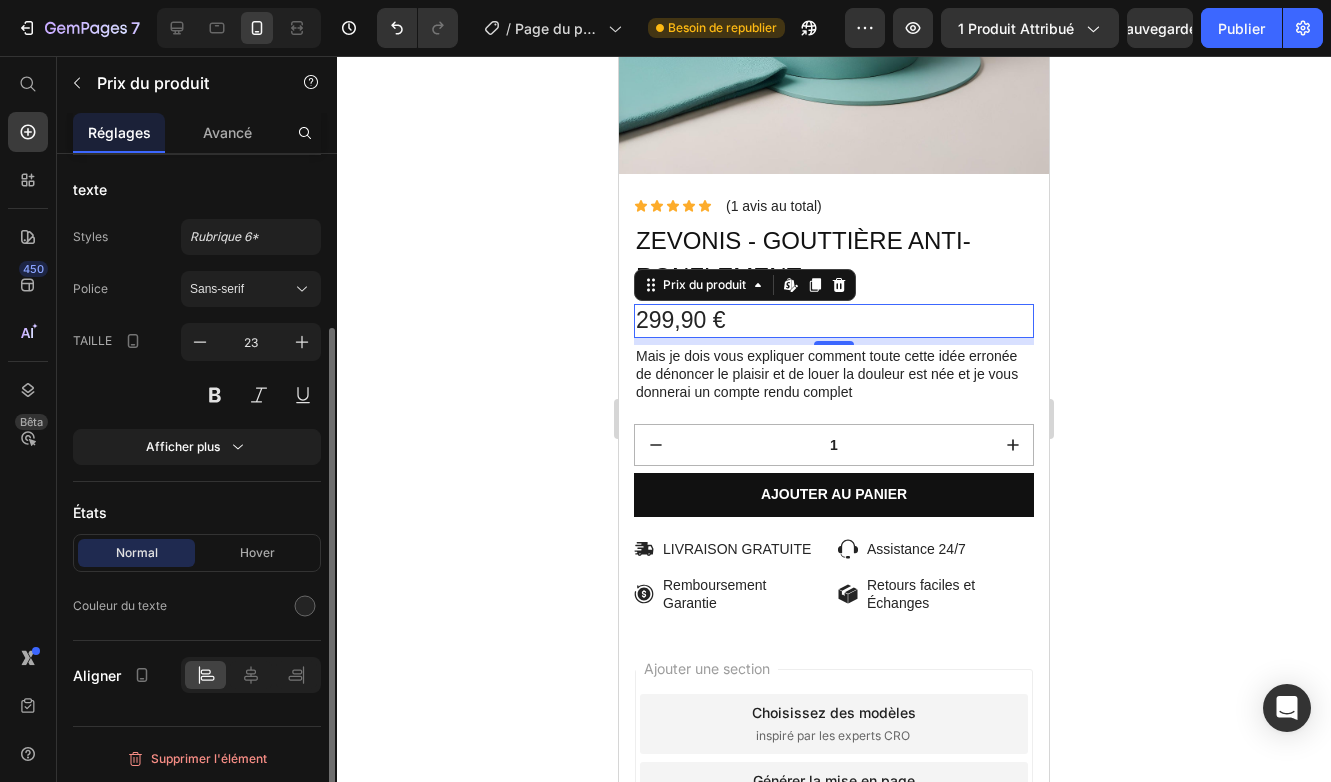 scroll, scrollTop: 236, scrollLeft: 0, axis: vertical 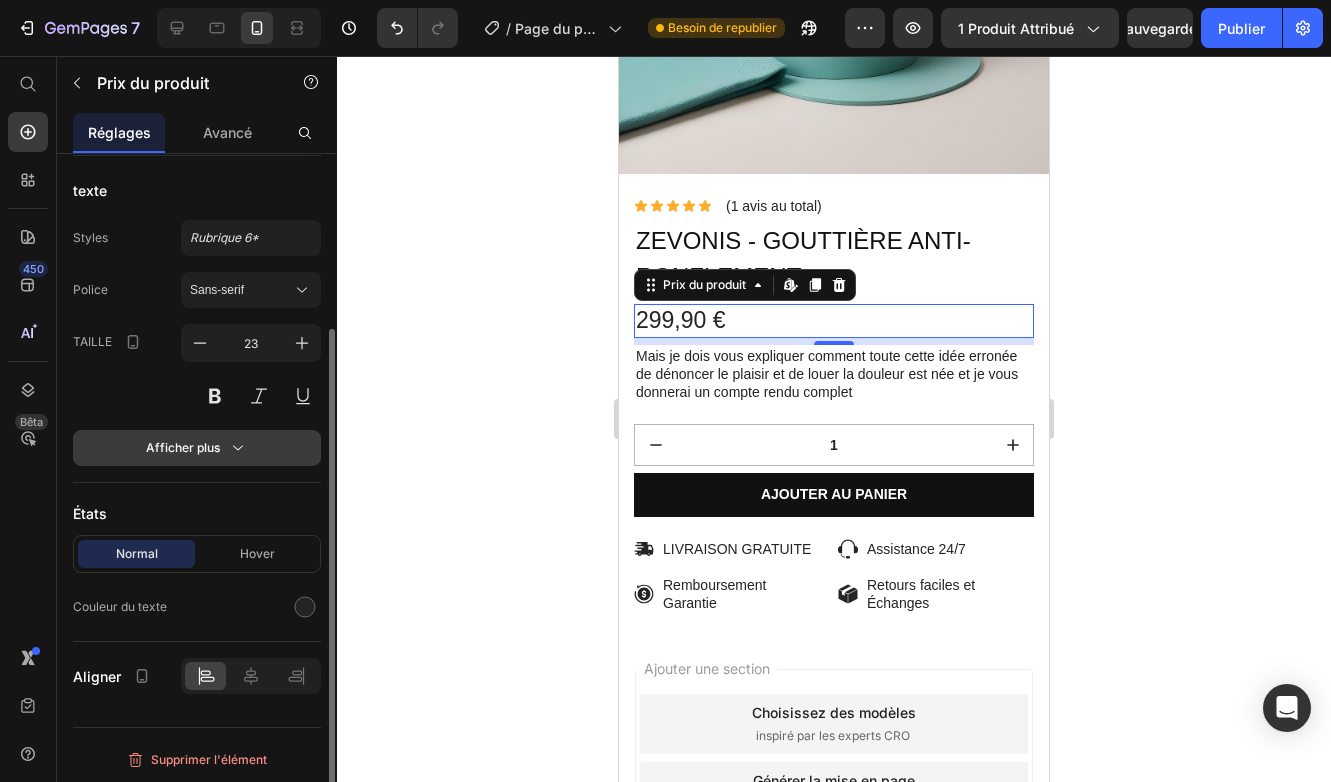 click on "Afficher plus" at bounding box center [197, 448] 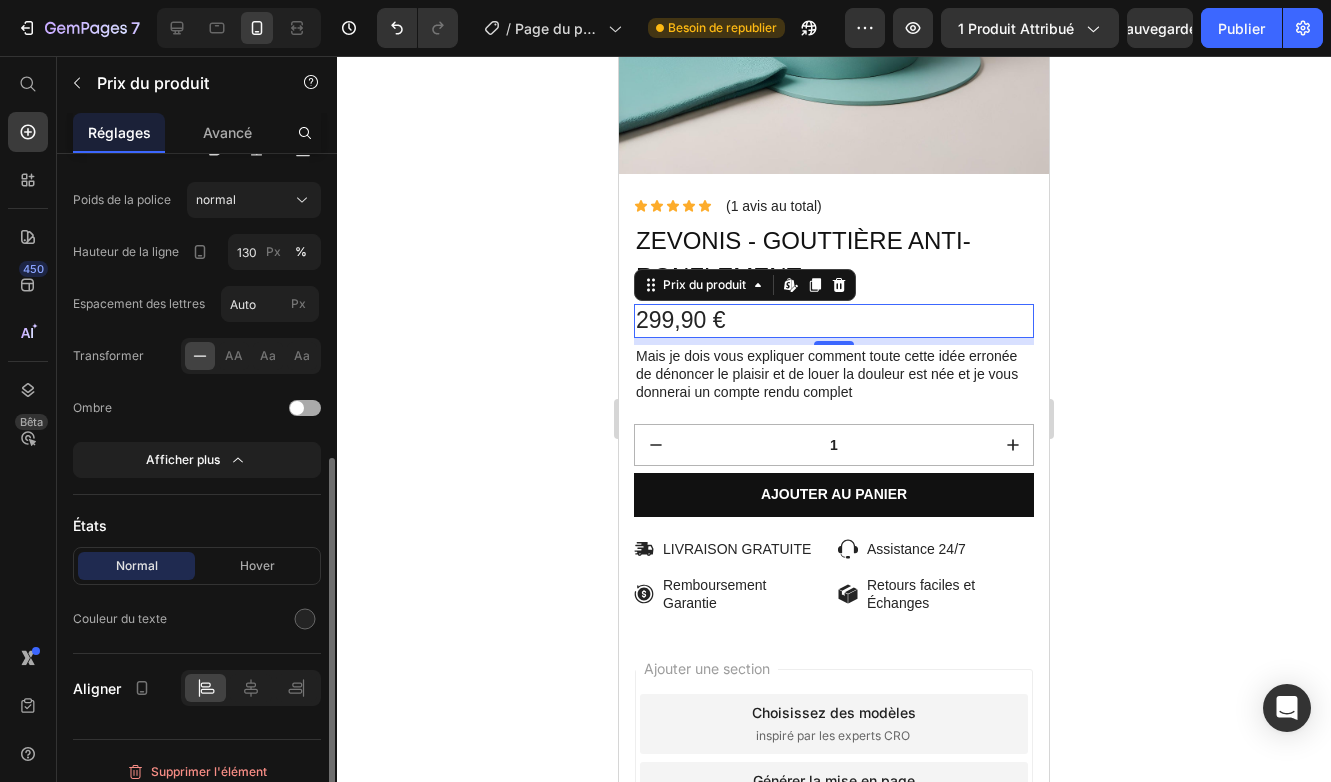 scroll, scrollTop: 499, scrollLeft: 0, axis: vertical 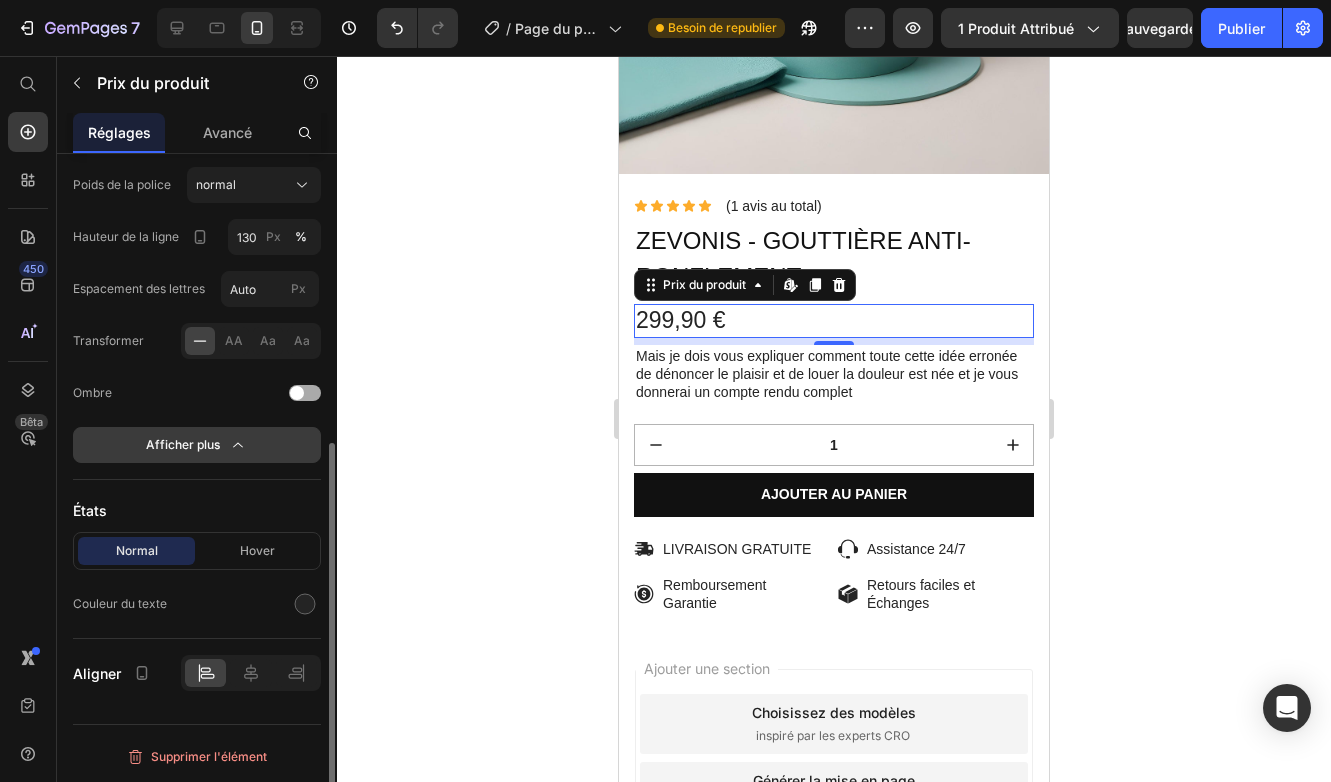 click 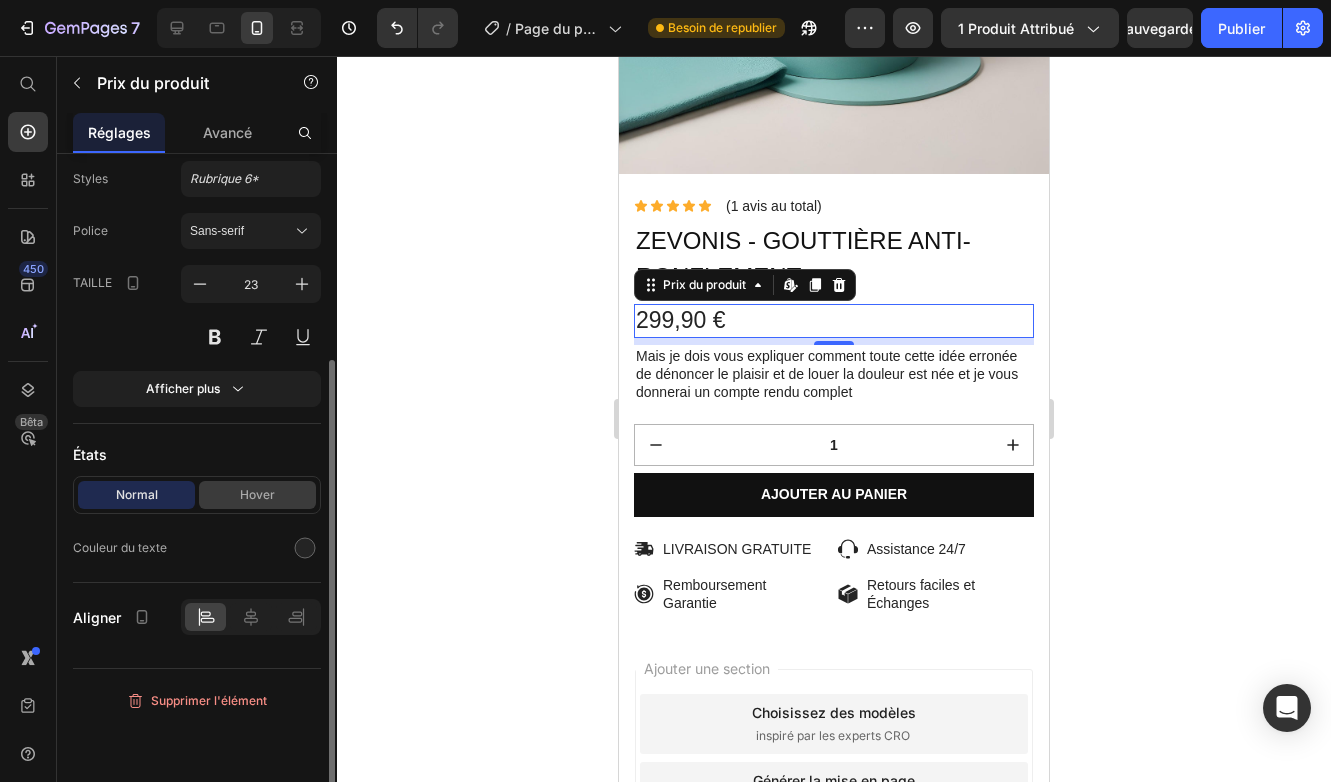 scroll, scrollTop: 293, scrollLeft: 0, axis: vertical 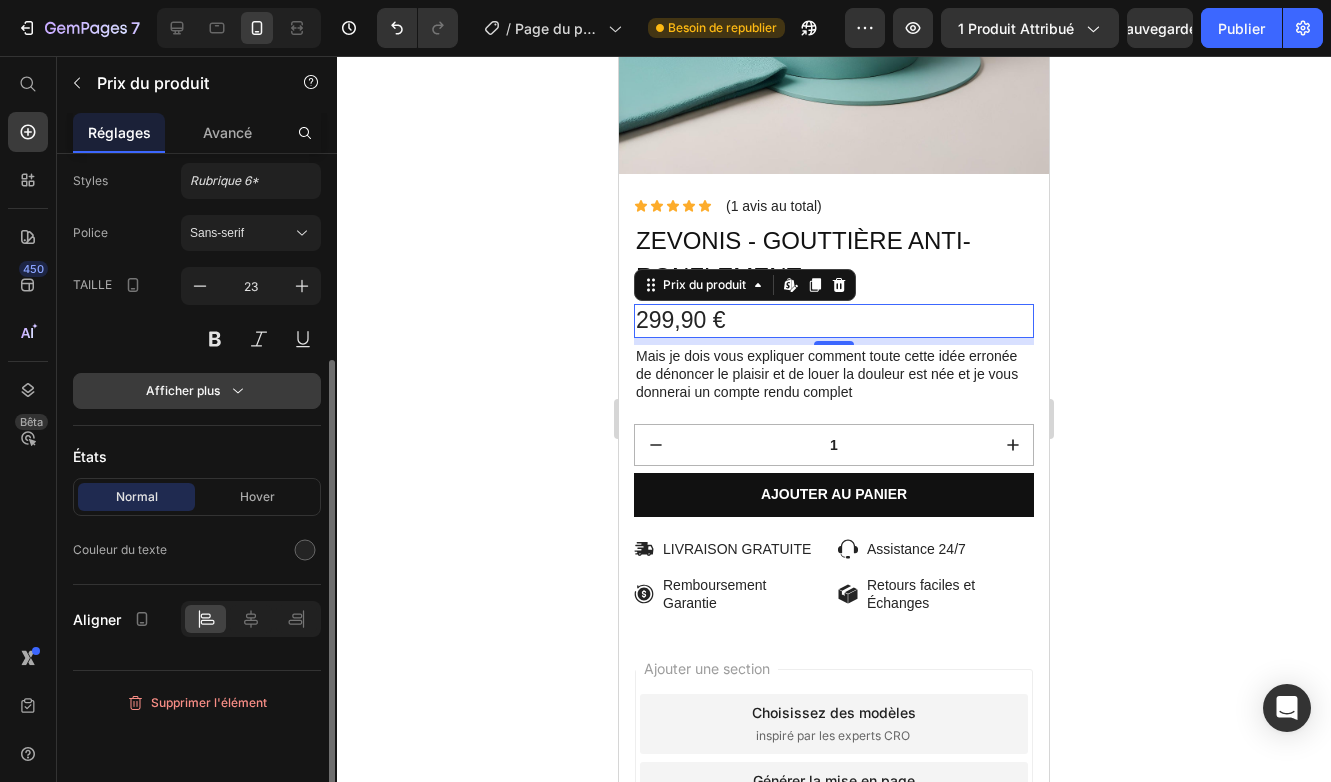 click on "Afficher plus" at bounding box center [197, 391] 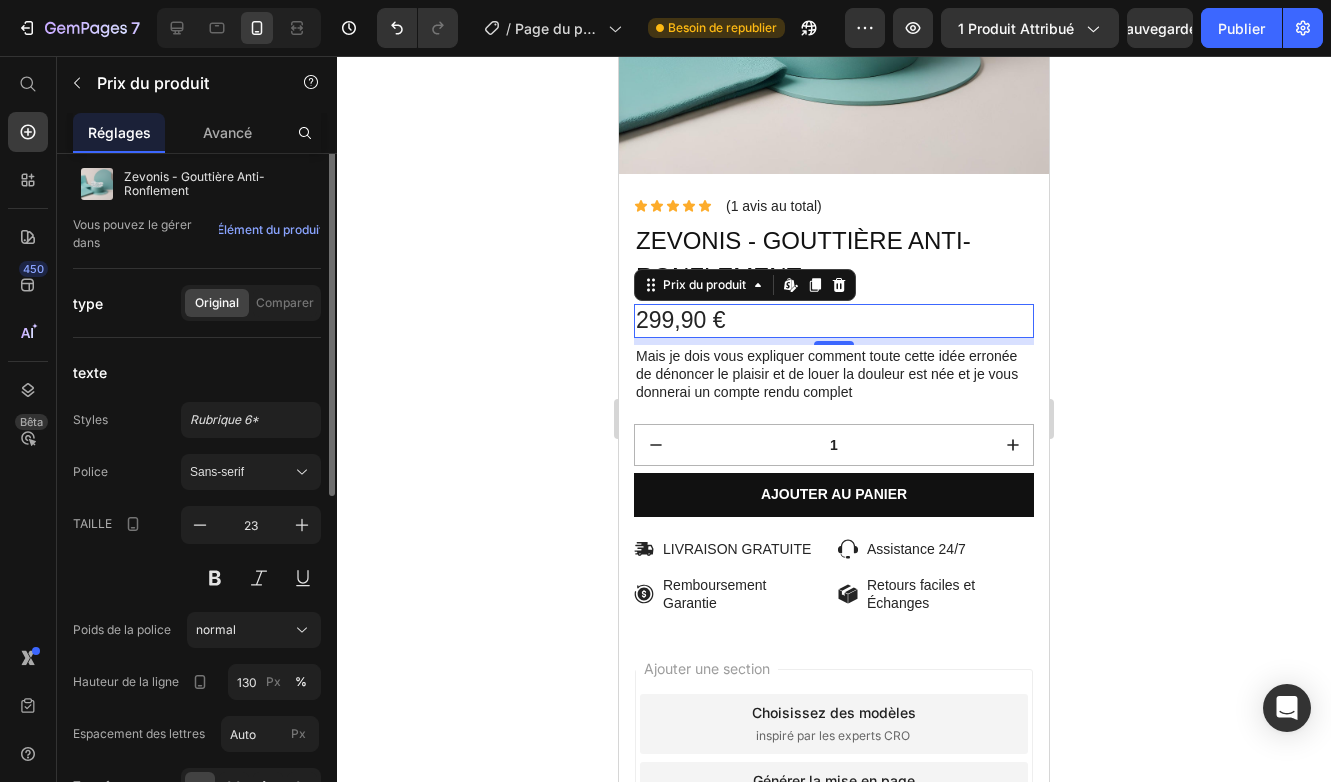 scroll, scrollTop: 0, scrollLeft: 0, axis: both 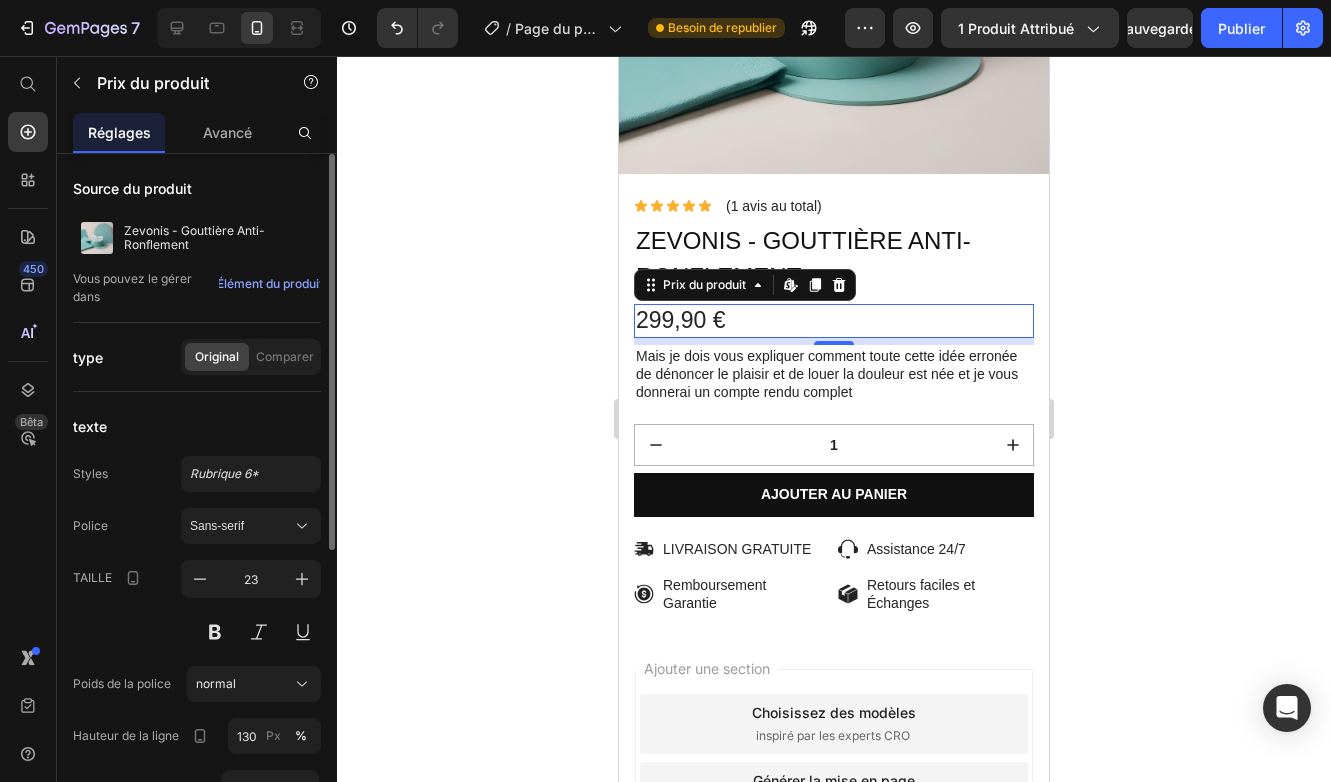 click 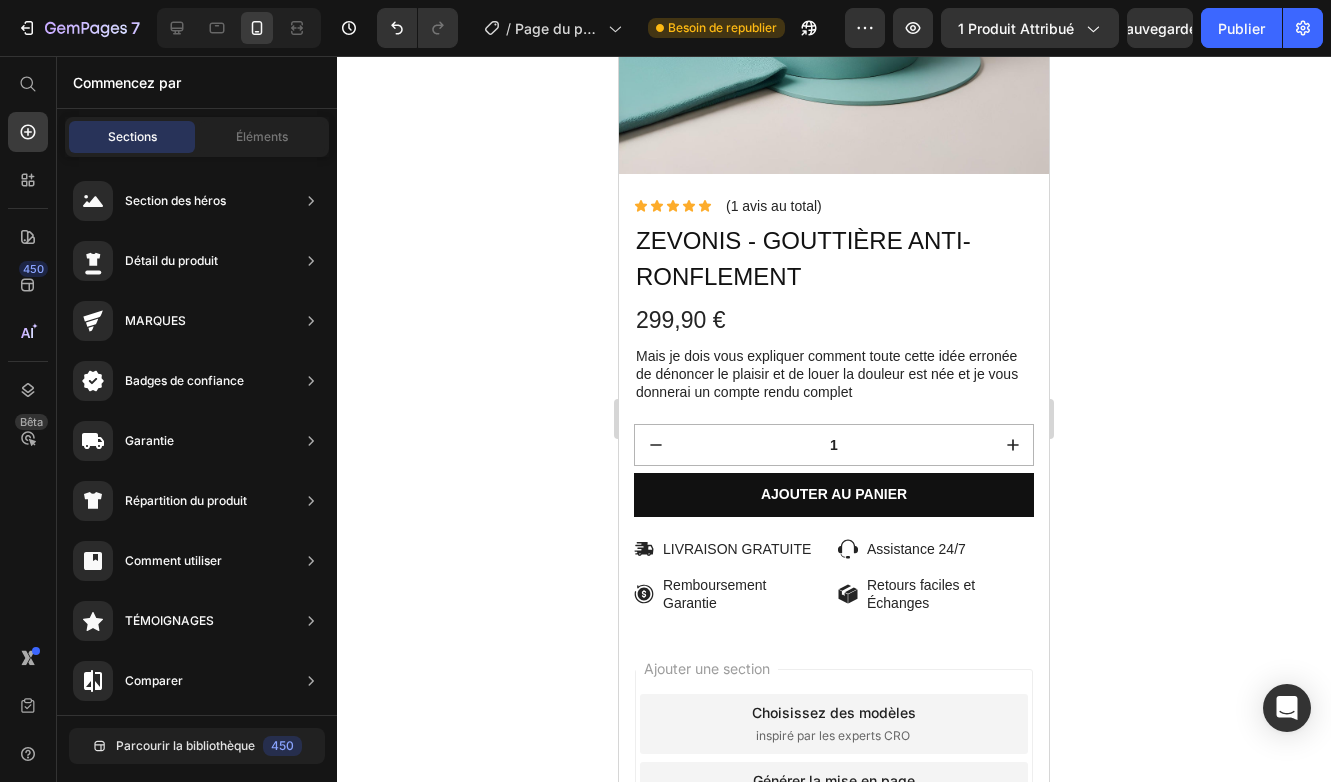 scroll, scrollTop: 0, scrollLeft: 0, axis: both 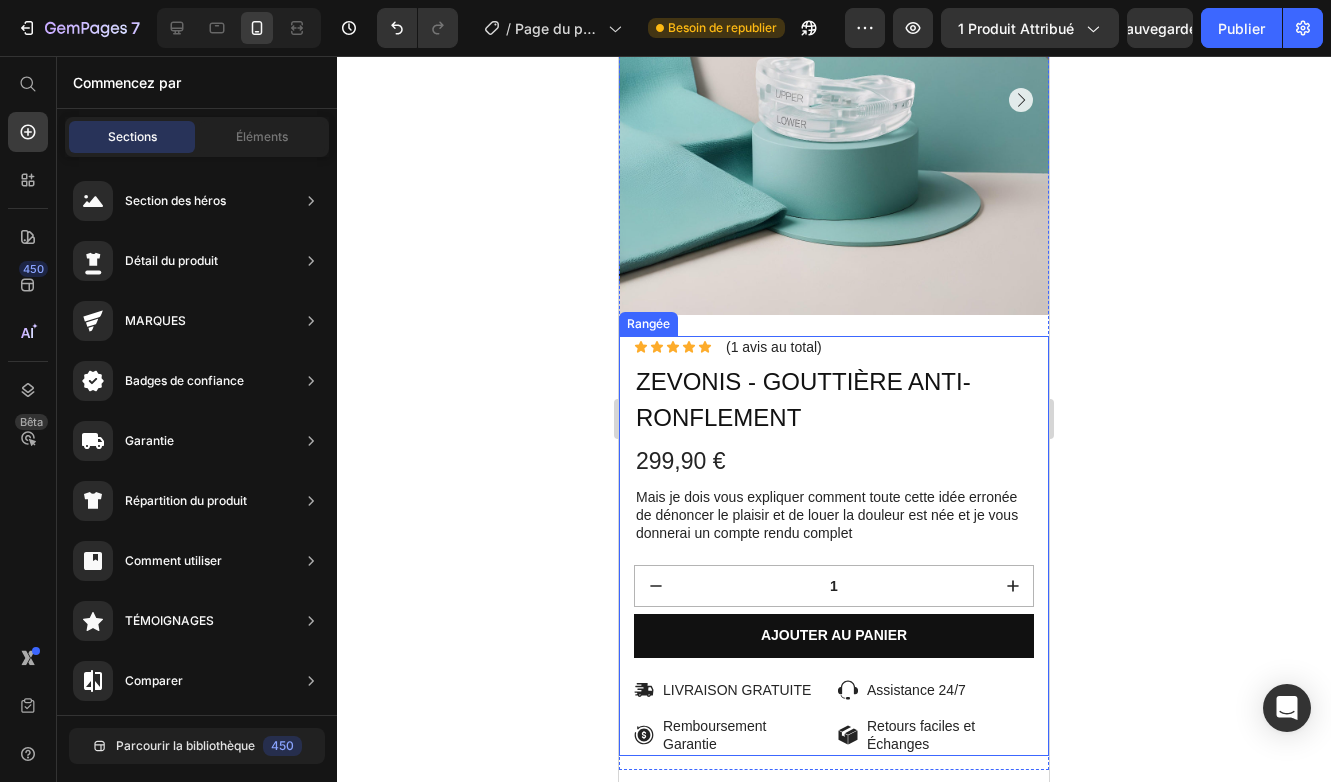 click on "Lorem ipsum dolor Text Block icône icône icône icône icône Liste des icônes (1 avis au total) Bloc de texte Rangée ZEVONIS - GOUTTIÈRE ANTI-RONFLEMENT Titre du produit 299,90 € Prix du produit Icon Icon Icon Icon Icon Icon List (1 total reviews) Text Block Row Mais je dois vous expliquer comment toute cette idée erronée de dénoncer le plaisir et de louer la douleur est née et je vous donnerai un compte rendu complet Bloc de texte 1 Quantité de produit ajouter au panier ajouter au panier
icône LIVRAISON GRATUITE Bloc de texte Rangée
icône Assistance 24/7 Bloc de texte Rangée Rangée
icône Remboursement Garantie Bloc de texte Rangée
icône Retours faciles et Échanges Bloc de texte Rangée Rangée Rangée" at bounding box center [834, 546] 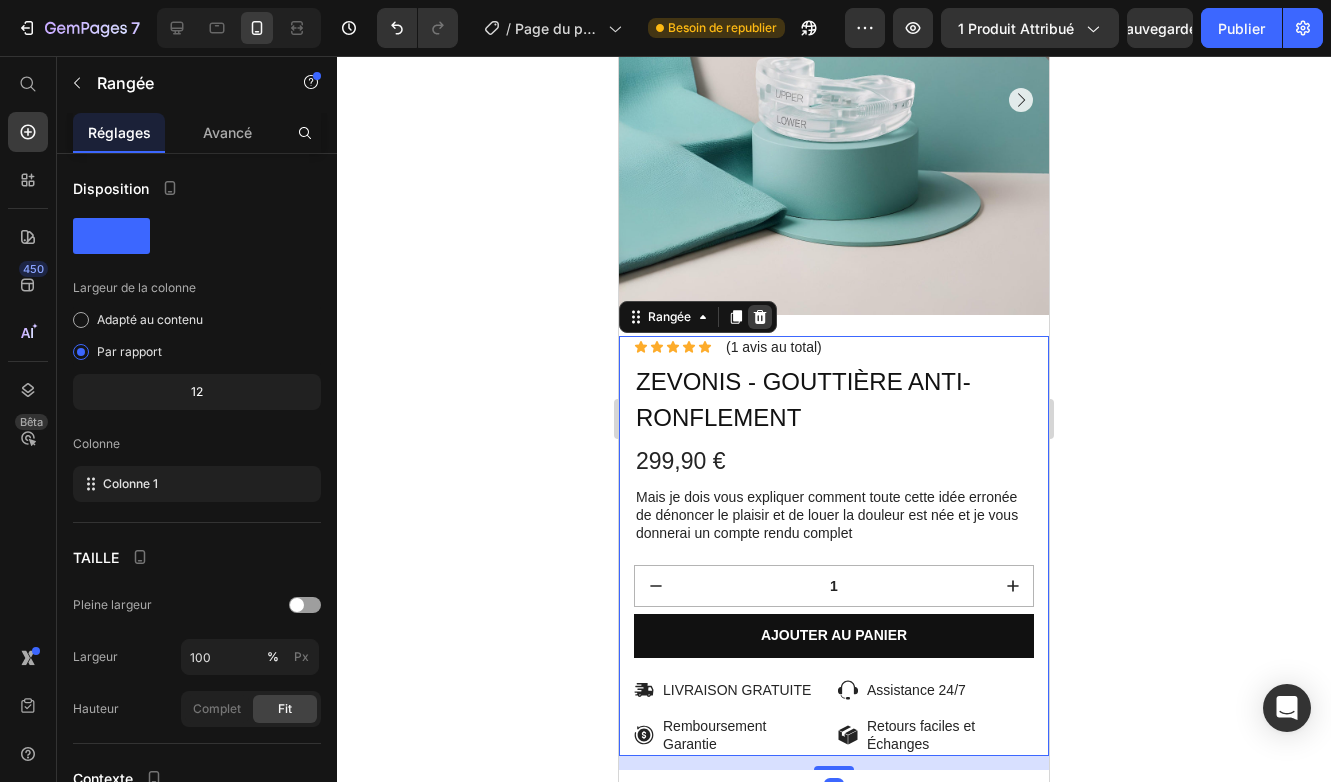 click at bounding box center [760, 317] 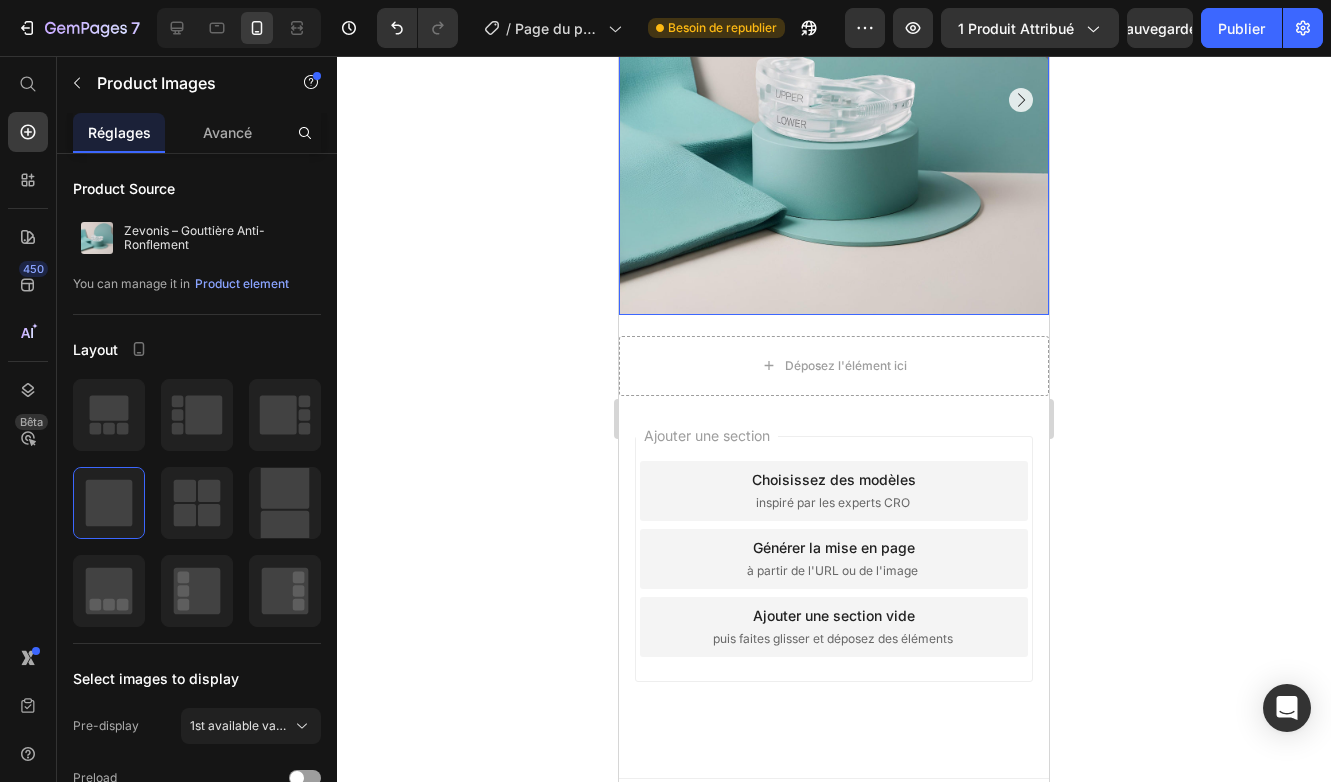 click at bounding box center (834, 100) 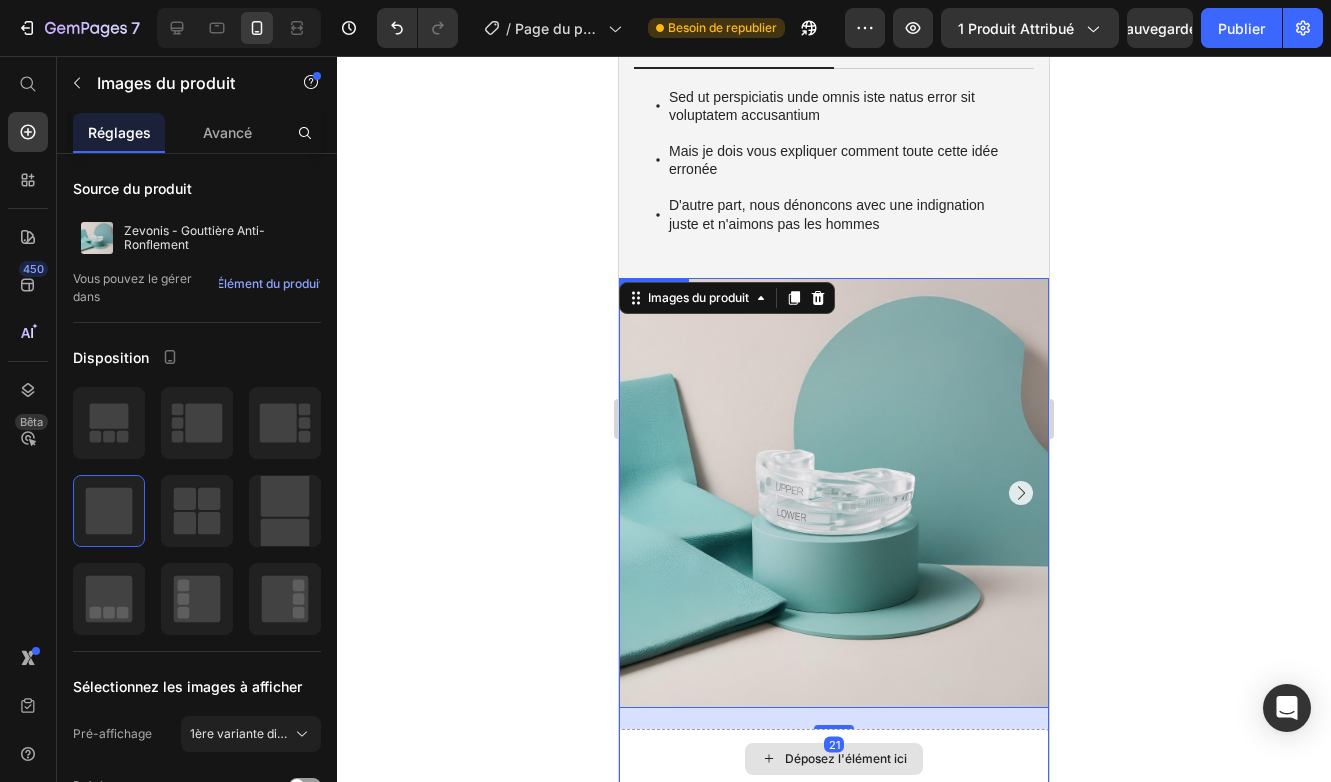 scroll, scrollTop: 8701, scrollLeft: 0, axis: vertical 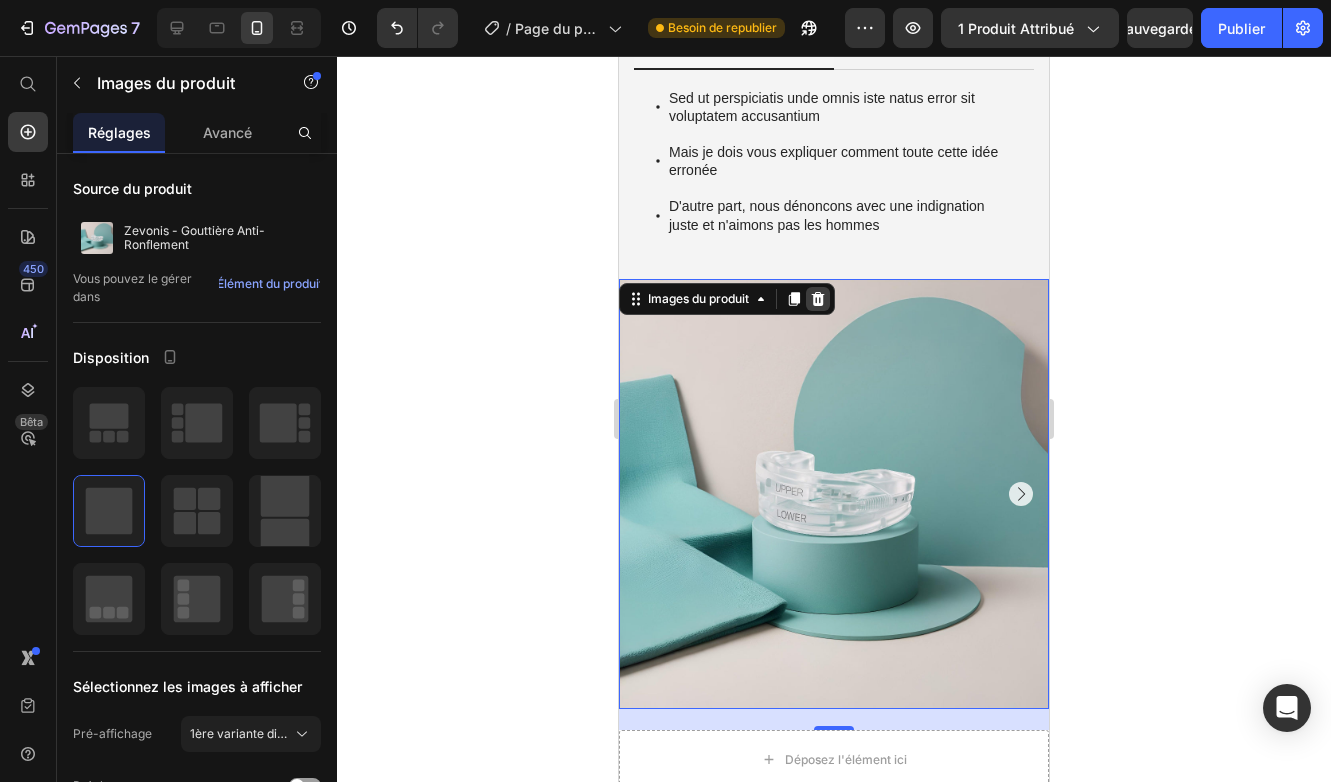 click 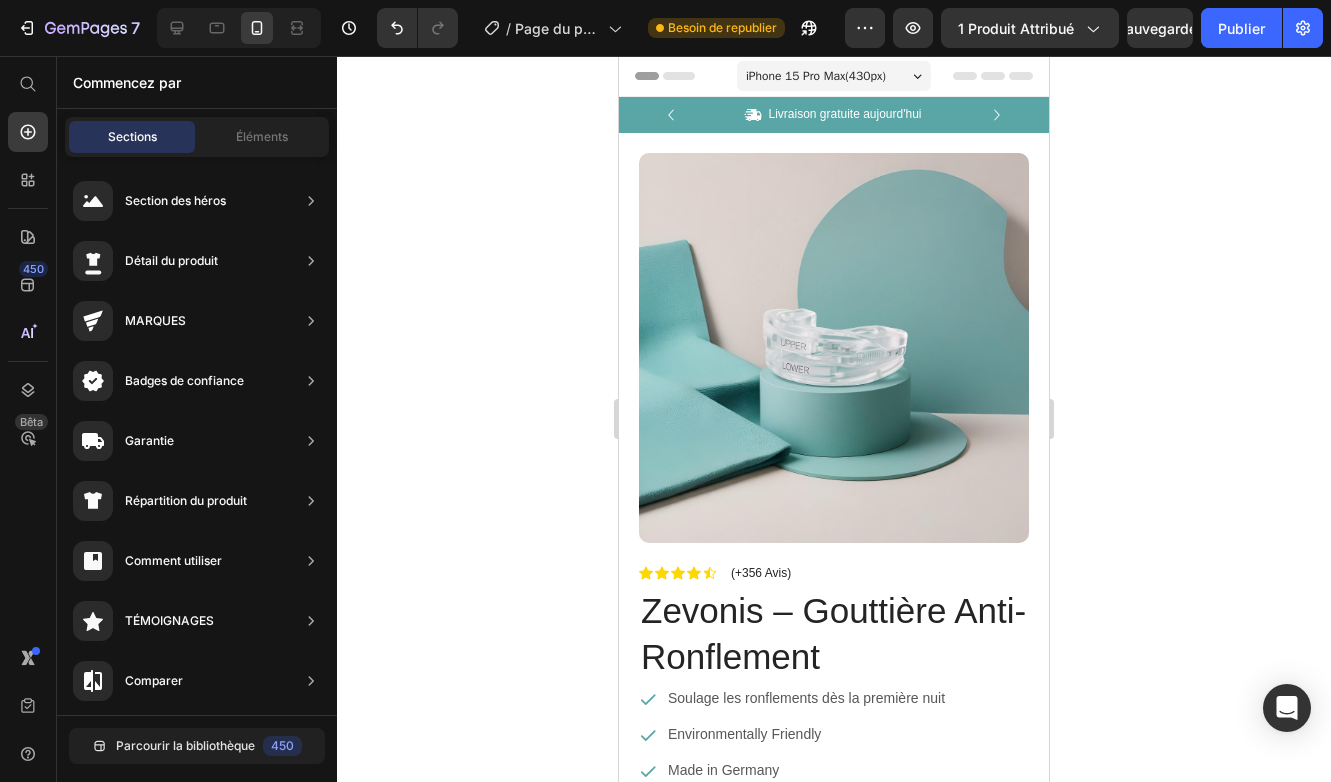 scroll, scrollTop: 0, scrollLeft: 0, axis: both 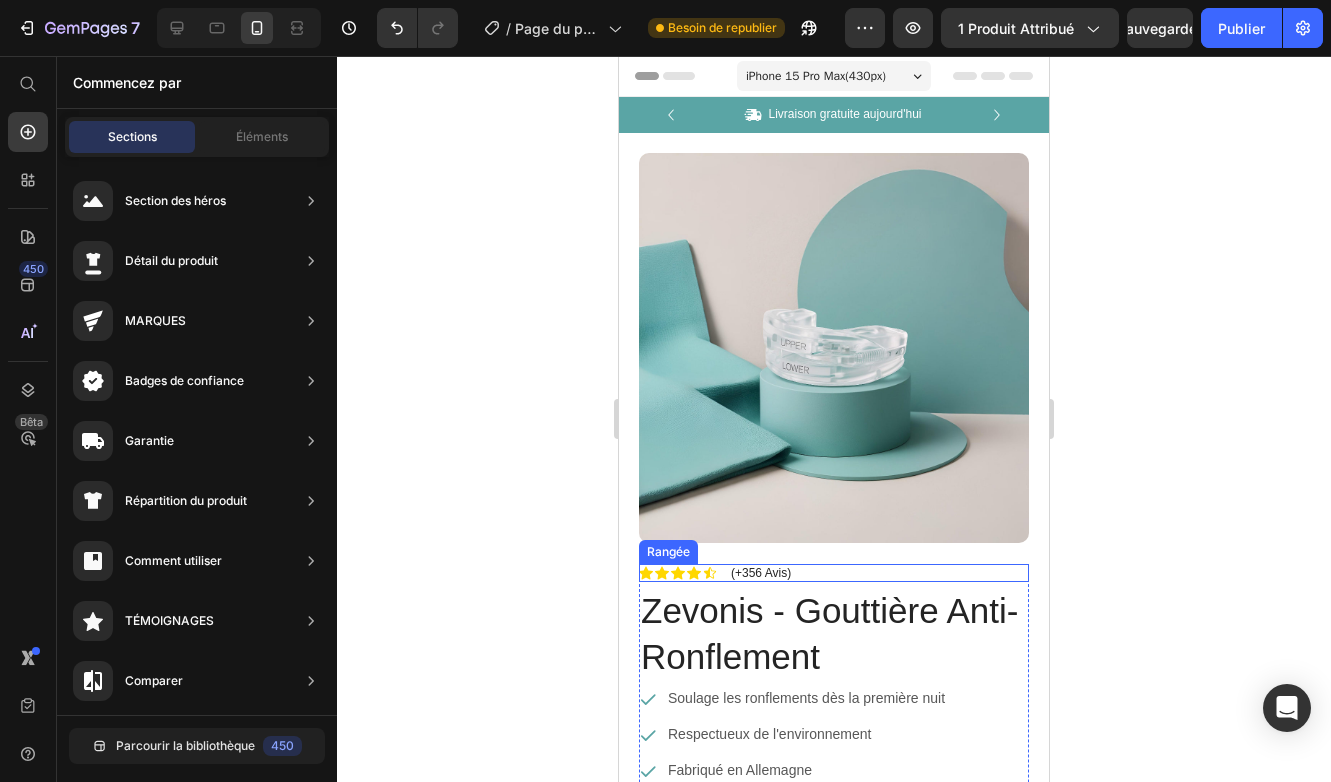 click on "icône icône icône icône
icône Liste des icônes (+356 Avis) Bloc de texte Rangée" at bounding box center (834, 573) 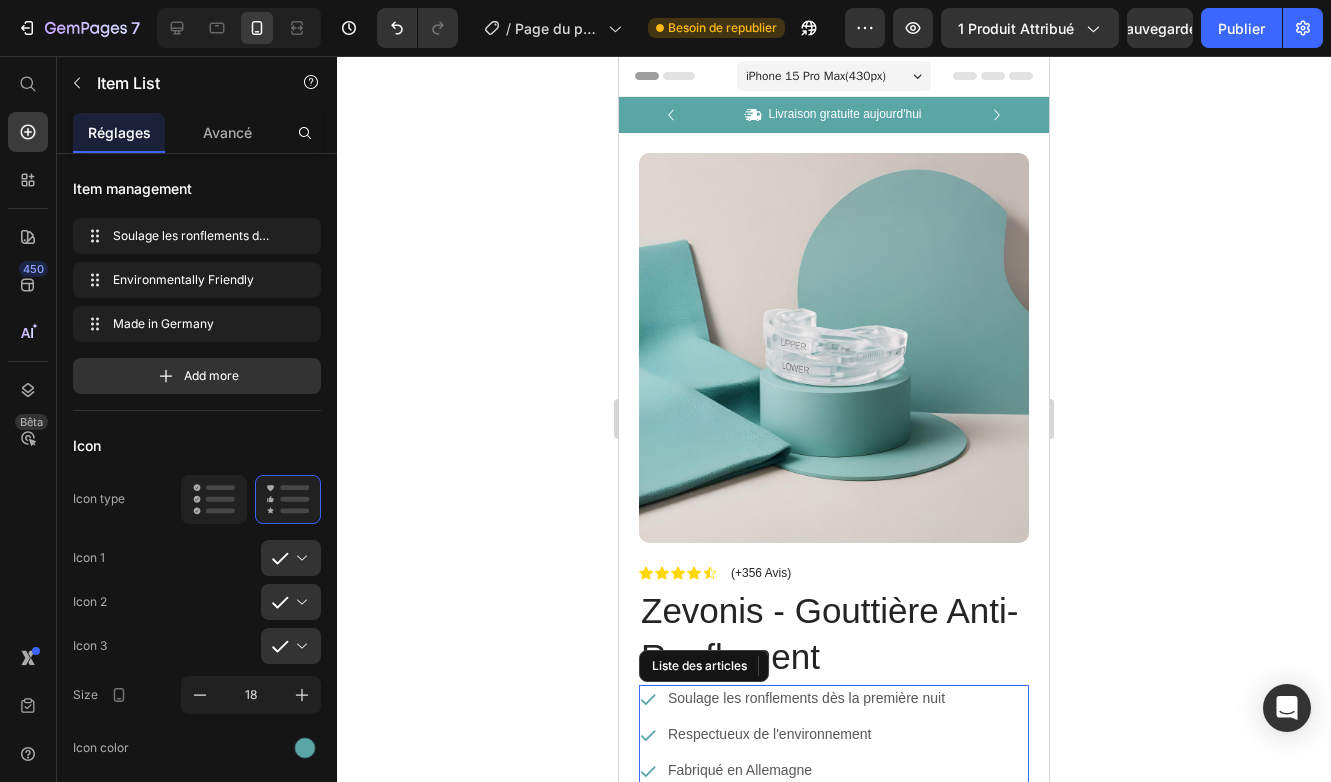 click on "Soulage les ronflements dès la première nuit
Respectueux de l'environnement
Fabriqué en Allemagne" at bounding box center [834, 734] 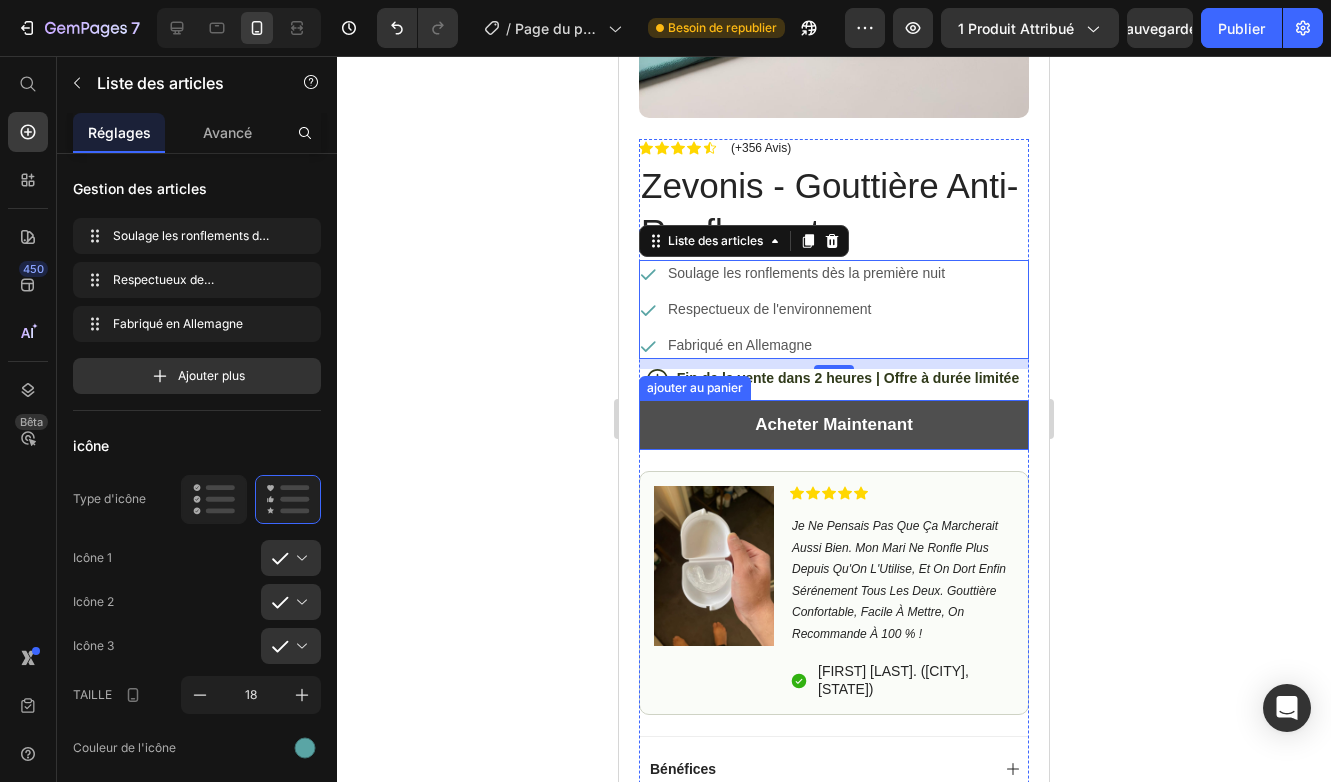 scroll, scrollTop: 427, scrollLeft: 0, axis: vertical 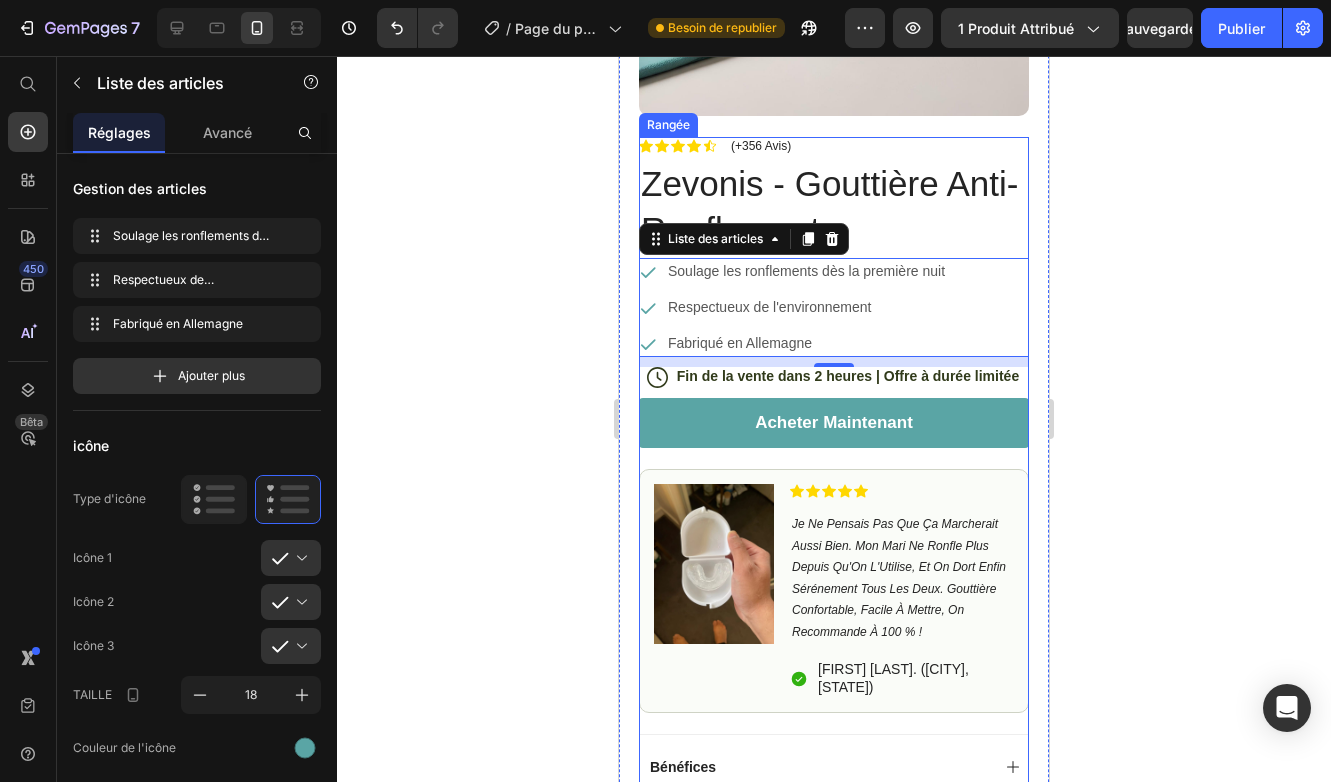 click on "icône icône icône icône
icône Liste des icônes (+356 Avis) Bloc de texte Rangée Zevonis - Gouttière Anti-Ronflement Titre du produit
Soulage les ronflements dès la première nuit
Respectueux de l'environnement
Fabriqué en Allemagne Liste des articles   10
icône Fin de la vente dans 2 heures | Offre à durée limitée Bloc de texte Rangée Acheter Maintenant ajouter au panier Image icône icône icône icône icône Liste des icônes Je Ne Pensais Pas Que Ça Marcherait Aussi Bien. Mon Mari Ne Ronfle Plus Depuis Qu'On L'Utilise, Et On Dort Enfin Sérénement Tous Les Deux. Gouttière Confortable, Facile À Mettre, On Recommande À 100 % ! Bloc de texte
icône [FIRST] [LAST]. ([CITY], [STATE]) Bloc de texte Rangée Rangée
Bénéfices
Ingrédients
Comment l'utiliser Accordéon" at bounding box center (834, 544) 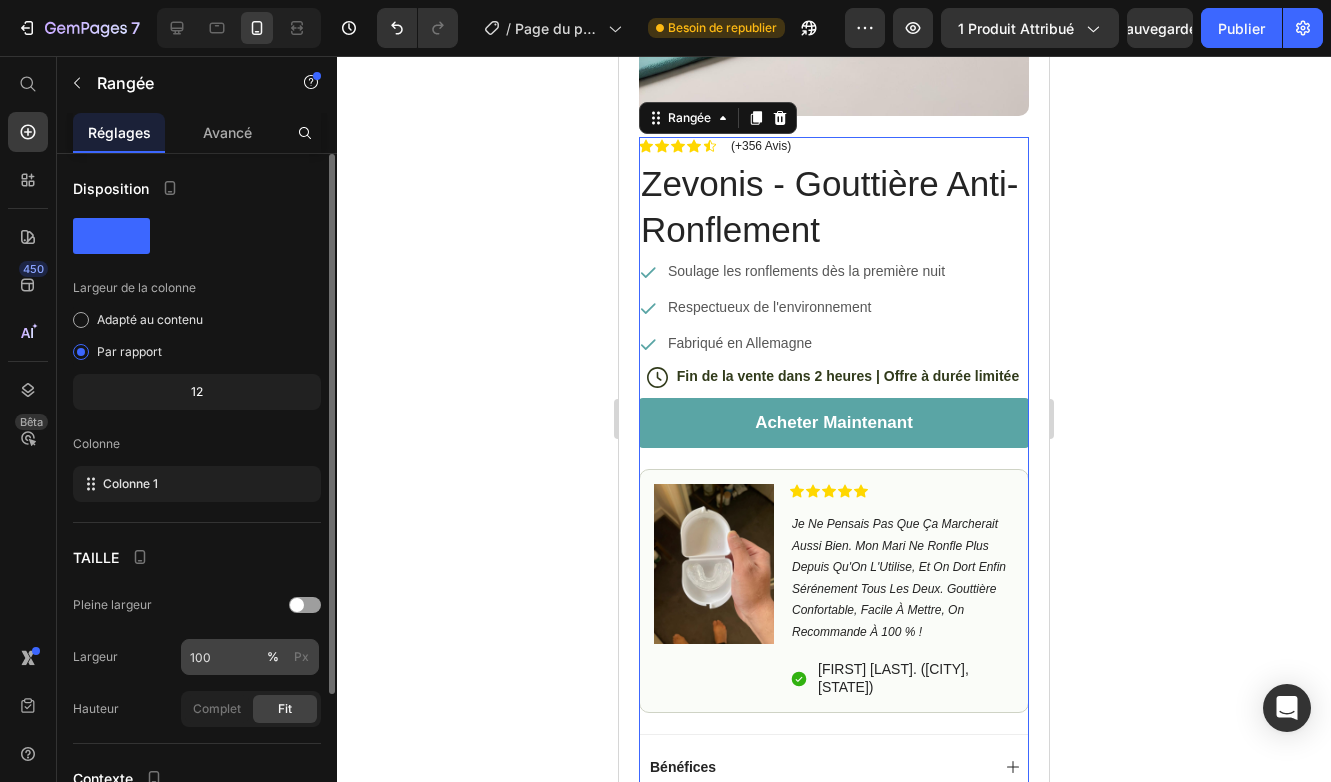 scroll, scrollTop: 1, scrollLeft: 0, axis: vertical 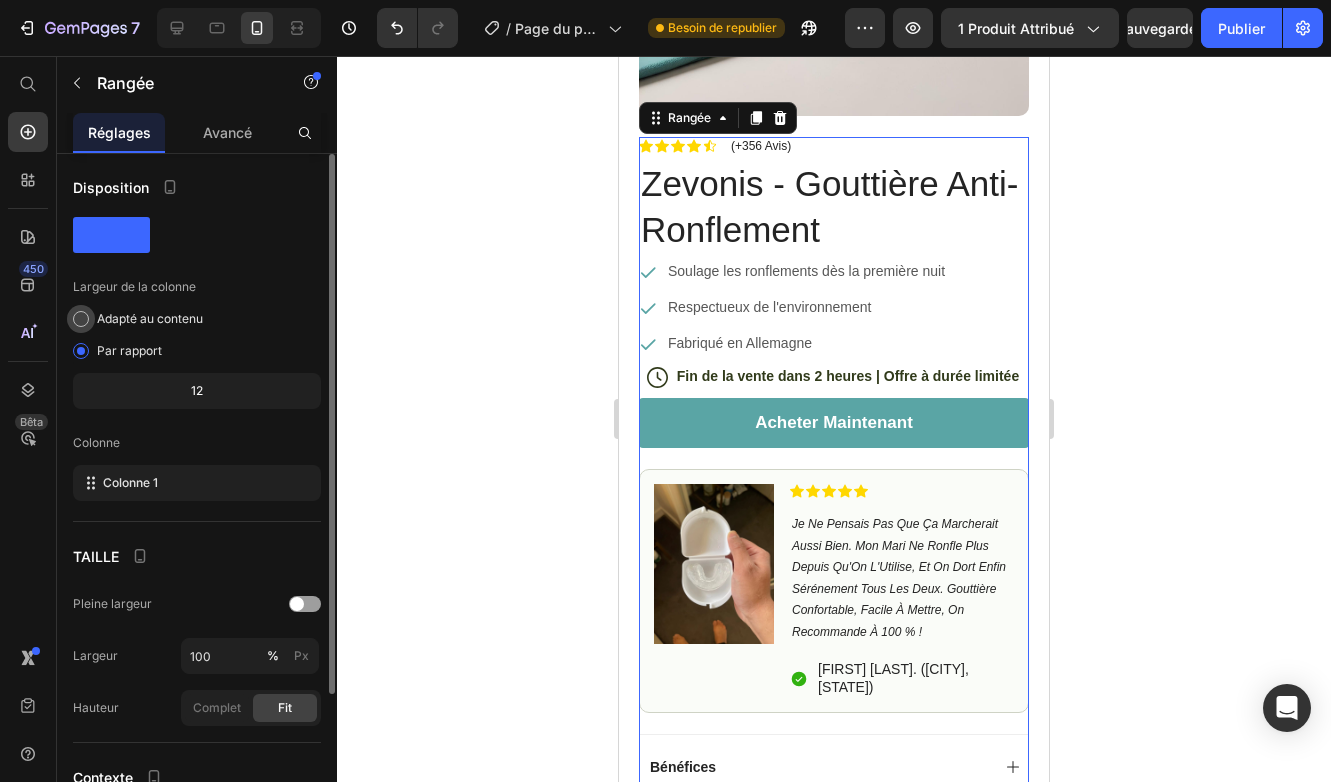 click on "Adapté au contenu" at bounding box center (150, 319) 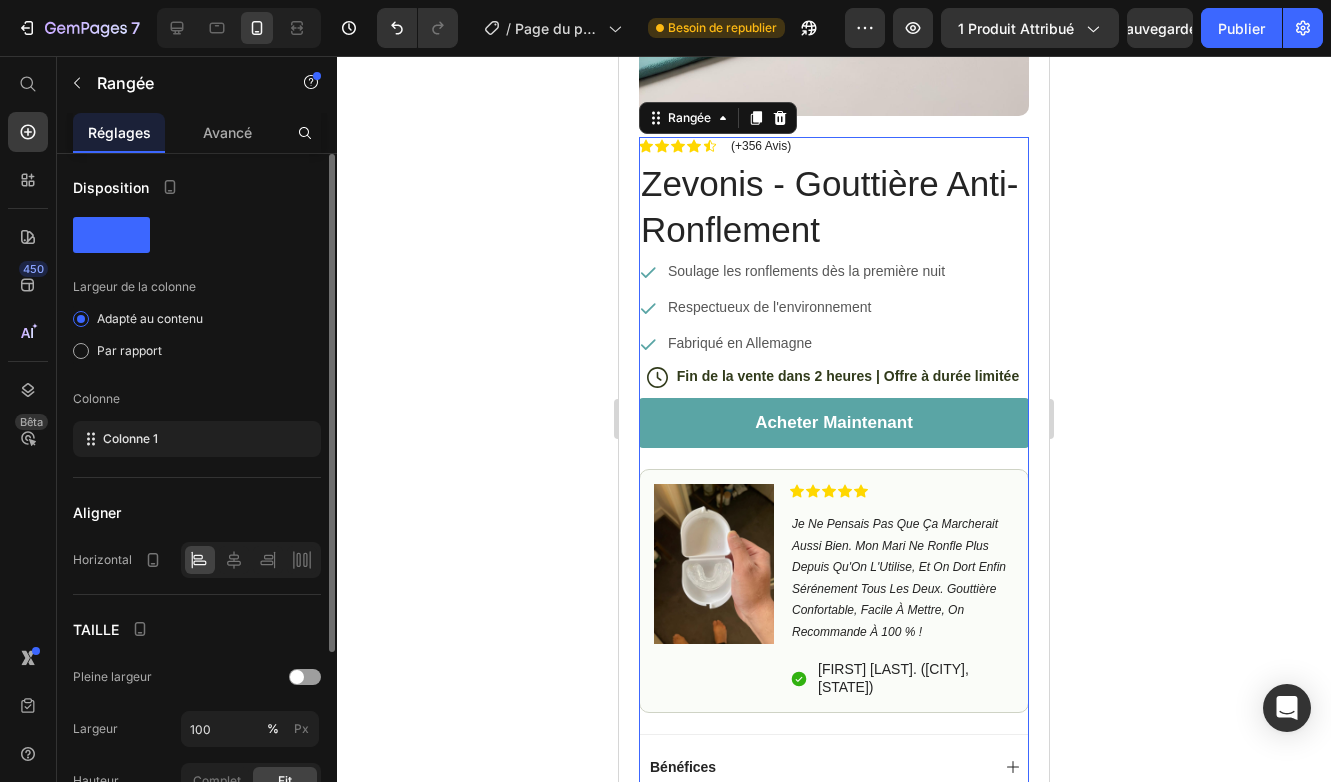 click on "Largeur de la colonne Adapté au contenu Par rapport Colonne Colonne 1" 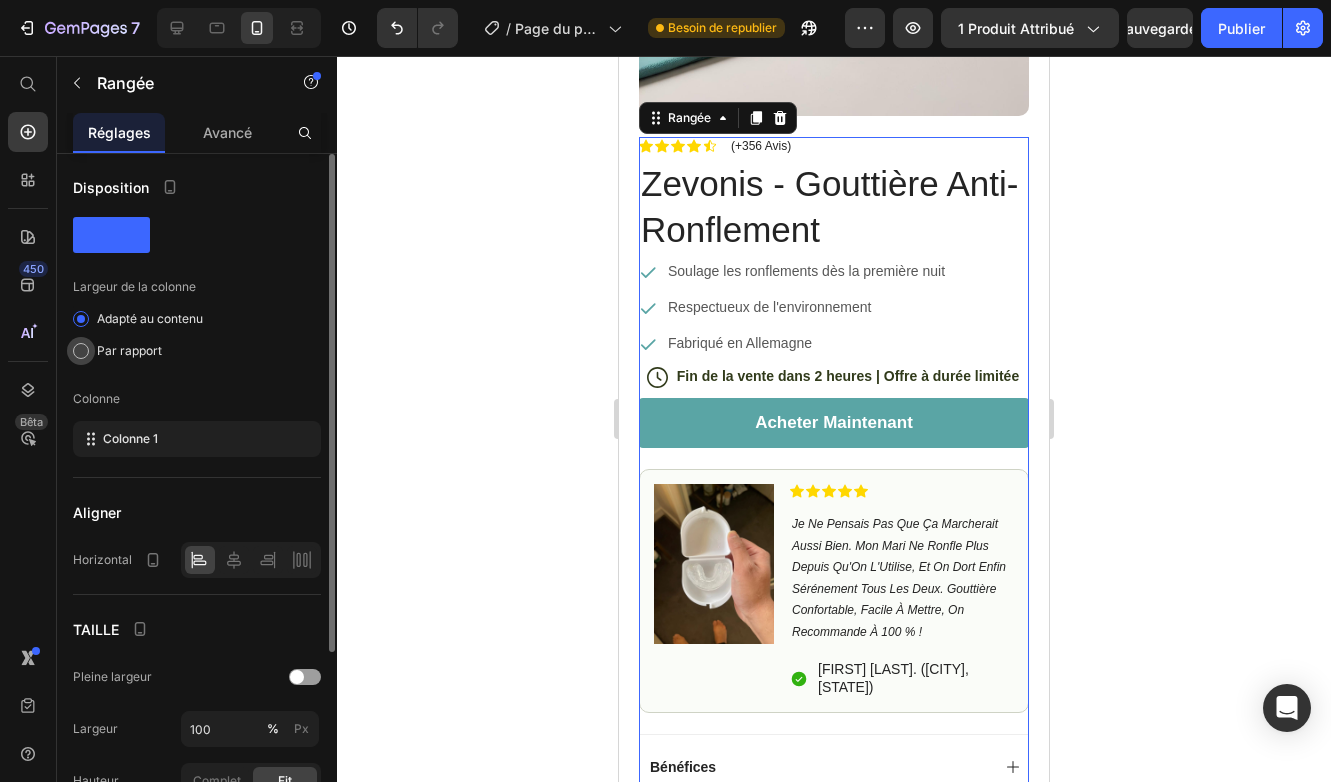click on "Par rapport" at bounding box center [129, 351] 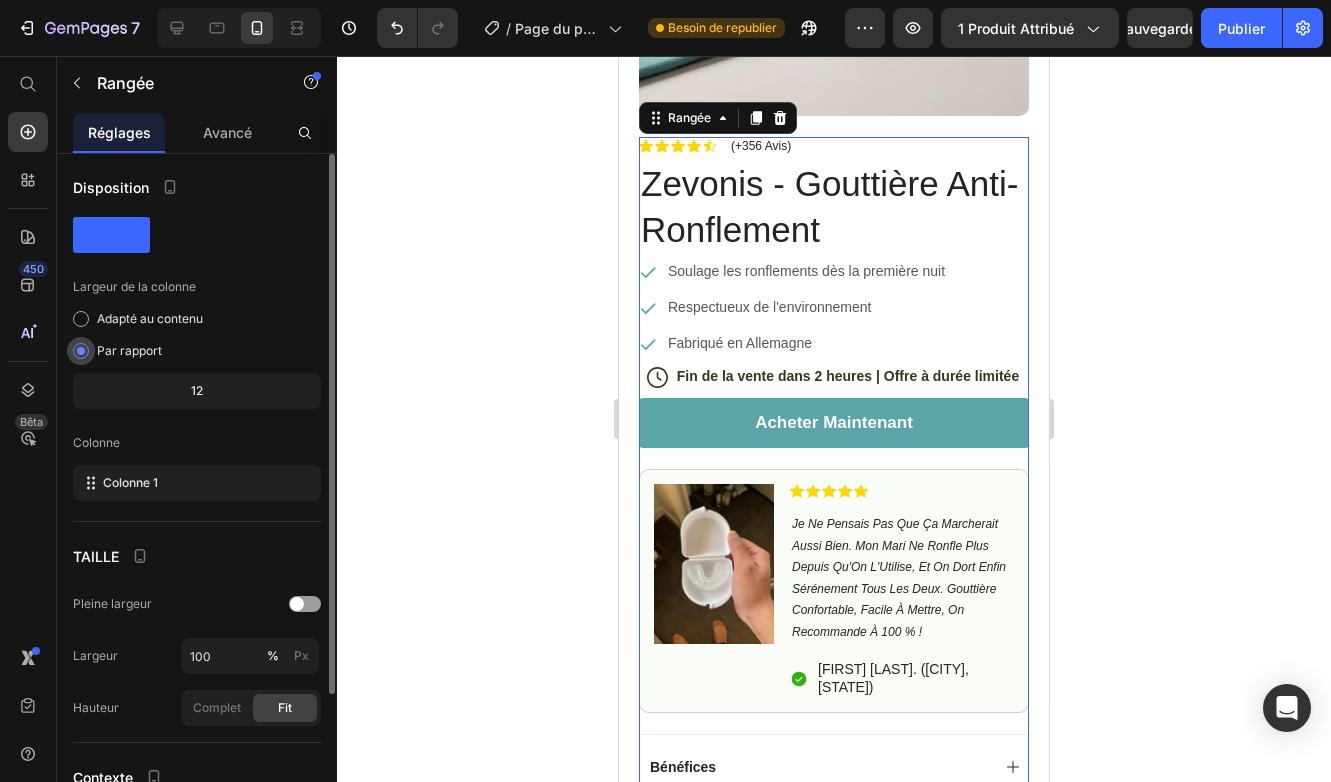 scroll, scrollTop: 0, scrollLeft: 0, axis: both 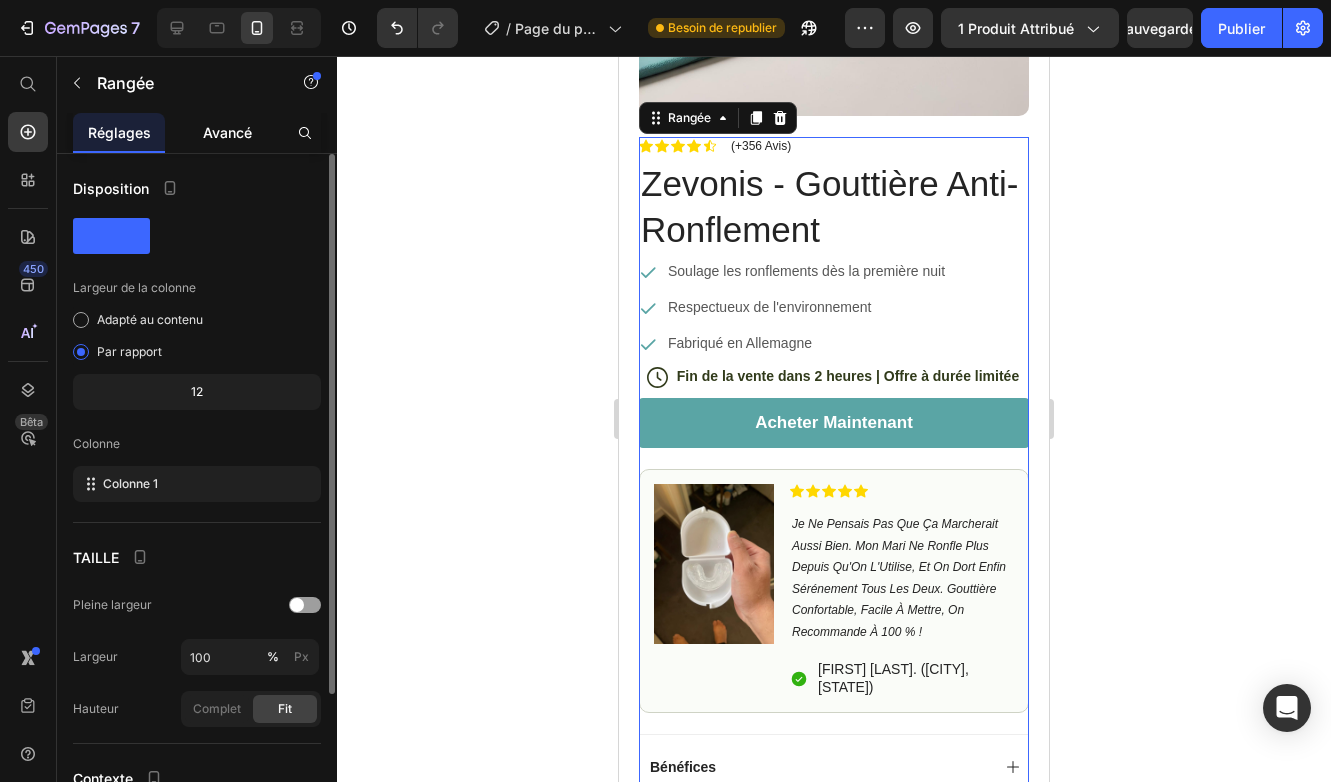 click on "Avancé" at bounding box center (227, 132) 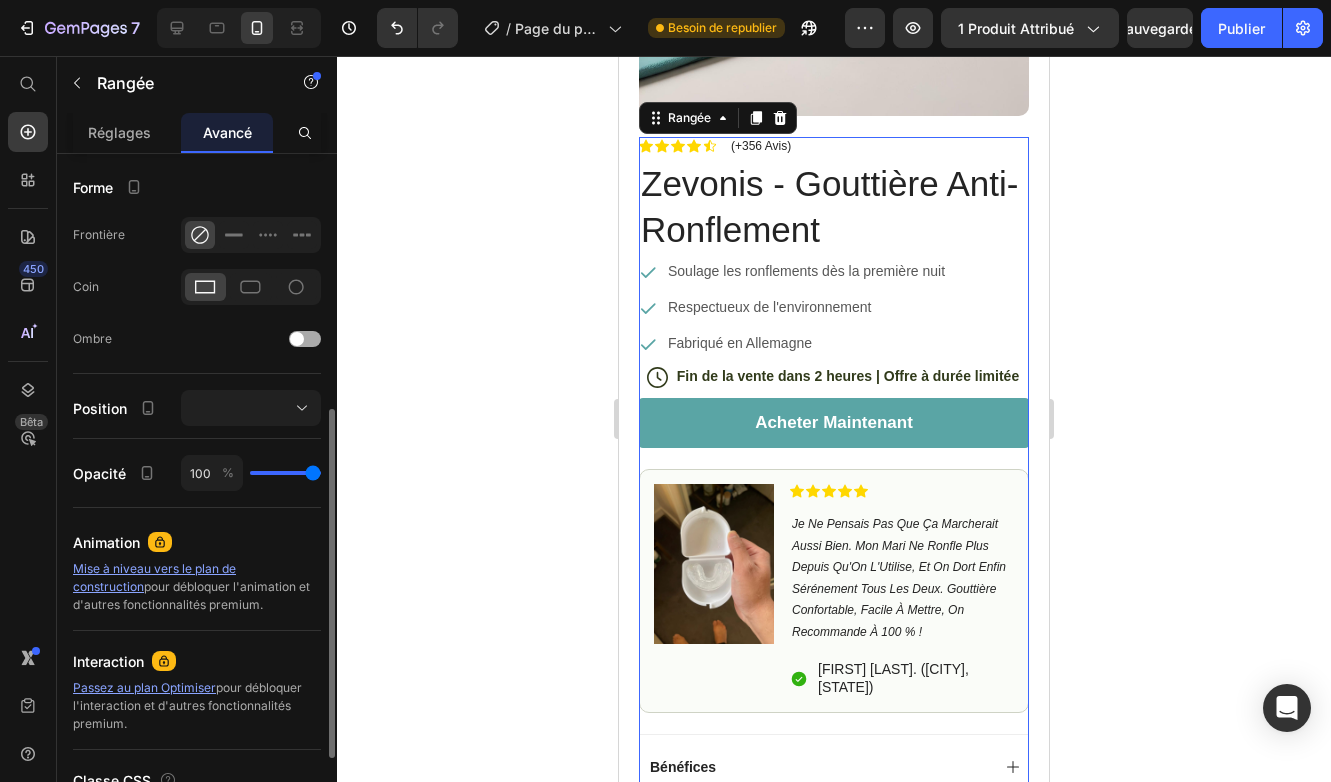 scroll, scrollTop: 656, scrollLeft: 0, axis: vertical 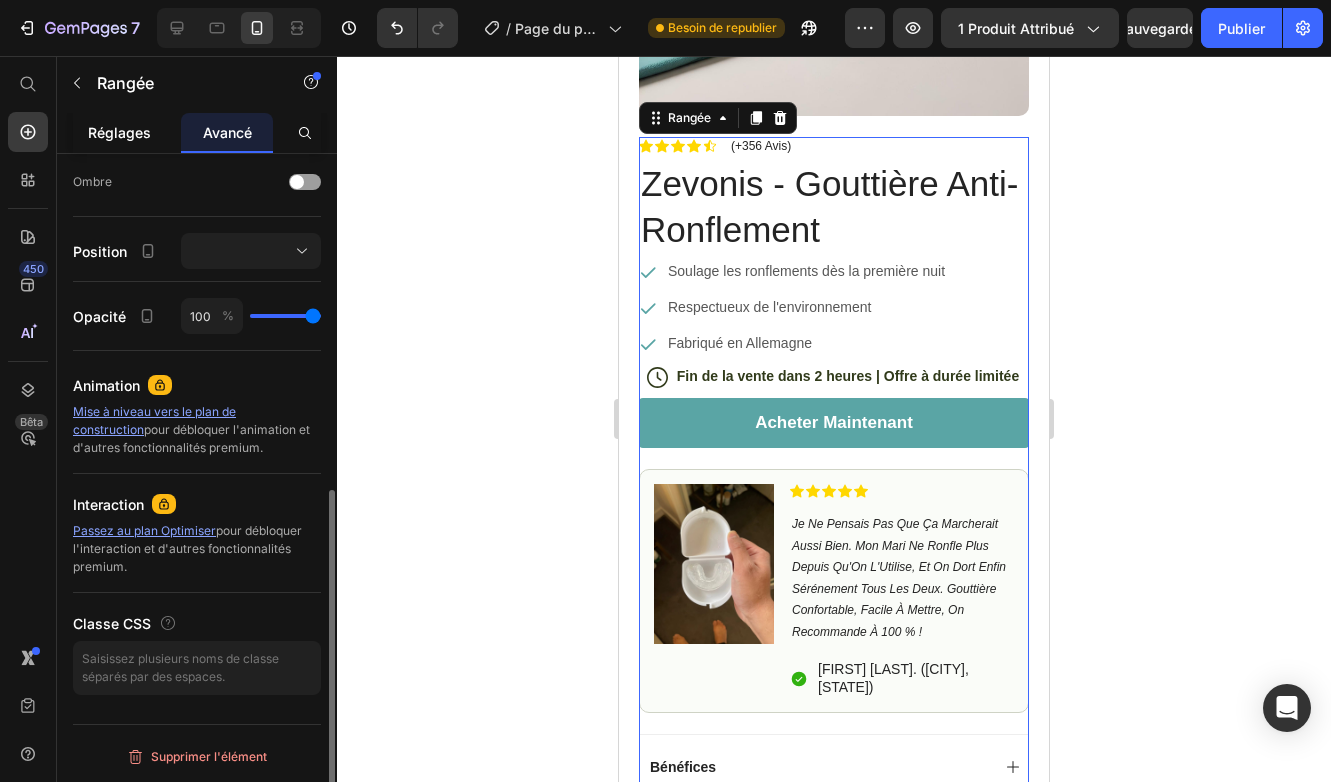click on "Réglages" at bounding box center [119, 132] 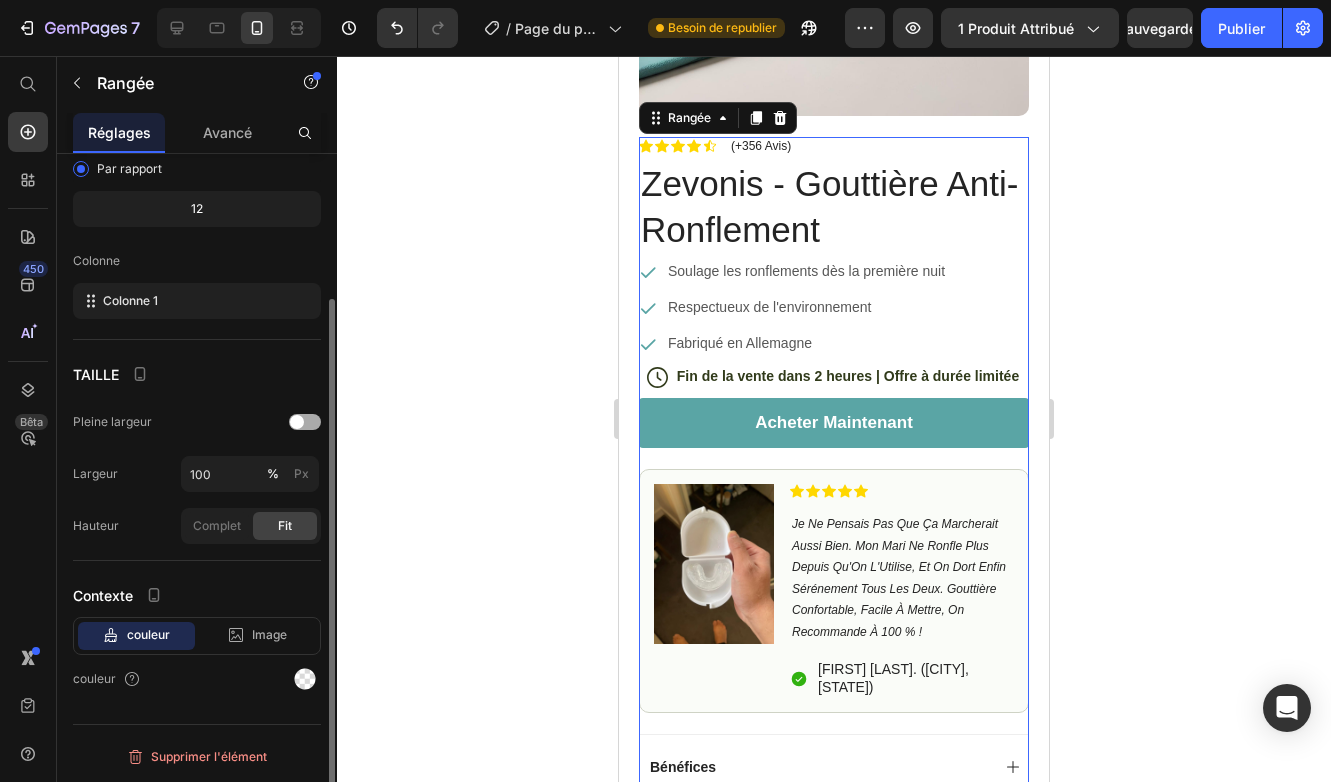 scroll, scrollTop: 0, scrollLeft: 0, axis: both 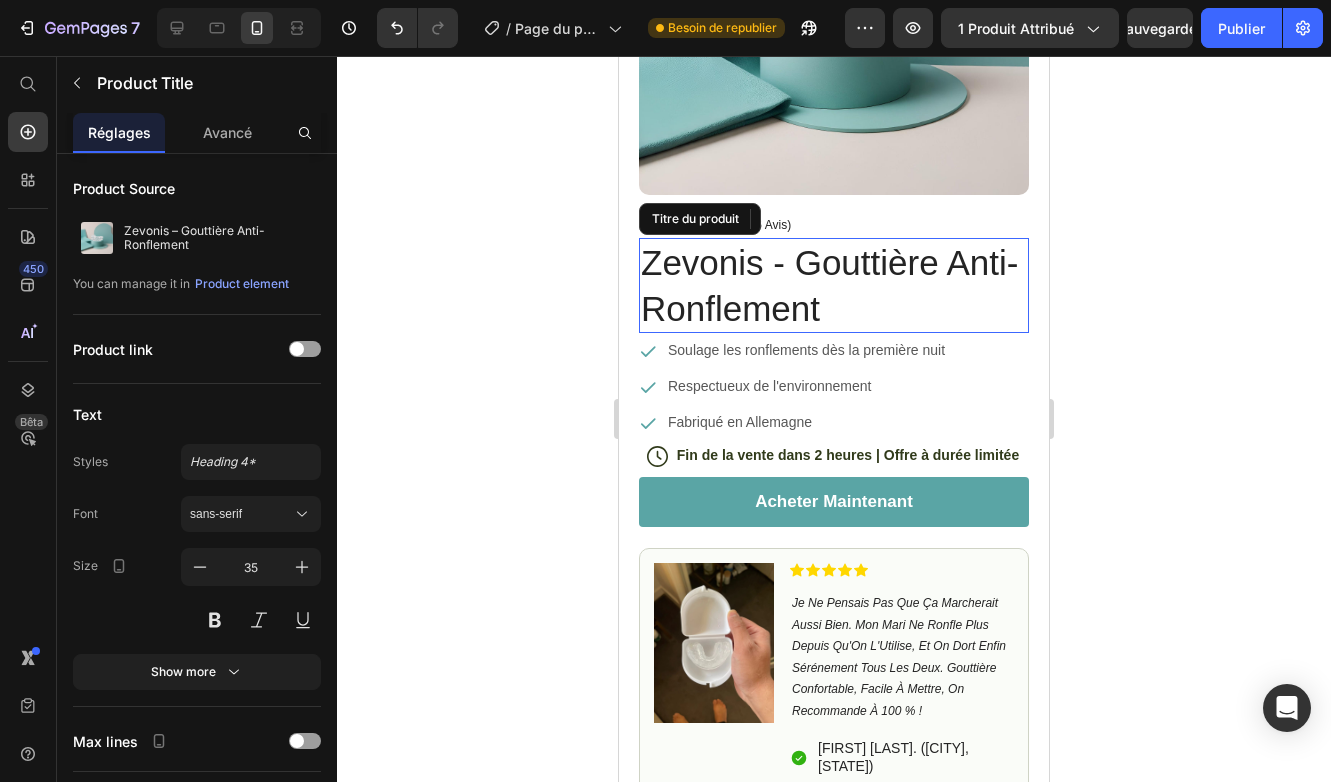 click on "Zevonis - Gouttière Anti-Ronflement" at bounding box center [834, 285] 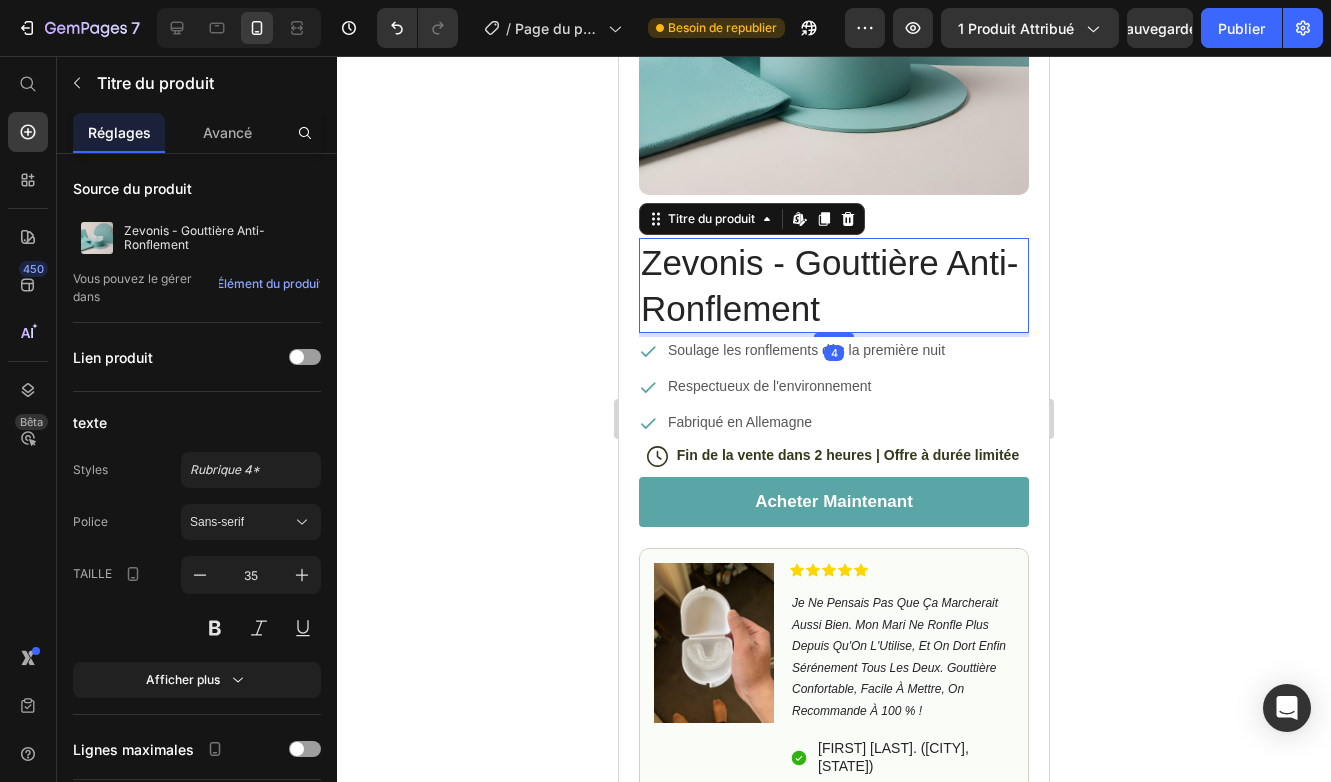 click on "Zevonis - Gouttière Anti-Ronflement" at bounding box center [834, 285] 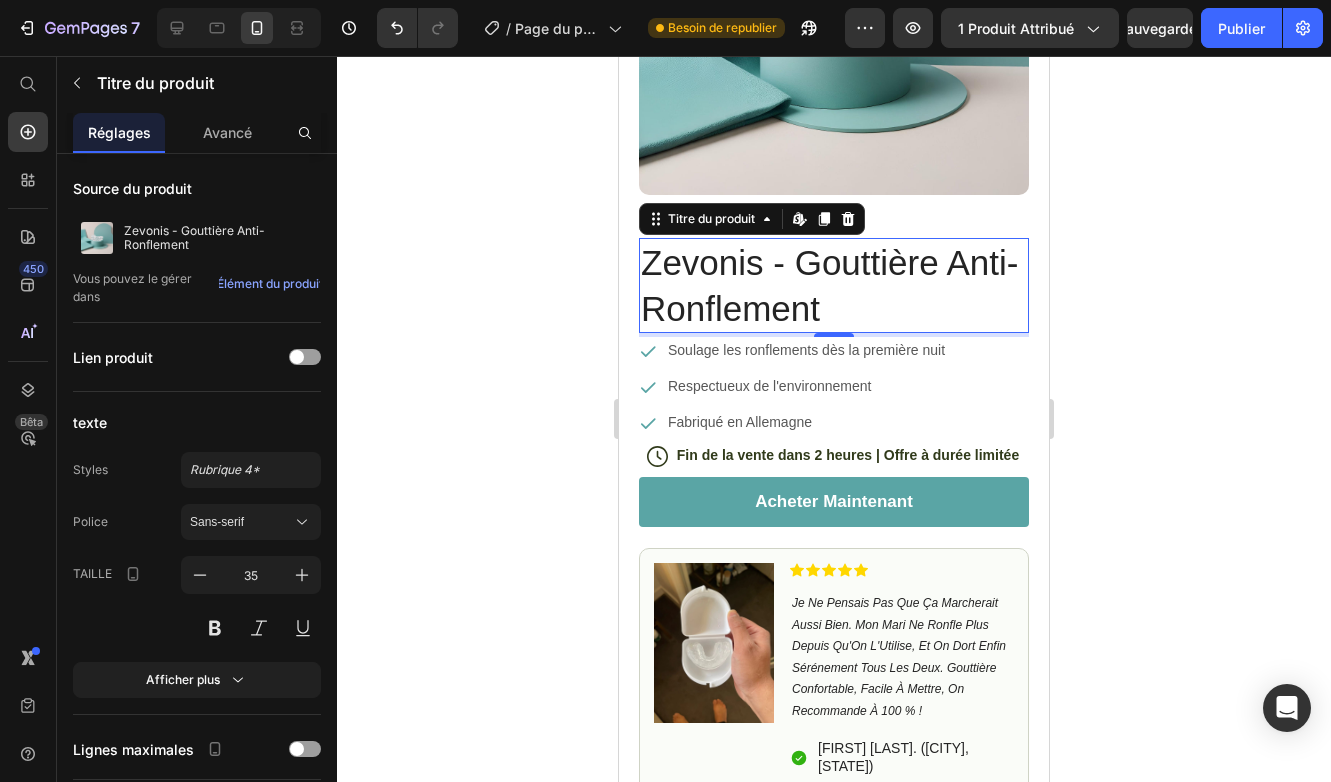 click on "Zevonis - Gouttière Anti-Ronflement" at bounding box center (834, 285) 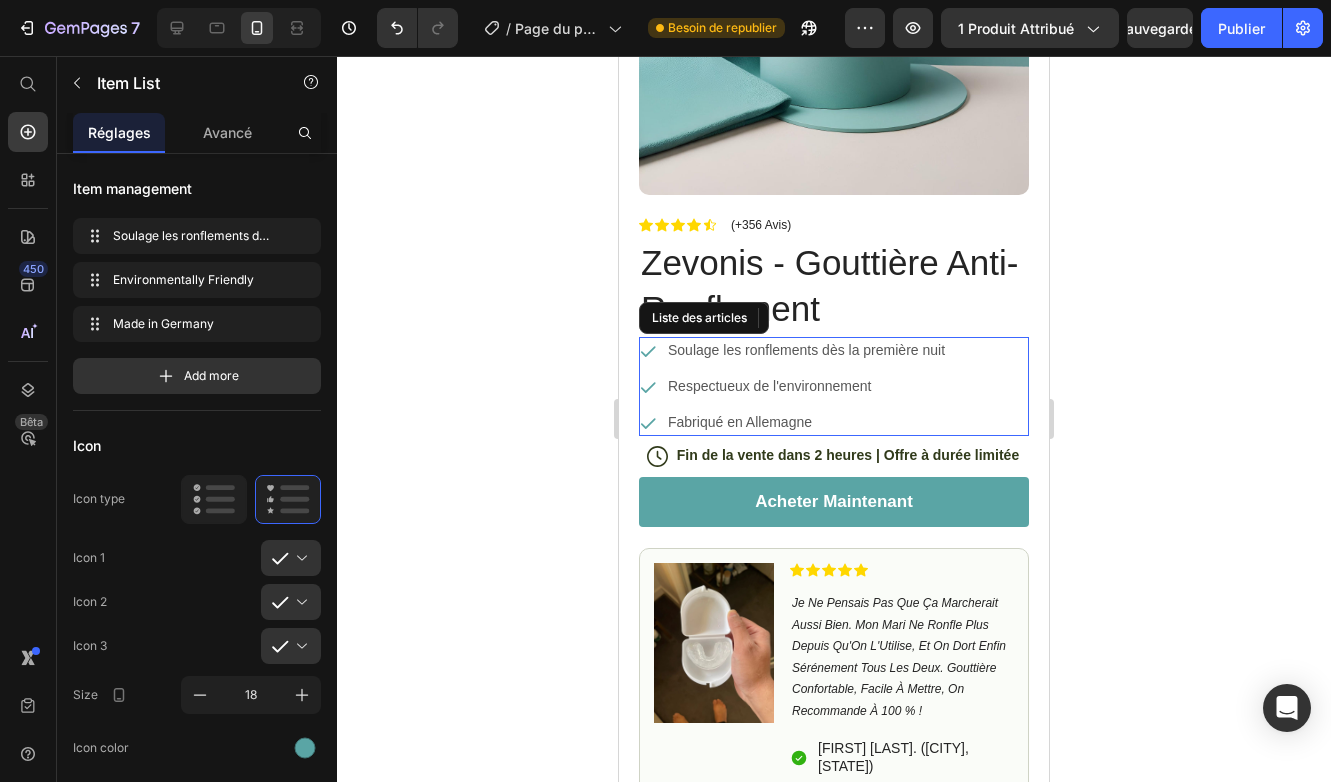 click on "Soulage les ronflements dès la première nuit" at bounding box center [806, 350] 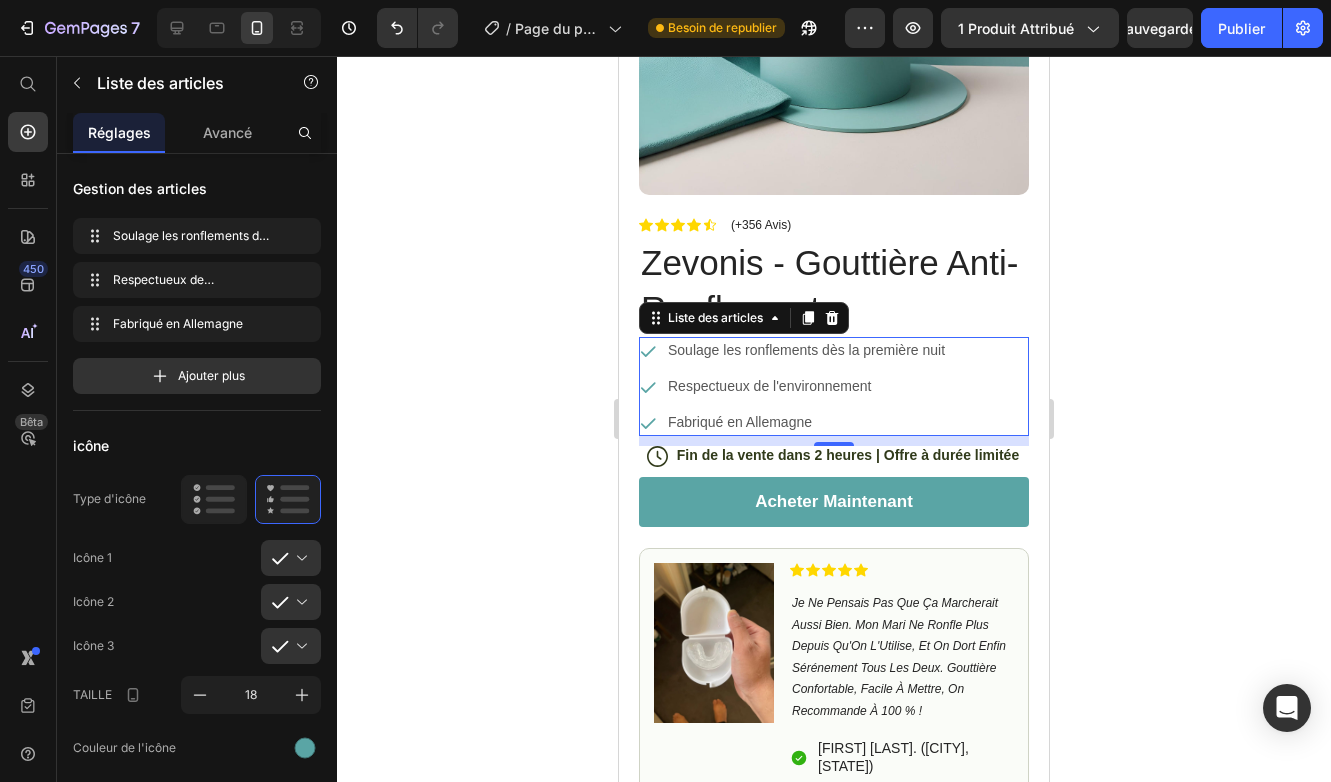 click 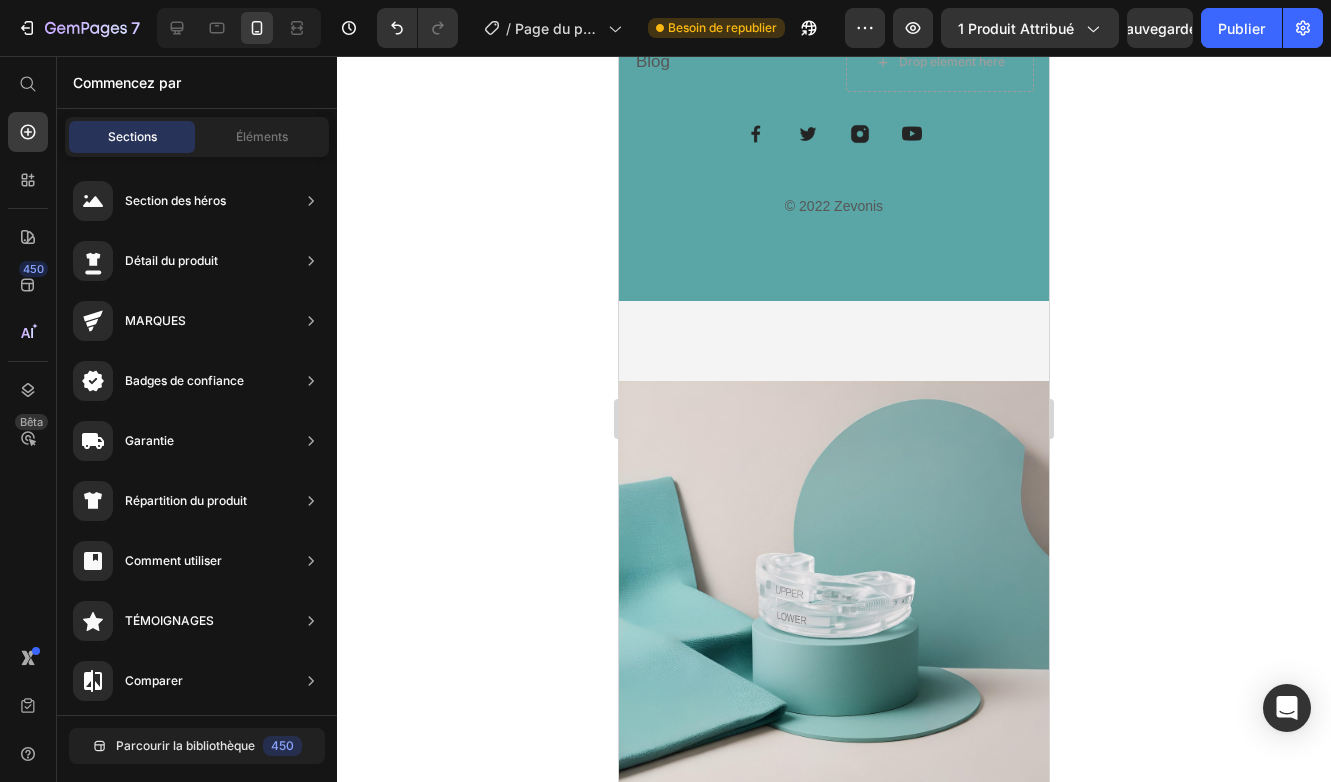 scroll, scrollTop: 6768, scrollLeft: 0, axis: vertical 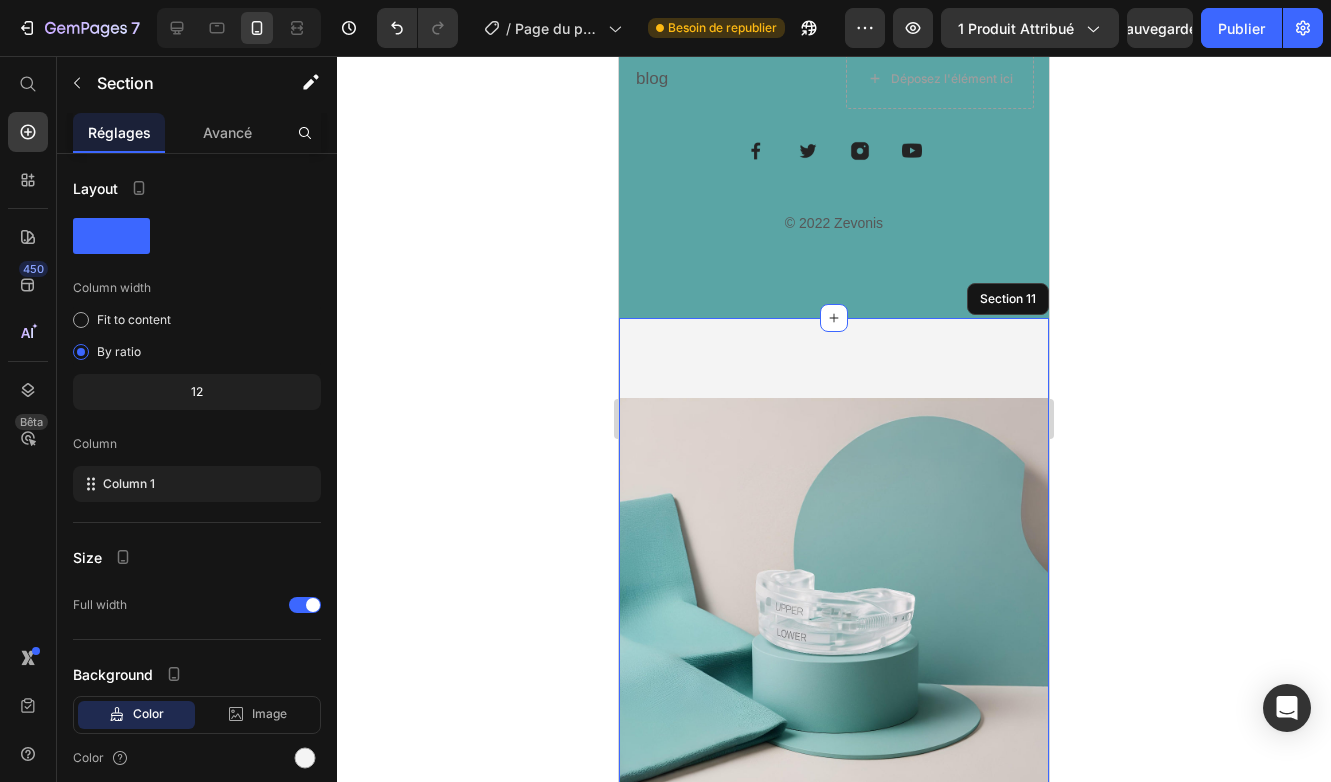 click on "Images du produit Best Seller Text Block Zevonis - Gouttière Anti-Ronflement Titre du produit icône icône icône icône icône Liste des icônes Plus de 2 500 avis vérifiés ! Bloc de texte Rangée 299,90 € Prix du produit Regrouper et économiser Bloc de texte 15 % DE RÉDUCTION + LIVRAISON GRATUITE + SAUTER ET ANNULER À TOUT MOMENT Bloc de texte ajouter au panier ajouter au panier Image Image Image Image Image Rangée Rangée PRODUIT Image Mais je dois vous expliquer comment Bloc de texte Image Mais je dois vous expliquer comment Bloc de texte Image Mais je dois vous expliquer comment Bloc de texte Image Mais je dois vous expliquer comment Bloc de texte Image Mais je dois vous expliquer comment Bloc de texte Carrousel icône icône icône icône icône Liste des icônes [FIRST] [LAST].  Acheteur vérifié Bloc de texte Rangée Bloc de texte Rangée Images du produit icône icône icône icône icône Liste des icônes Plus de 500 avis ! Bloc de texte Rangée Zevonis - Gouttière Anti-Ronflement 299,90 €" at bounding box center [834, 1289] 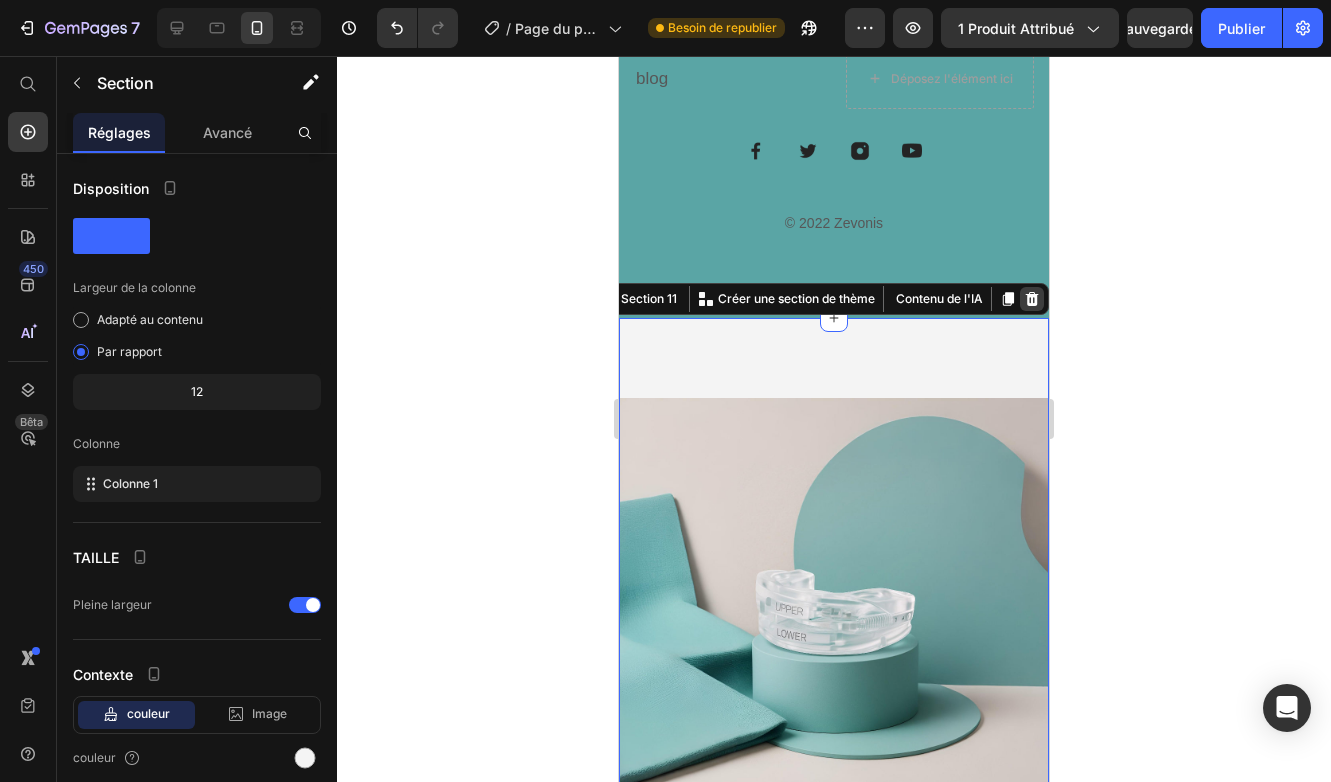 click 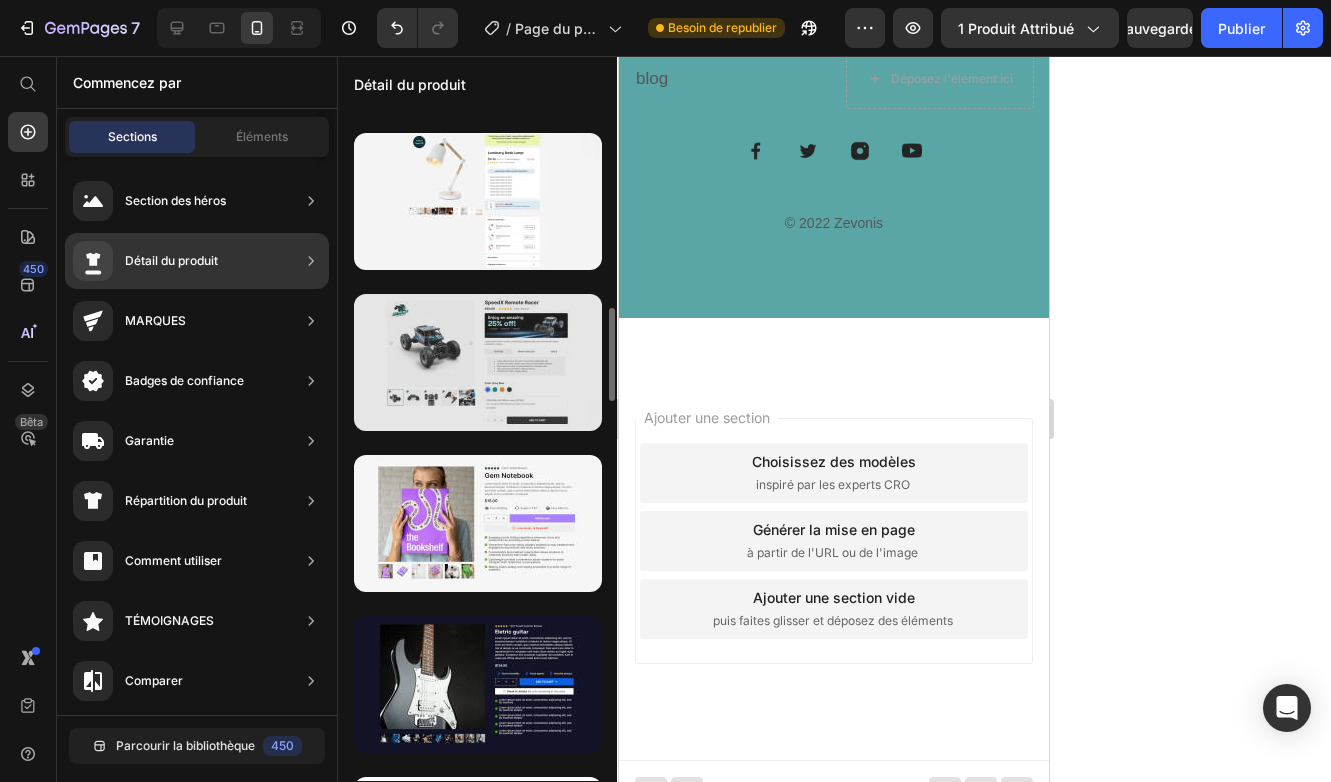 scroll, scrollTop: 1432, scrollLeft: 0, axis: vertical 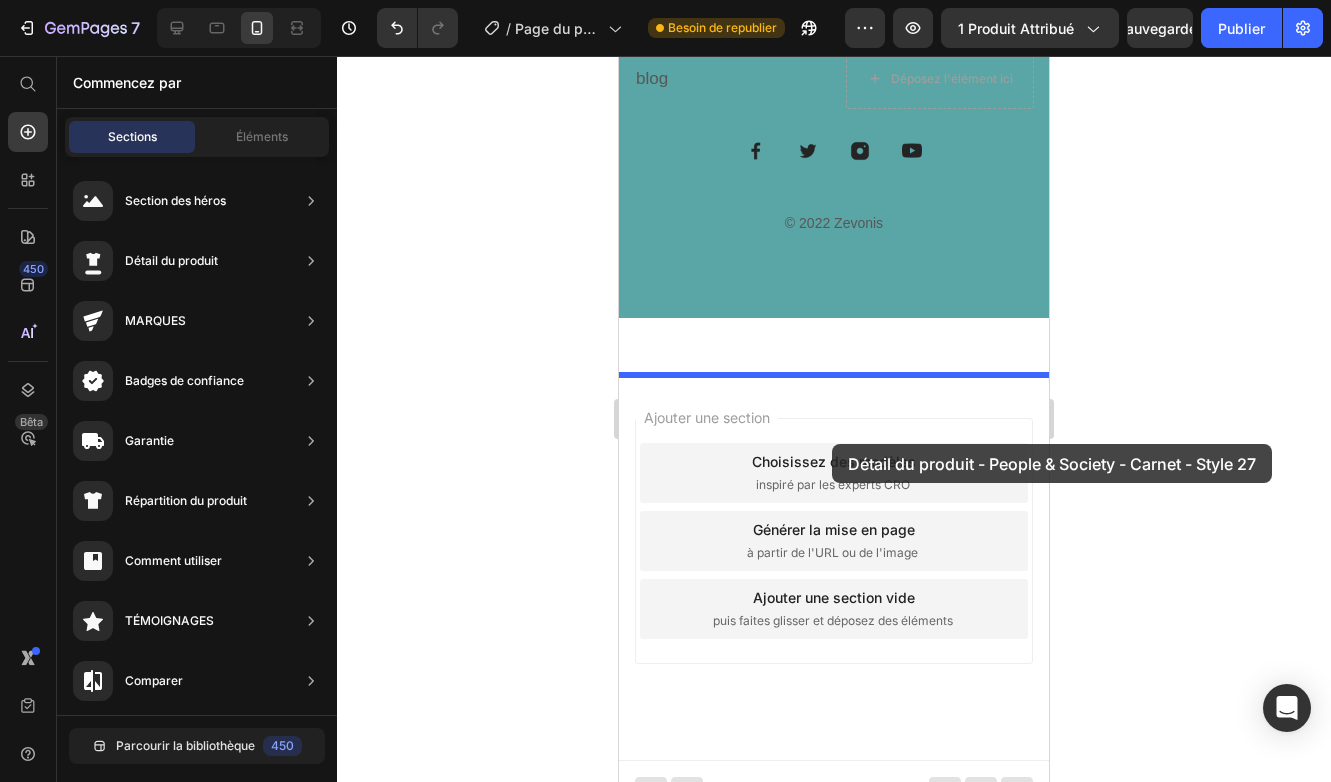 drag, startPoint x: 1169, startPoint y: 580, endPoint x: 833, endPoint y: 441, distance: 363.61655 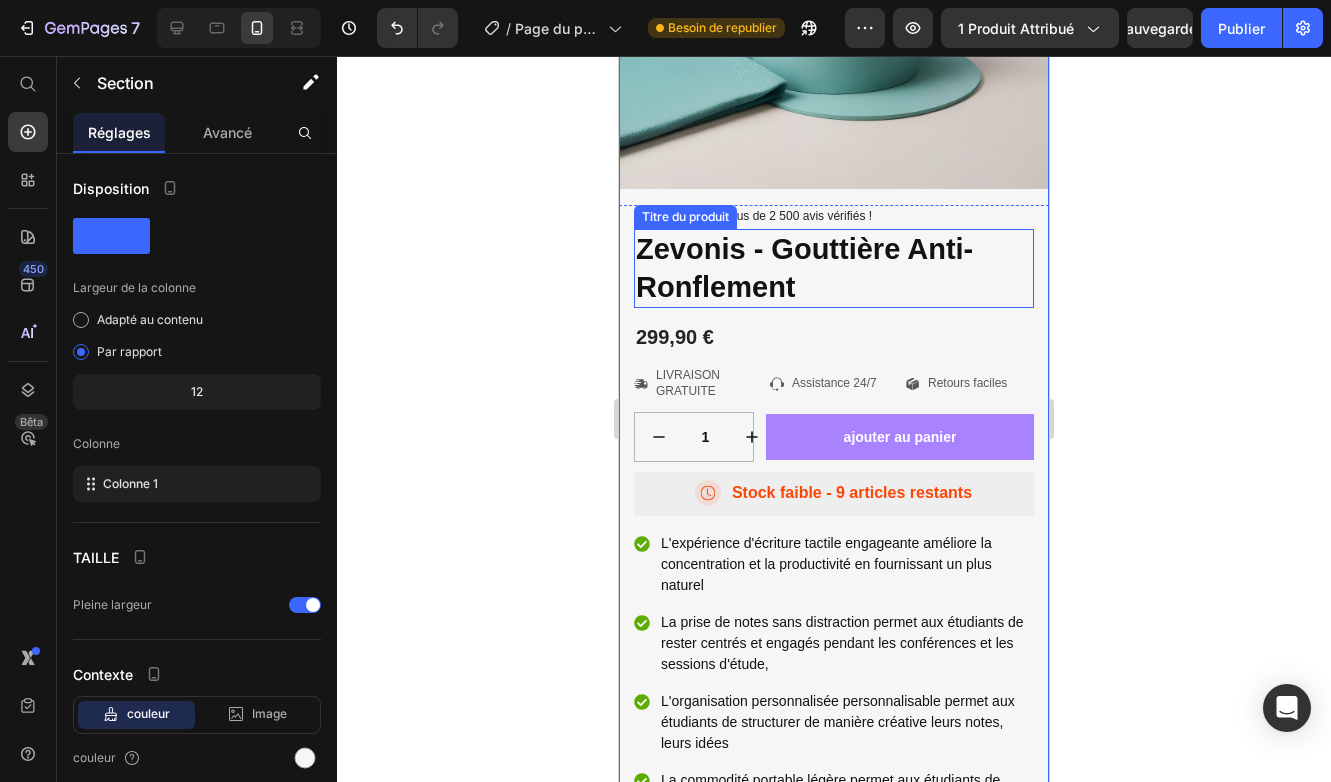 scroll, scrollTop: 7387, scrollLeft: 0, axis: vertical 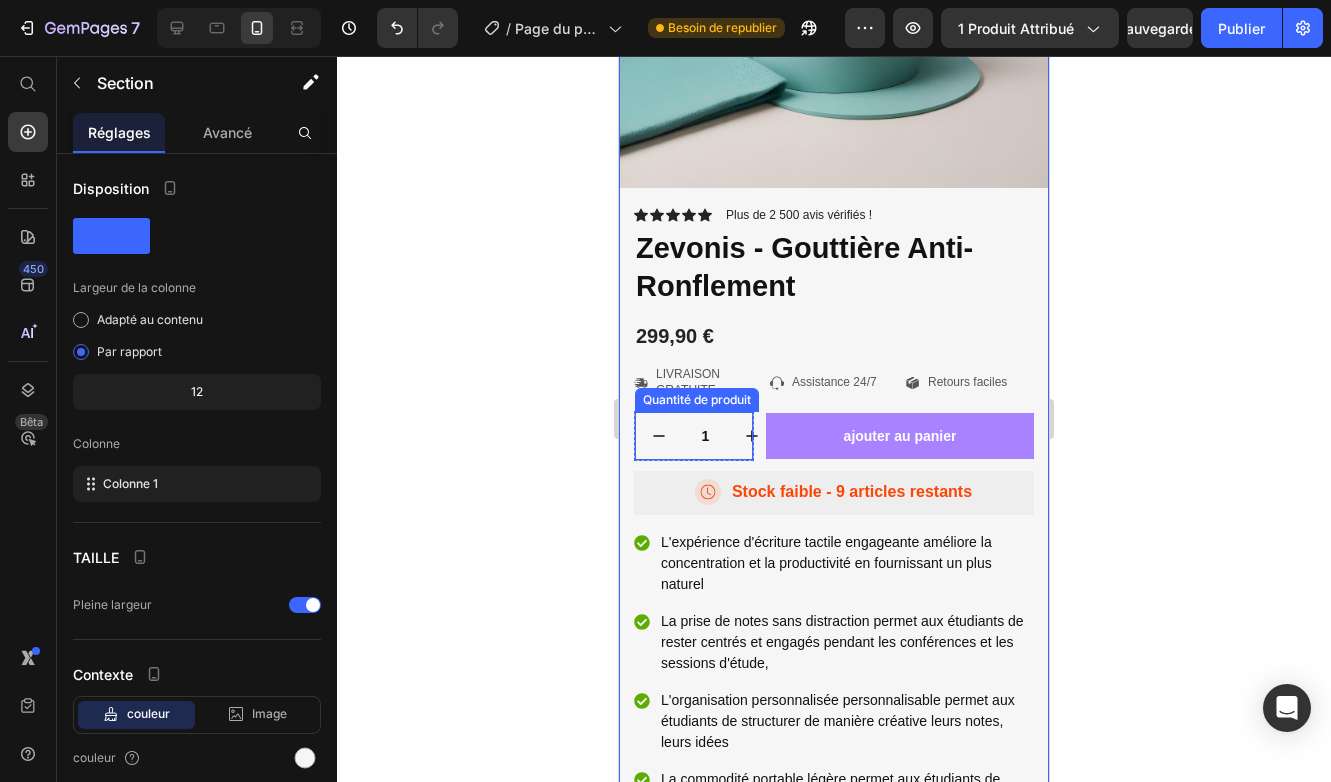 click at bounding box center [752, 436] 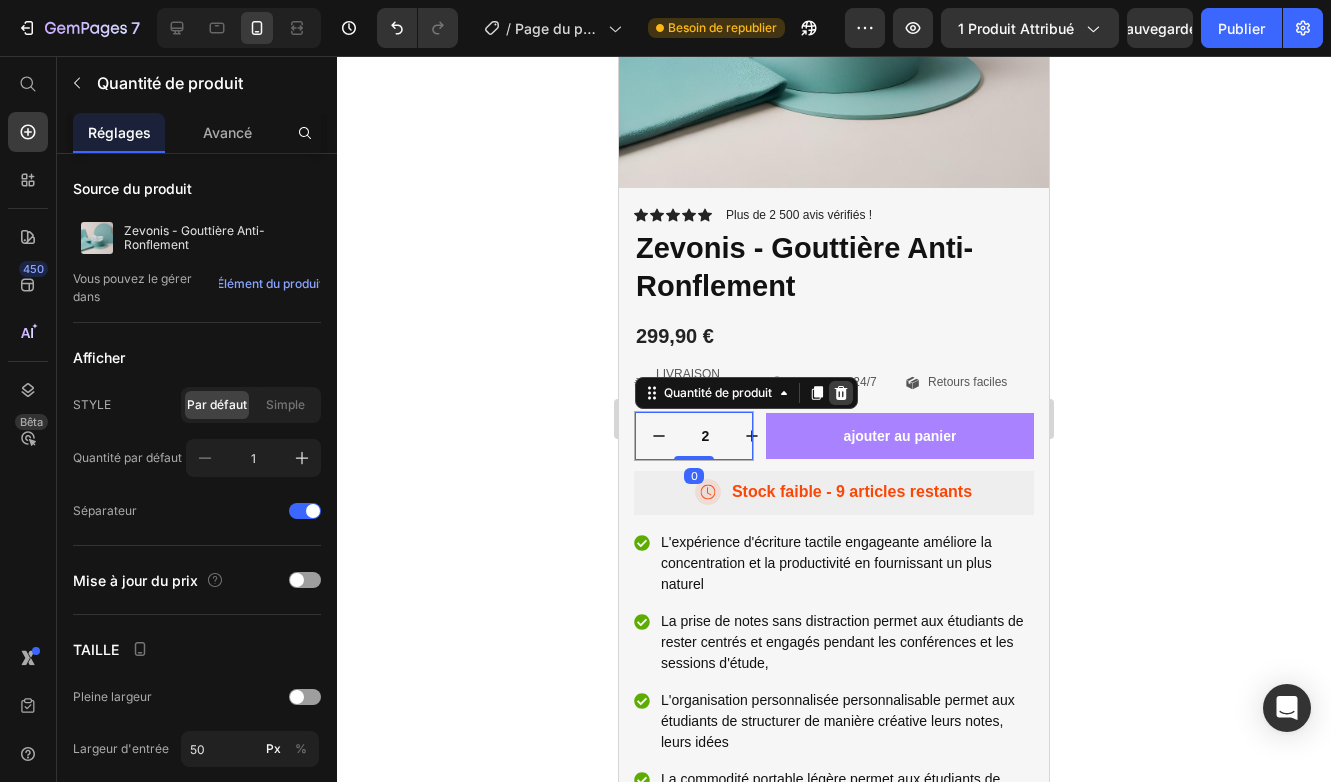 click 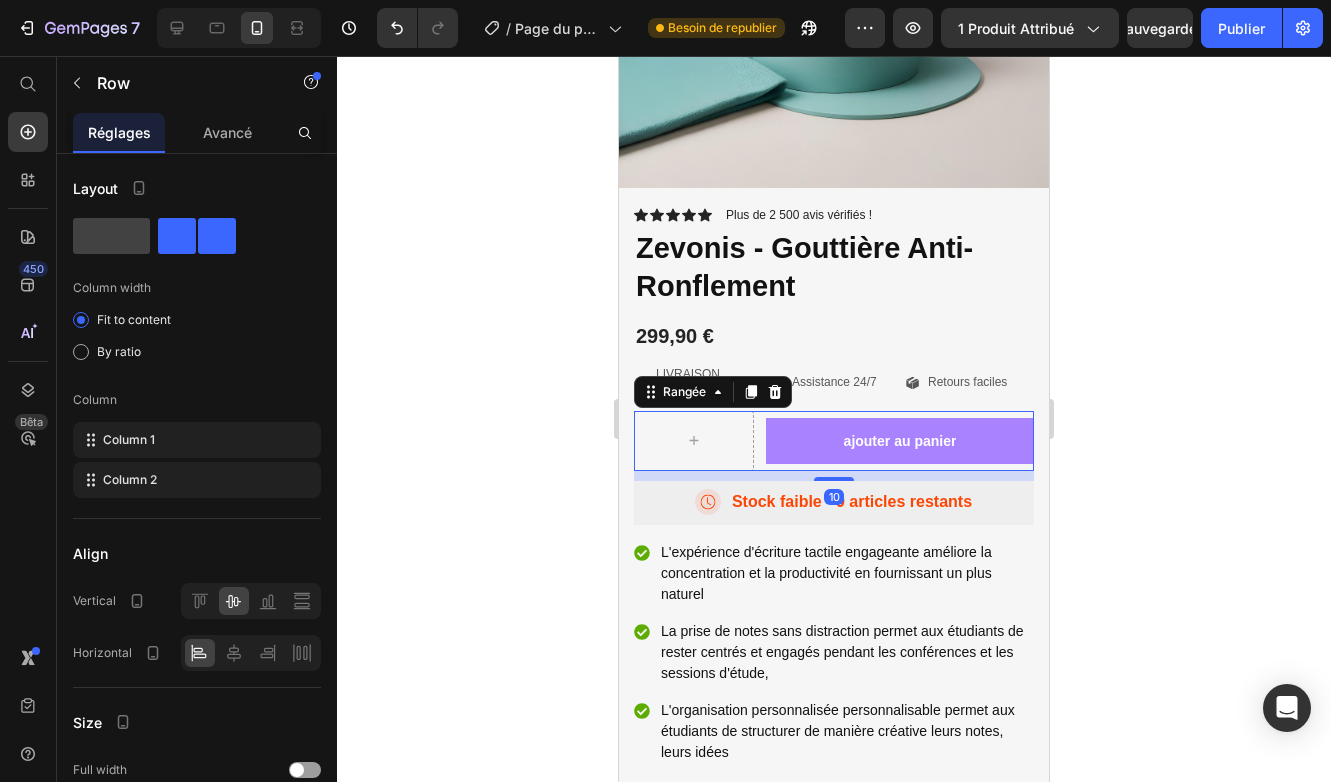 click on "Rangée ajouter au panier ajouter au panier Rangée   10" at bounding box center [834, 441] 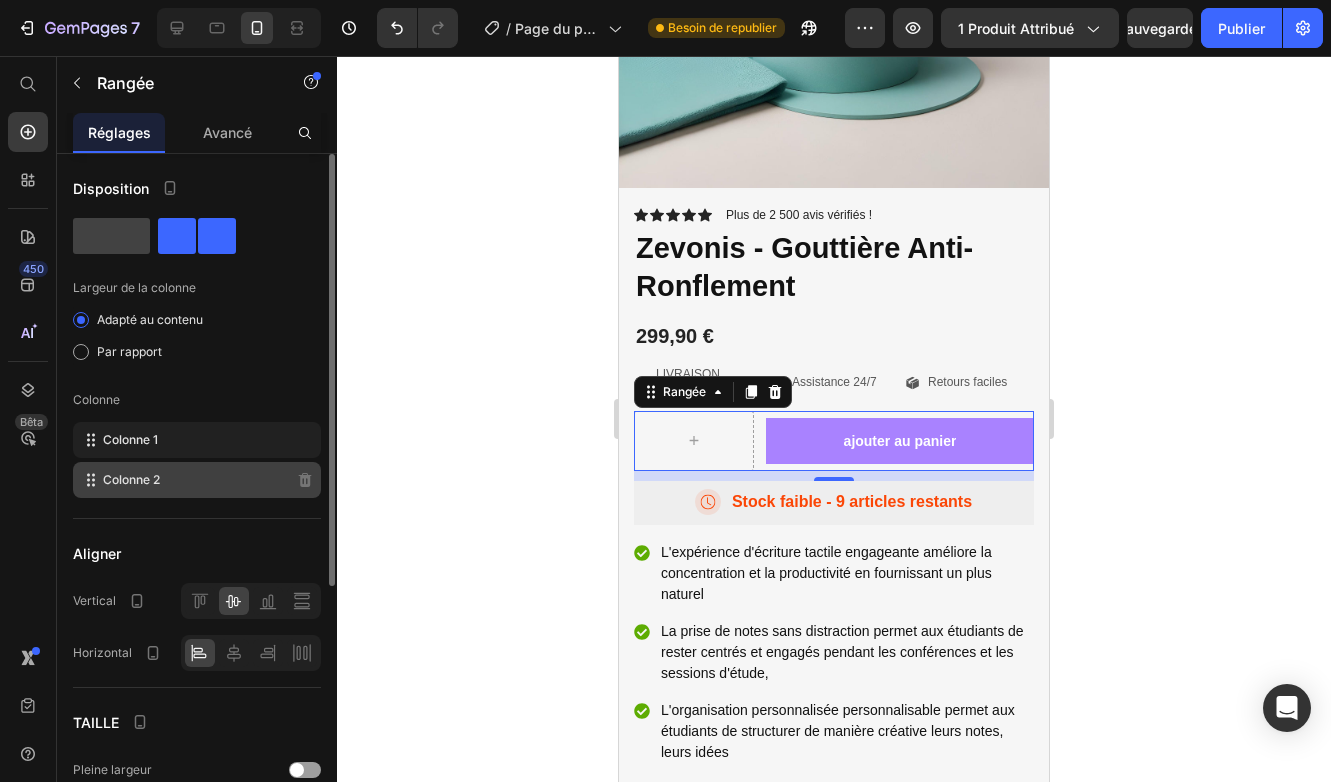 click on "Colonne 2" at bounding box center [131, 480] 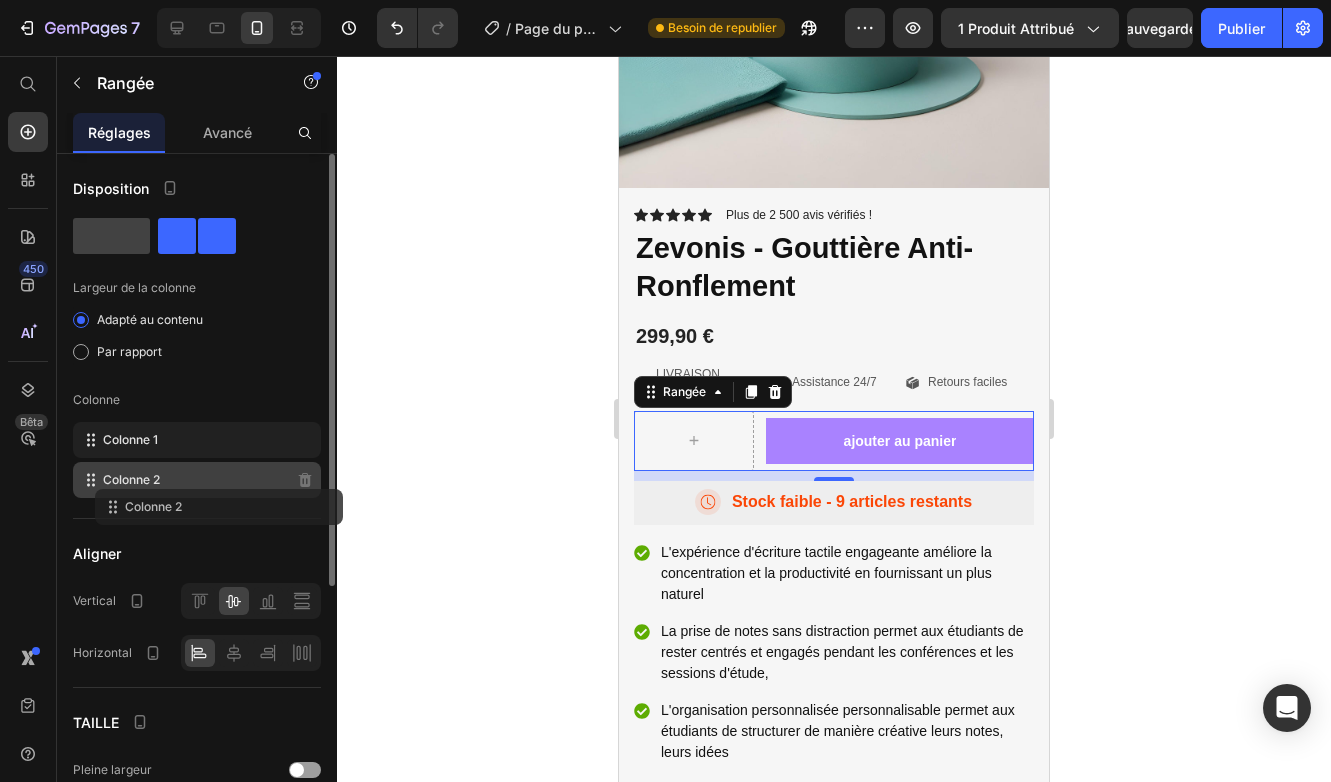 click on "Colonne 2" 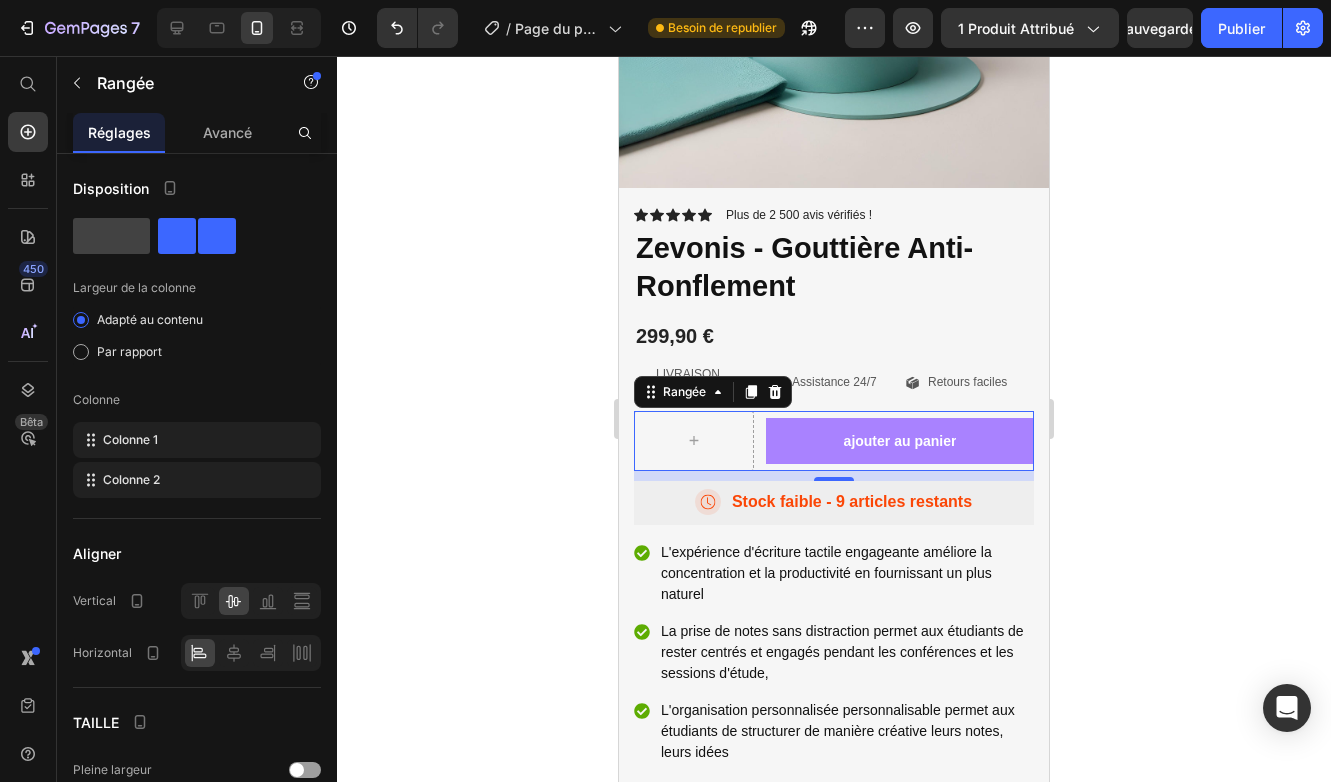 click 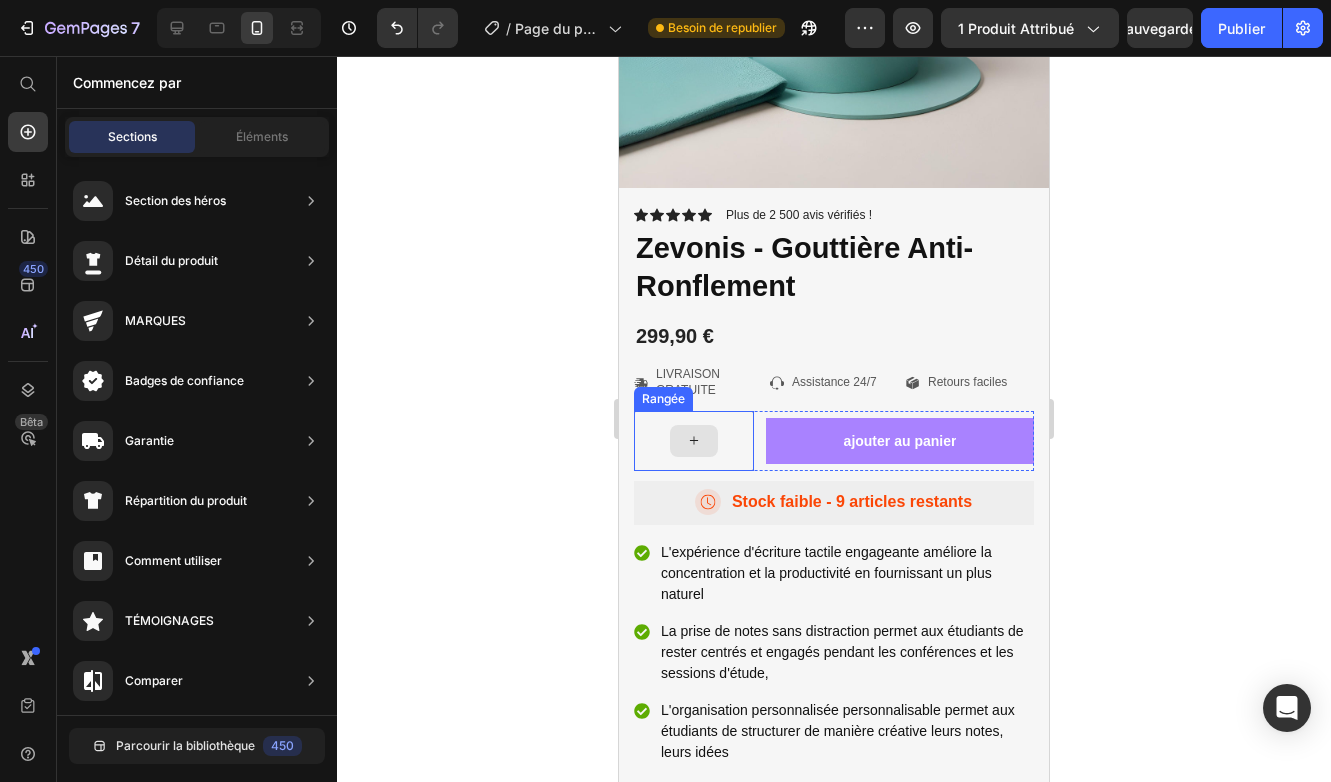 click at bounding box center [694, 441] 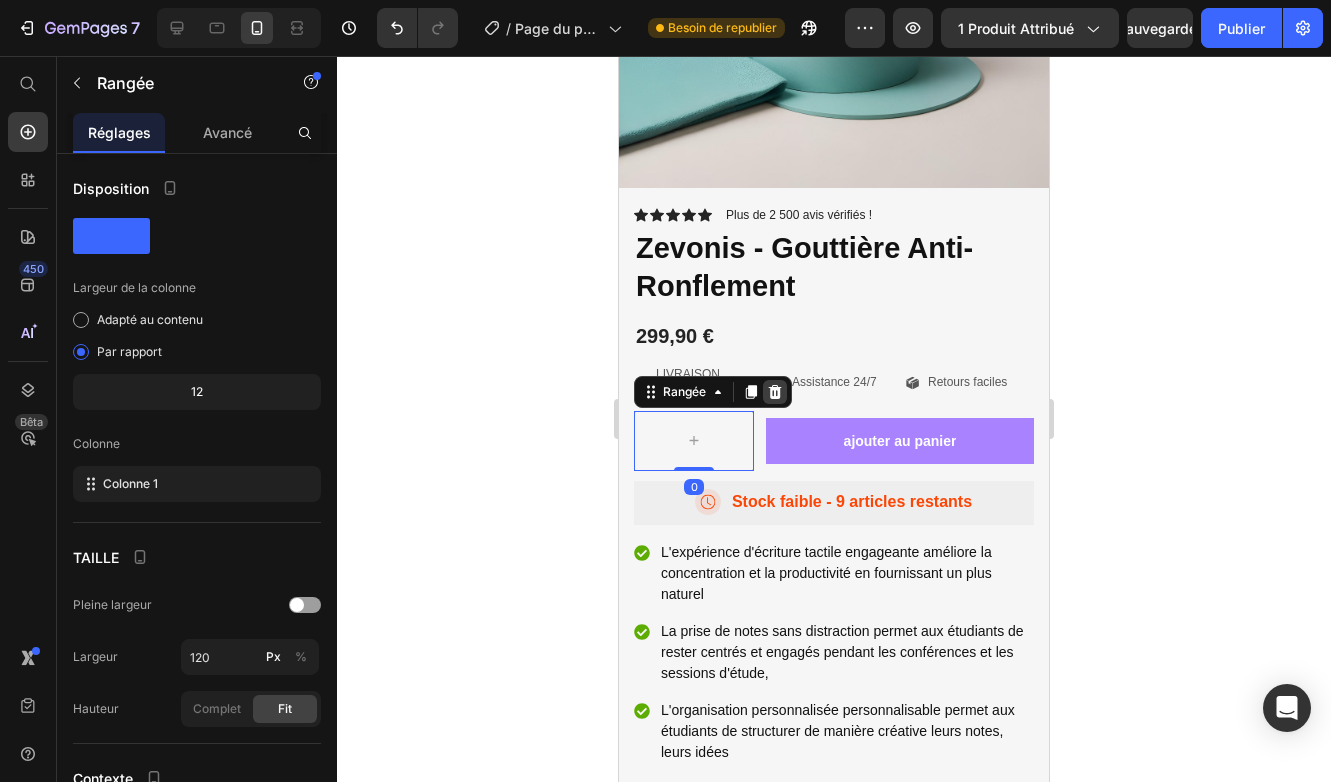 click at bounding box center [775, 392] 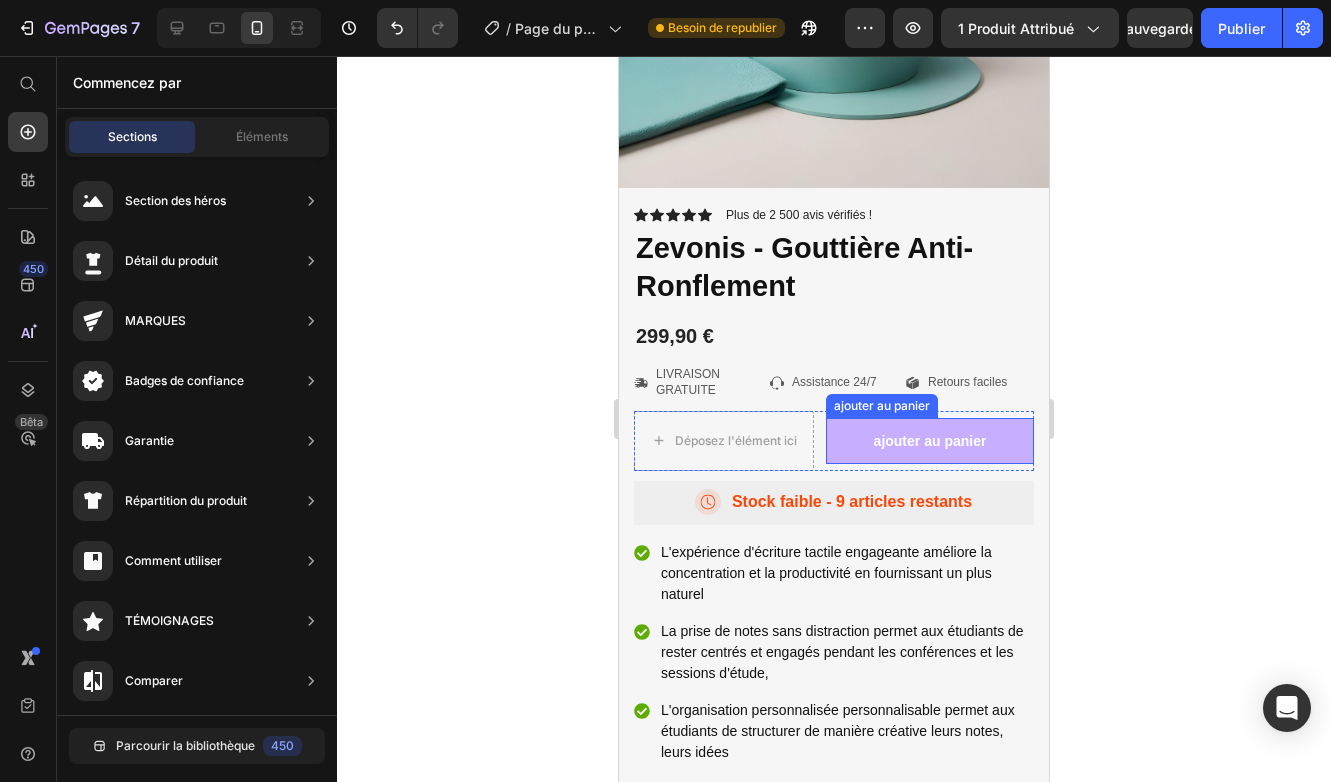 click on "ajouter au panier" at bounding box center [930, 441] 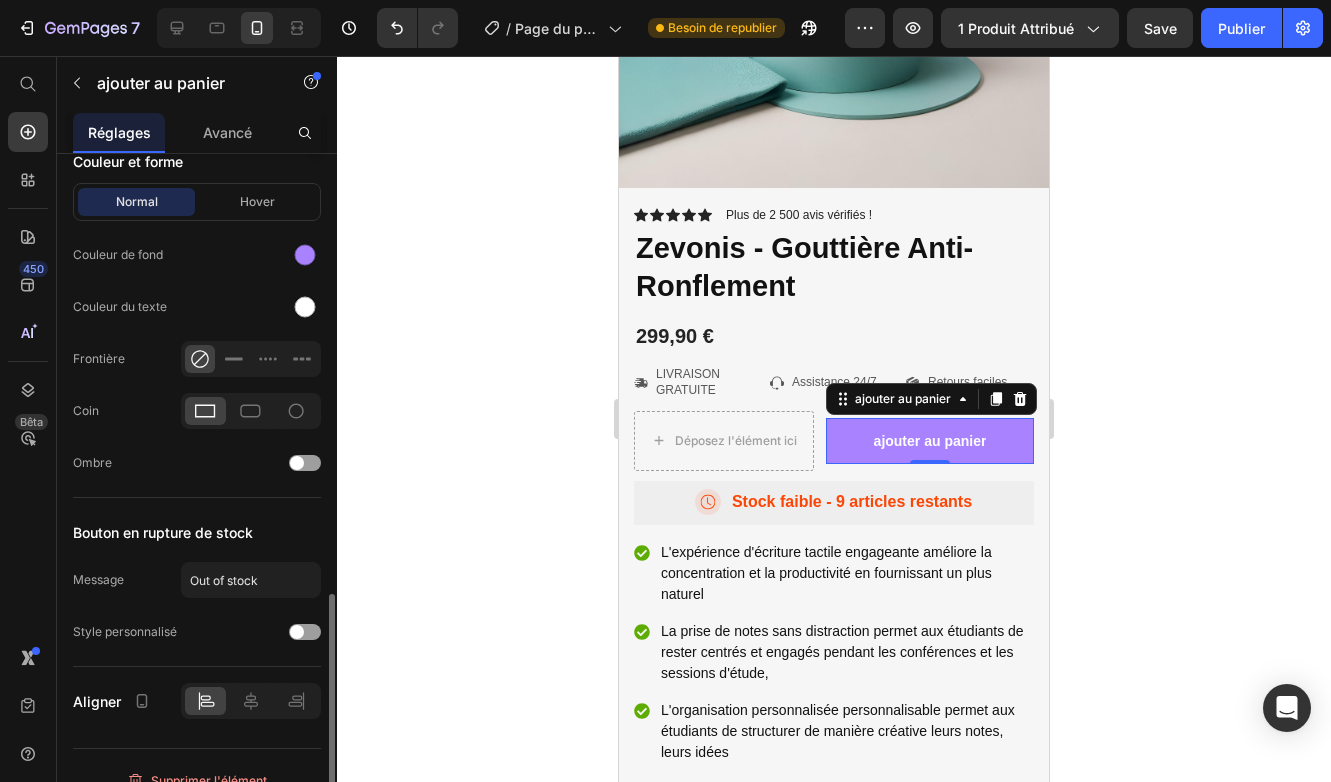 scroll, scrollTop: 1074, scrollLeft: 0, axis: vertical 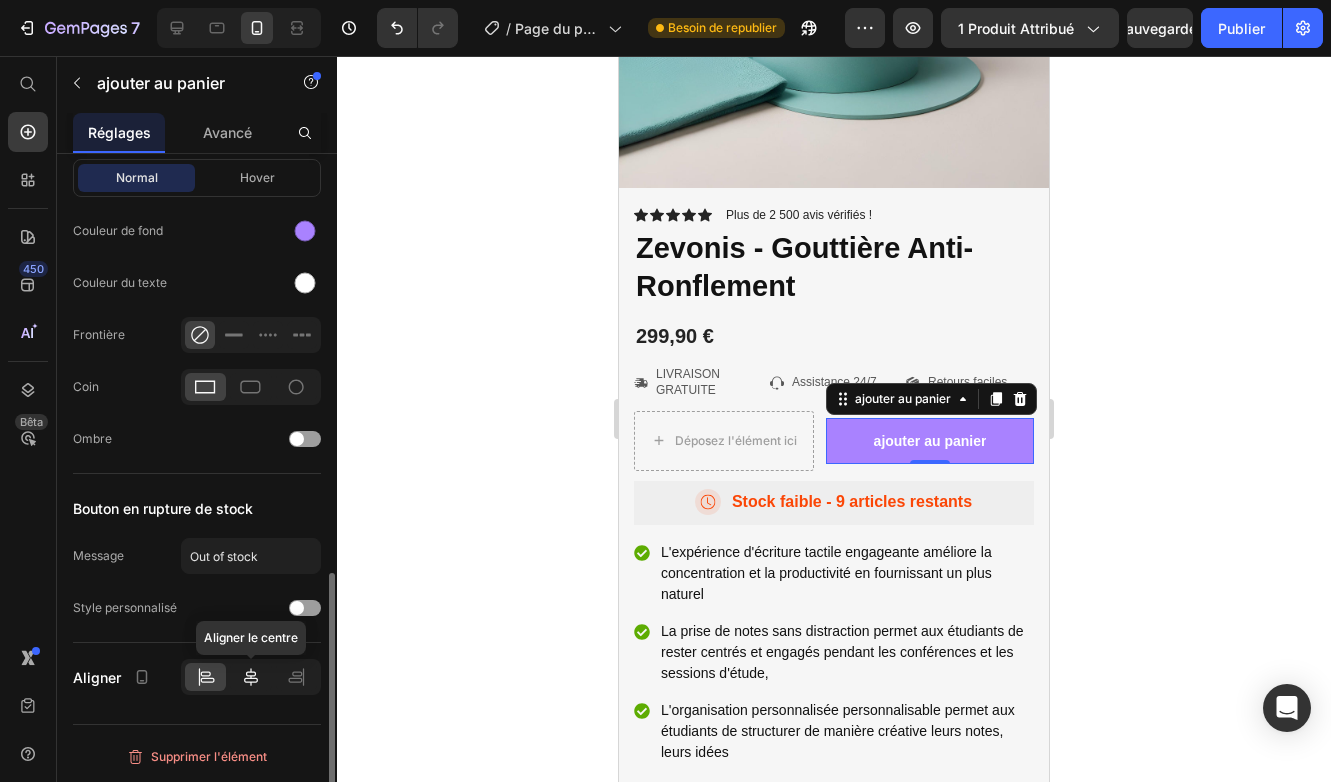 click 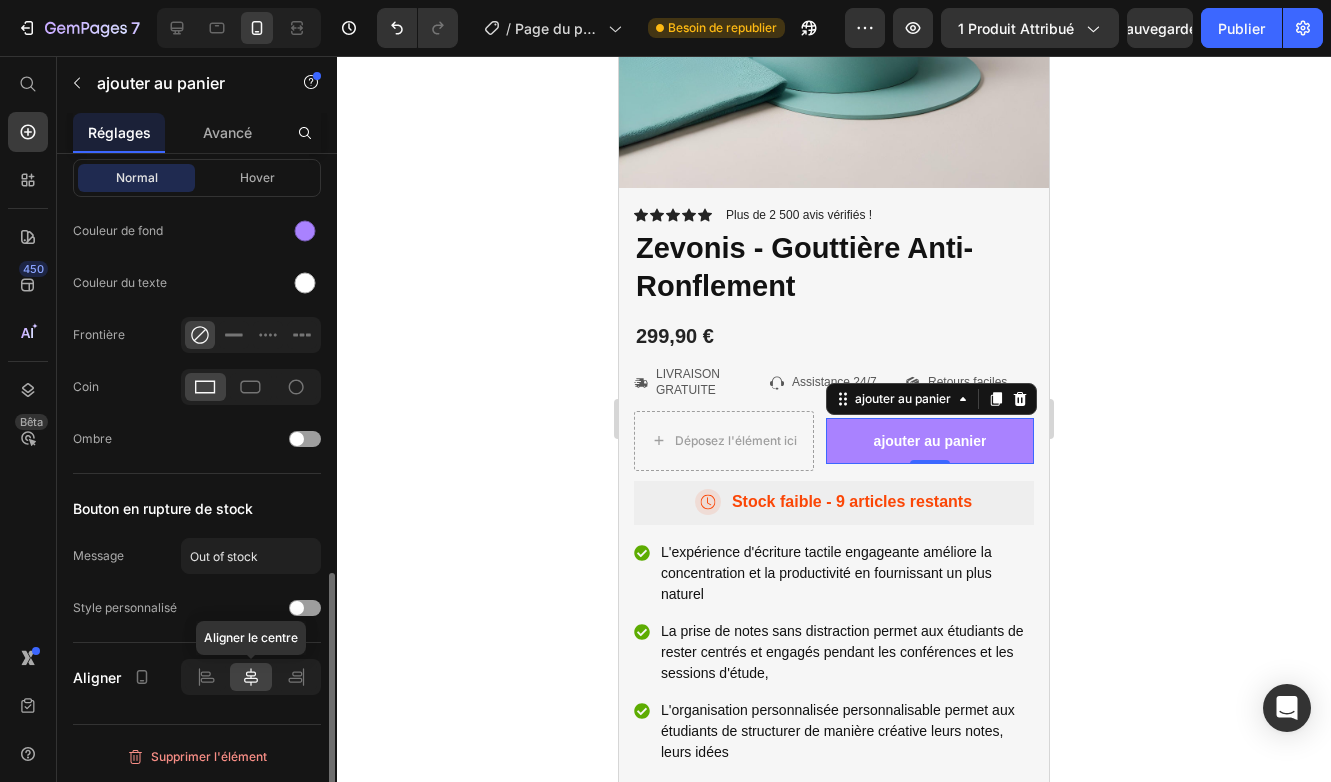 click 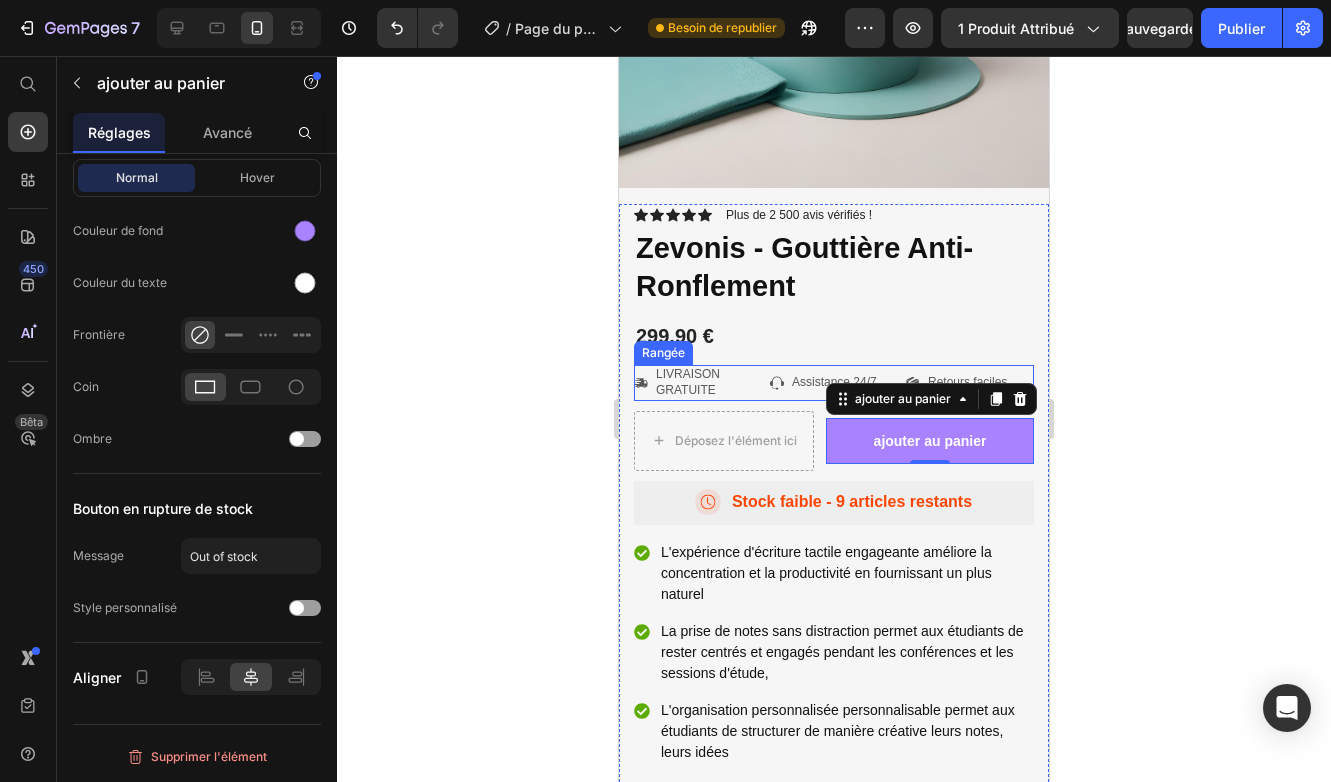 scroll, scrollTop: 0, scrollLeft: 0, axis: both 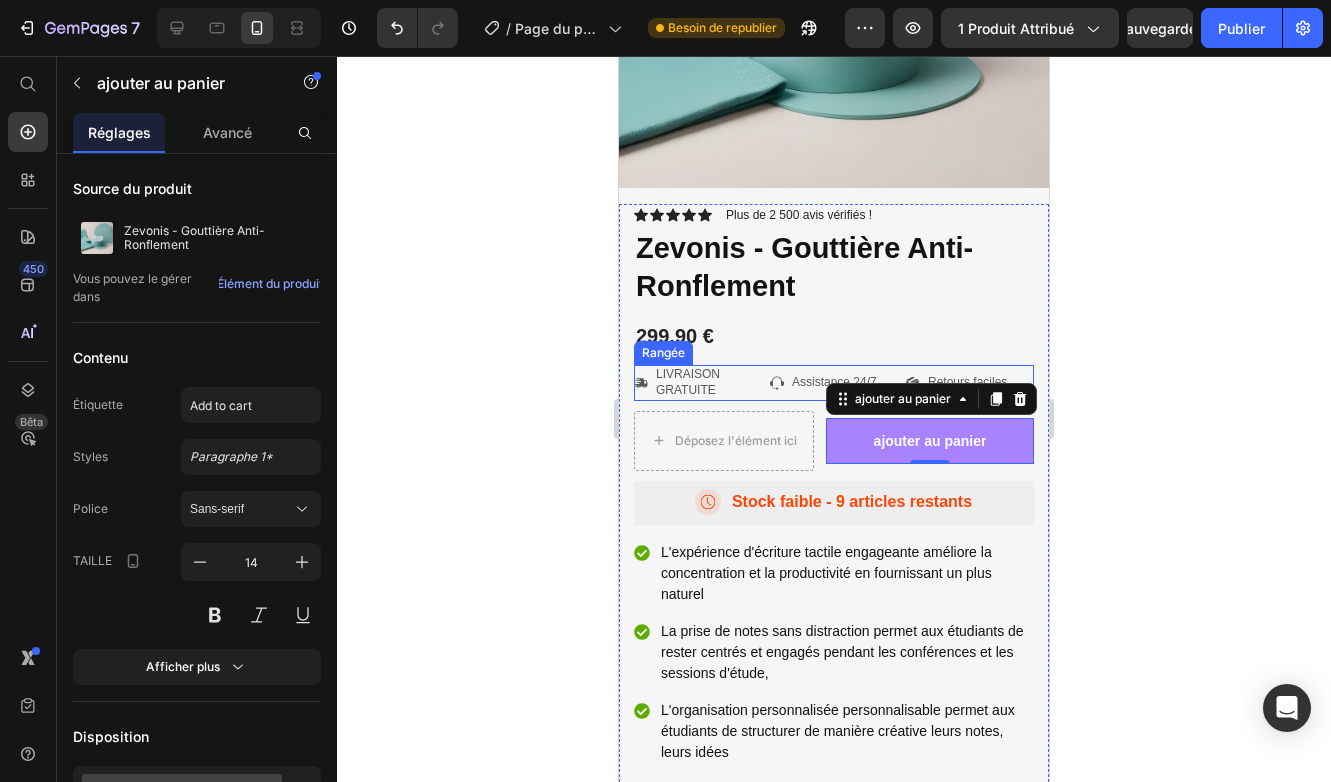 click on "icône icône icône icône icône Liste des icônes Plus de 2 500 avis vérifiés ! Bloc de texte Rangée Zevonis - Gouttière Anti-Ronflement Titre du produit Lorem ipsum dolor sit amet, consectetur adipiscing elit, sed do eiusmod tempor incididunt ut labore et dolore magna aliqua. Ut enim ad minim veniam, quis nostrud exercitation ullamco laboris nisi ut aliquip ex ea commodo consequat. Text Block 299,90 € Prix du produit Rangée
icône LIVRAISON GRATUITE Bloc de texte Rangée
icône Assistance 24/7 Bloc de texte Rangée
icône Retours faciles Bloc de texte Rangée Rangée
Déposez l'élément ici ajouter au panier ajouter au panier   0 Rangée
icône Stock faible - 9 articles restants Bloc de texte Rangée L'expérience d'écriture tactile engageante améliore la concentration et la productivité en fournissant un plus naturel Liste des articles" at bounding box center [834, 543] 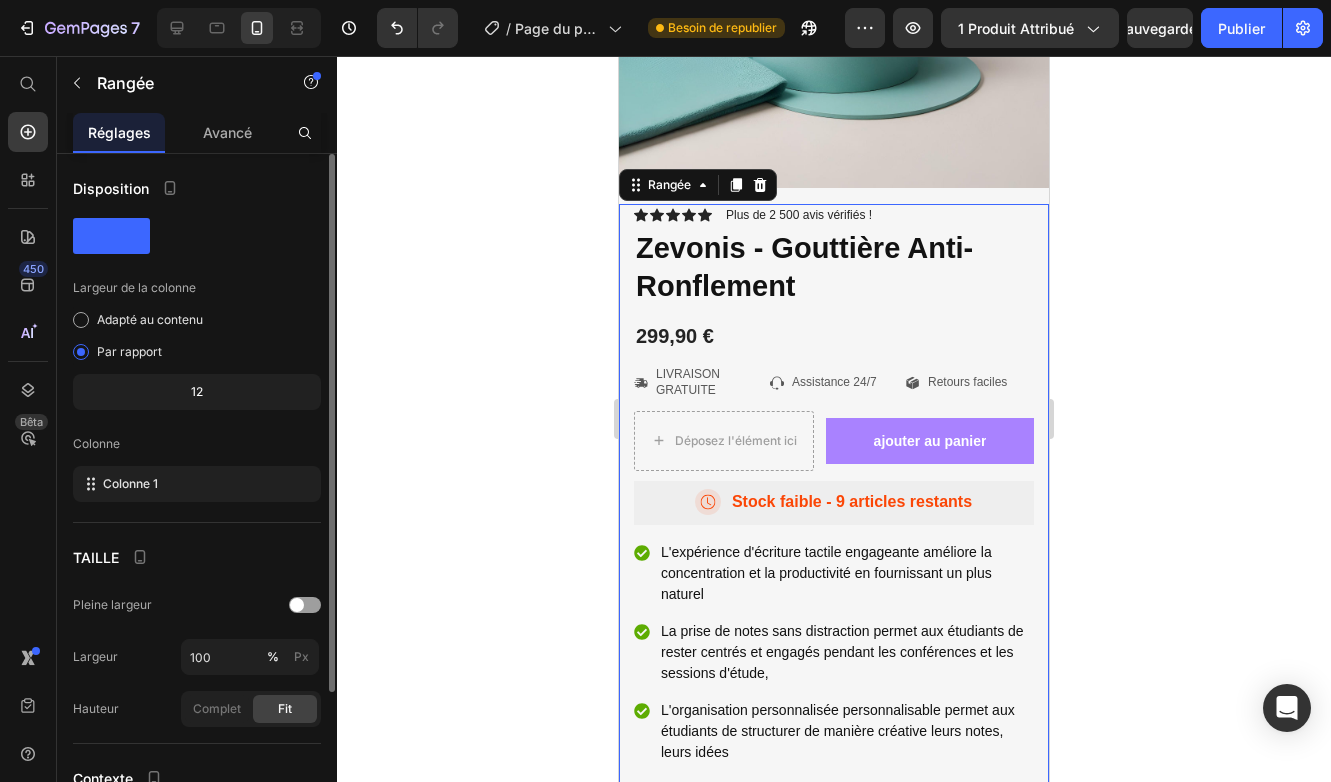 click on "icône icône icône icône icône Liste des icônes Plus de 2 500 avis vérifiés ! Bloc de texte Rangée Zevonis - Gouttière Anti-Ronflement Titre du produit Lorem ipsum dolor sit amet, consectetur adipiscing elit, sed do eiusmod tempor incididunt ut labore et dolore magna aliqua. Ut enim ad minim veniam, quis nostrud exercitation ullamco laboris nisi ut aliquip ex ea commodo consequat. Text Block 299,90 € Prix du produit Rangée
icône LIVRAISON GRATUITE Bloc de texte Rangée
icône Assistance 24/7 Bloc de texte Rangée
icône Retours faciles Bloc de texte Rangée Rangée
Déposez l'élément ici ajouter au panier ajouter au panier Rangée
icône Stock faible - 9 articles restants Bloc de texte Rangée L'expérience d'écriture tactile engageante améliore la concentration et la productivité en fournissant un plus naturel Liste des articles" at bounding box center (834, 543) 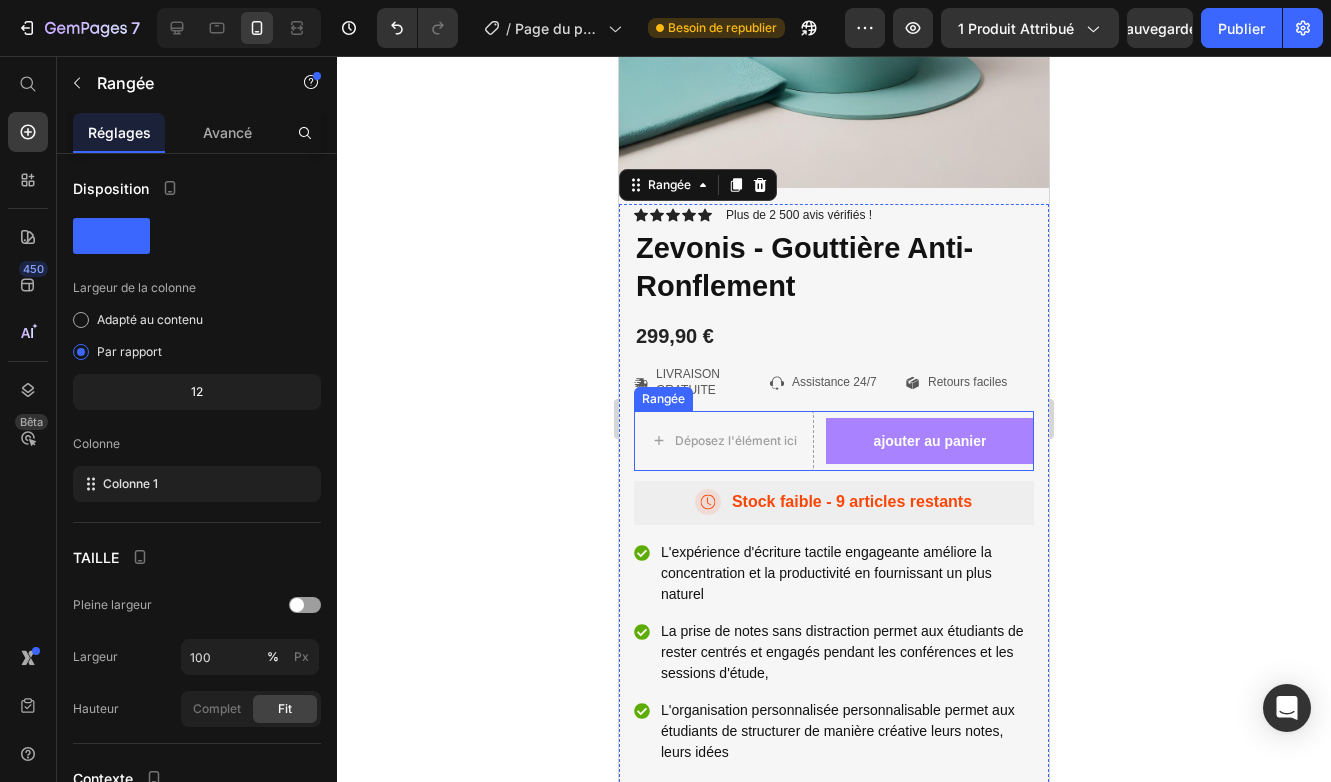 click on "ajouter au panier ajouter au panier" at bounding box center [930, 441] 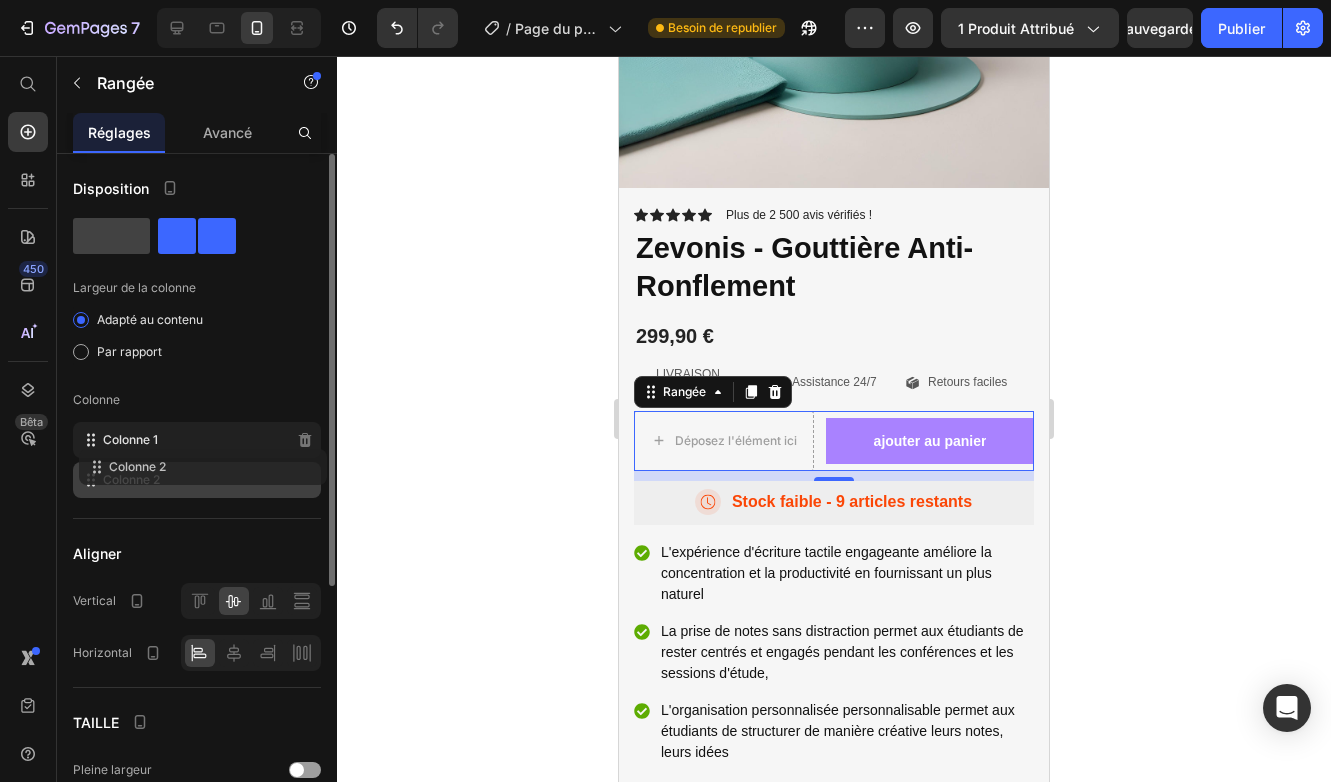 type 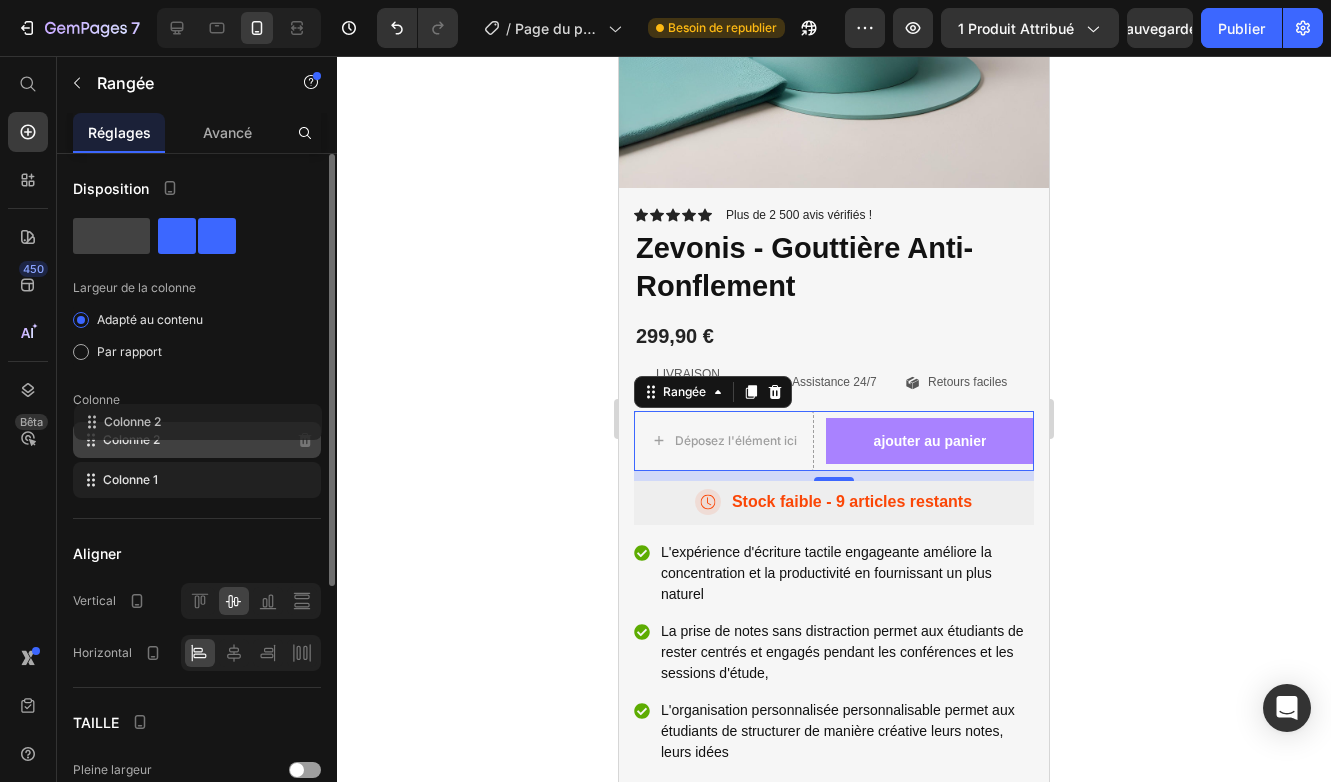 drag, startPoint x: 89, startPoint y: 485, endPoint x: 90, endPoint y: 425, distance: 60.00833 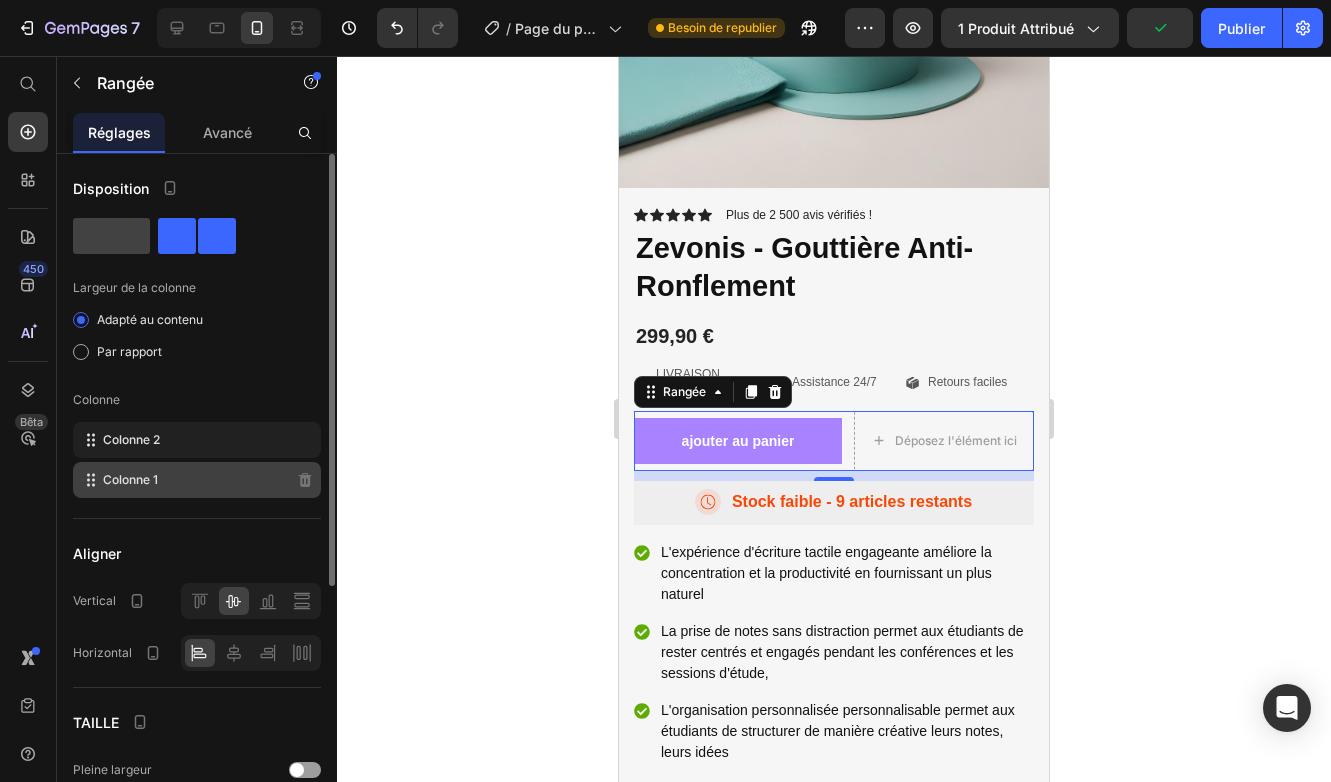 click on "Colonne 1" at bounding box center (130, 480) 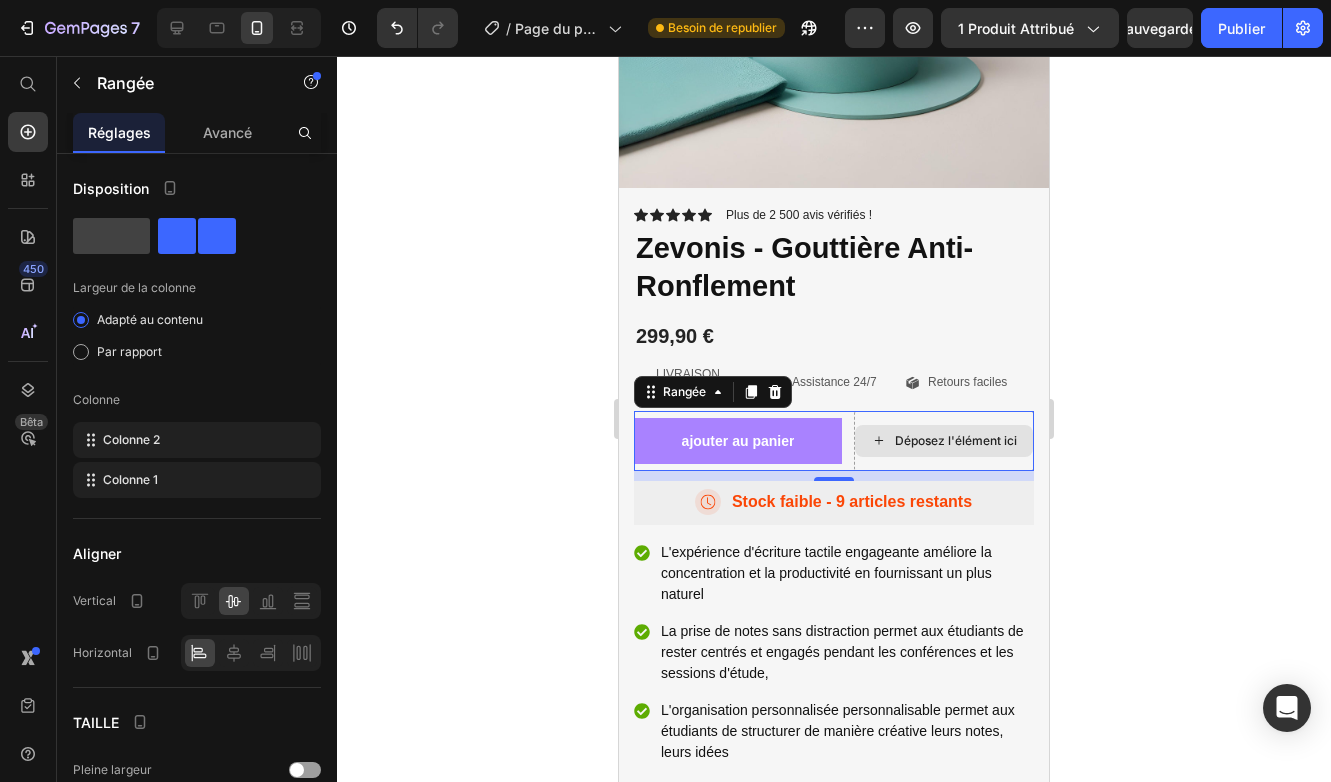 click on "Déposez l'élément ici" at bounding box center (956, 441) 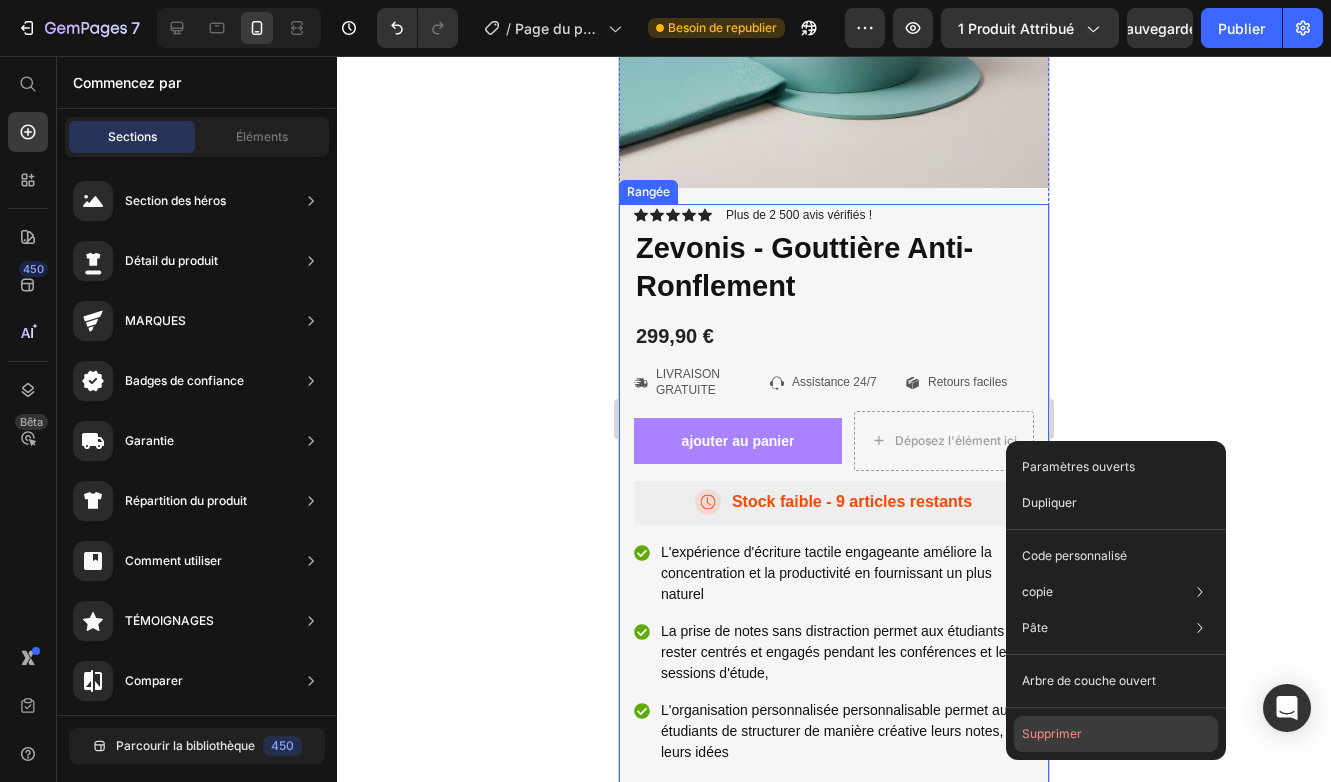 click on "Supprimer" 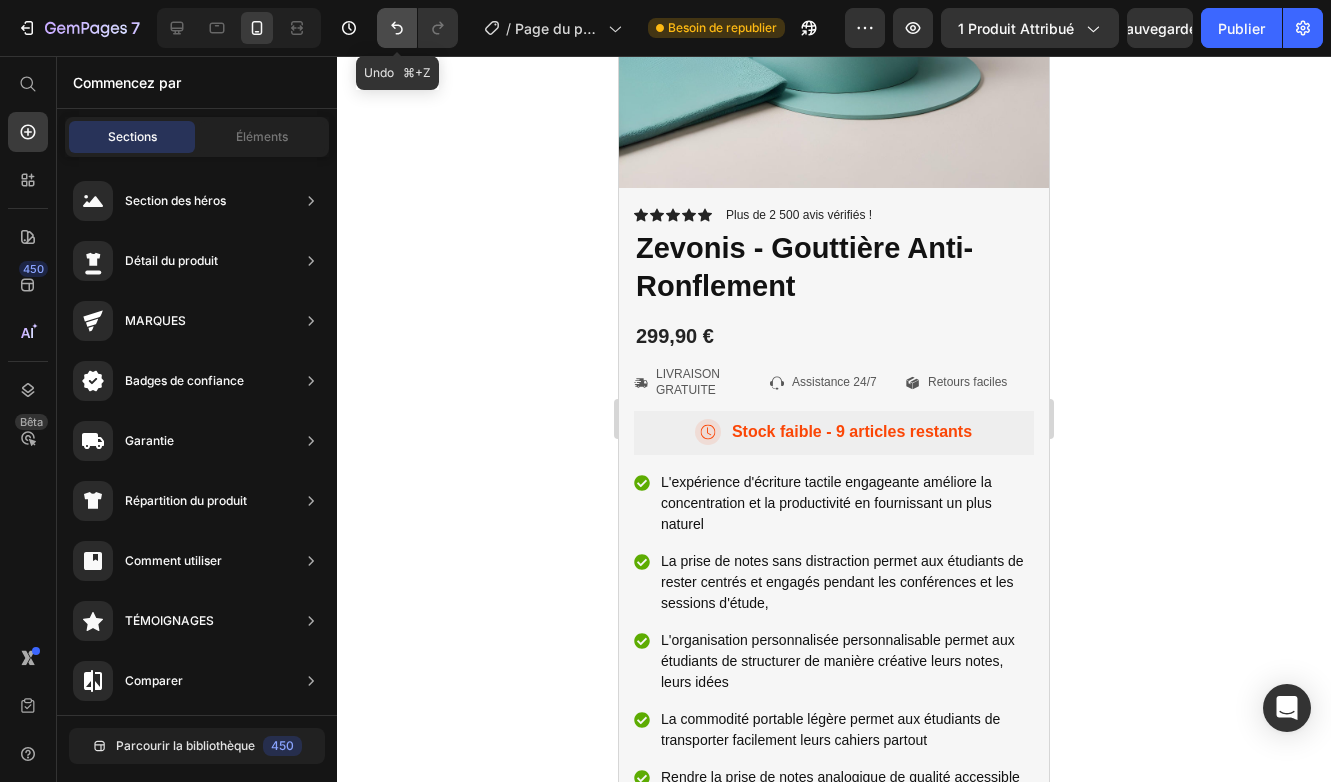 click 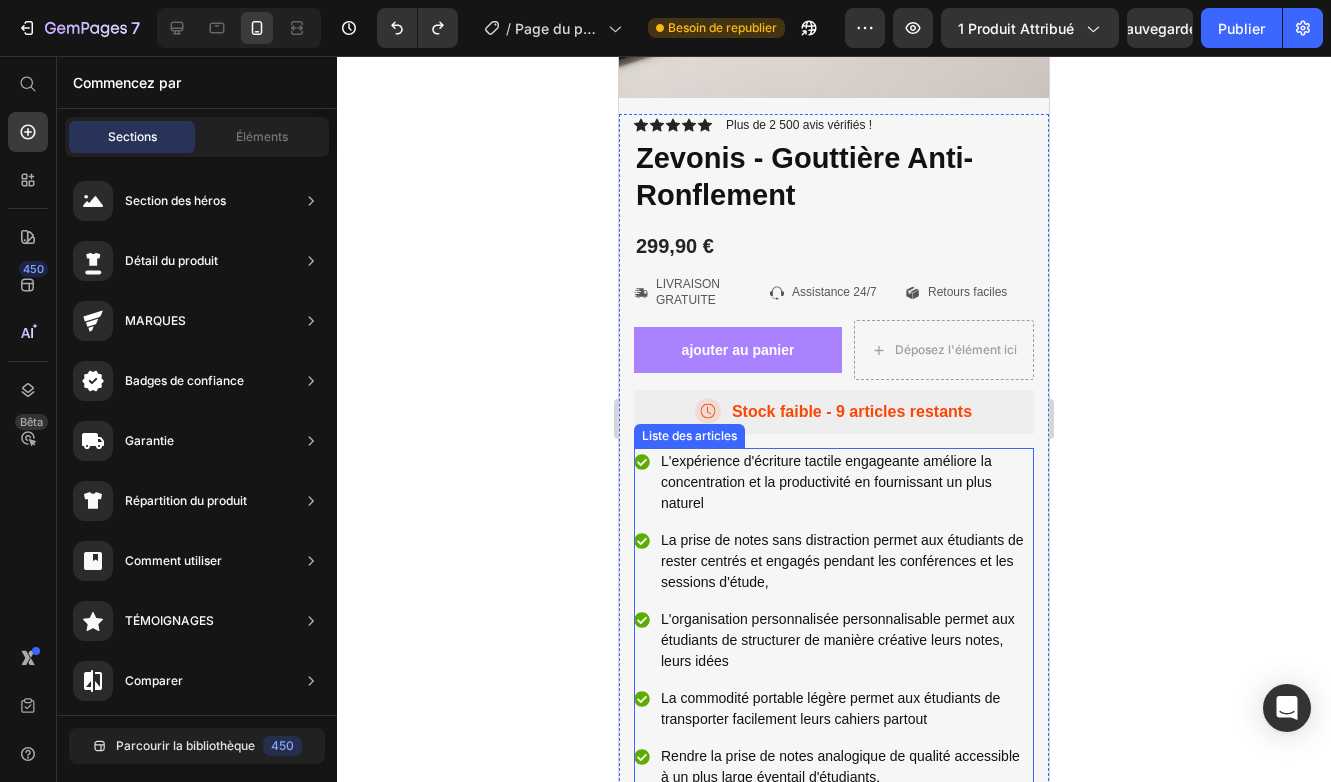 scroll, scrollTop: 7454, scrollLeft: 0, axis: vertical 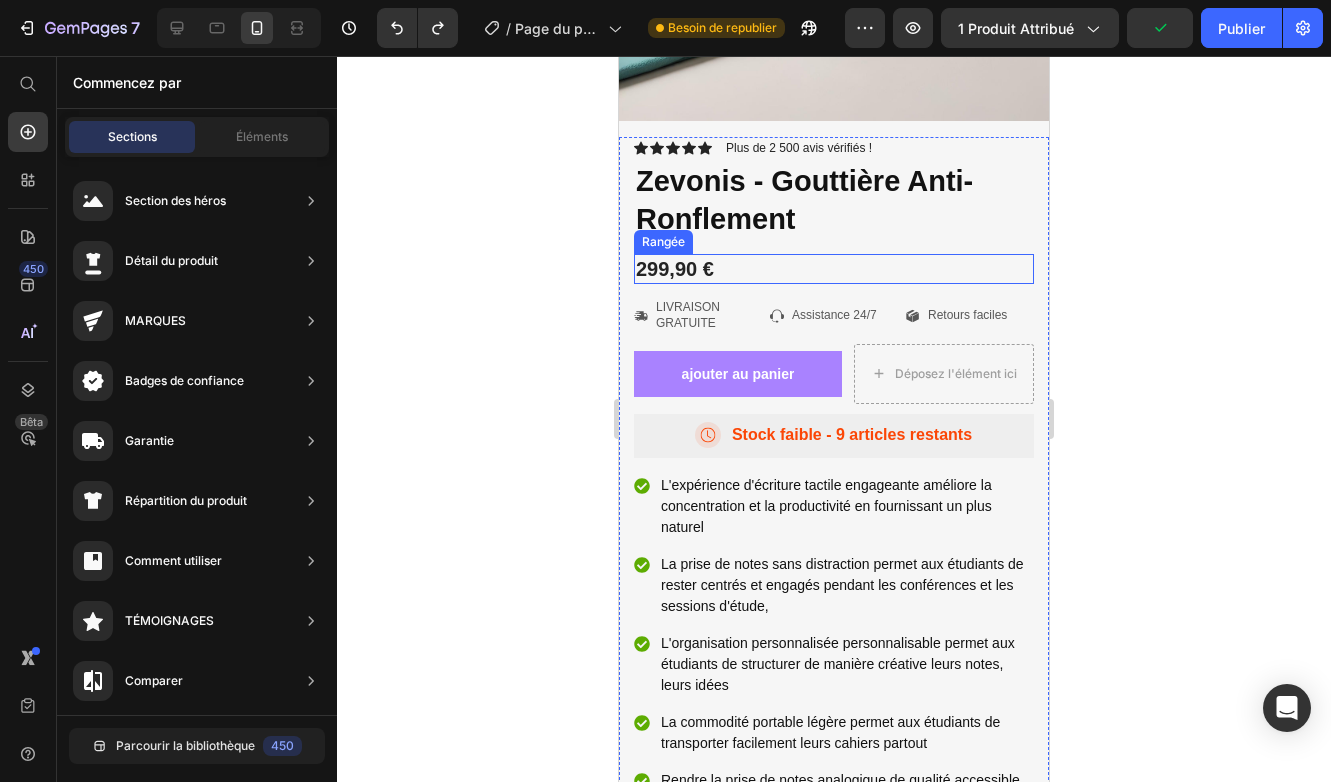 click on "299,90 € Prix du produit Rangée" at bounding box center (834, 269) 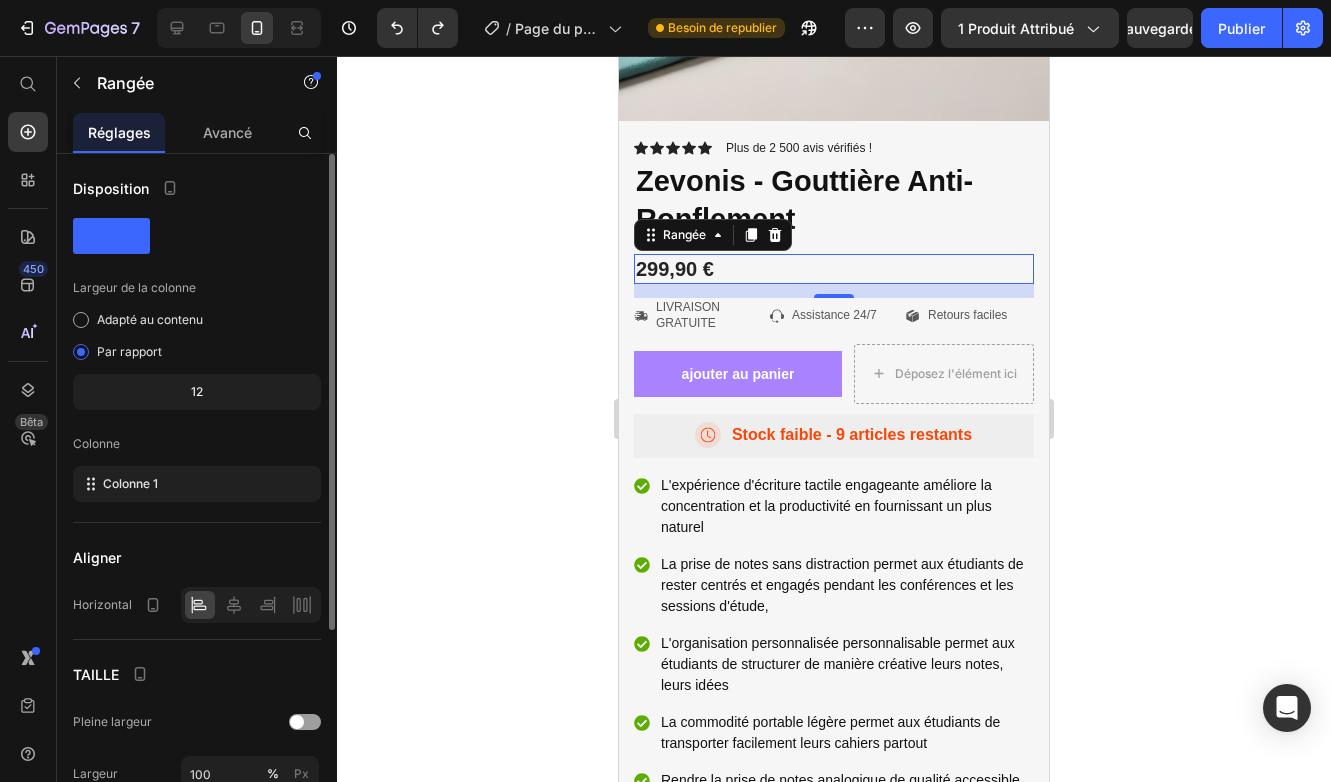 scroll, scrollTop: 300, scrollLeft: 0, axis: vertical 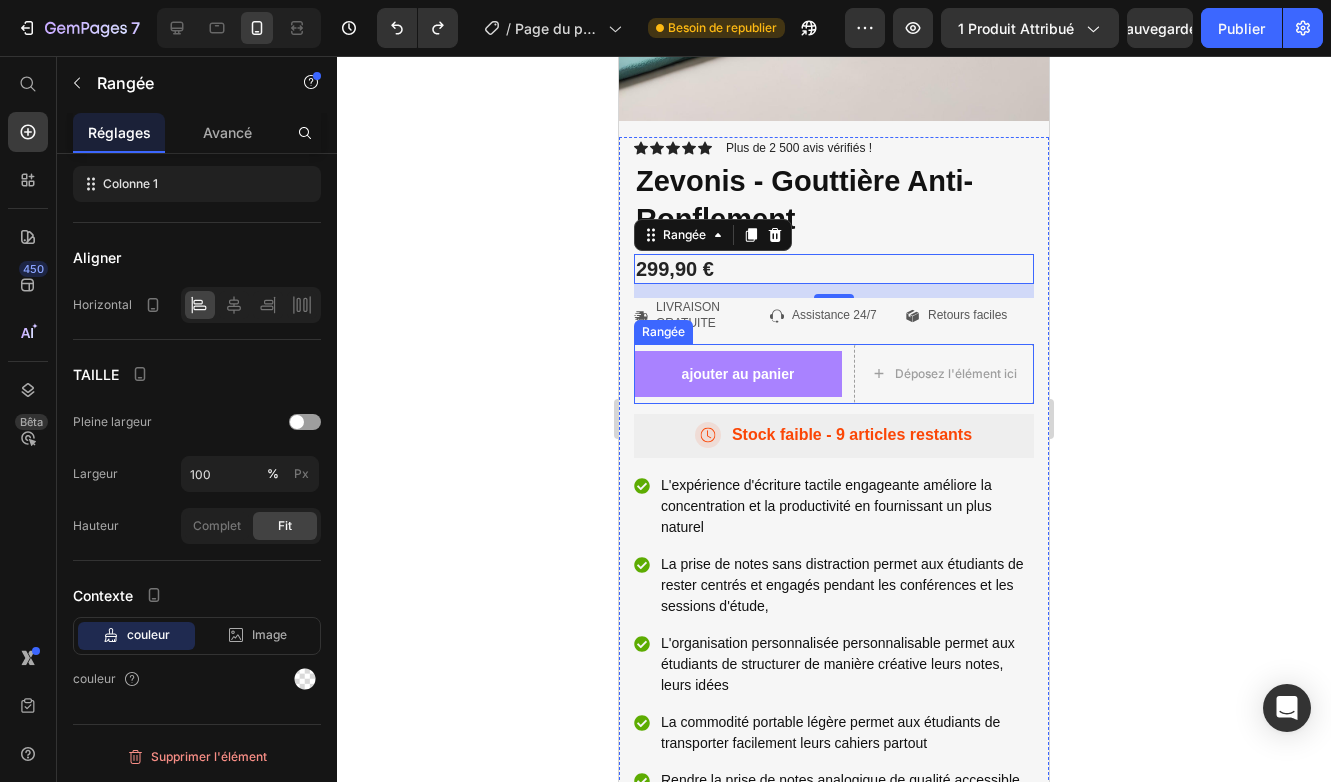 click on "Déposez l'élément ici ajouter au panier ajouter au panier Rangée" at bounding box center [834, 374] 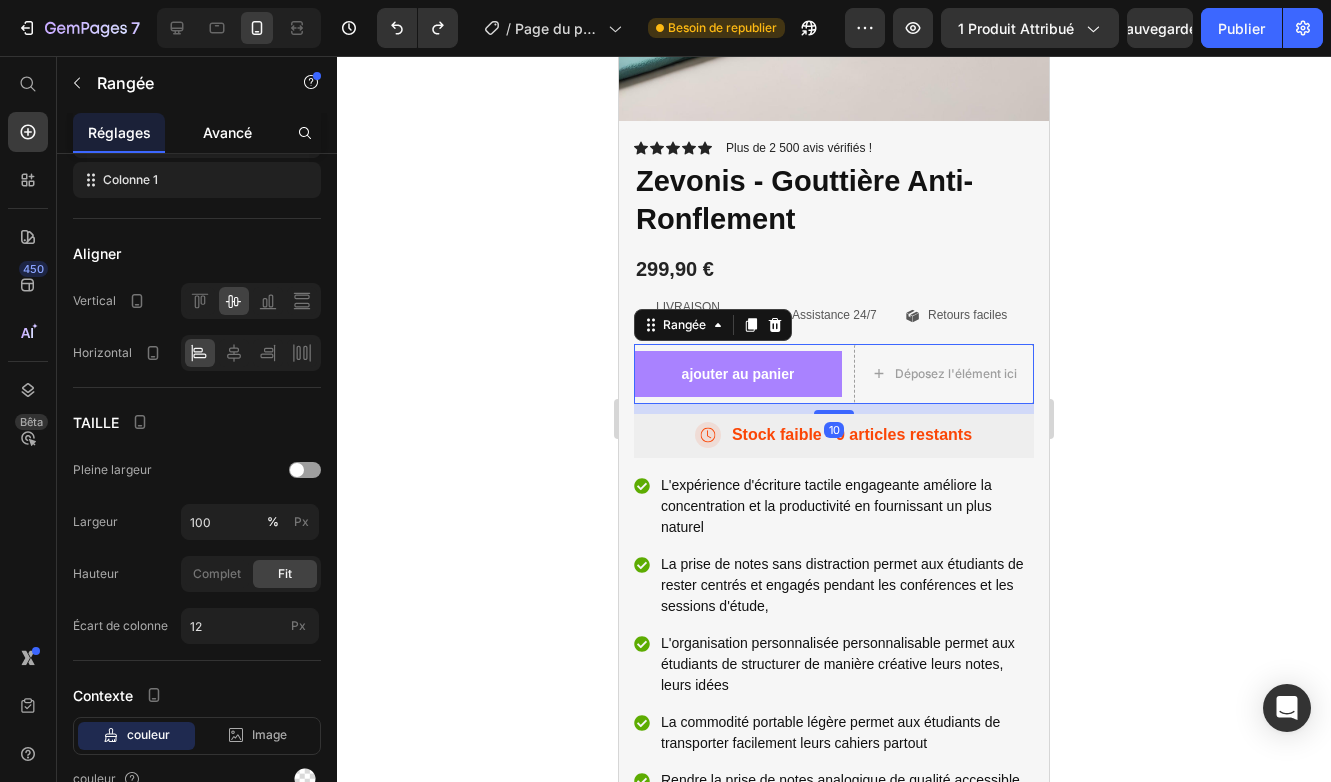 click on "Avancé" at bounding box center [227, 132] 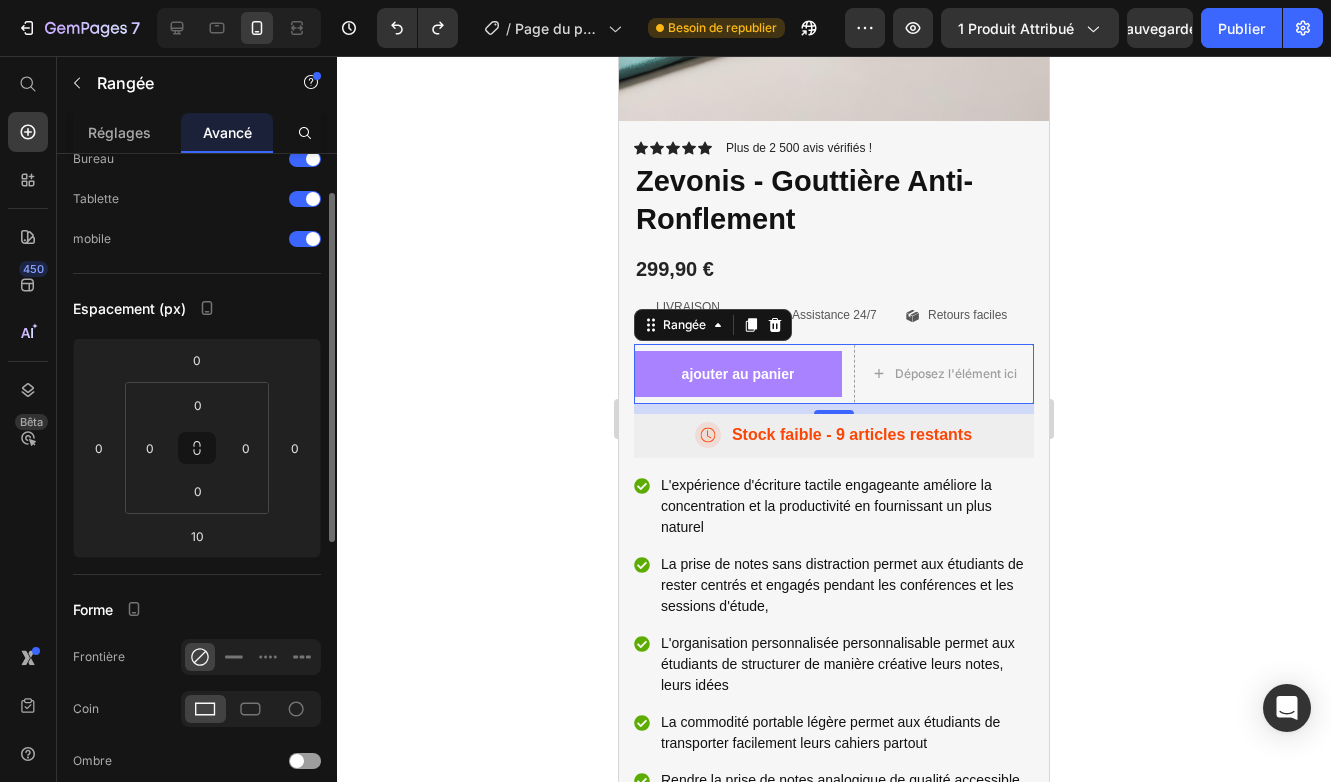 scroll, scrollTop: 82, scrollLeft: 0, axis: vertical 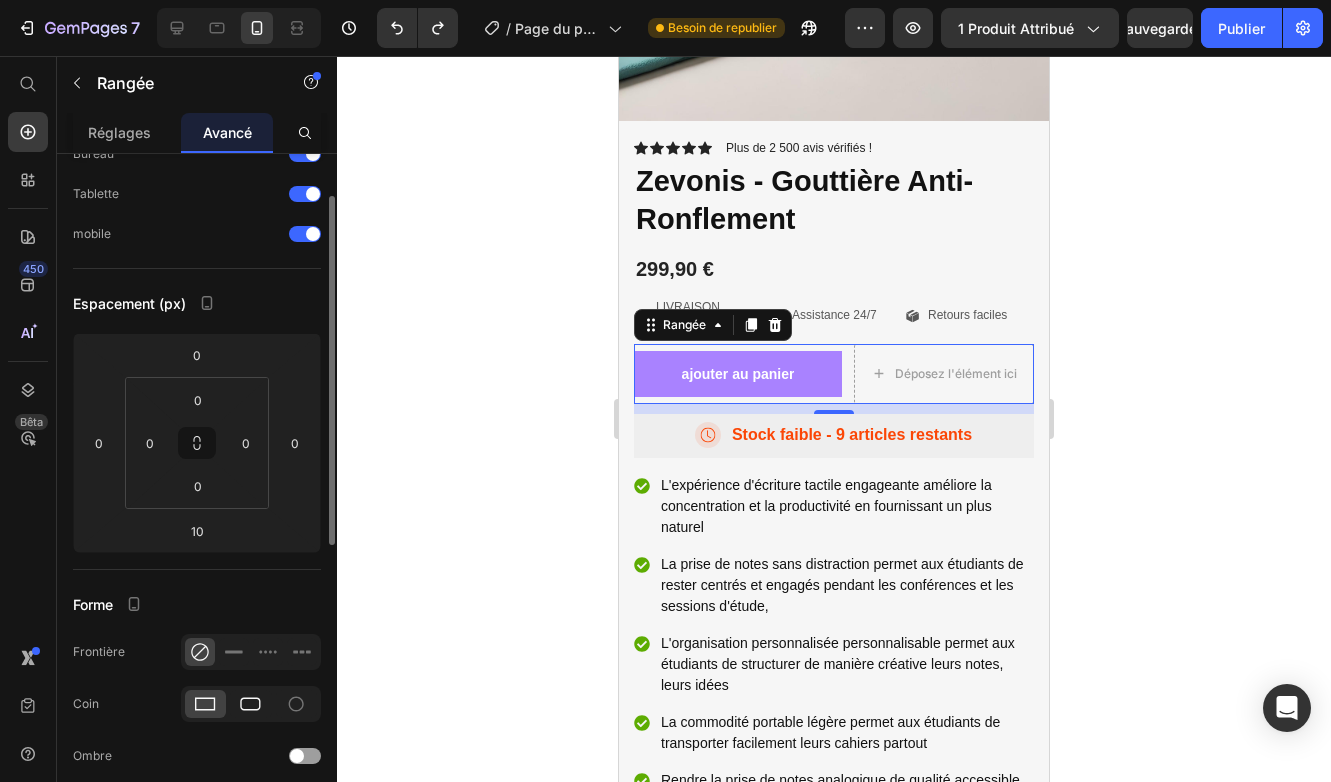 click 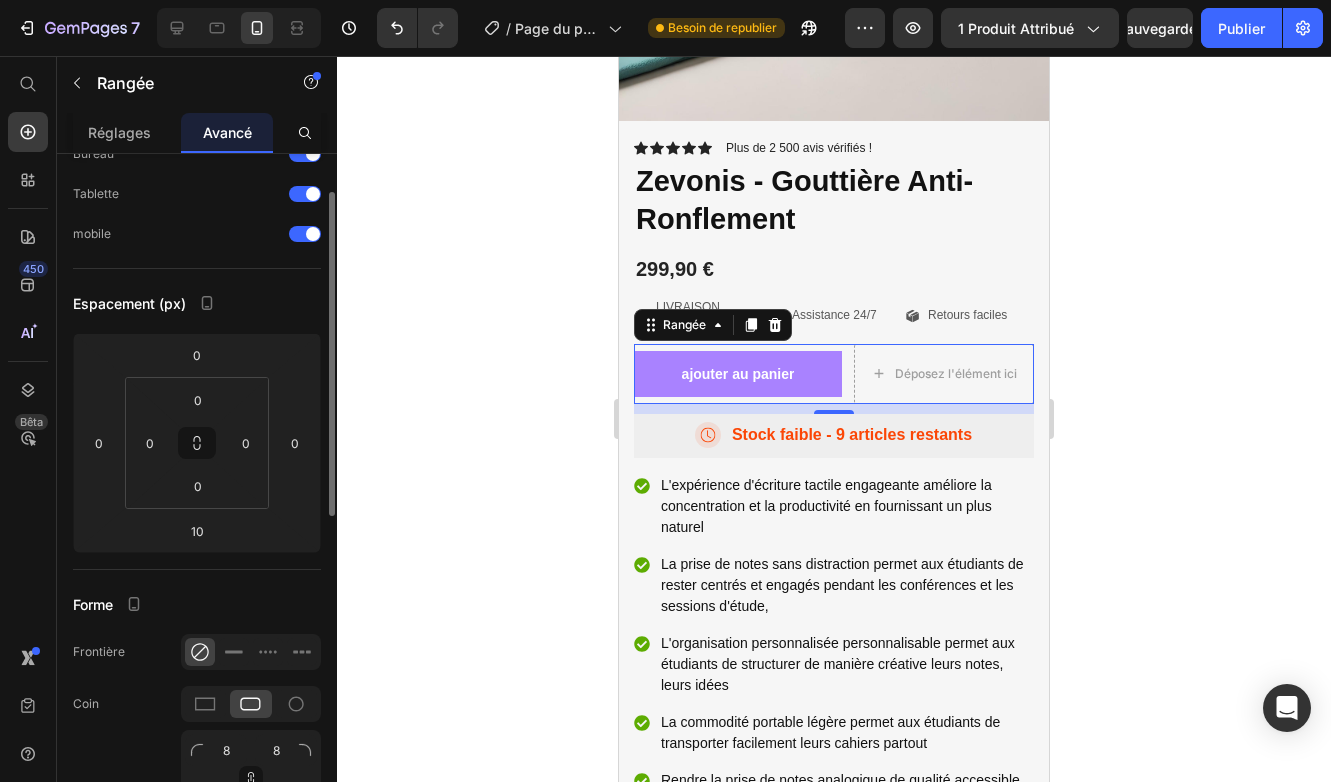 click 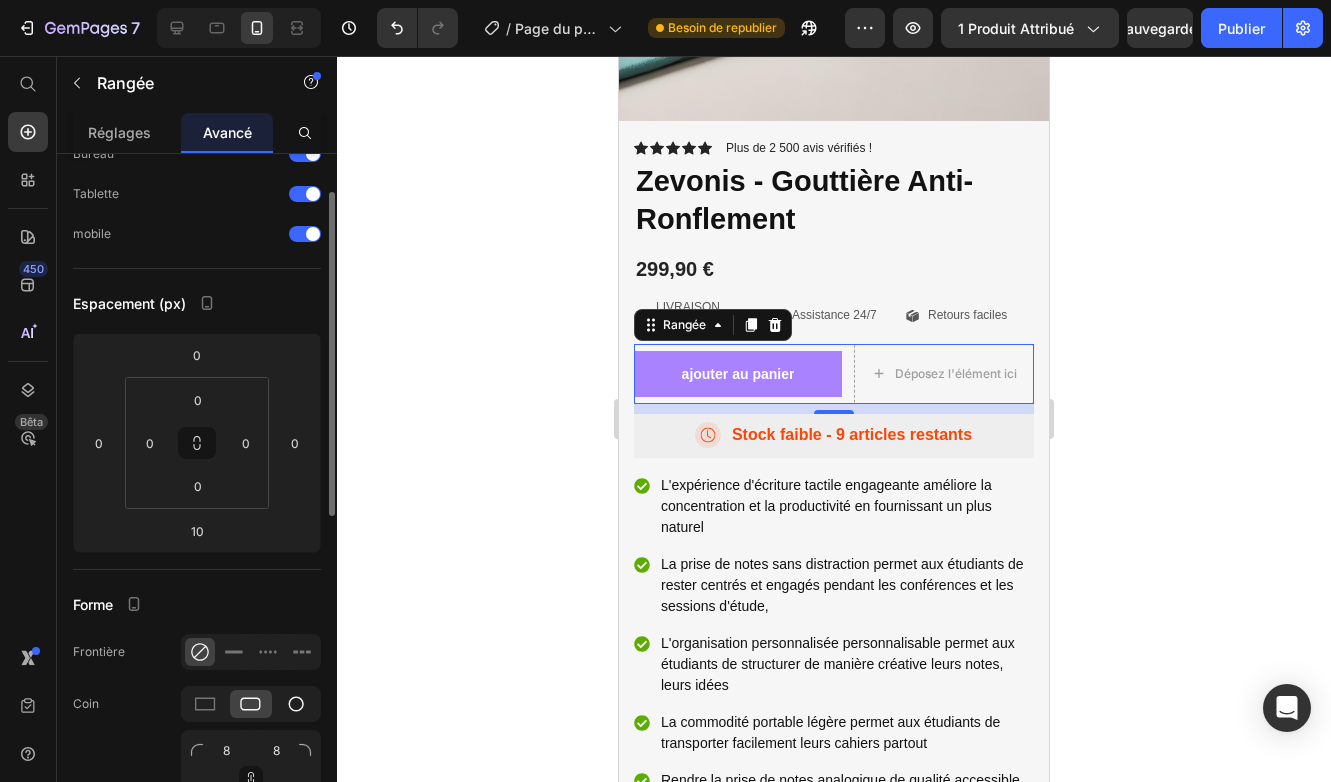 click 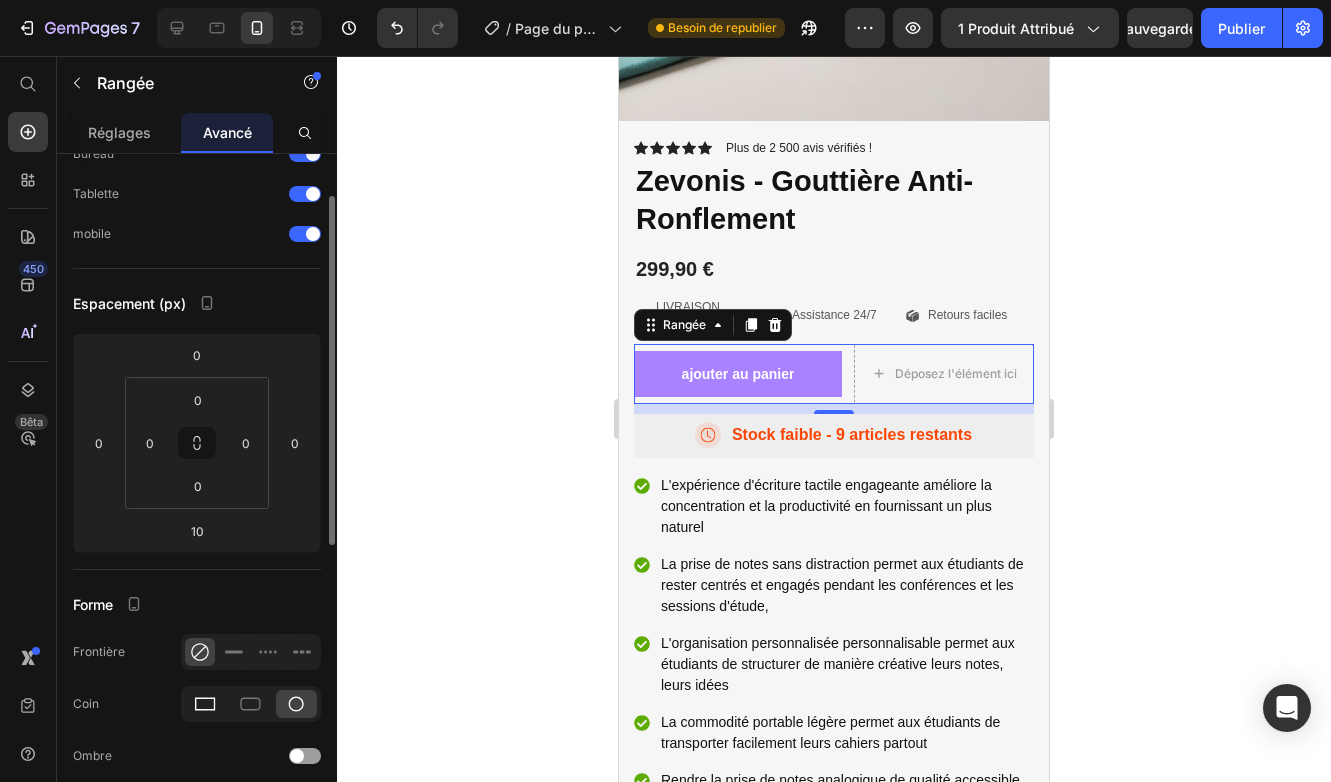 click 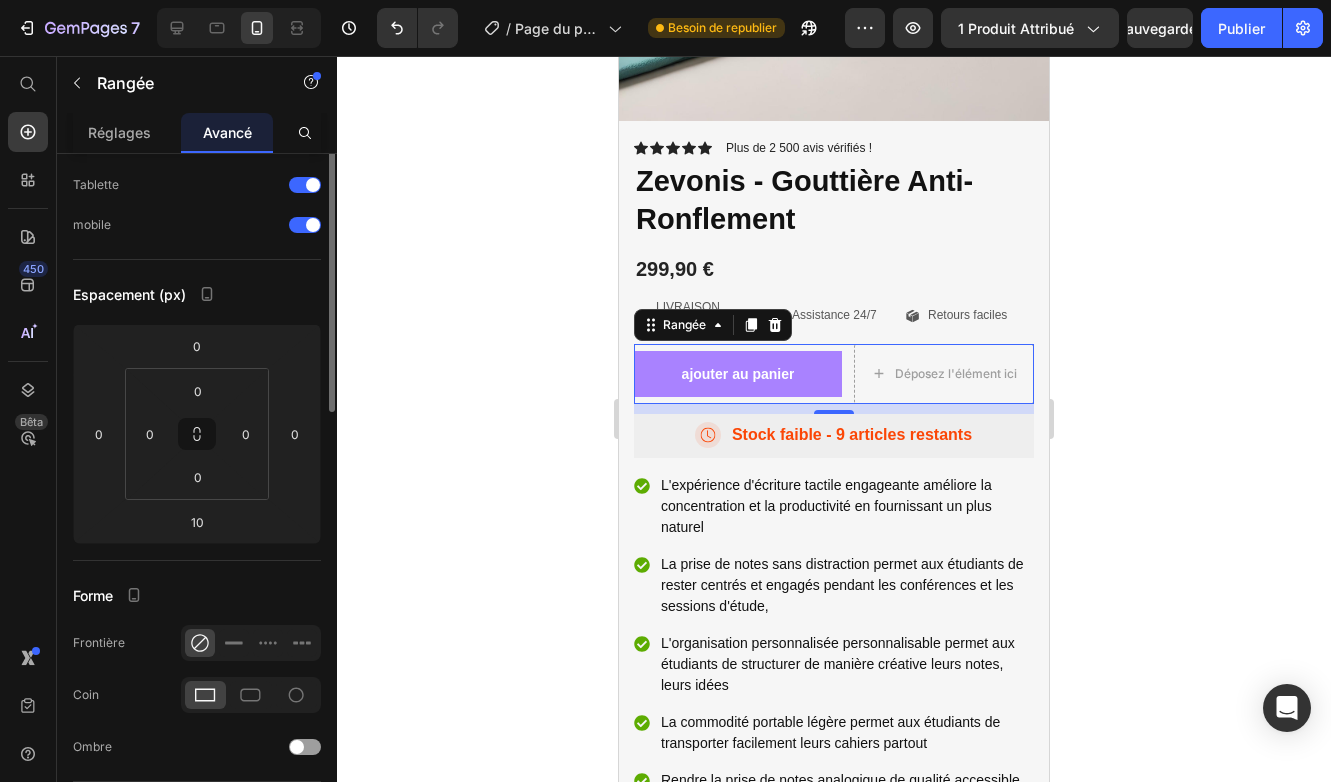 scroll, scrollTop: 0, scrollLeft: 0, axis: both 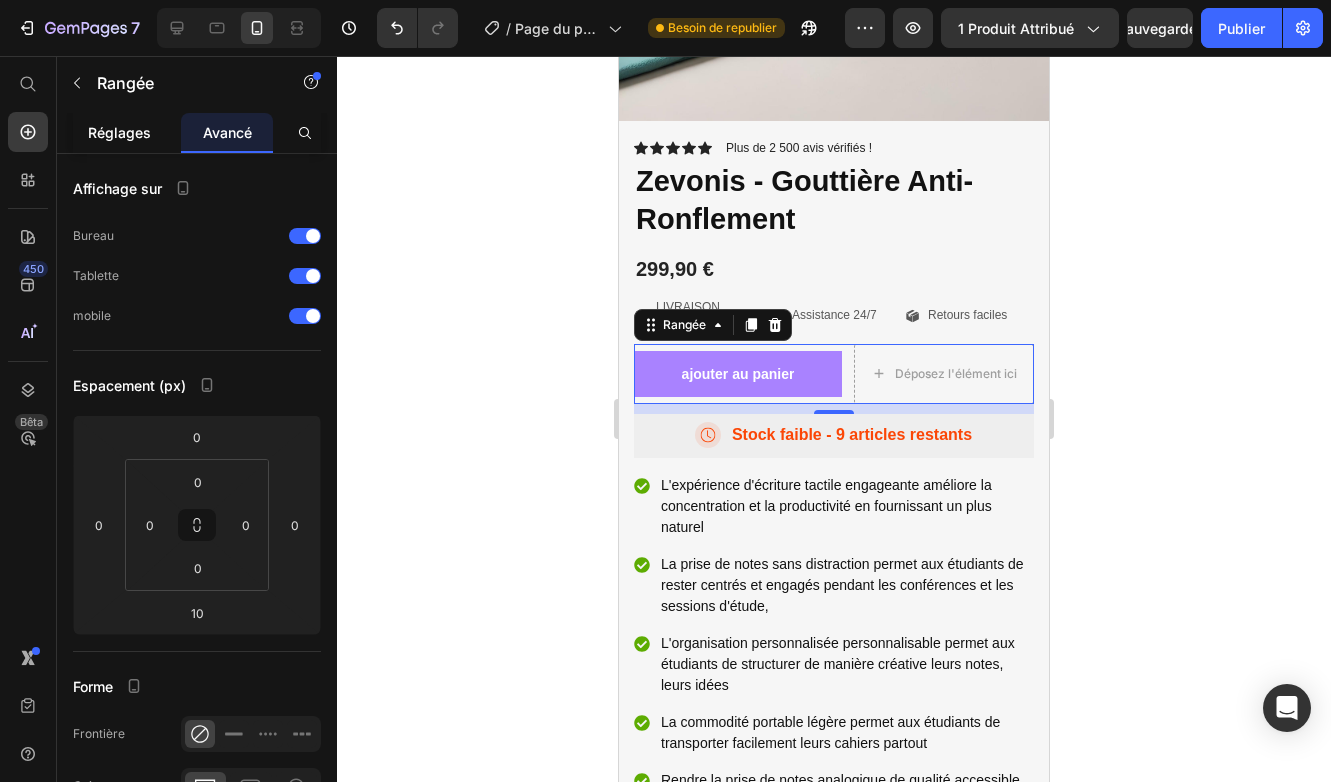 click on "Réglages" at bounding box center (119, 132) 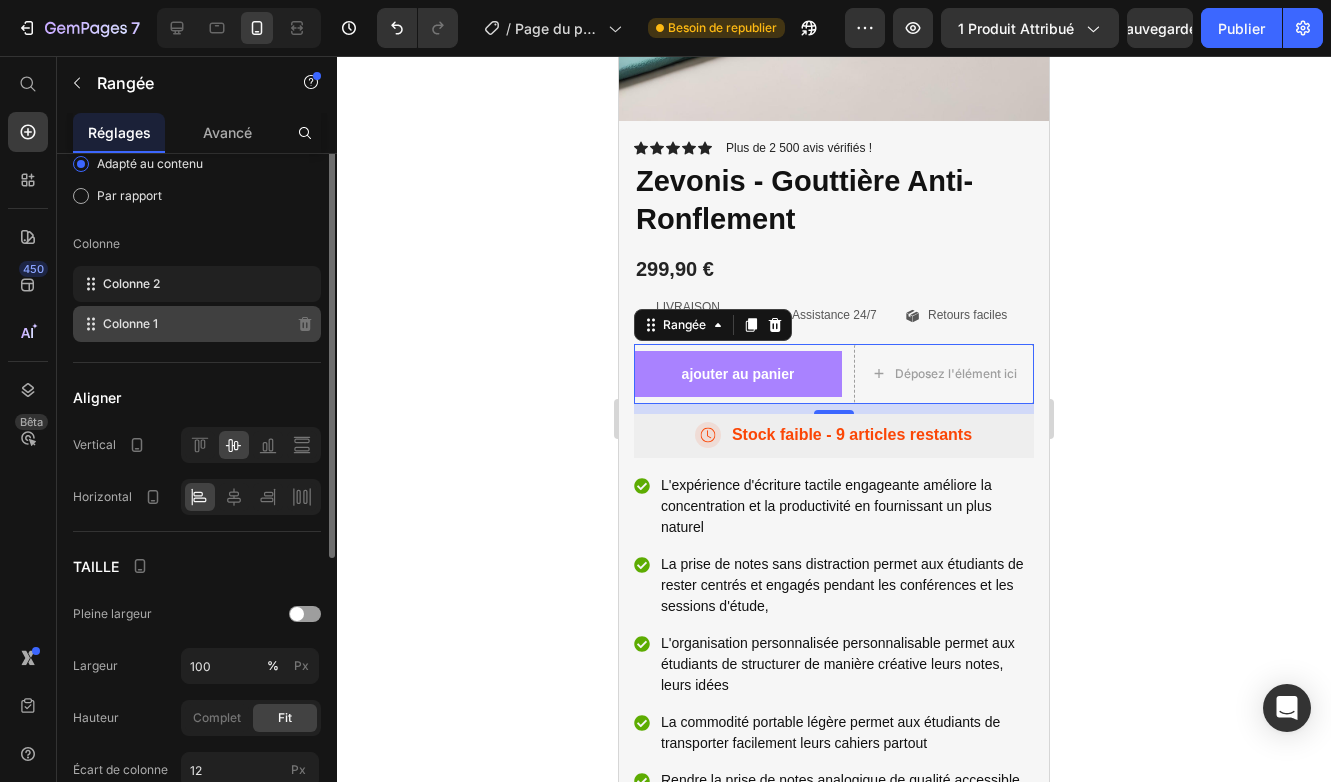 scroll, scrollTop: 158, scrollLeft: 0, axis: vertical 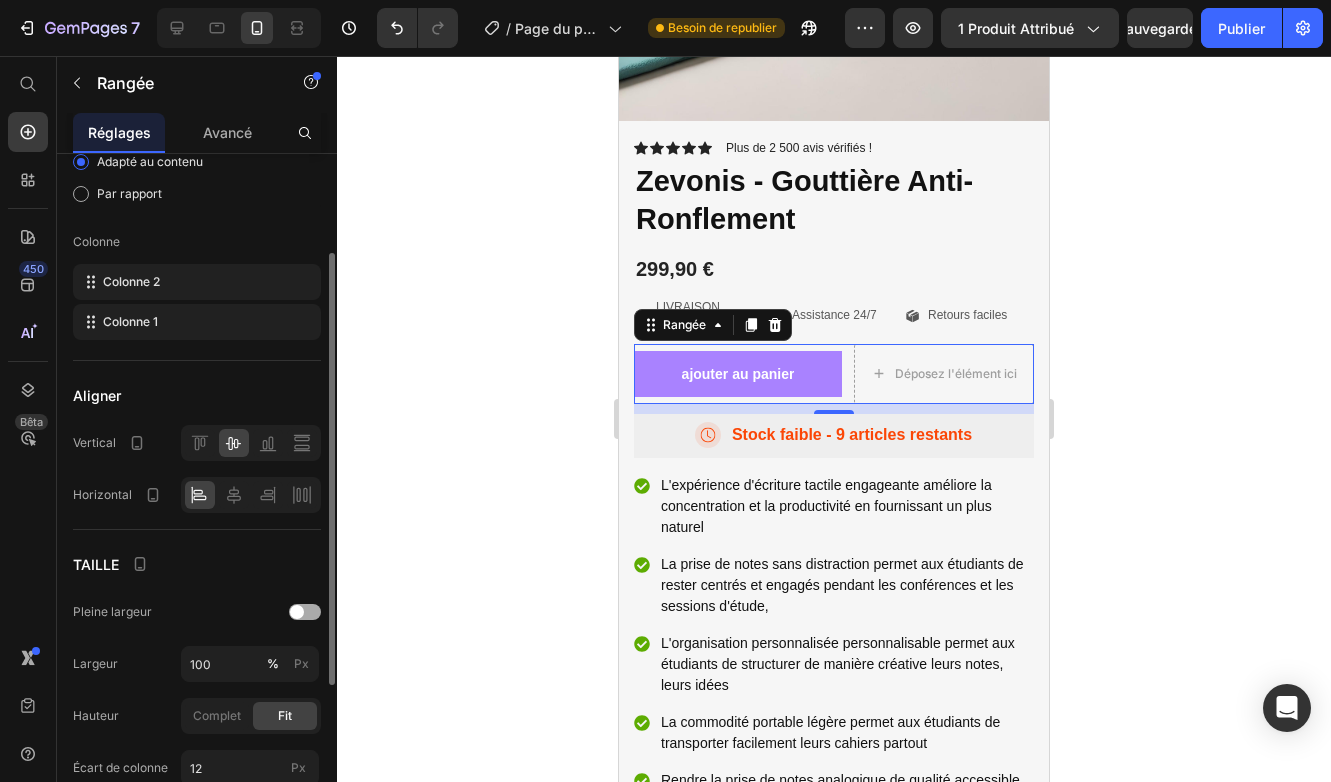 click at bounding box center (305, 612) 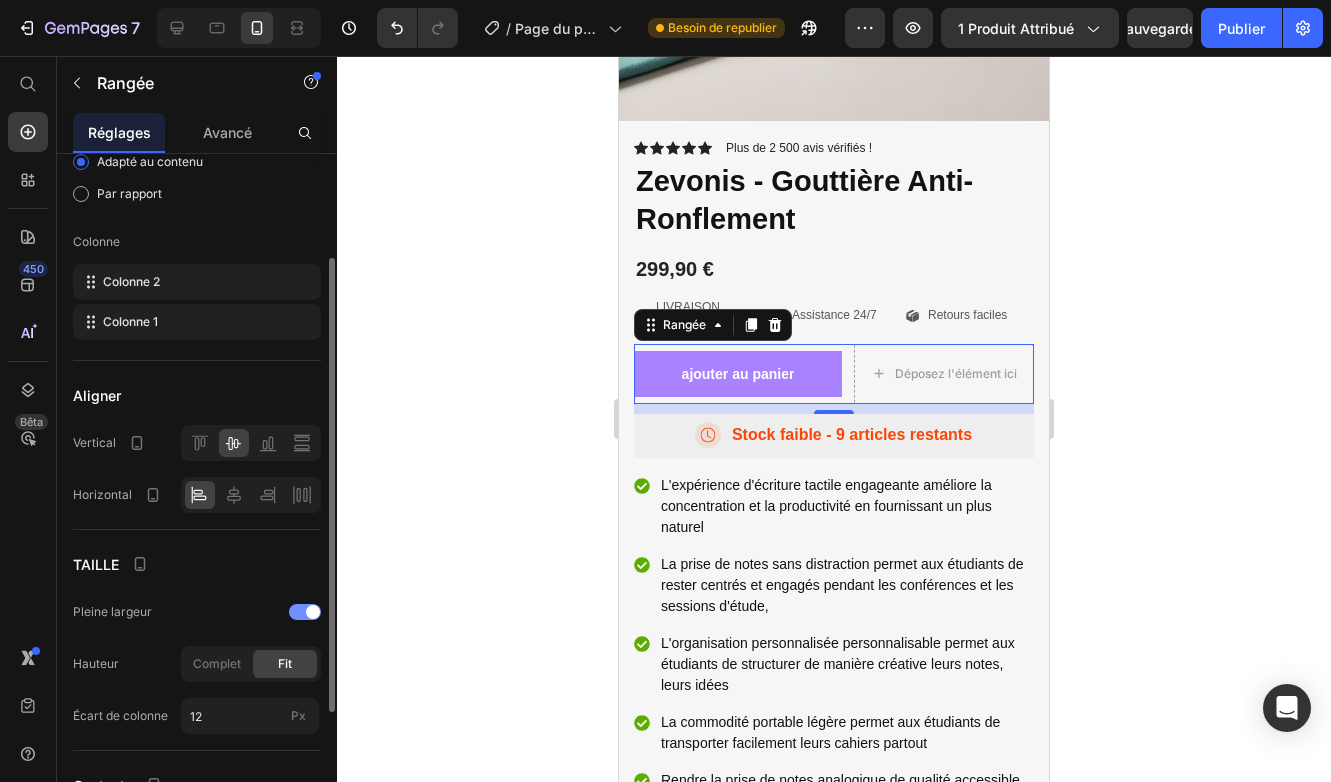 click at bounding box center [313, 612] 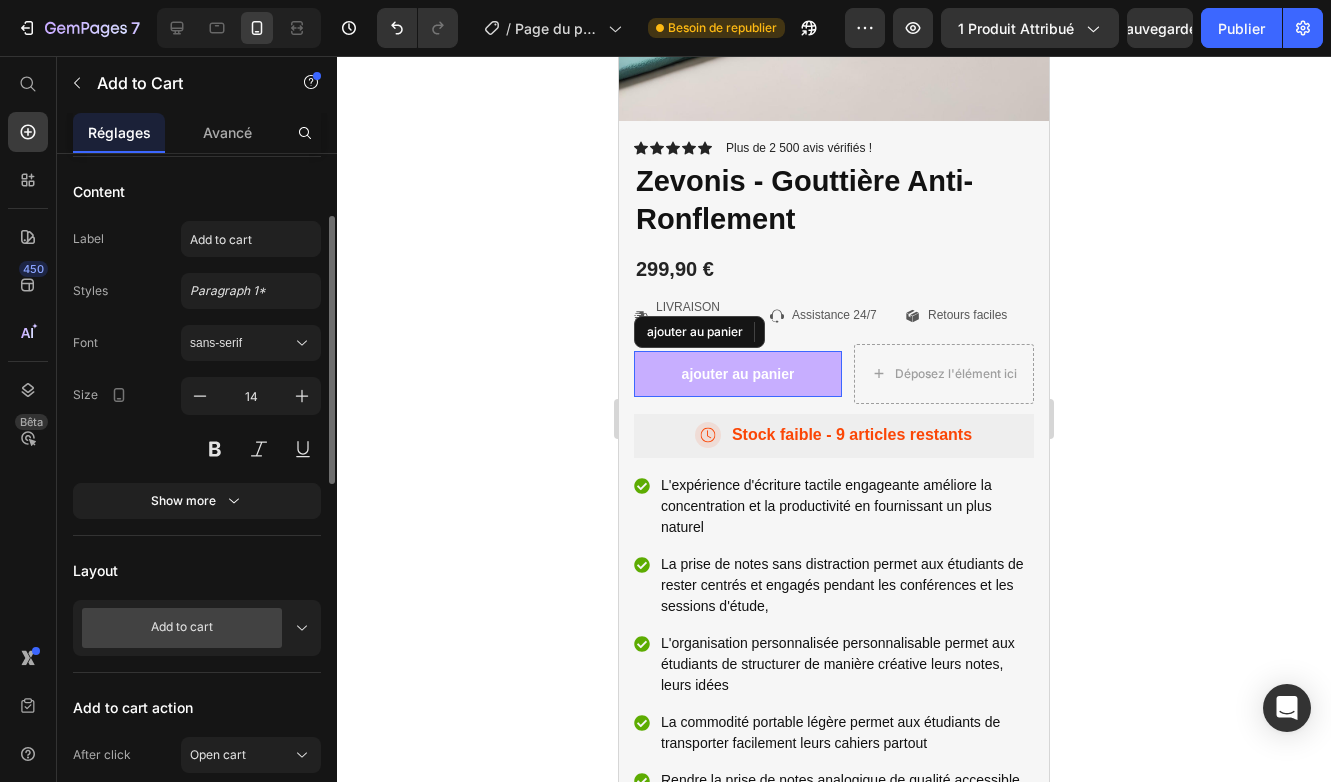 click on "ajouter au panier" at bounding box center [738, 374] 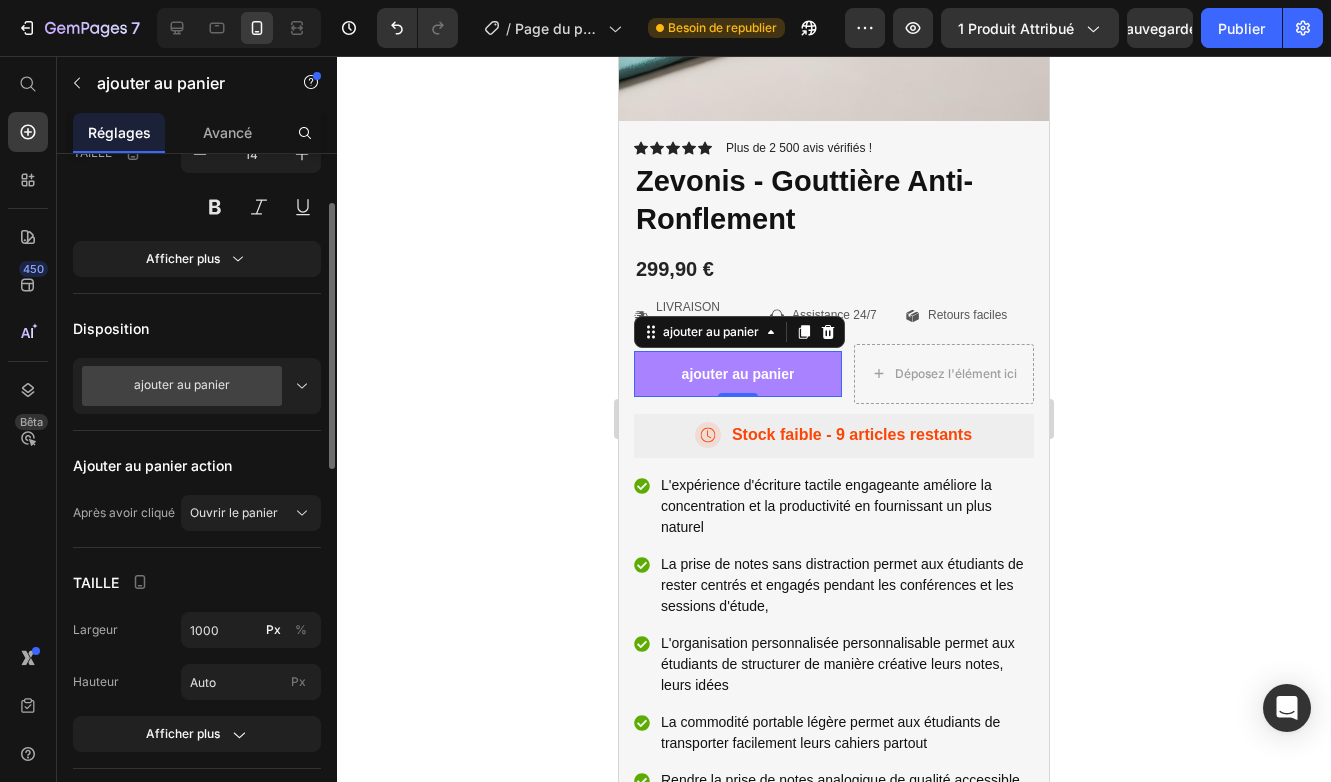 scroll, scrollTop: 411, scrollLeft: 0, axis: vertical 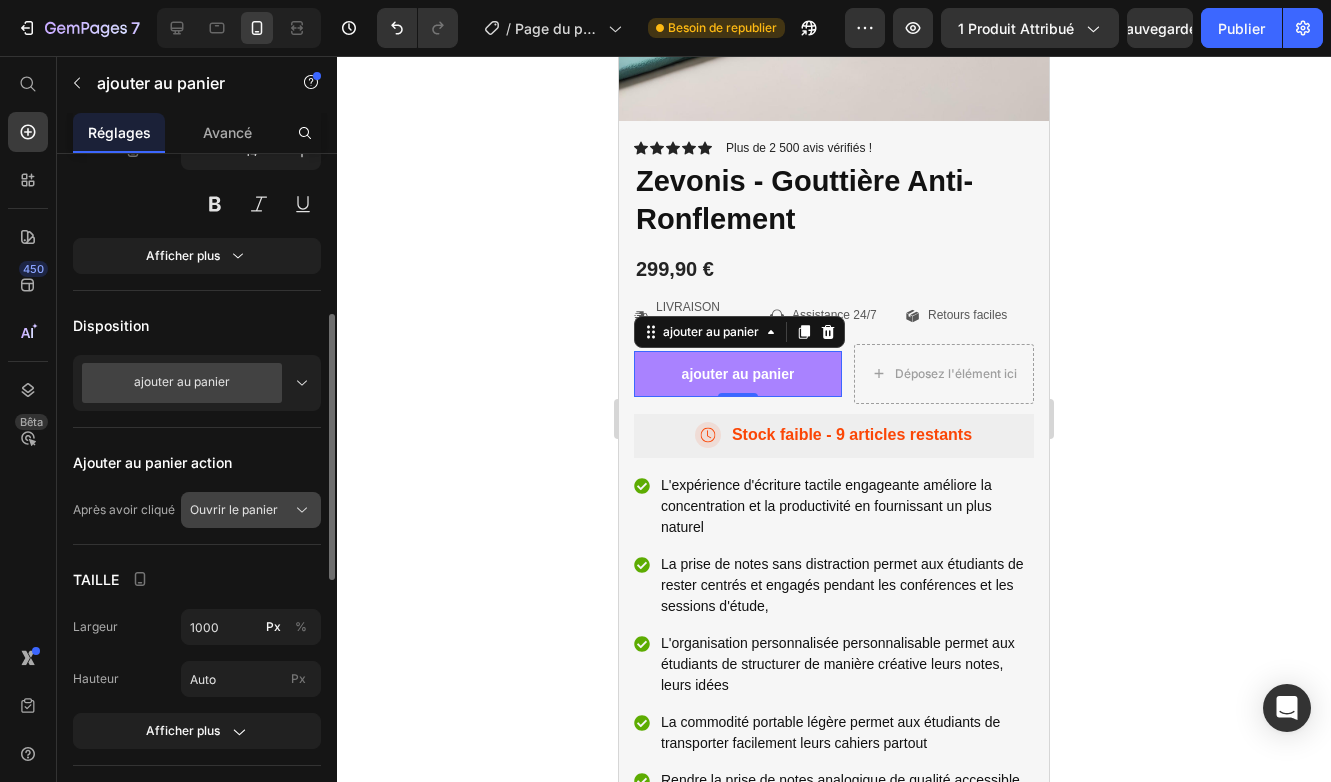 click on "Ouvrir le panier" at bounding box center [234, 510] 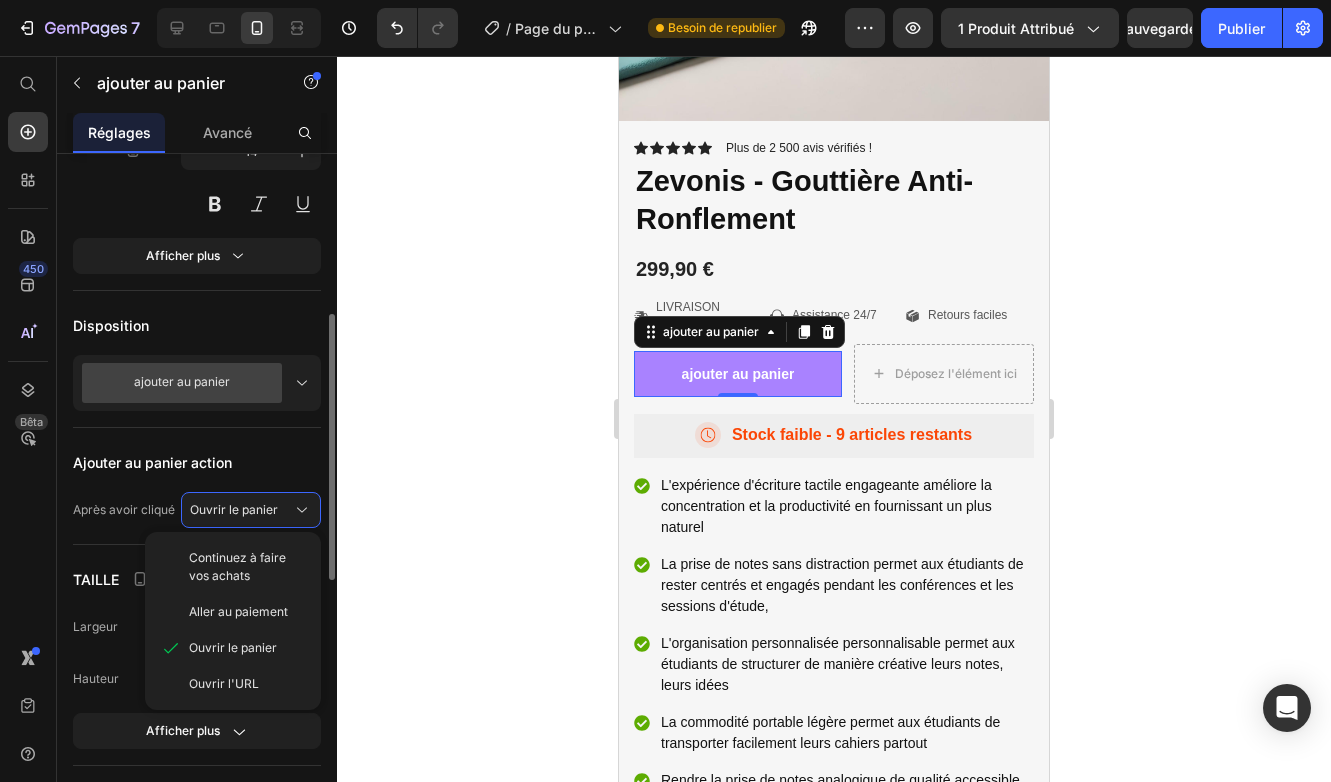 click on "Source du produit Zevonis - Gouttière Anti-Ronflement Vous pouvez le gérer dans Élément du produit Contenu Étiquette Add to cart Styles Paragraphe 1* Police Sans-serif TAILLE 14 Afficher plus Disposition ajouter au panier Ajouter au panier action Après avoir cliqué Ouvrir le panier Continuez à faire vos achats Aller au paiement Ouvrir le panier Ouvrir l'URL TAILLE Largeur 1000 Px % Hauteur Auto Px Afficher plus Couleur et forme normal Hover Couleur de fond Couleur du texte Frontière Coin Ombre Bouton en rupture de stock Message Out of stock Style personnalisé Aligner" at bounding box center [197, 573] 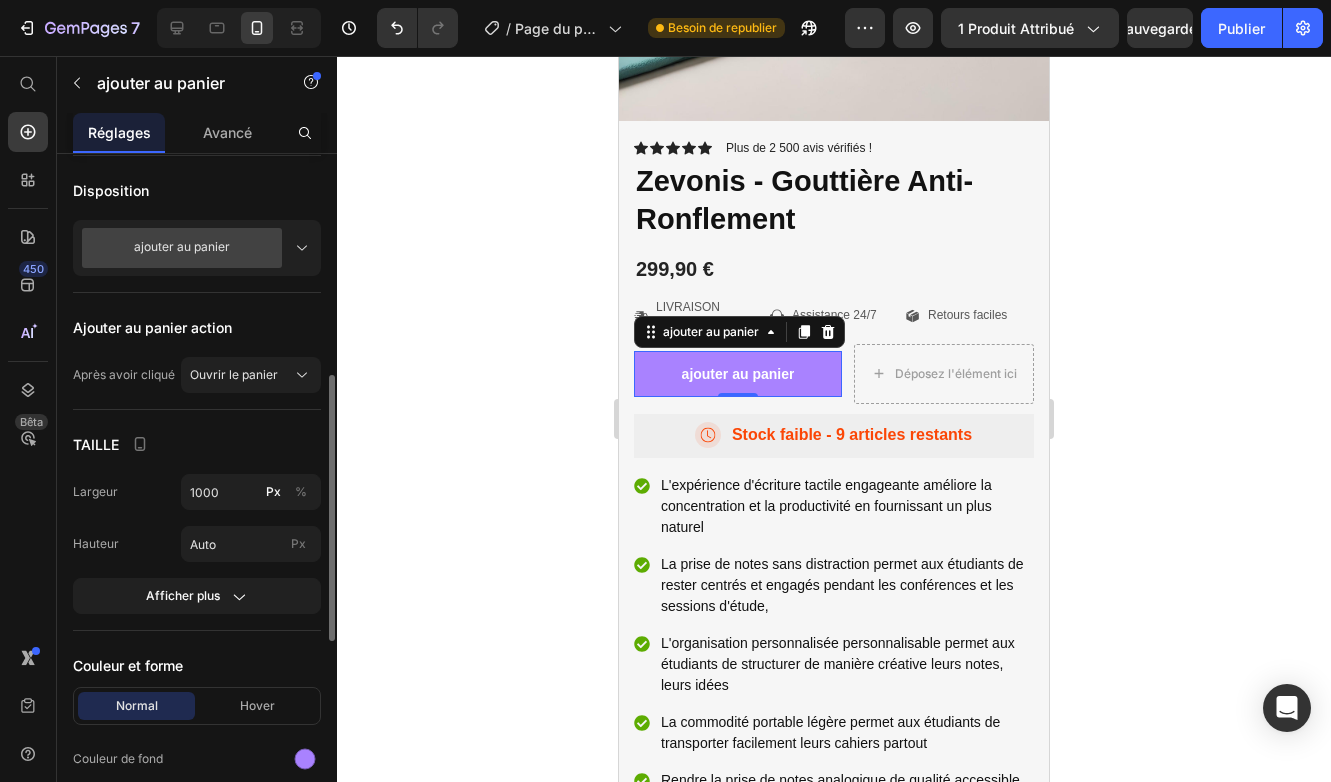 scroll, scrollTop: 552, scrollLeft: 0, axis: vertical 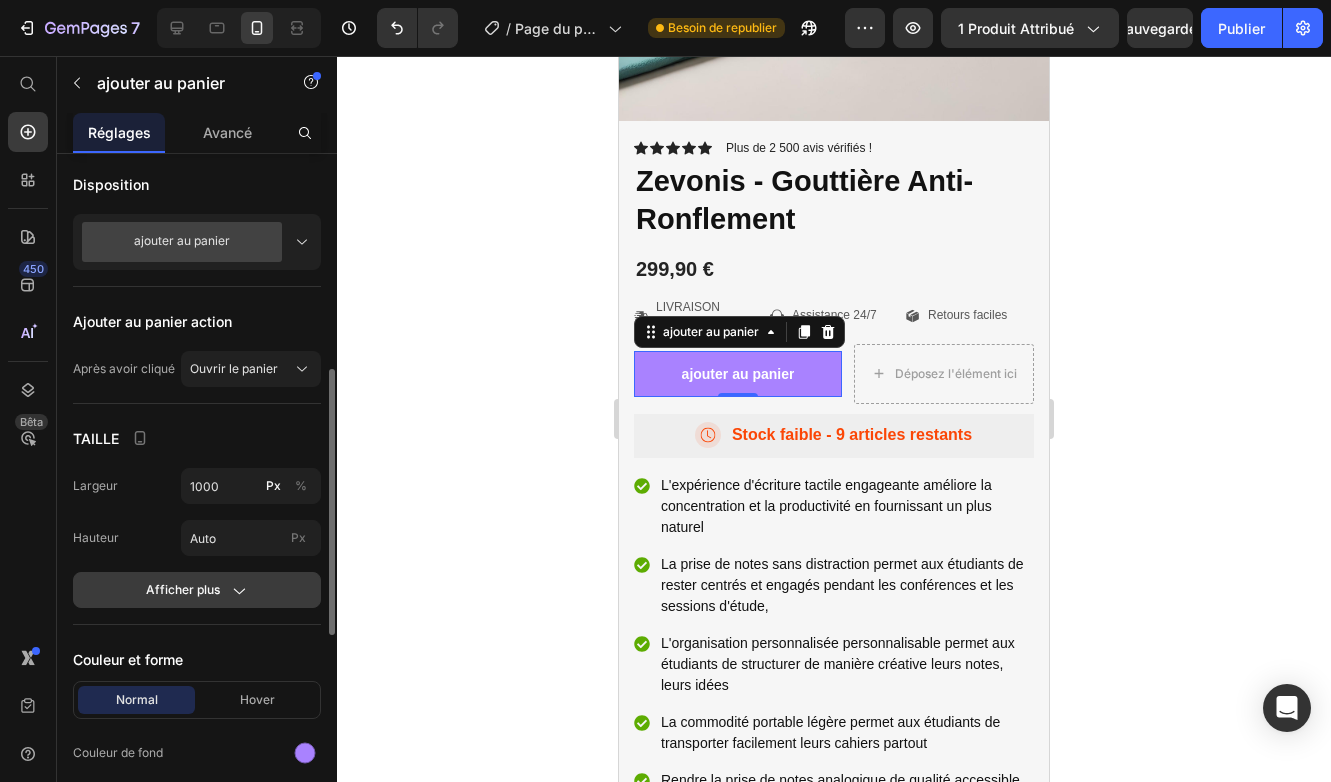 click on "Afficher plus" at bounding box center (197, 590) 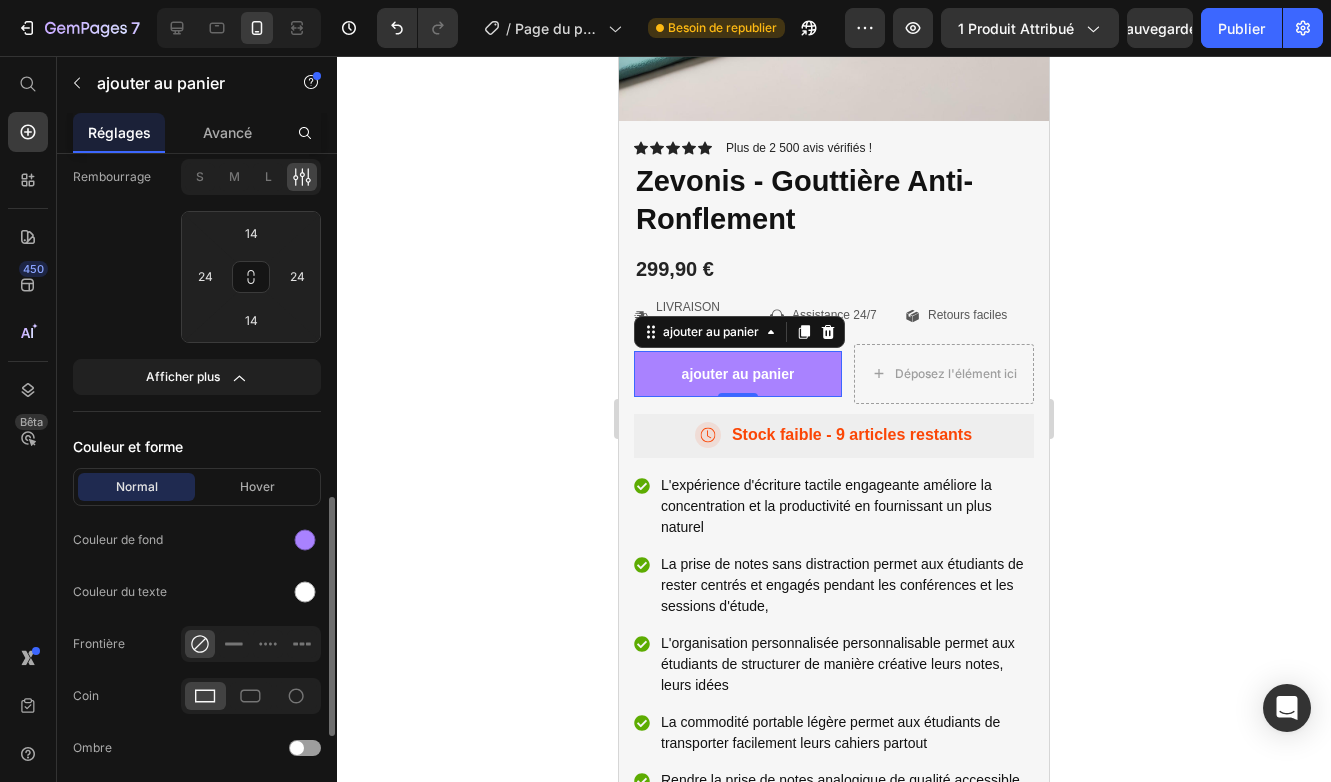 scroll, scrollTop: 969, scrollLeft: 0, axis: vertical 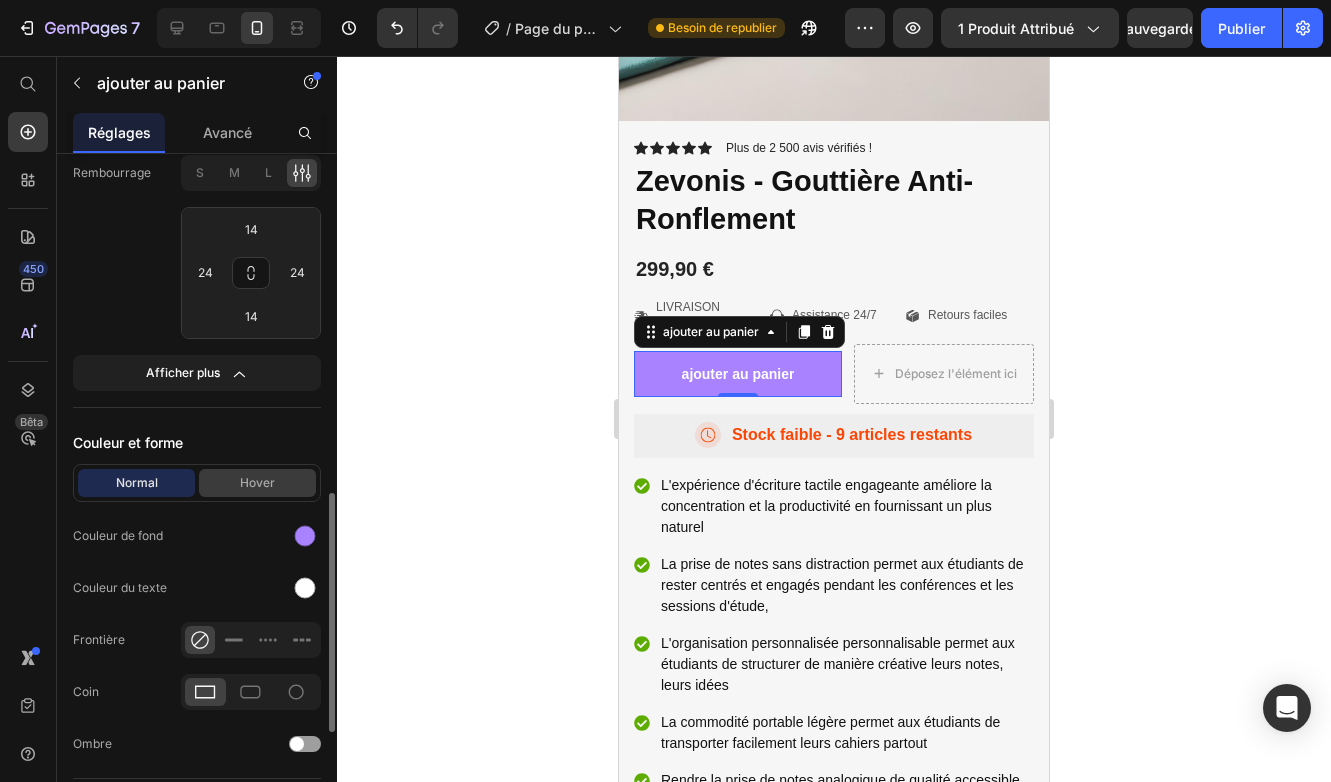 click on "Hover" at bounding box center [257, 483] 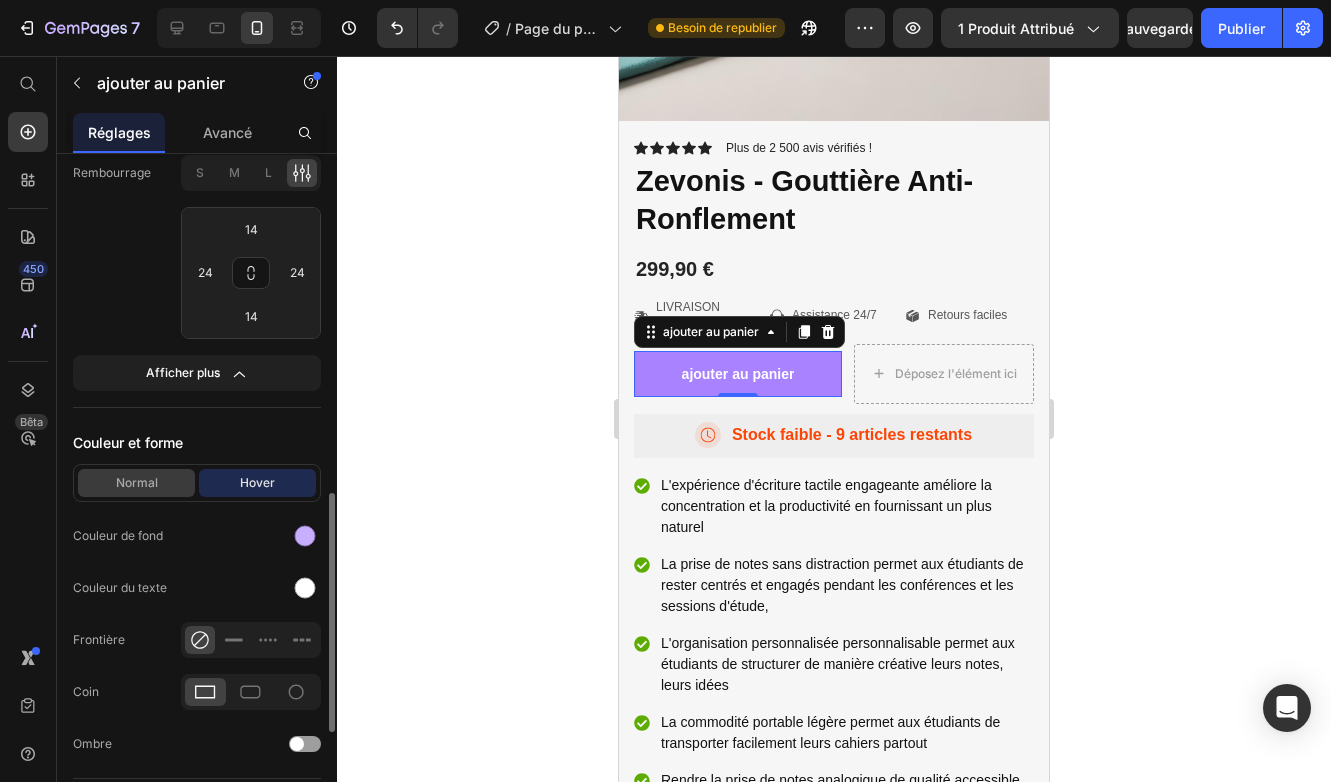 click on "normal" at bounding box center (136, 483) 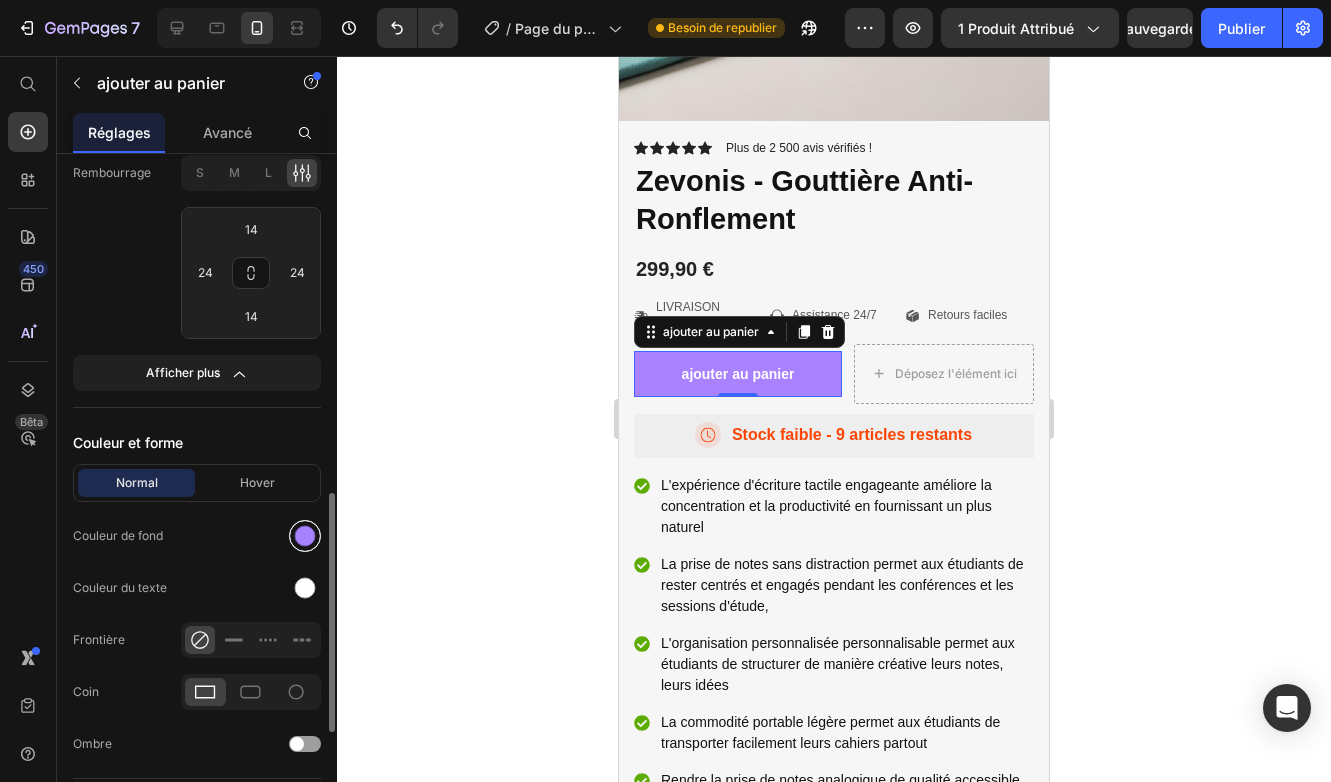 click at bounding box center (305, 536) 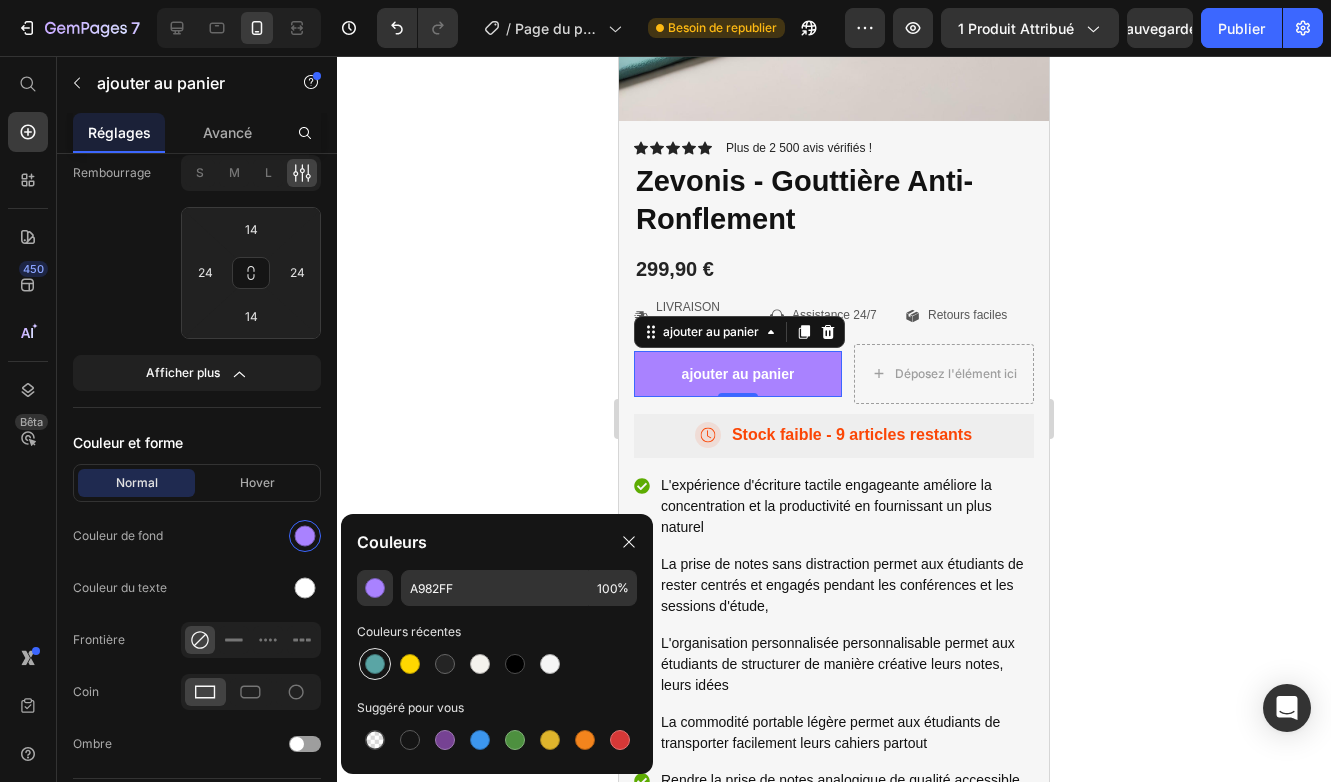 click at bounding box center [375, 664] 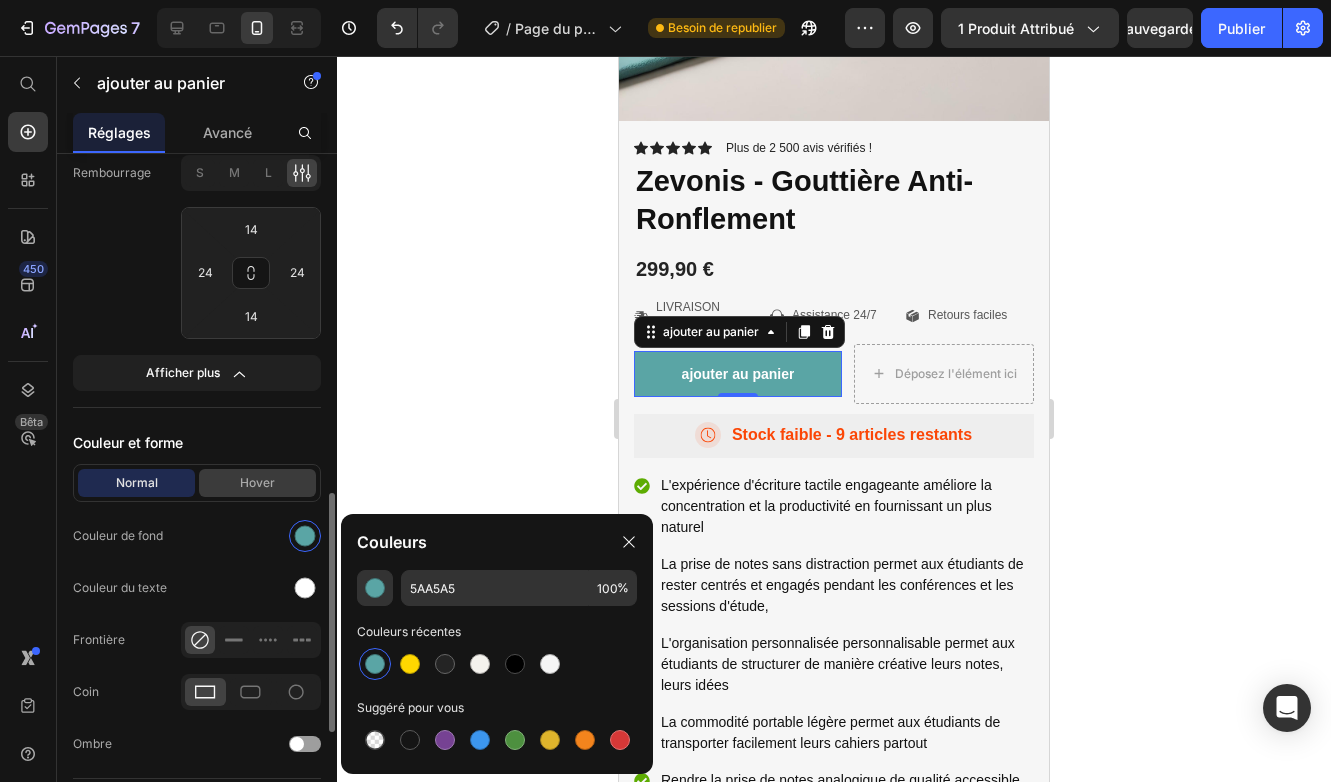 click on "Hover" at bounding box center [257, 483] 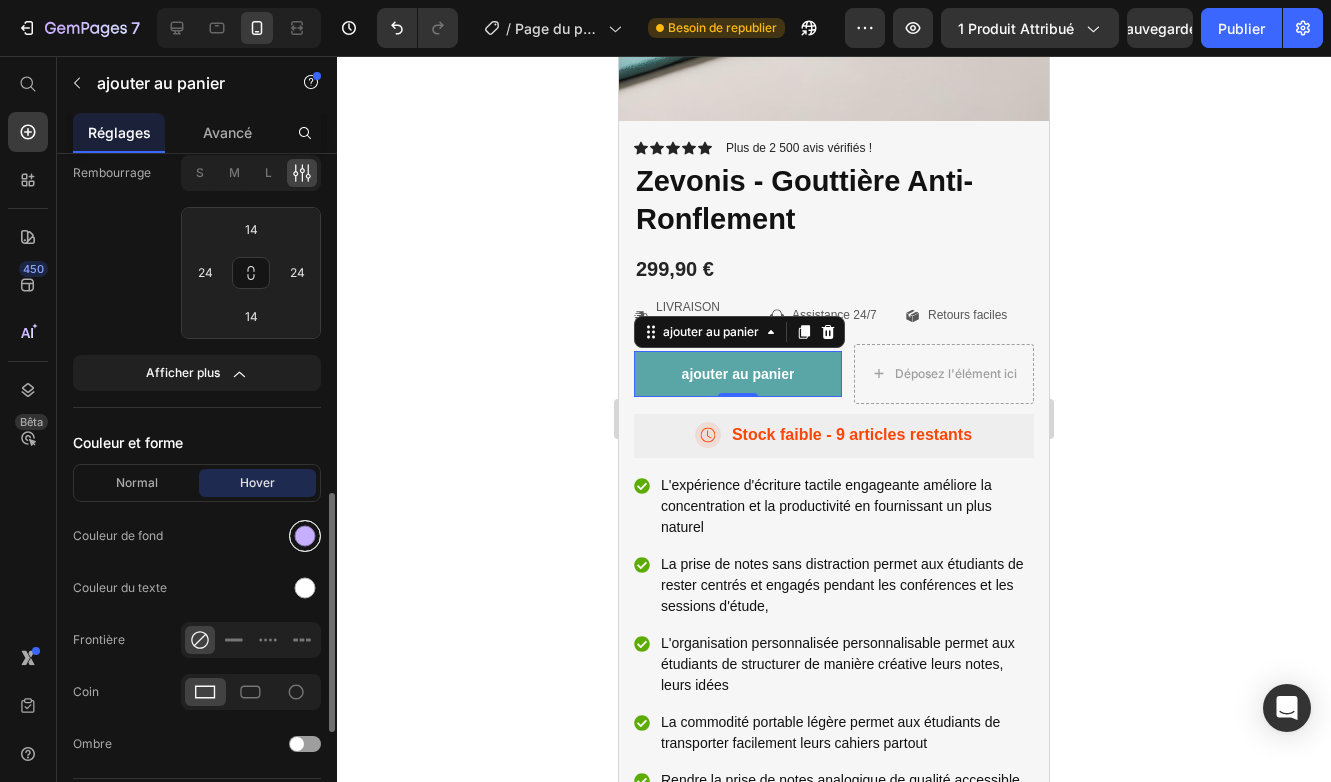 click at bounding box center [305, 536] 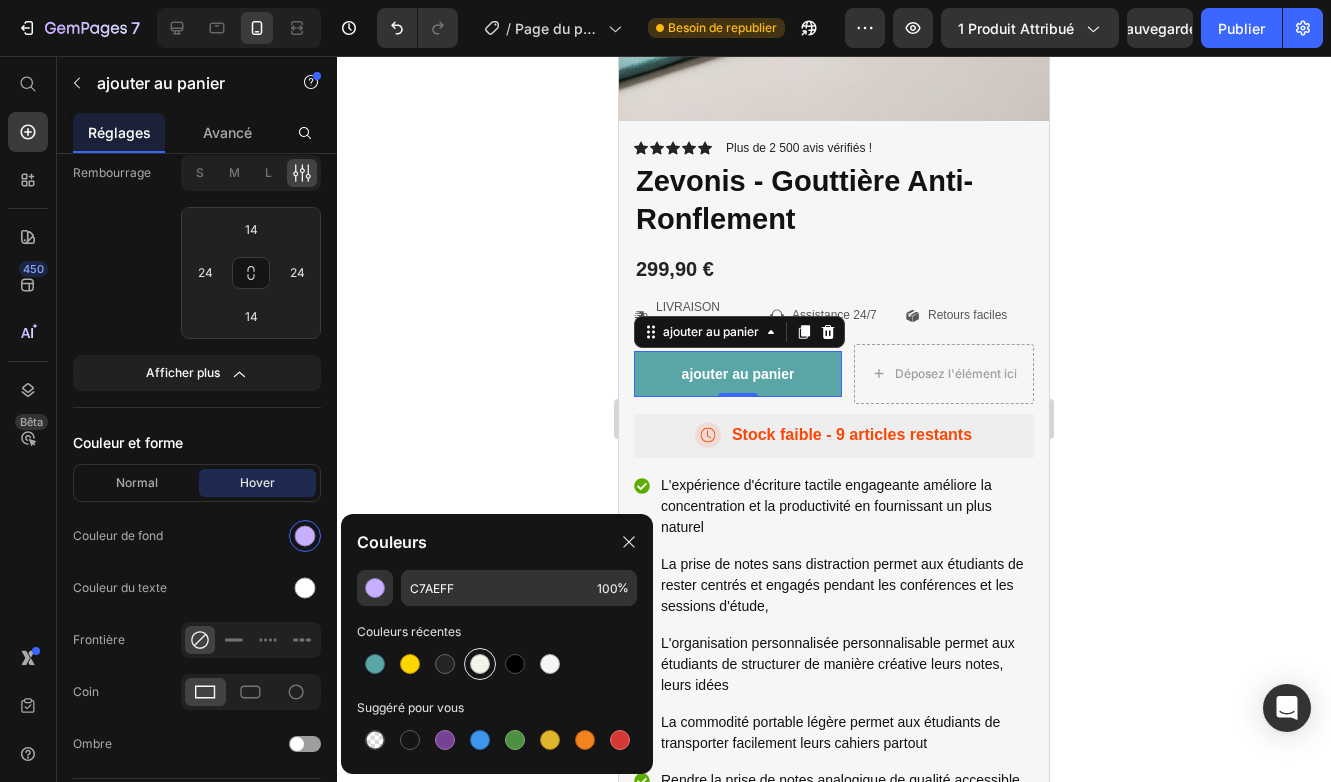 click at bounding box center [480, 664] 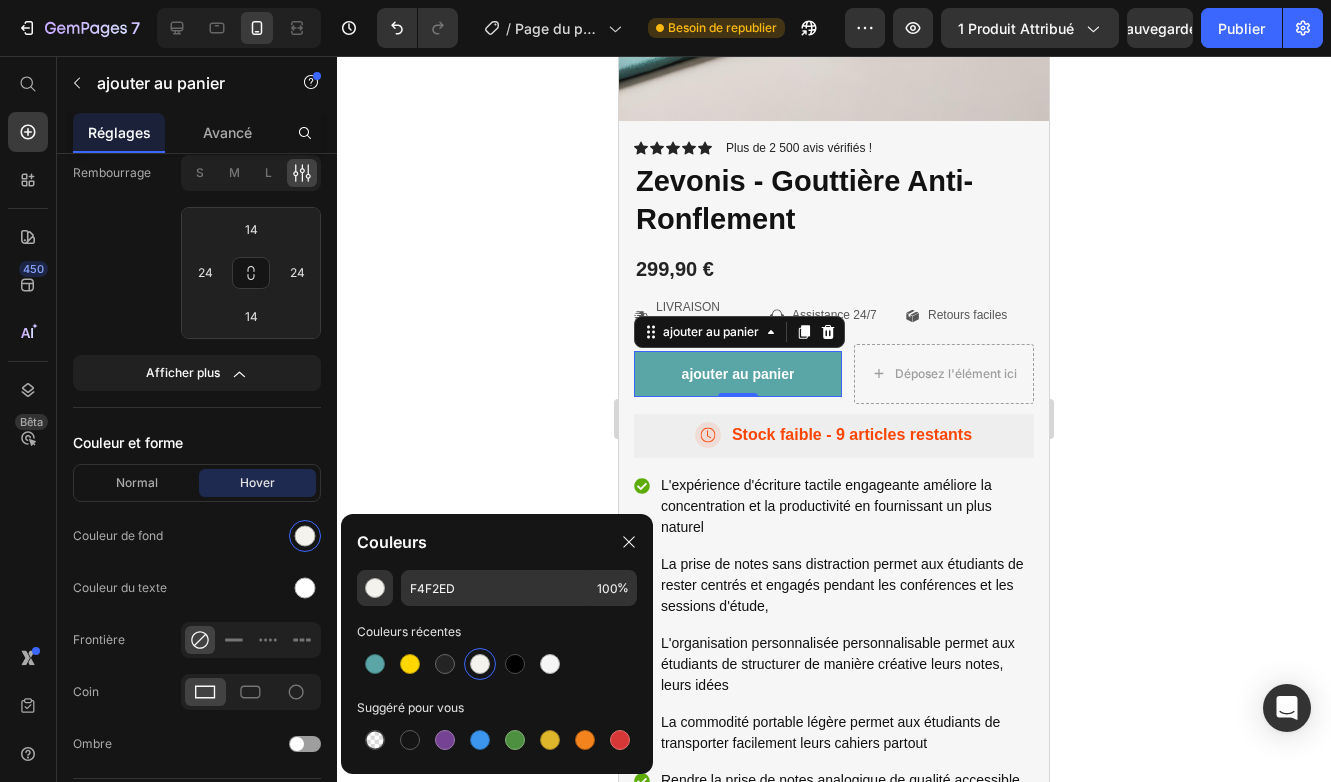 click 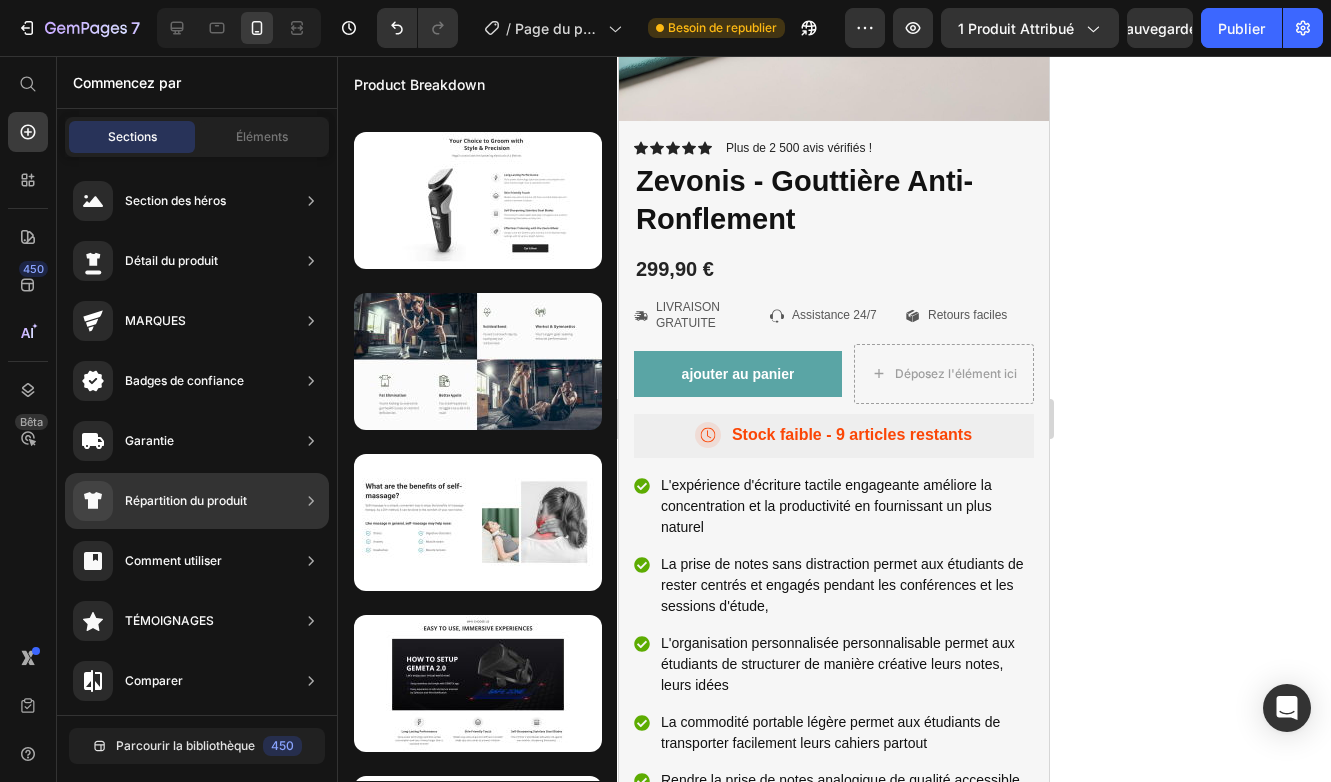 scroll, scrollTop: 0, scrollLeft: 0, axis: both 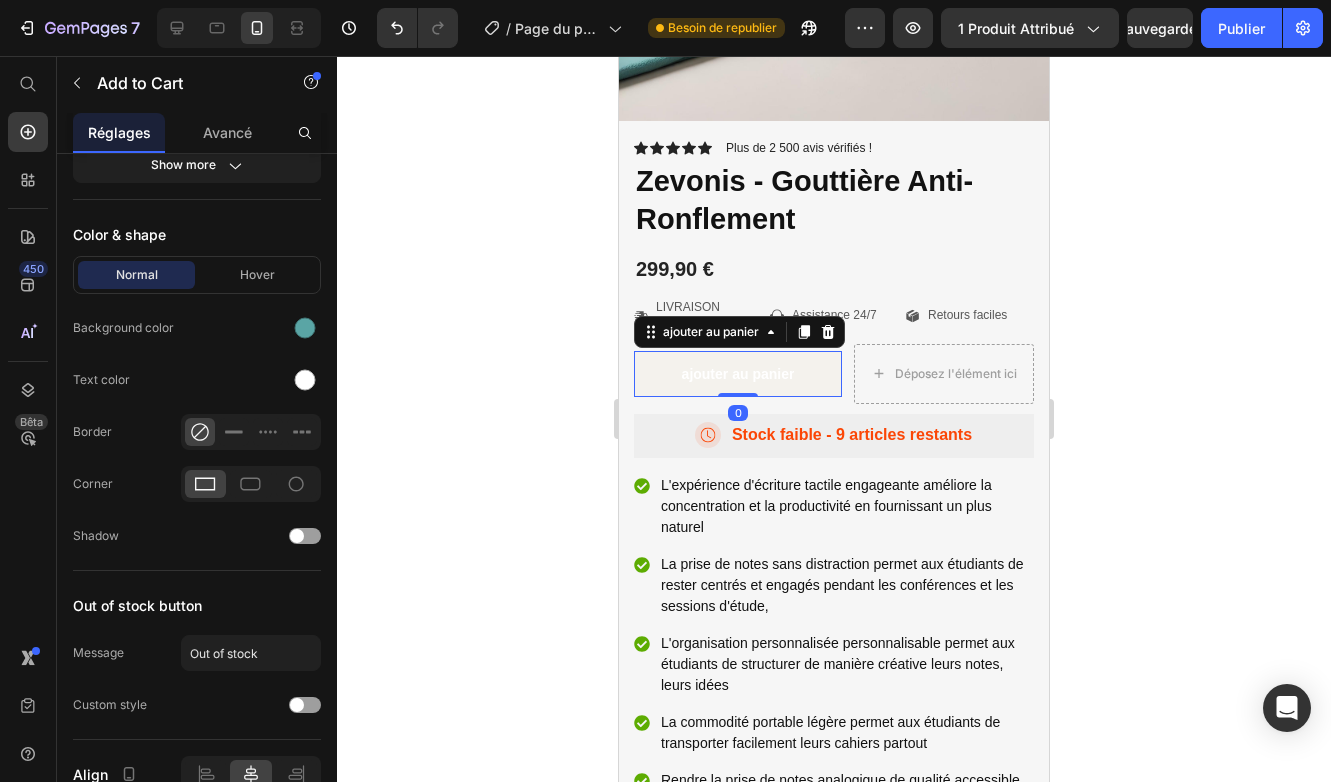 click on "ajouter au panier" at bounding box center (738, 374) 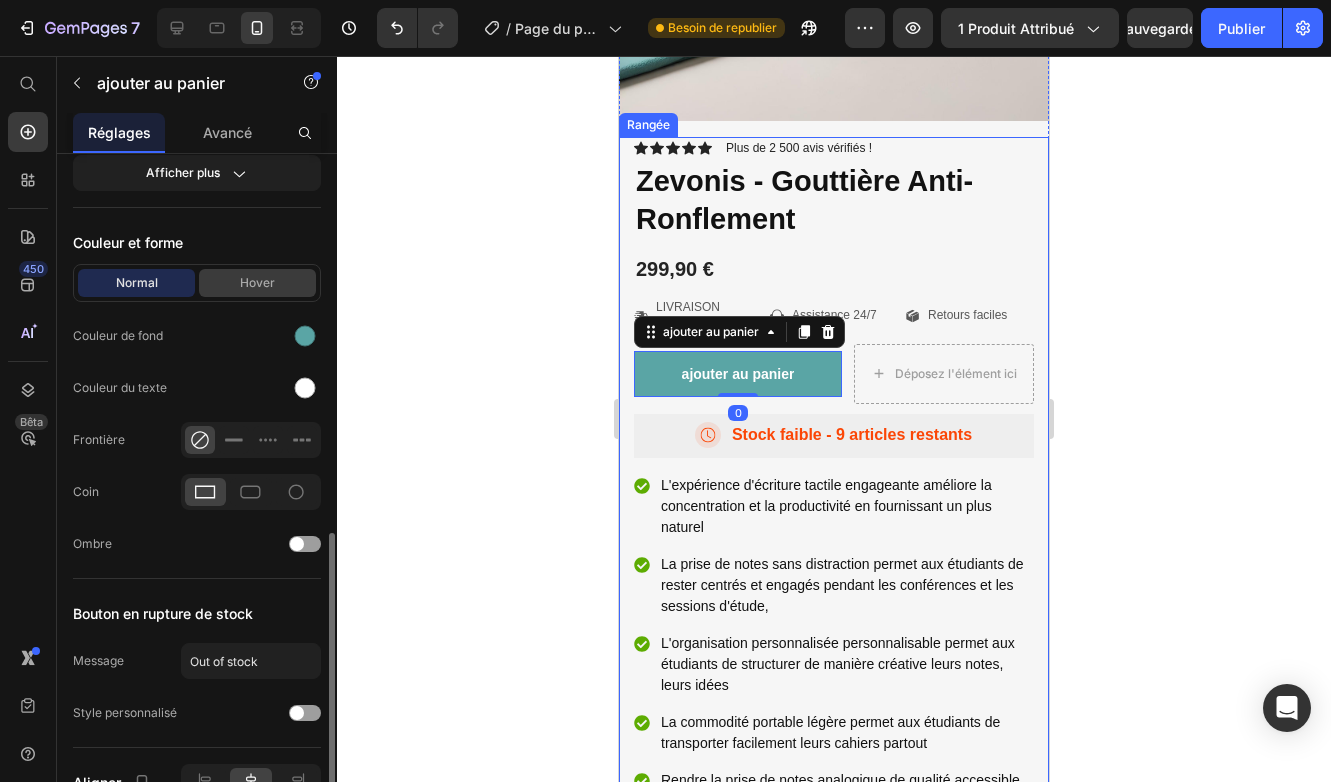 click on "Hover" at bounding box center (257, 283) 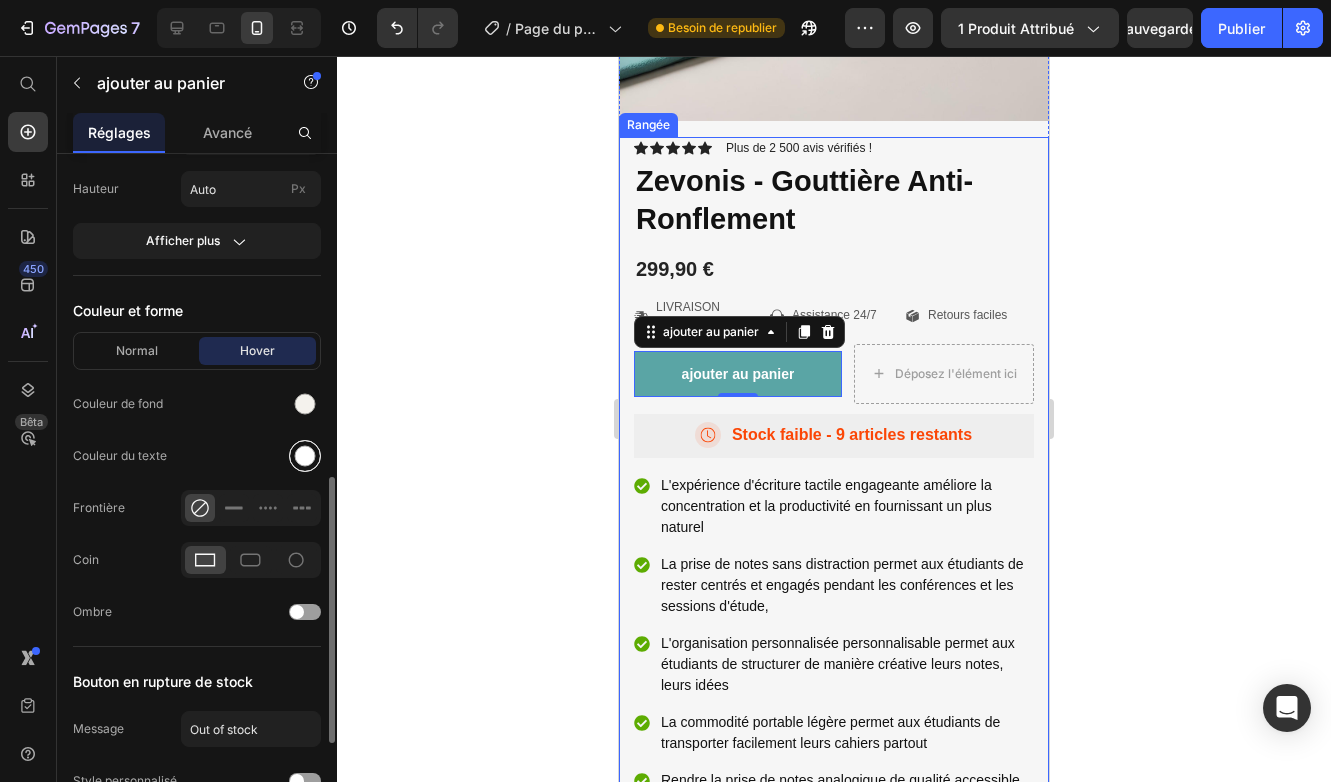 scroll, scrollTop: 874, scrollLeft: 0, axis: vertical 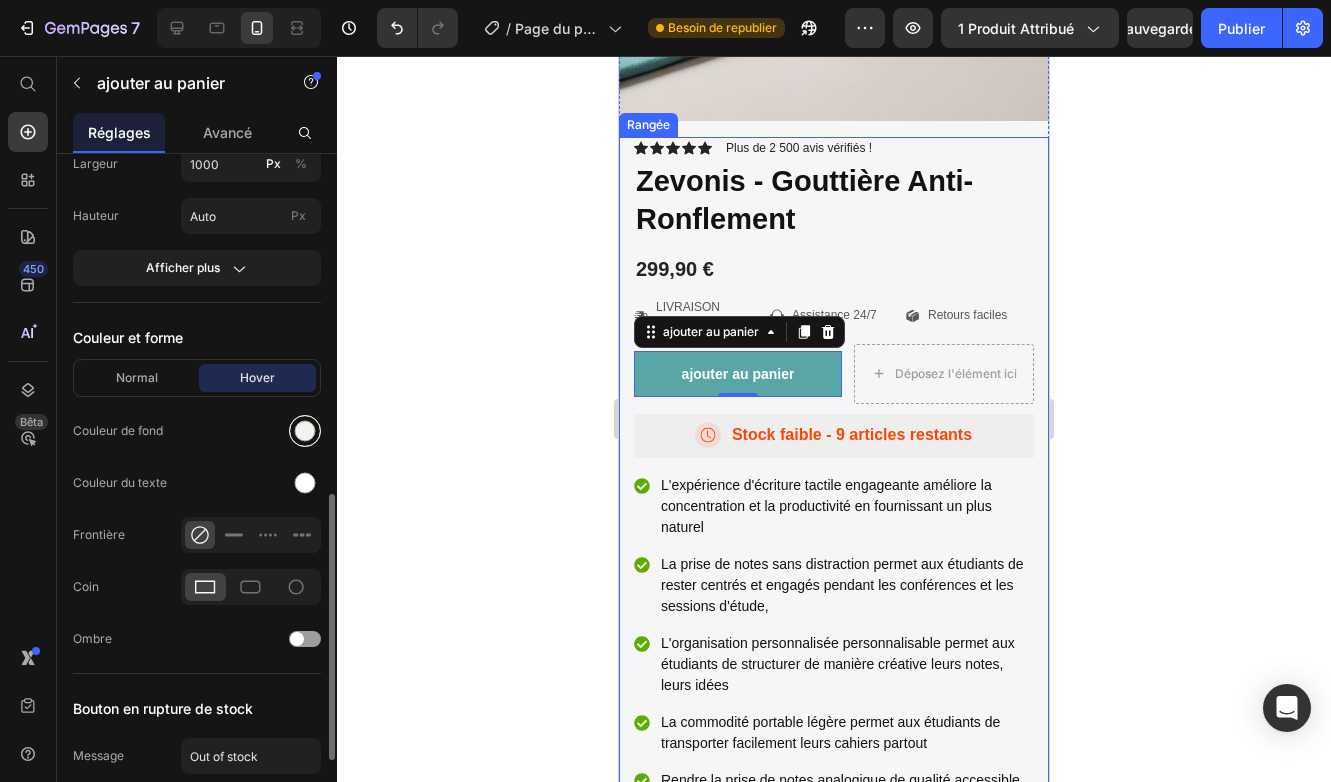 click at bounding box center [305, 431] 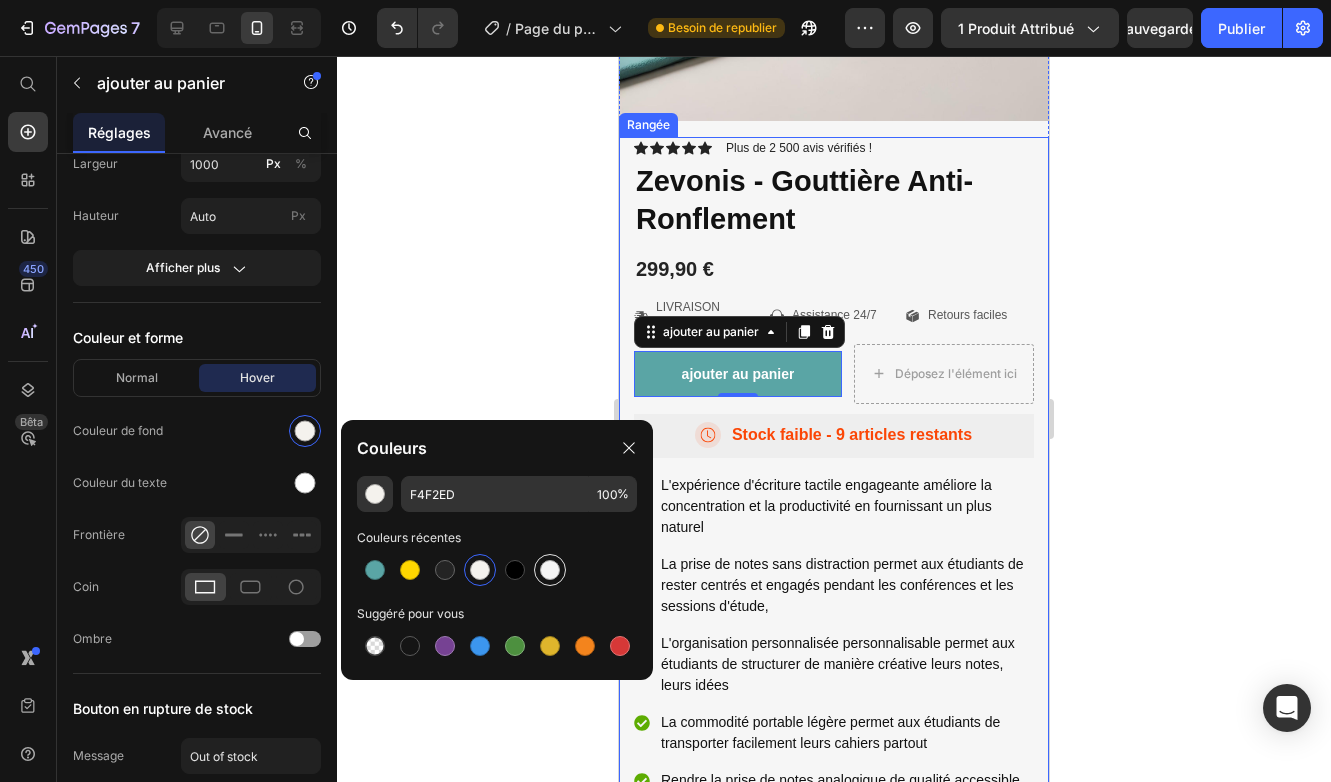 click at bounding box center [550, 570] 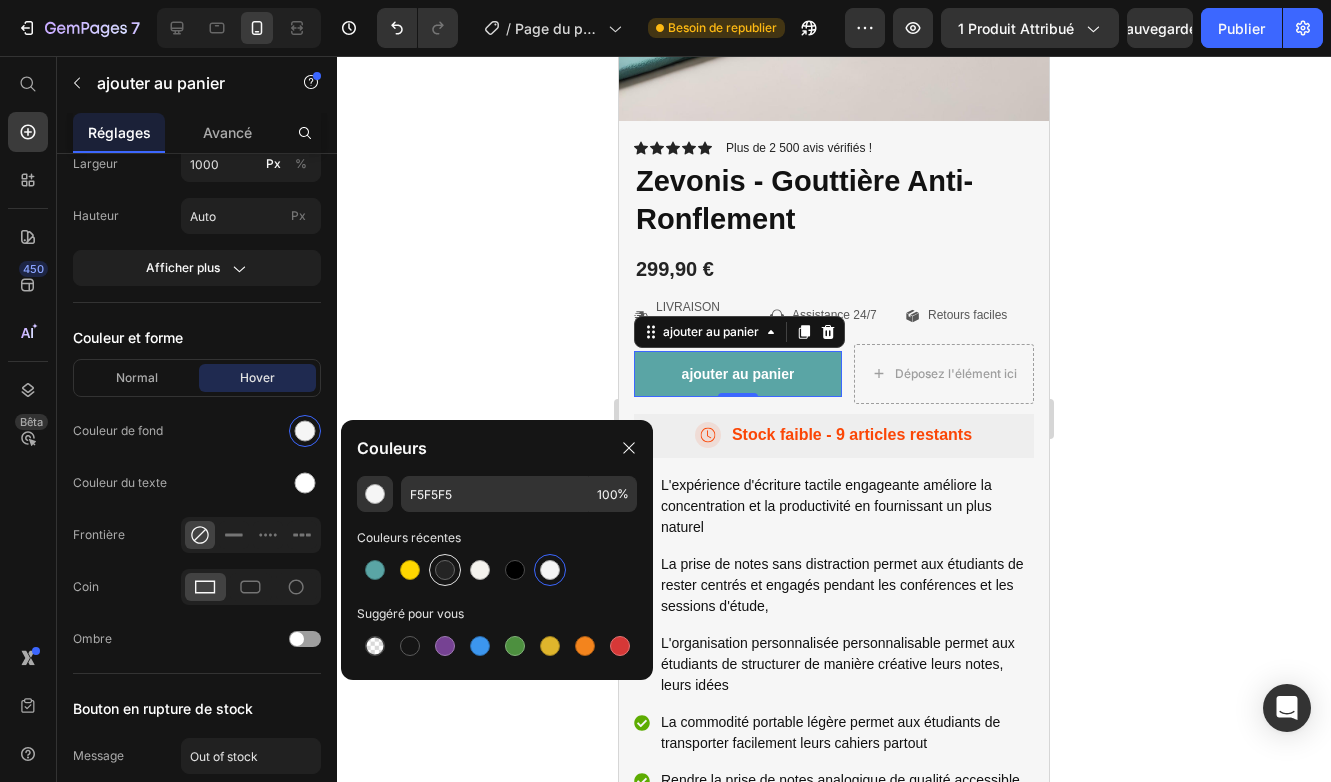click at bounding box center [445, 570] 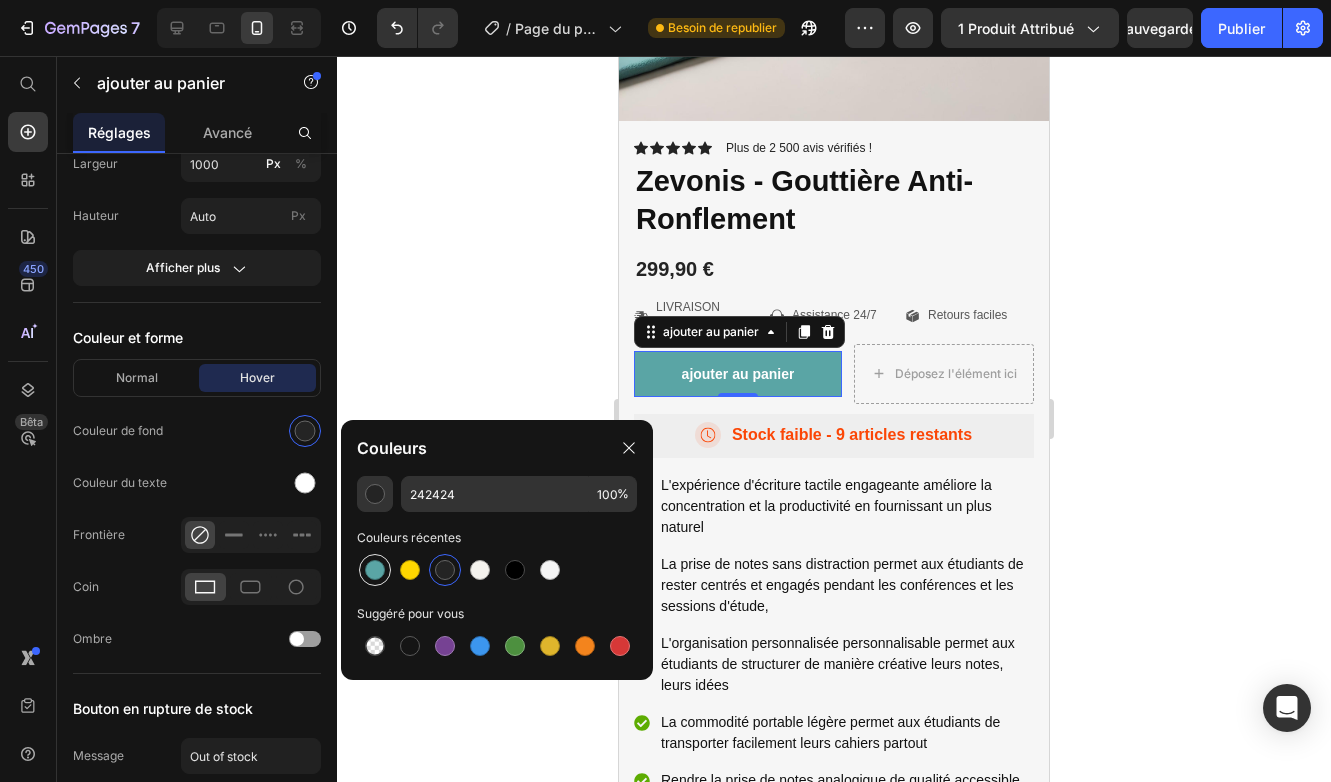 click at bounding box center (375, 570) 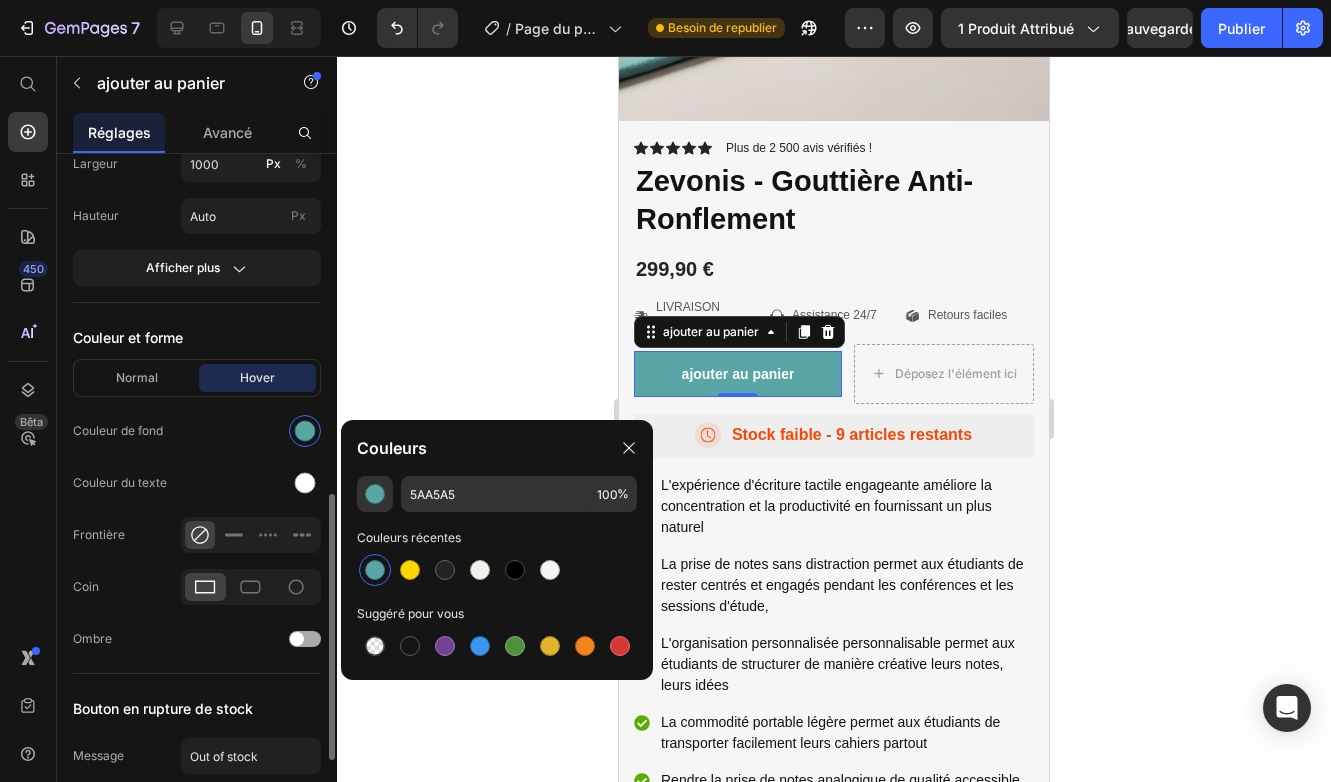 click at bounding box center [297, 639] 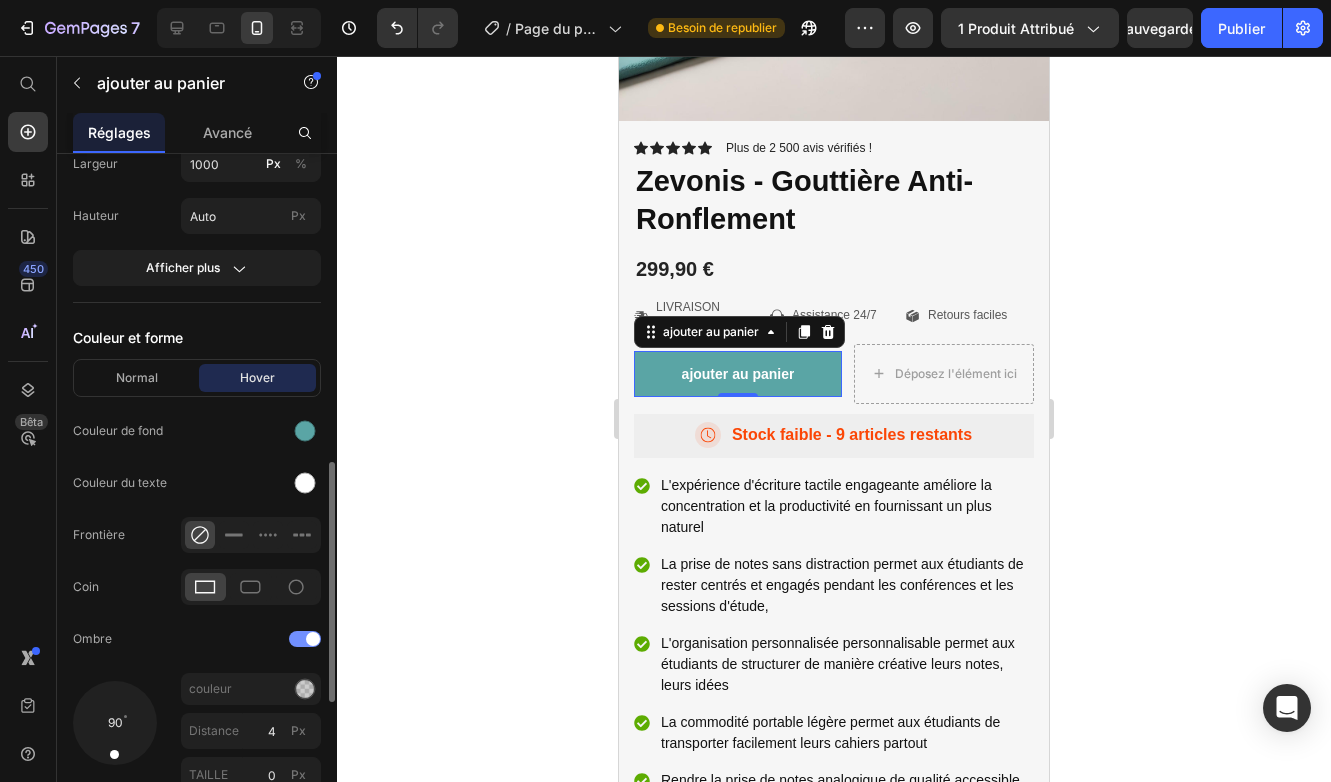 click at bounding box center (305, 639) 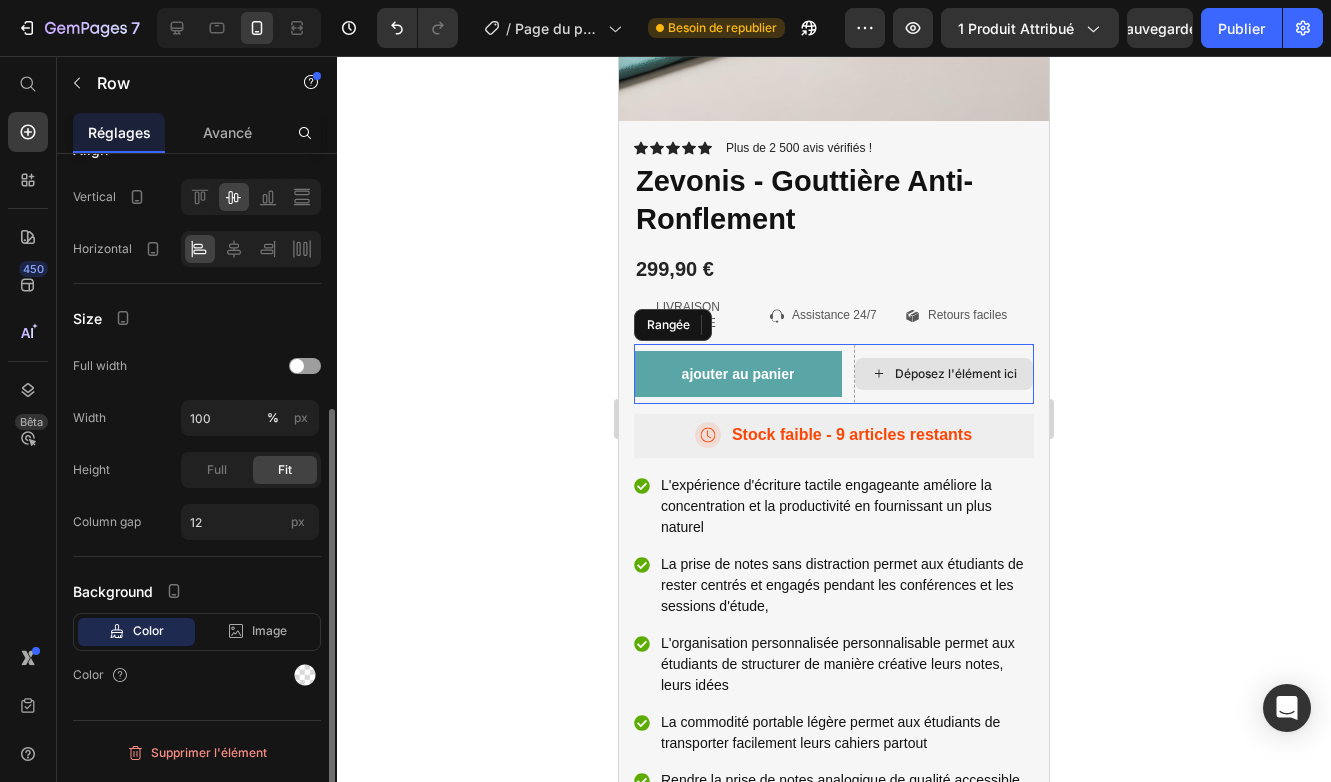 click on "Déposez l'élément ici" at bounding box center (944, 374) 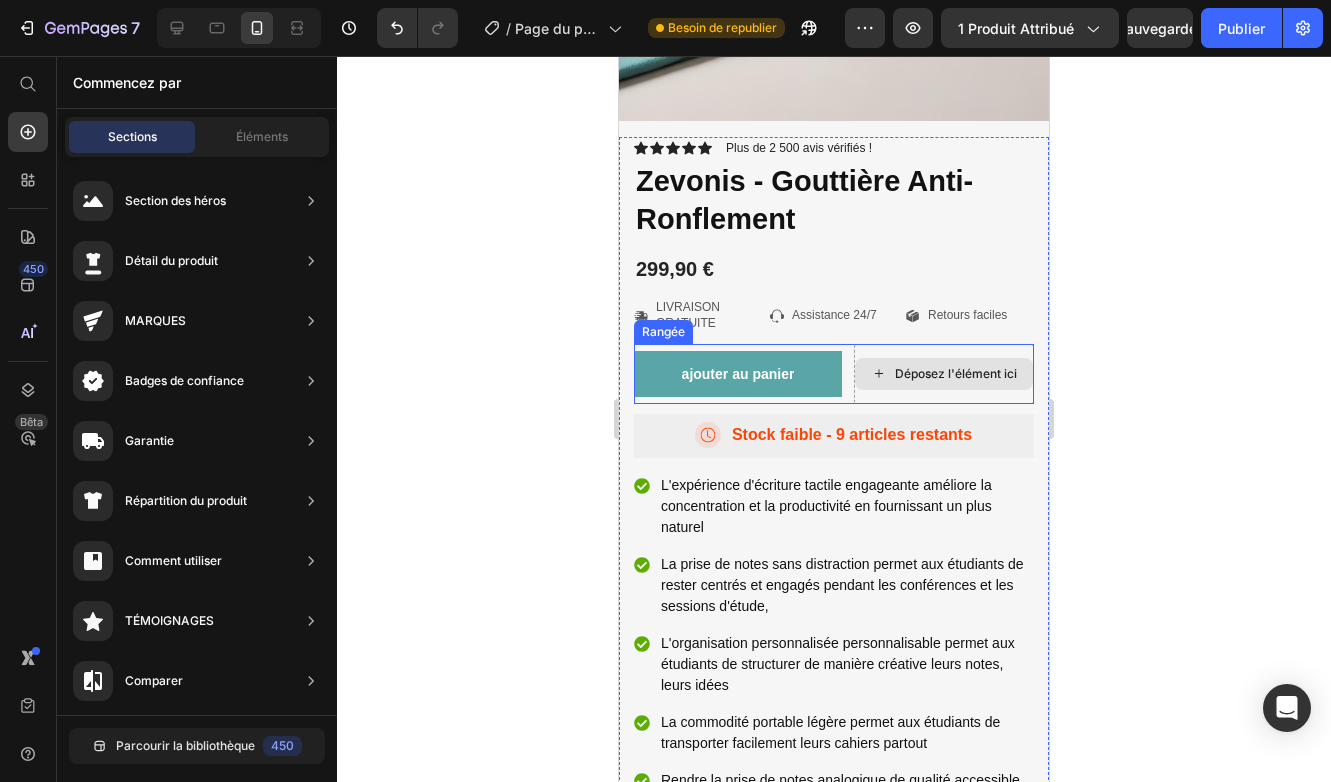 click on "Déposez l'élément ici" at bounding box center (944, 374) 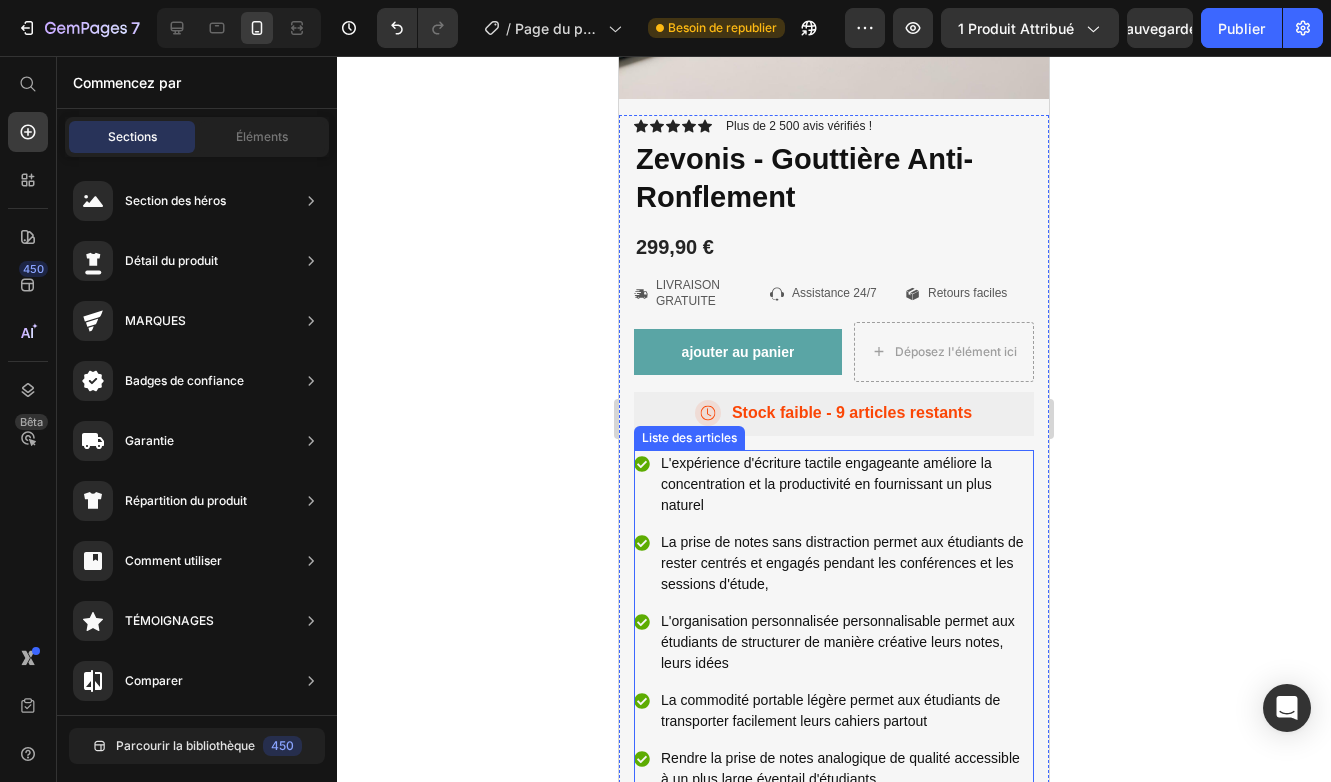 scroll, scrollTop: 7534, scrollLeft: 0, axis: vertical 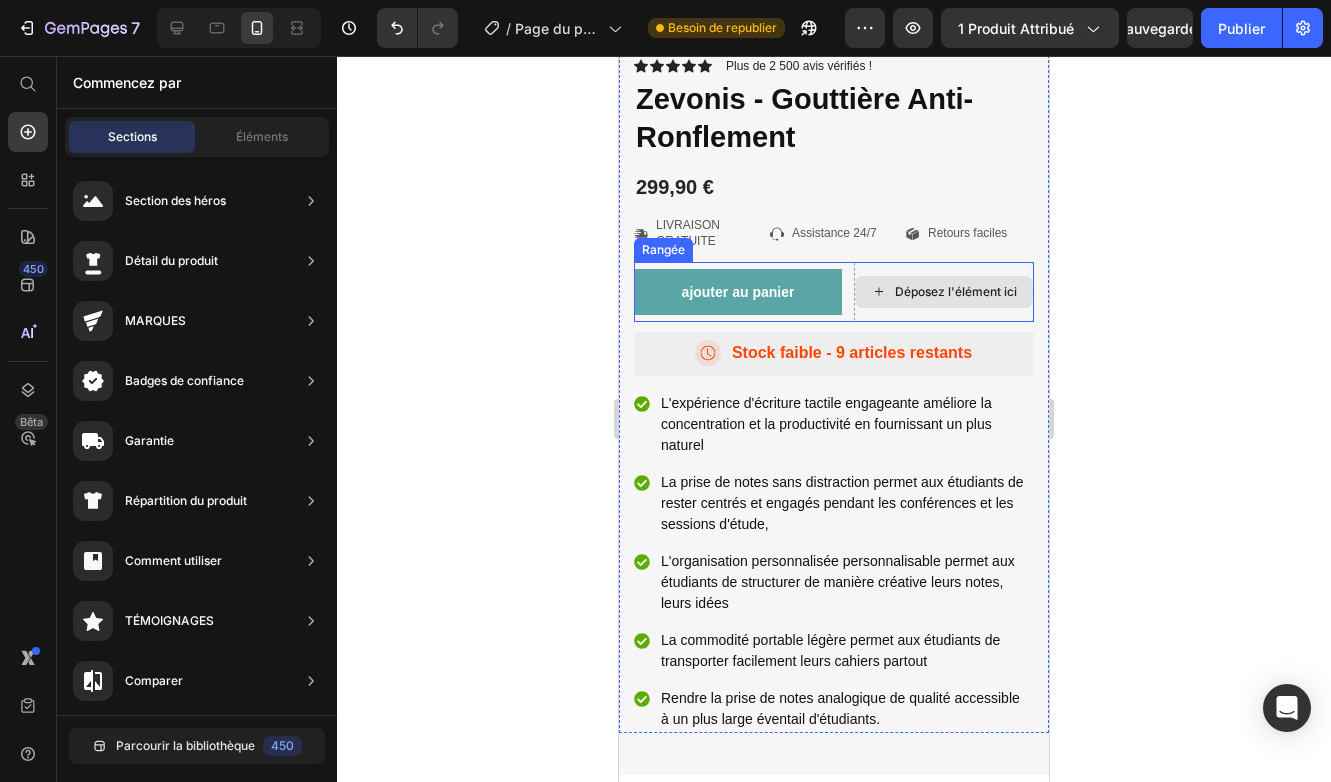 click on "Déposez l'élément ici" at bounding box center [944, 292] 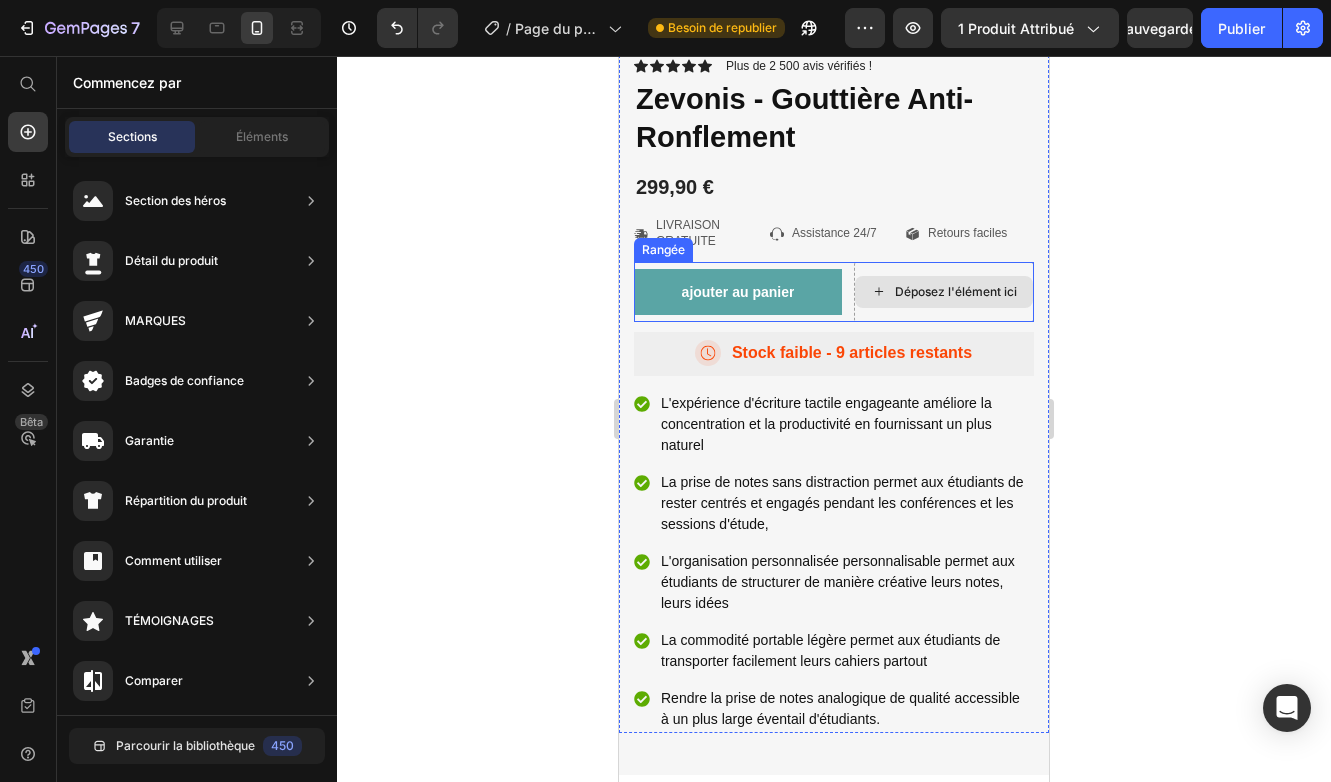 click 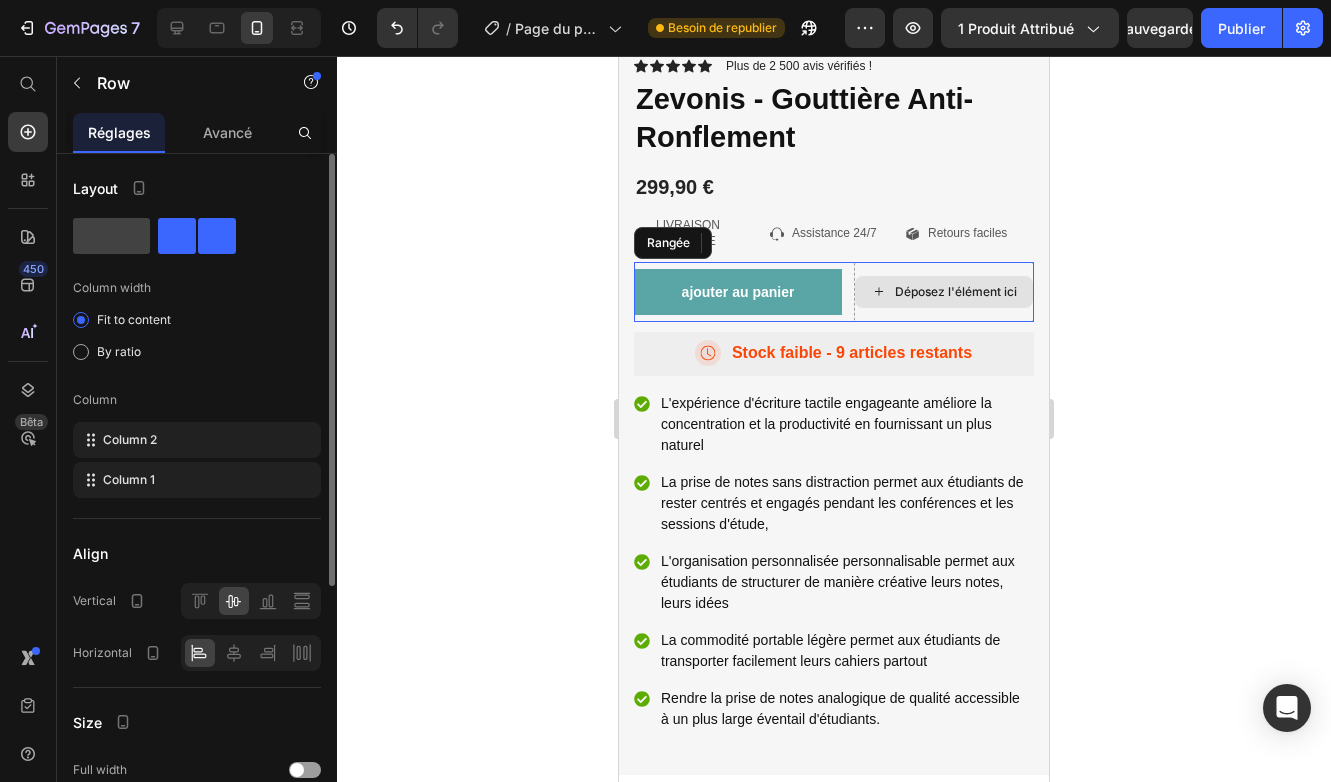click on "Déposez l'élément ici" at bounding box center [944, 292] 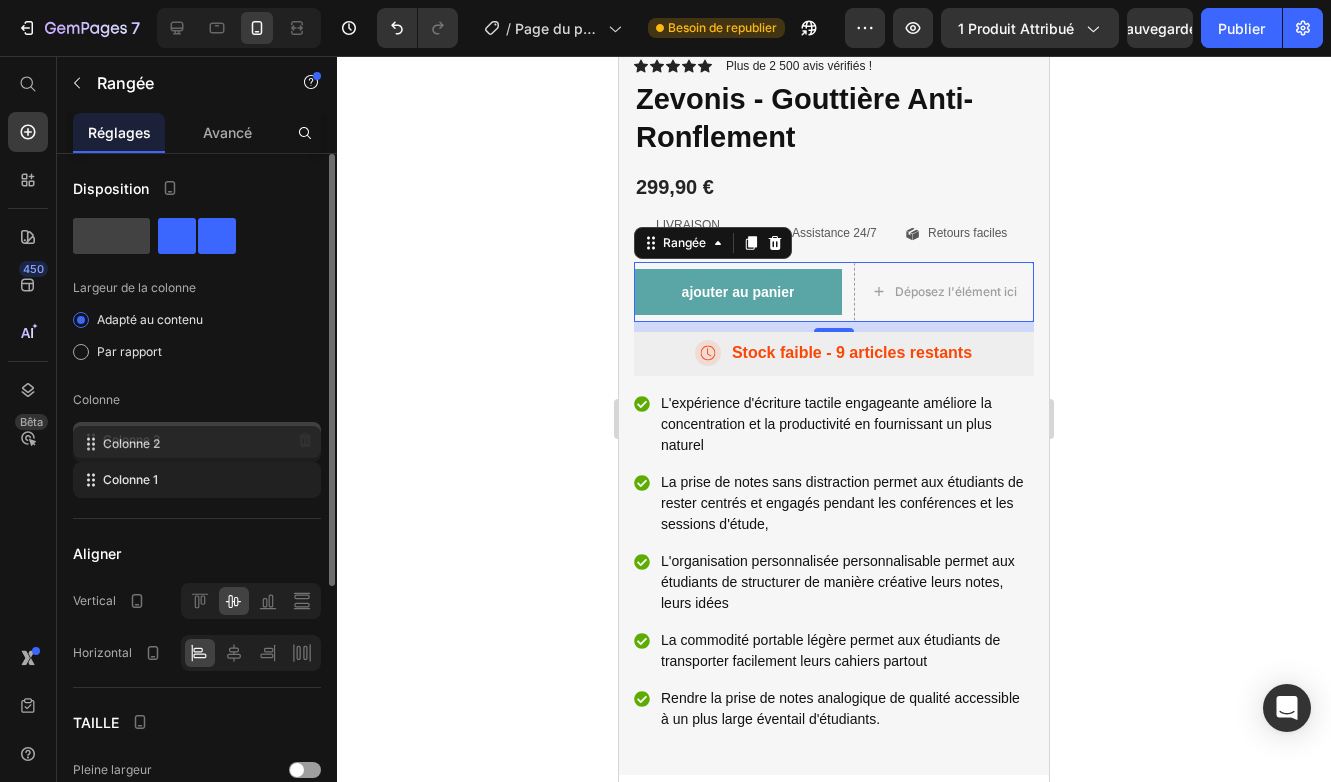 click on "Colonne 2" 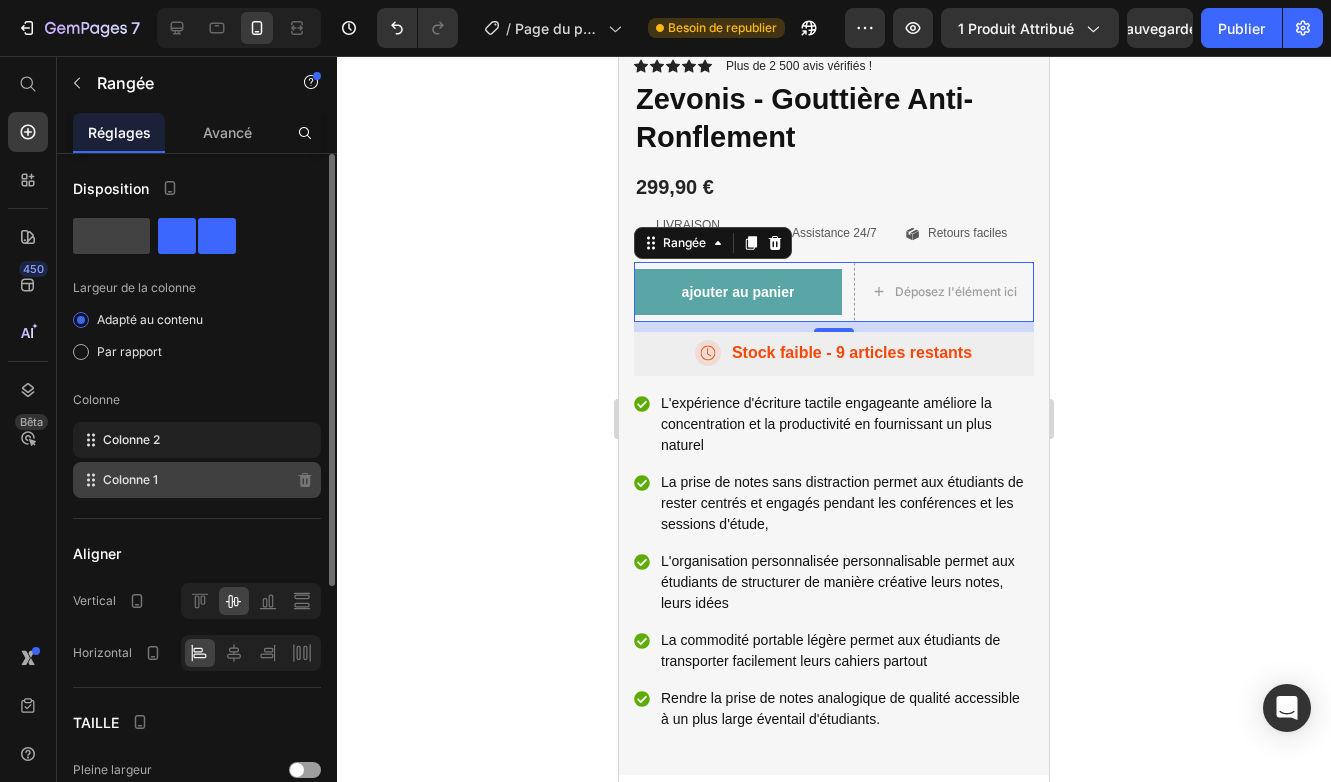 type 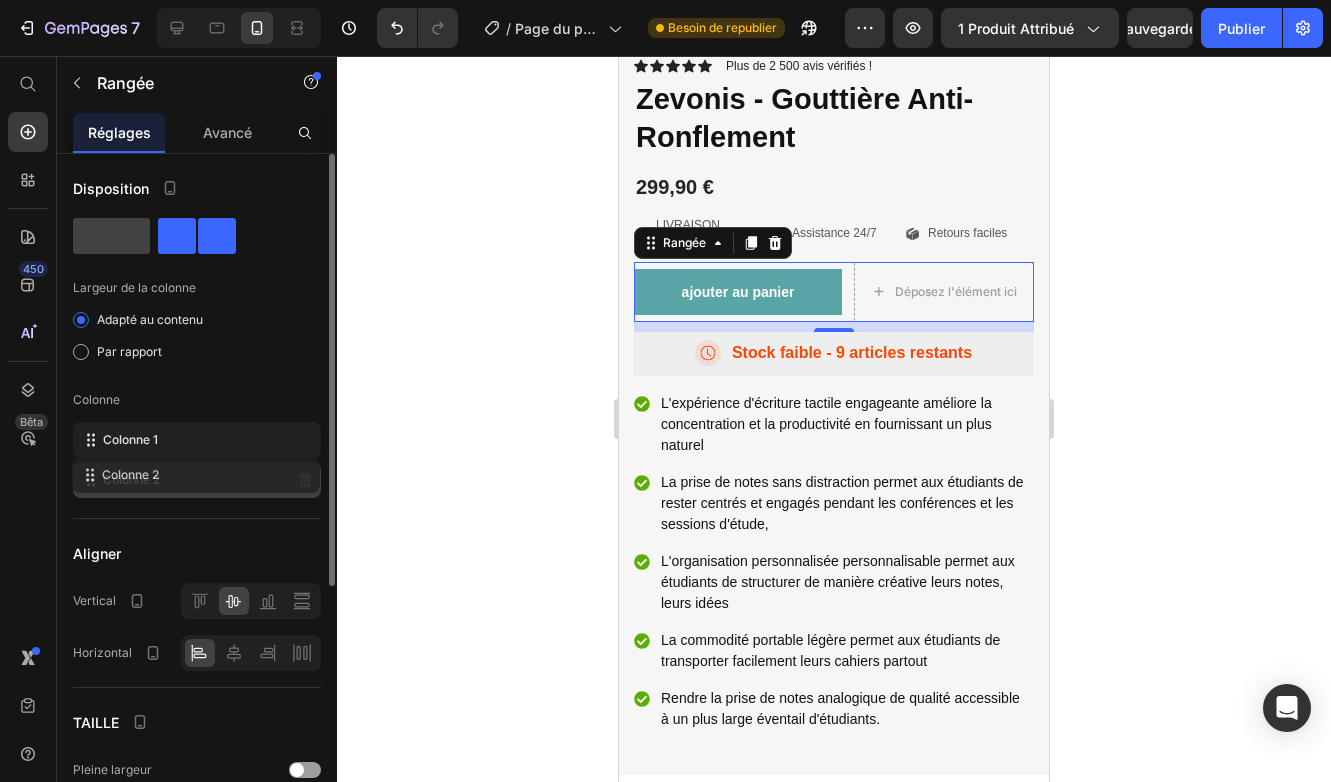 drag, startPoint x: 158, startPoint y: 449, endPoint x: 157, endPoint y: 480, distance: 31.016125 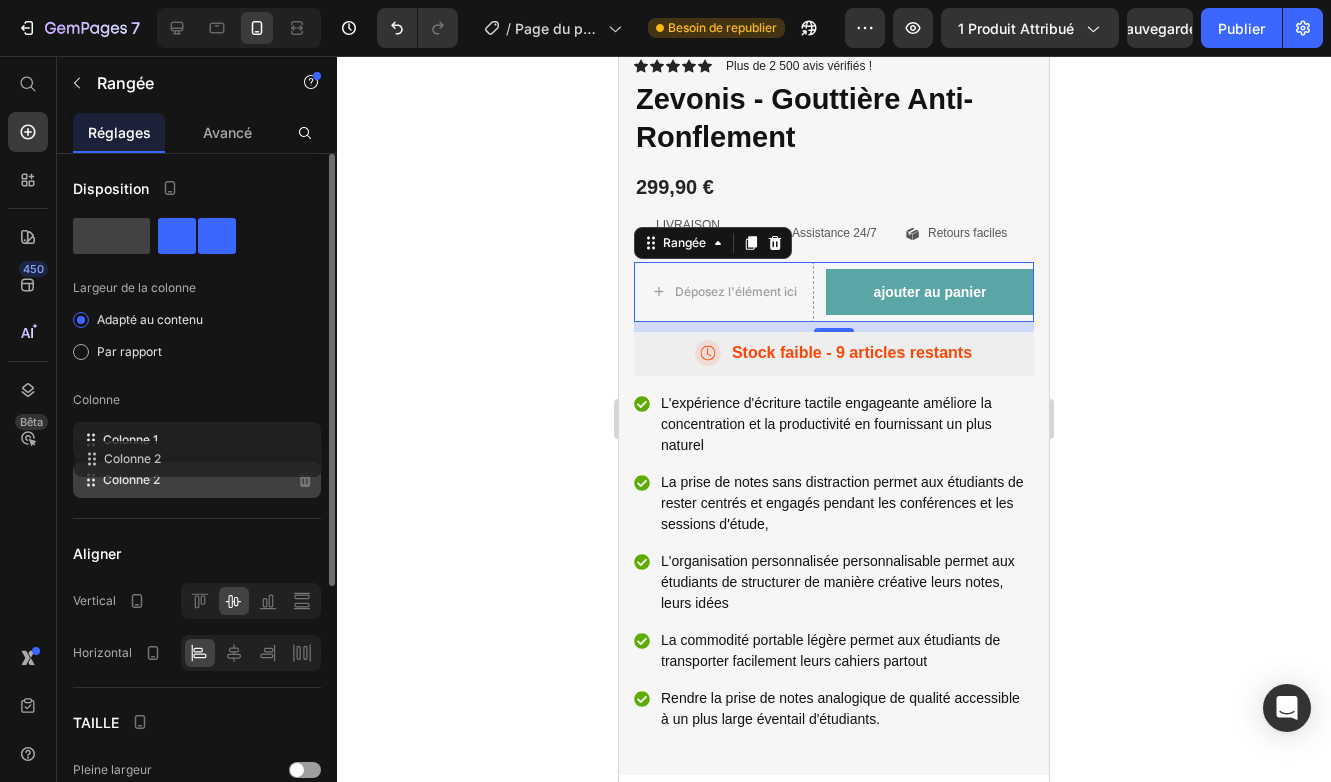 drag, startPoint x: 157, startPoint y: 480, endPoint x: 165, endPoint y: 431, distance: 49.648766 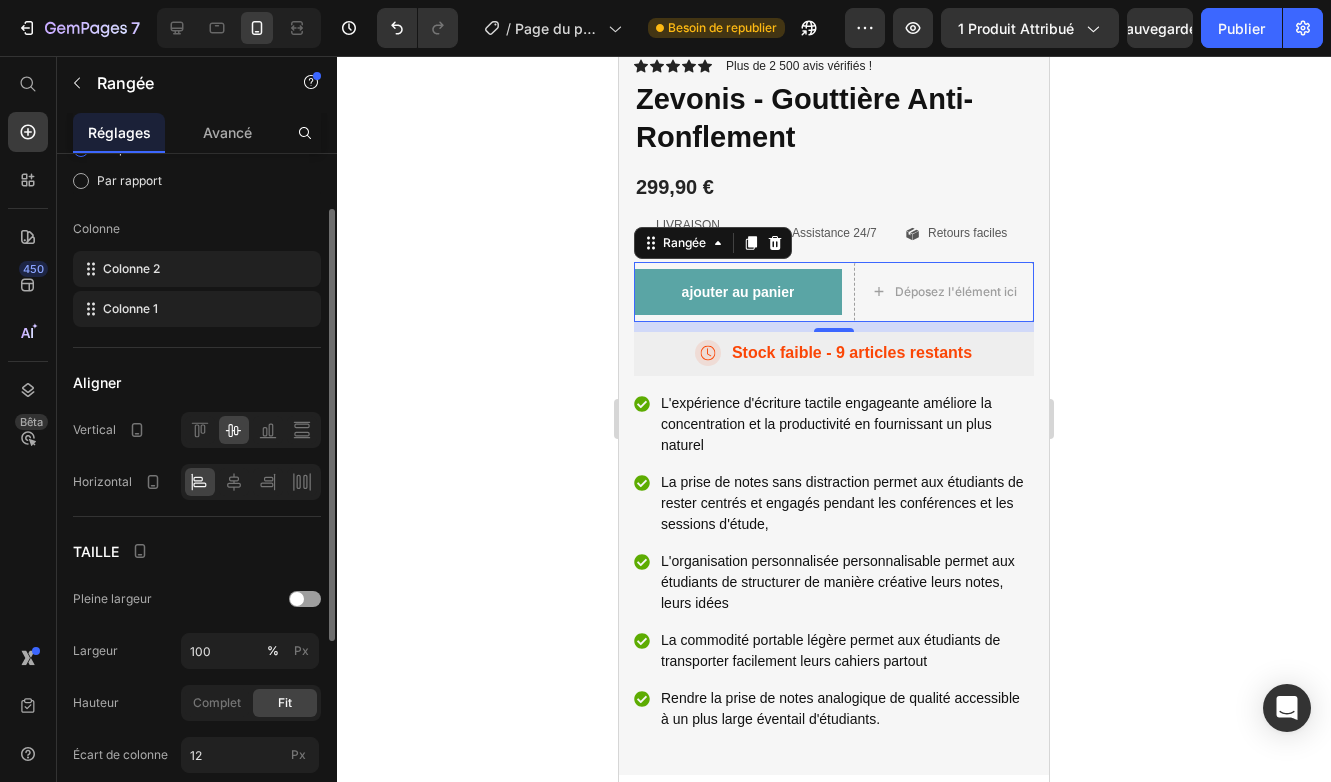 scroll, scrollTop: 190, scrollLeft: 0, axis: vertical 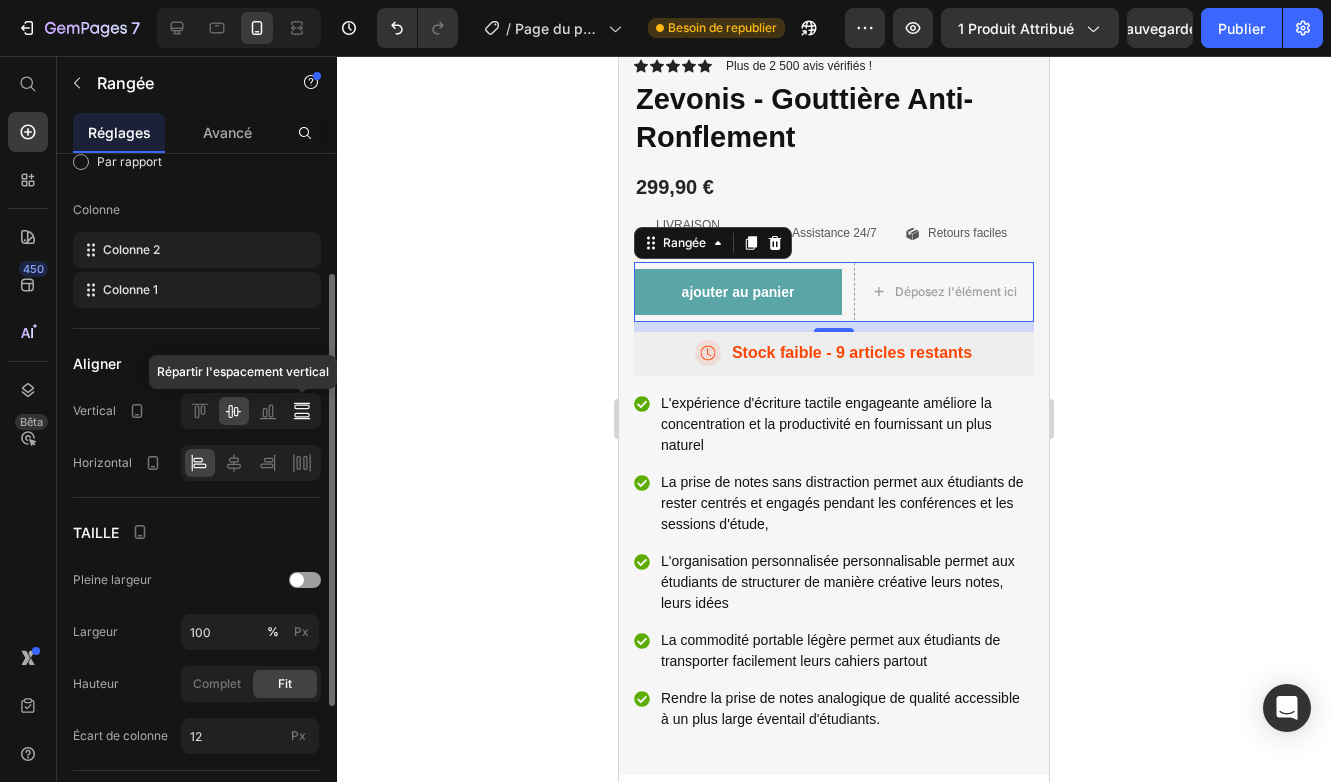 click 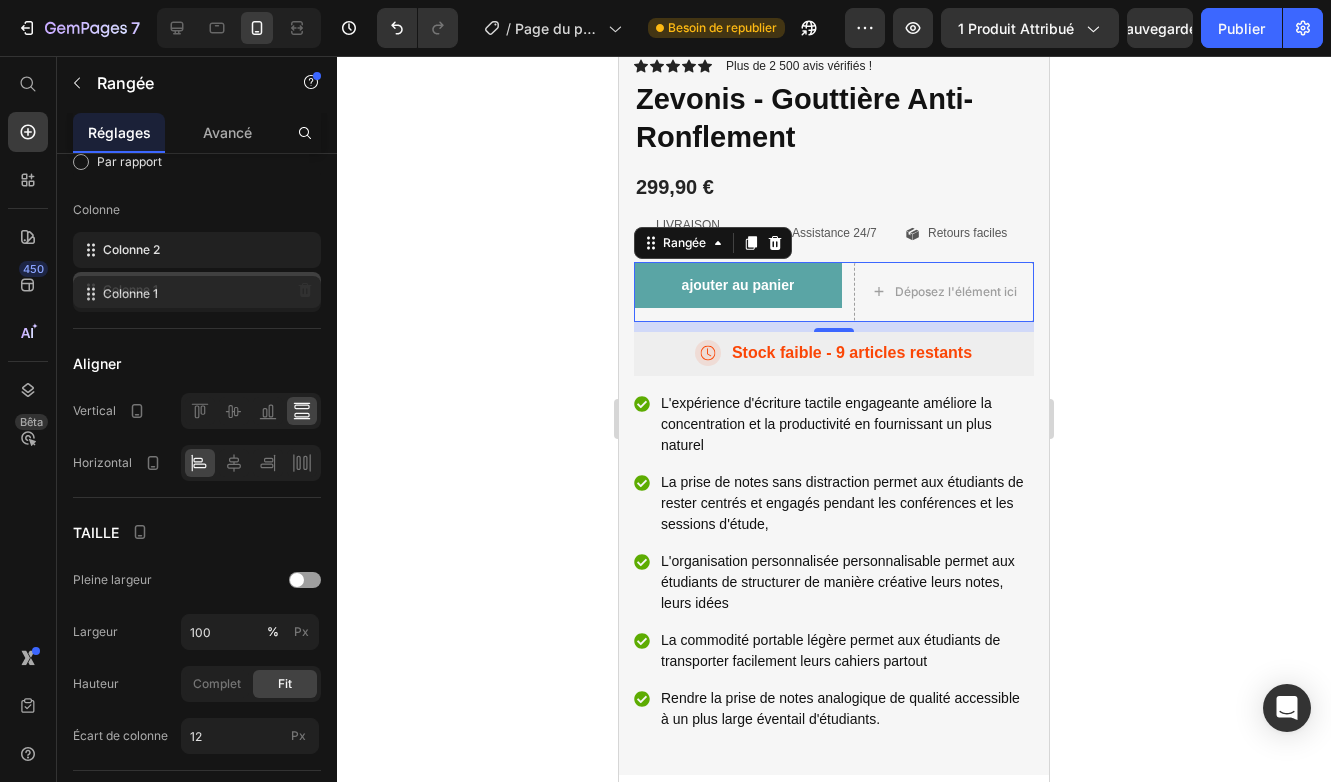 click on "Colonne 1" 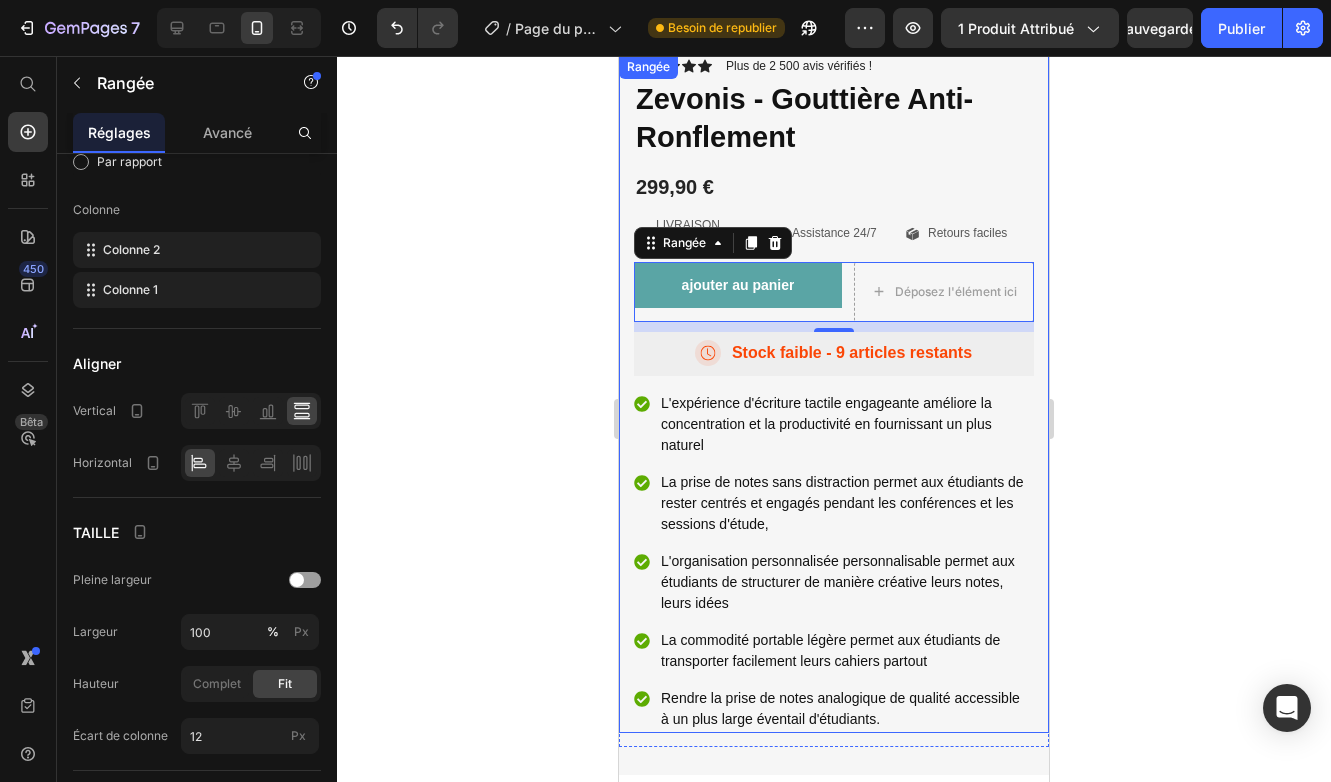 click on "icône icône icône icône icône Liste des icônes Plus de 2 500 avis vérifiés ! Bloc de texte Rangée Zevonis - Gouttière Anti-Ronflement Titre du produit Lorem ipsum dolor sit amet, consectetur adipiscing elit, sed do eiusmod tempor incididunt ut labore et dolore magna aliqua. Ut enim ad minim veniam, quis nostrud exercitation ullamco laboris nisi ut aliquip ex ea commodo consequat. Text Block 299,90 € Prix du produit Rangée
icône LIVRAISON GRATUITE Bloc de texte Rangée
icône Assistance 24/7 Bloc de texte Rangée
icône Retours faciles Bloc de texte Rangée Rangée
Déposez l'élément ici ajouter au panier ajouter au panier Rangée   10
icône Stock faible - 9 articles restants Bloc de texte Rangée L'expérience d'écriture tactile engageante améliore la concentration et la productivité en fournissant un plus naturel Liste des articles" at bounding box center [834, 394] 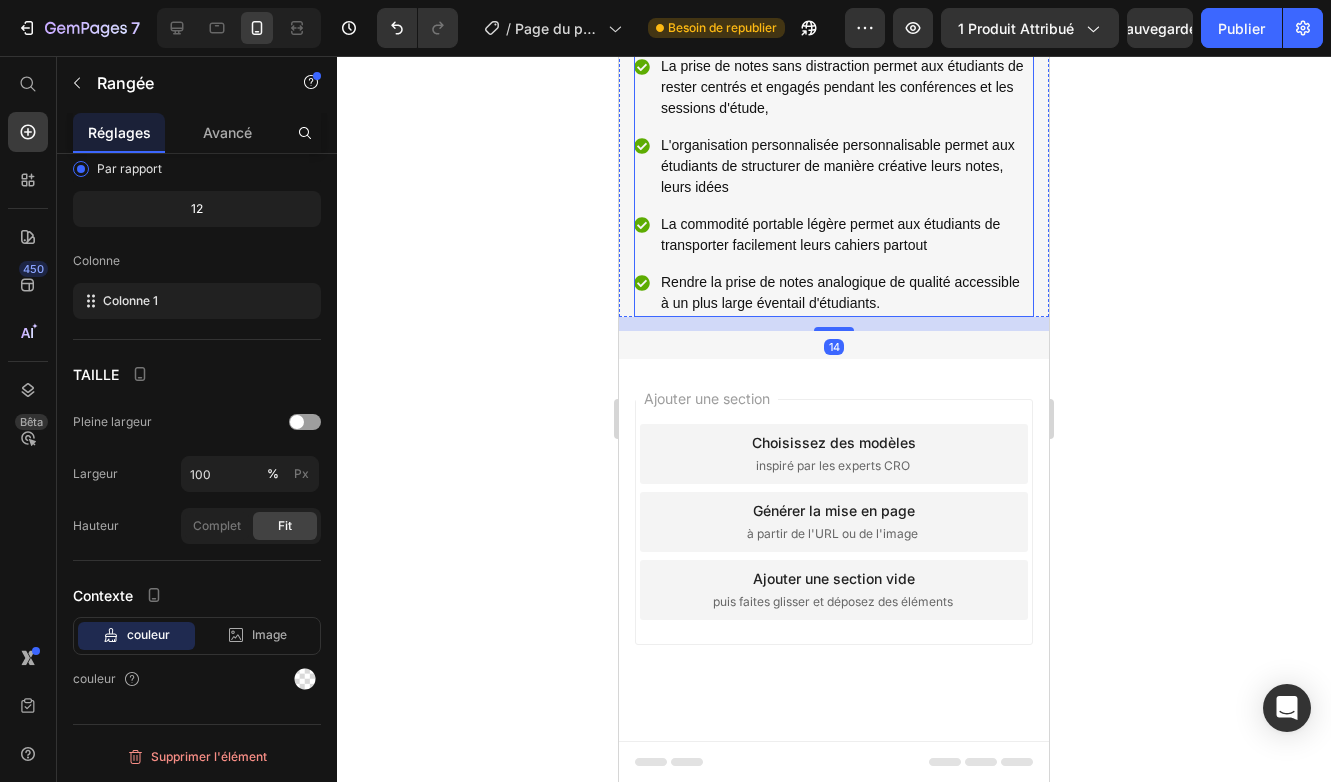 scroll, scrollTop: 7948, scrollLeft: 0, axis: vertical 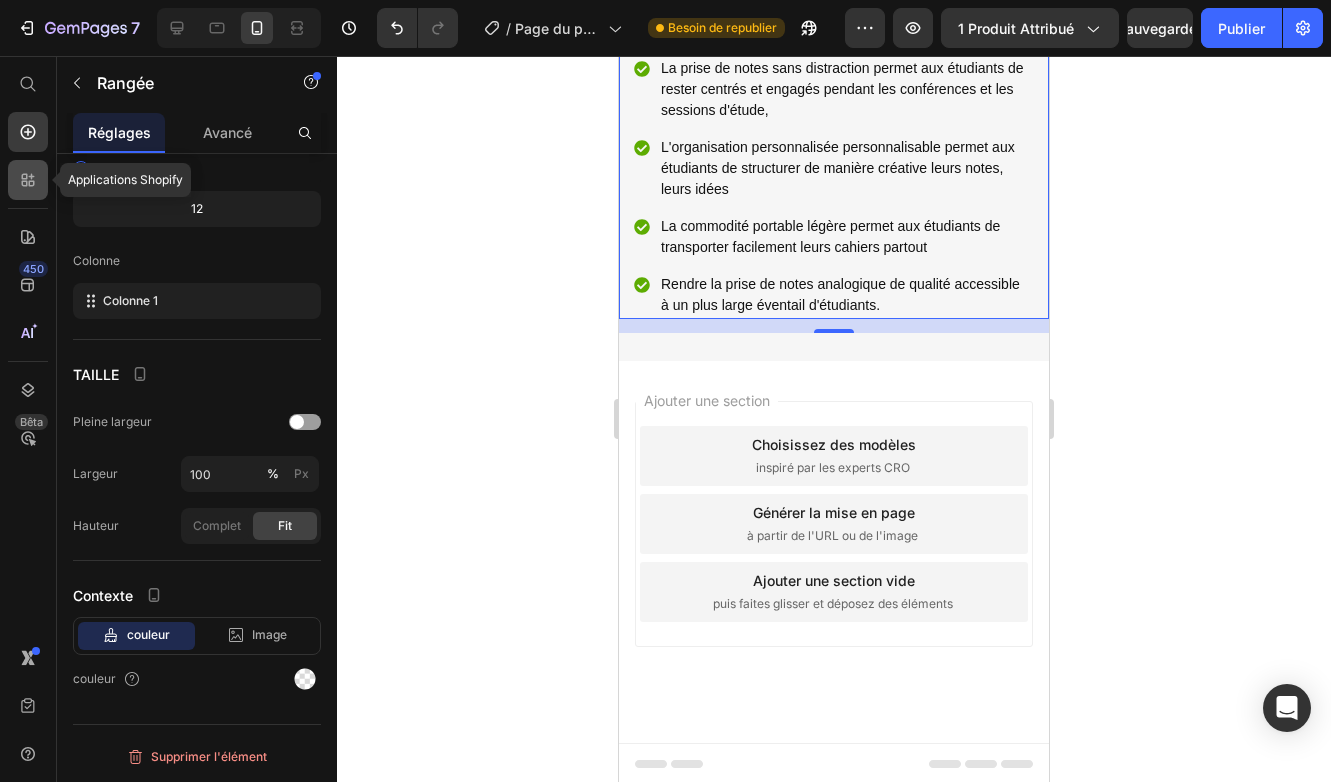 click 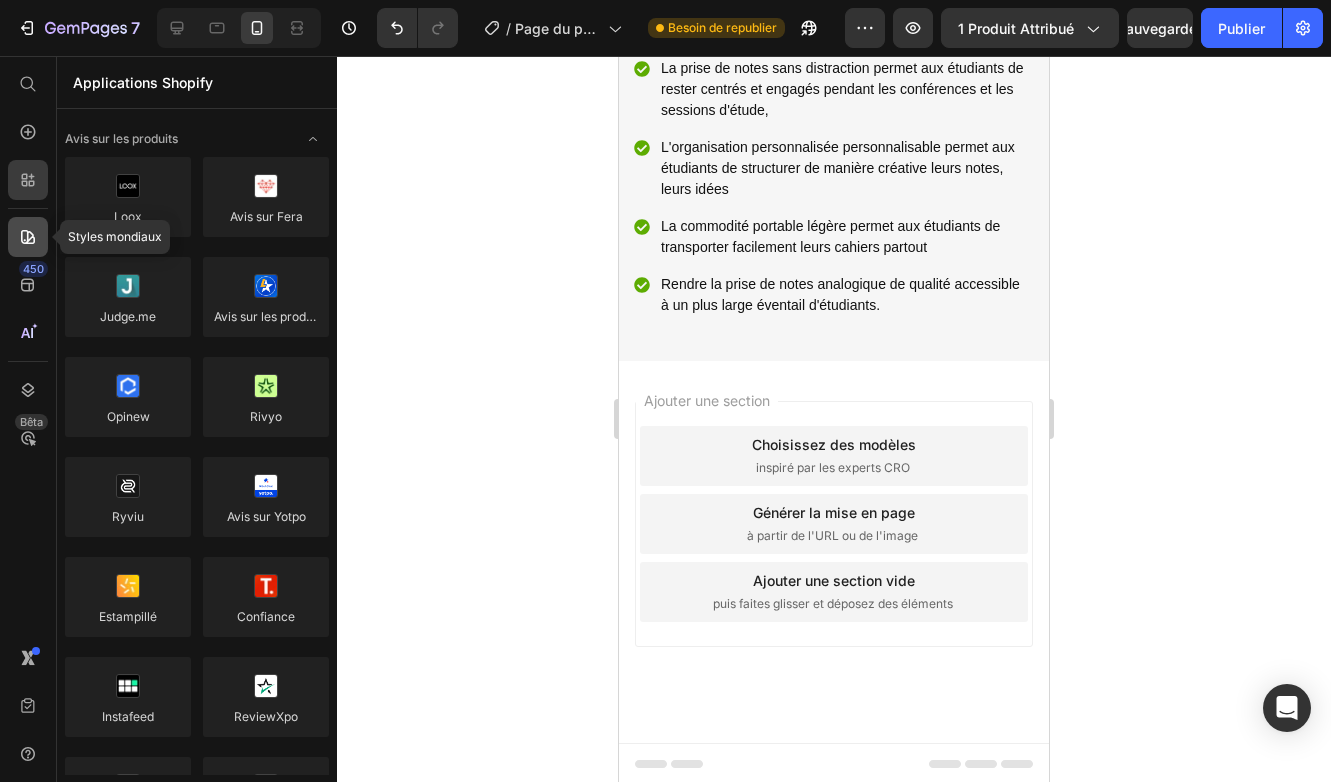 click 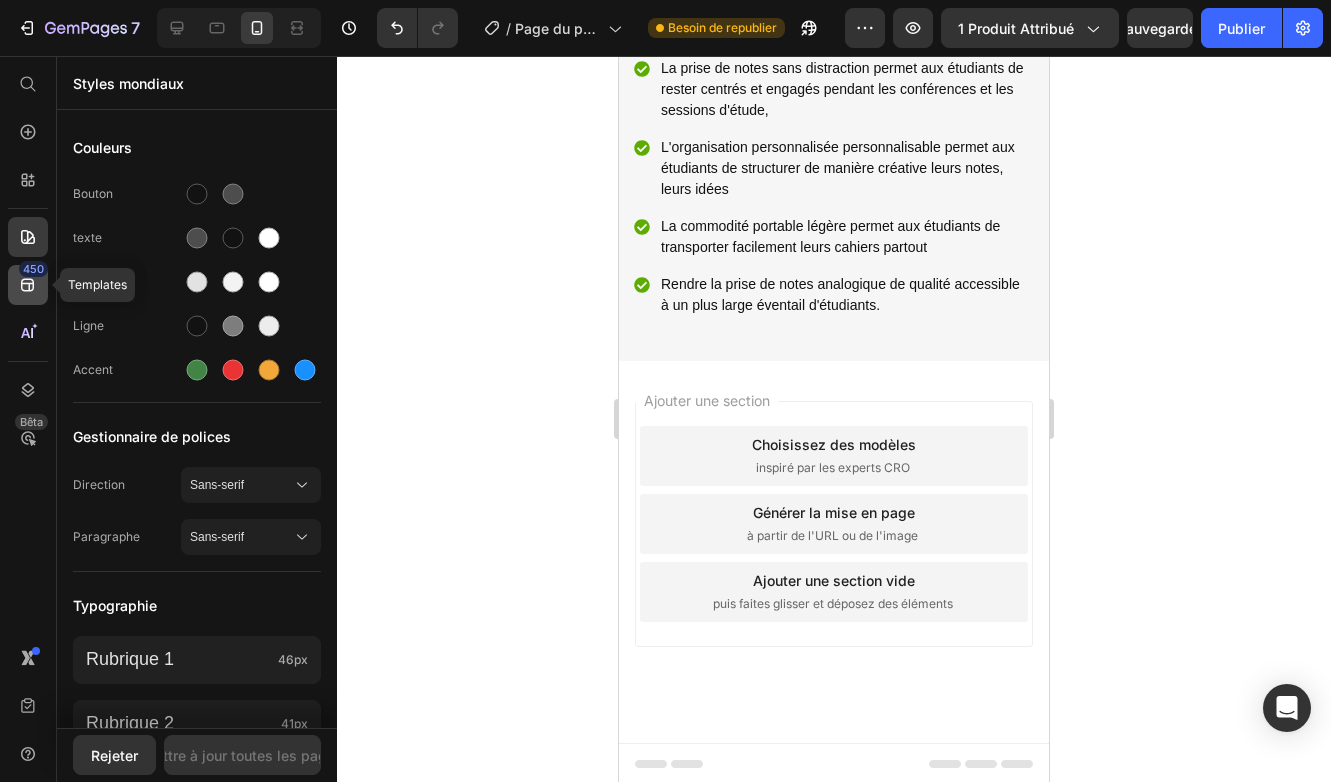 click 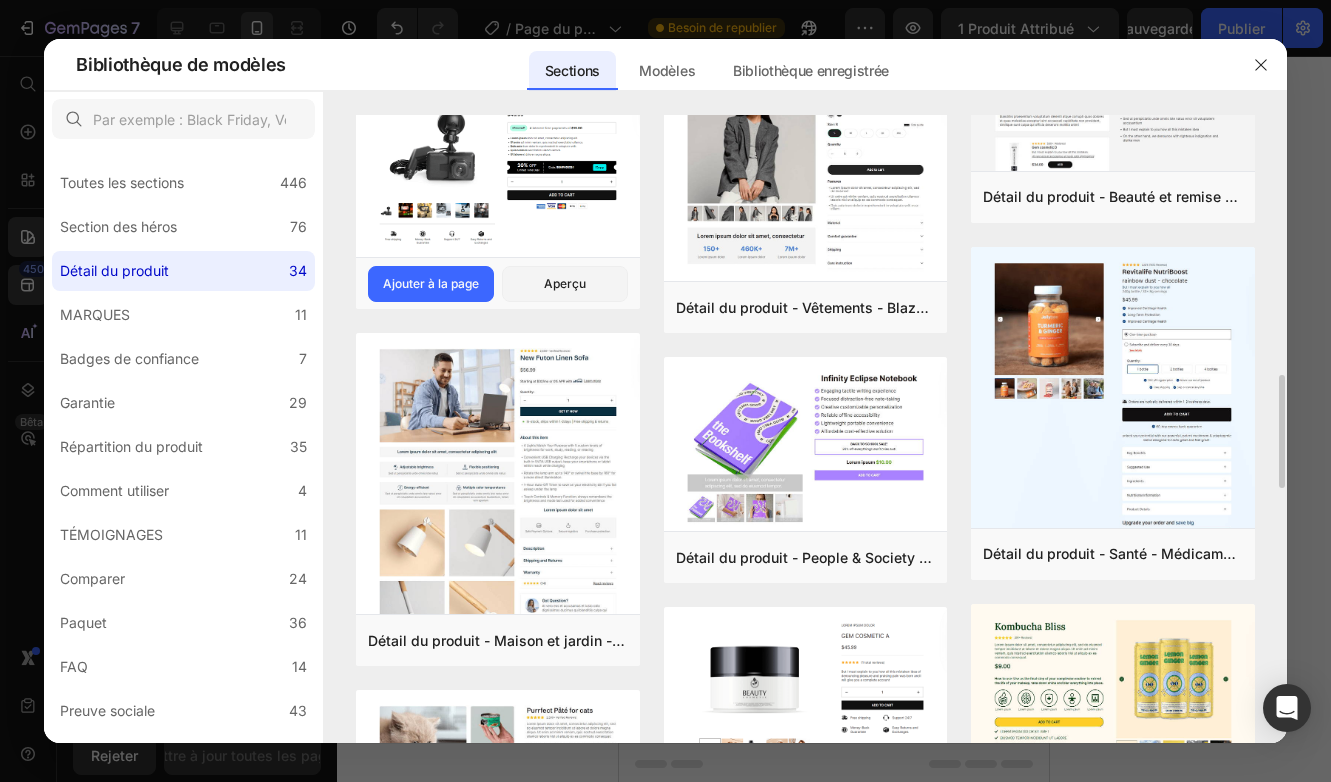 scroll, scrollTop: 1428, scrollLeft: 0, axis: vertical 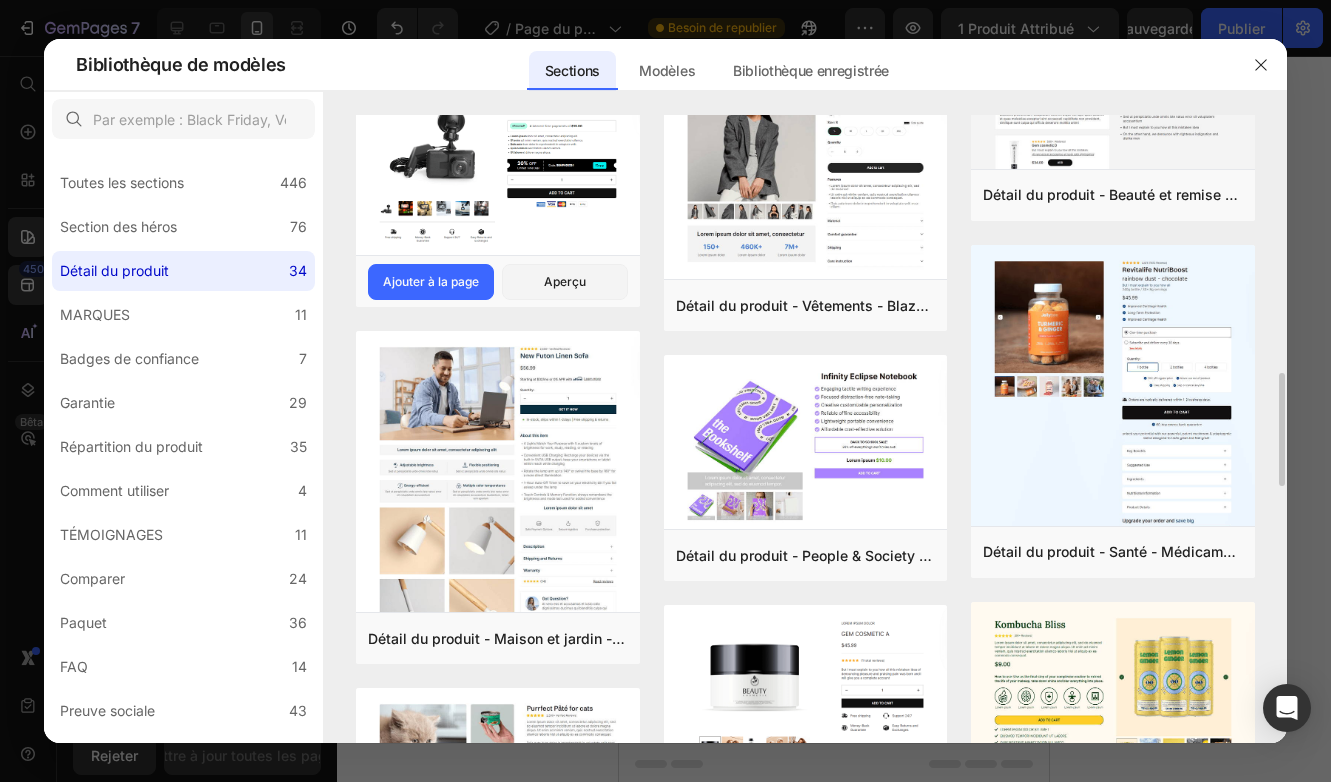 click at bounding box center (497, 161) 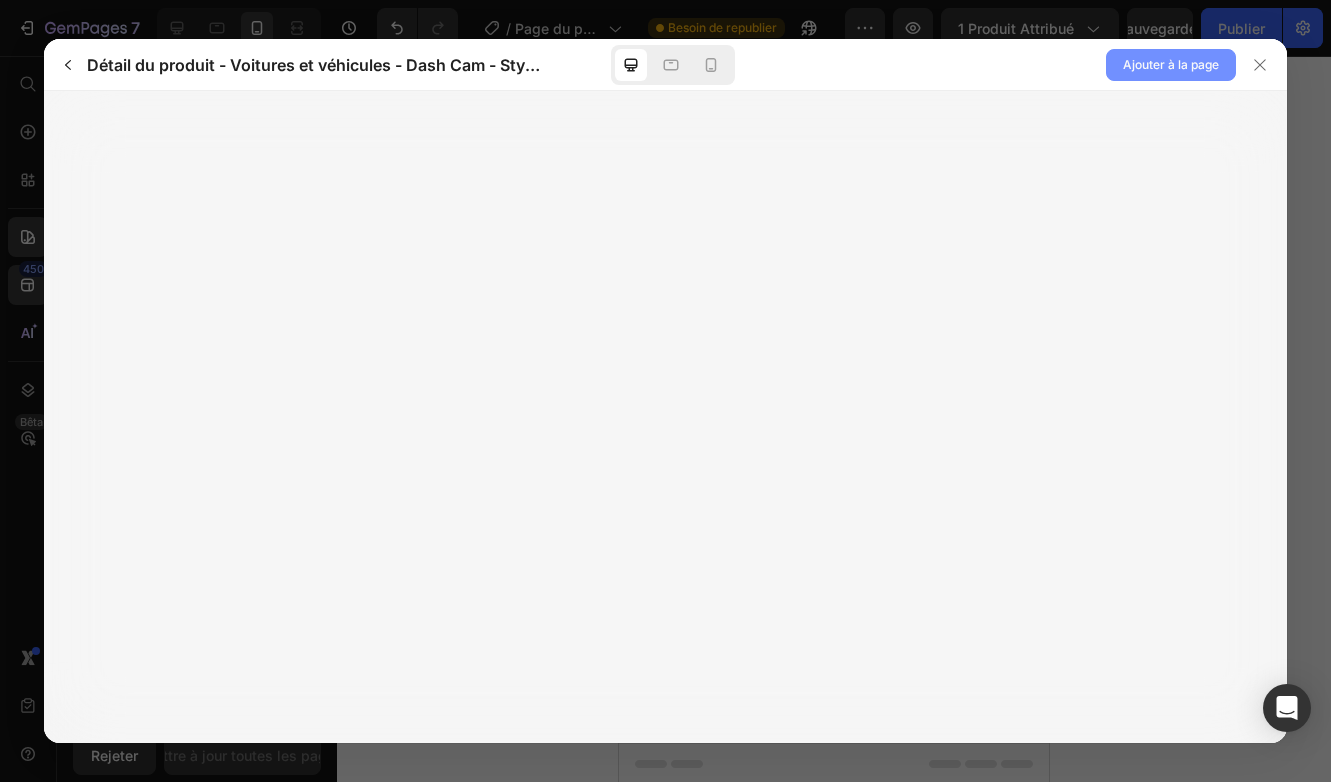 click on "Ajouter à la page" 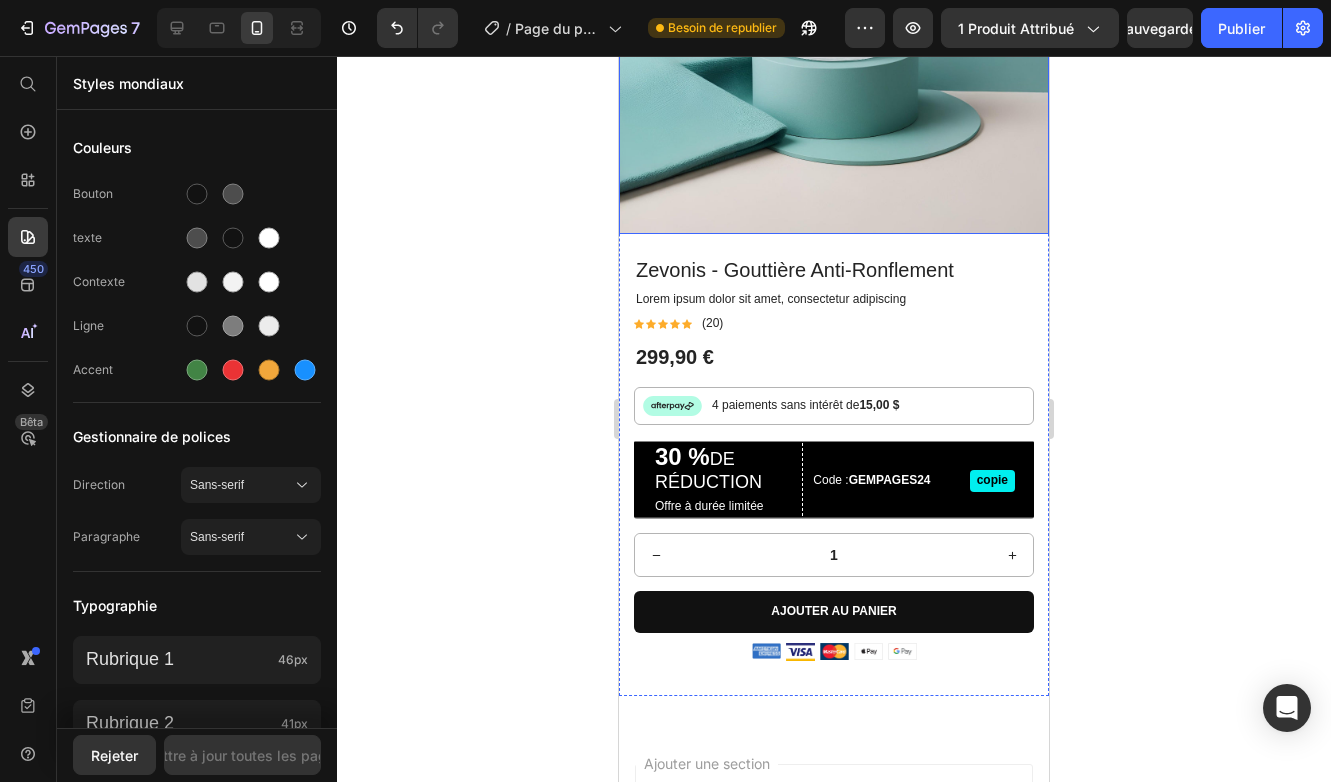 scroll, scrollTop: 8511, scrollLeft: 0, axis: vertical 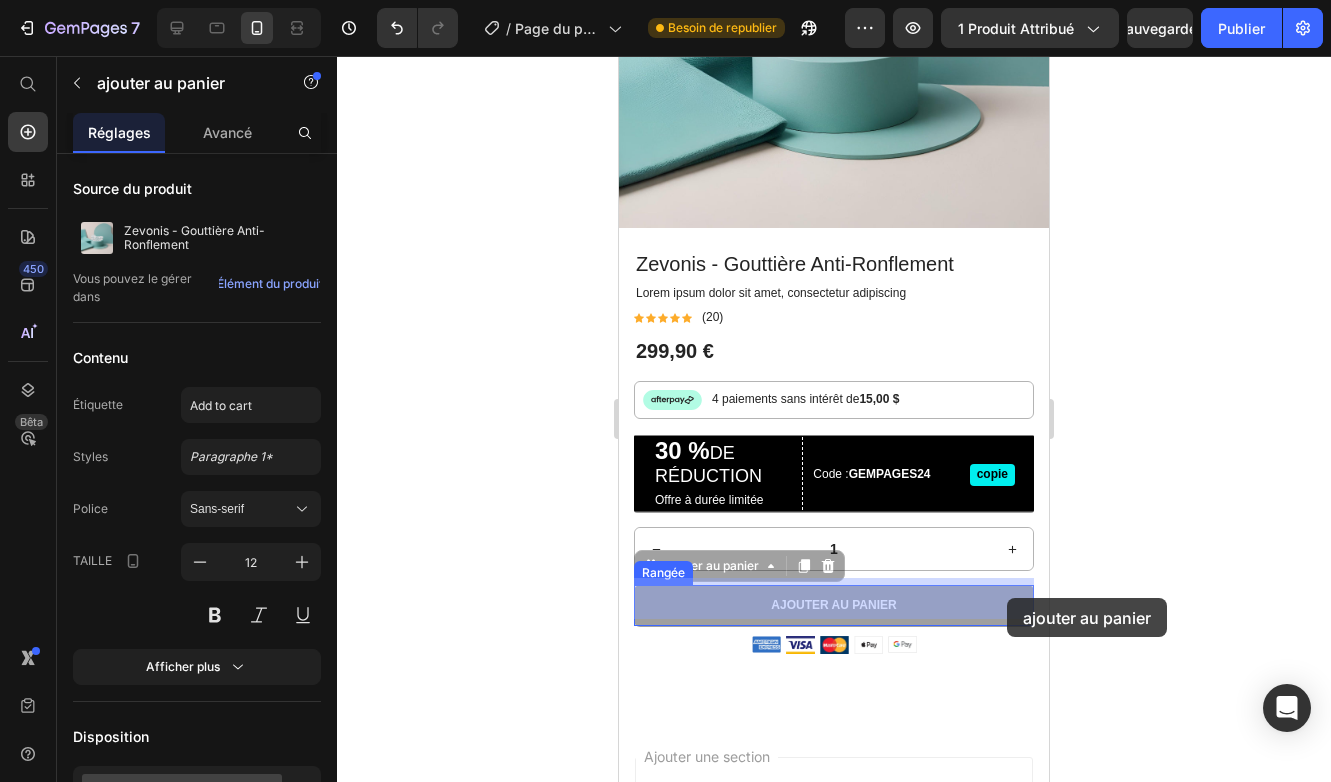 drag, startPoint x: 1014, startPoint y: 605, endPoint x: 1003, endPoint y: 597, distance: 13.601471 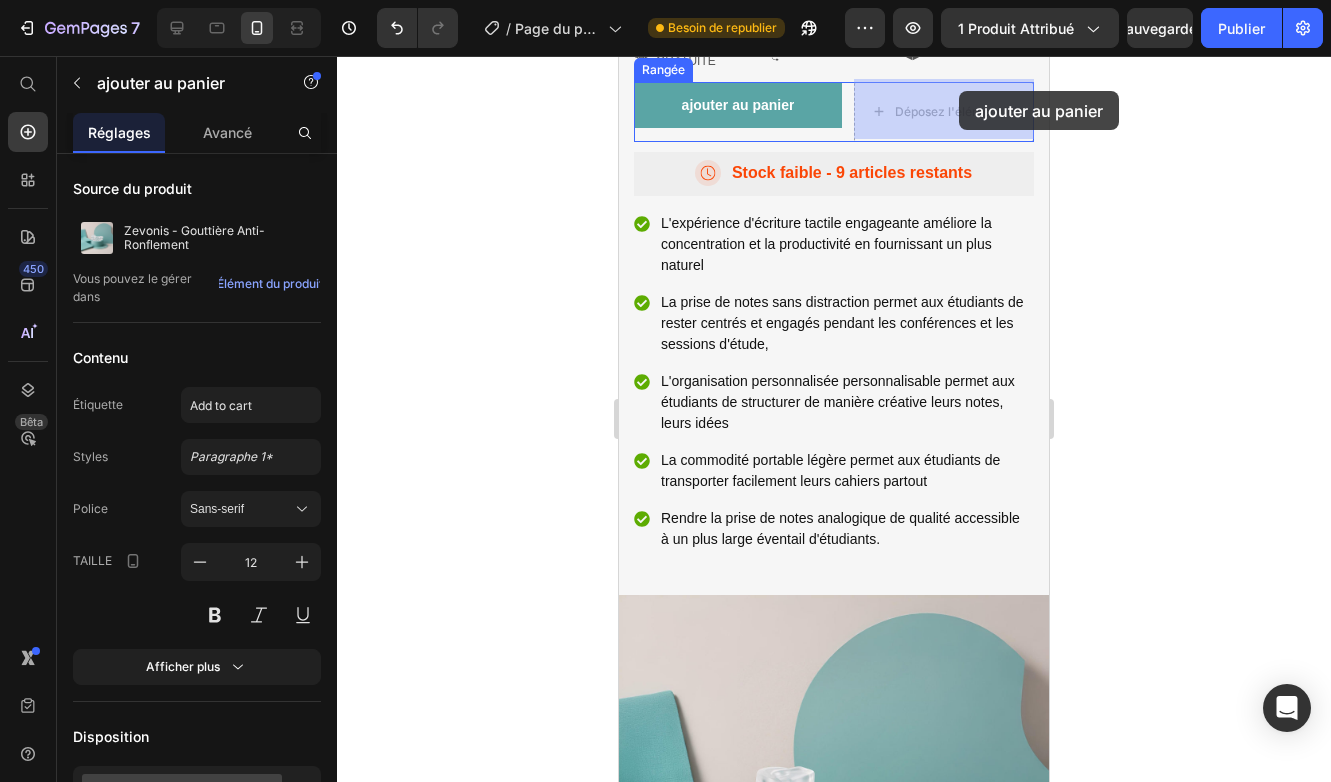 scroll, scrollTop: 7615, scrollLeft: 0, axis: vertical 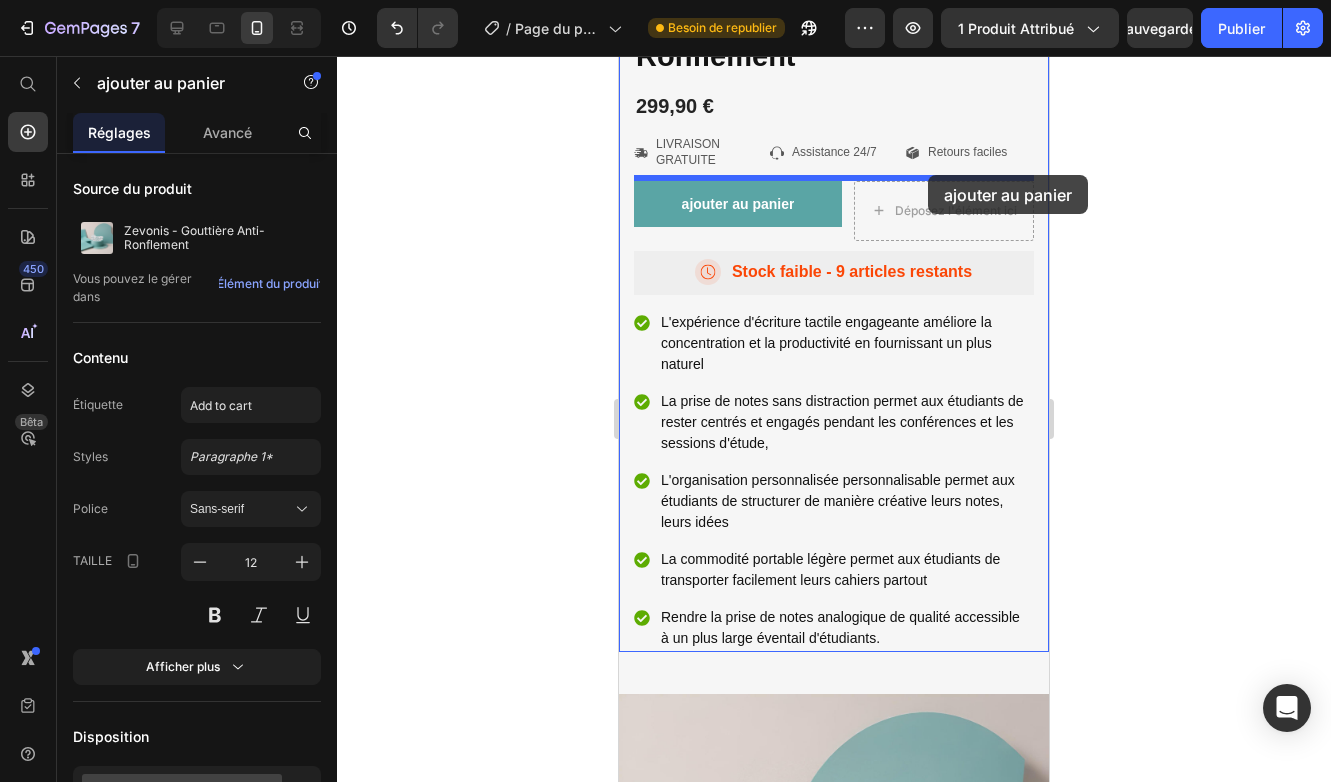 drag, startPoint x: 1003, startPoint y: 596, endPoint x: 928, endPoint y: 175, distance: 427.62836 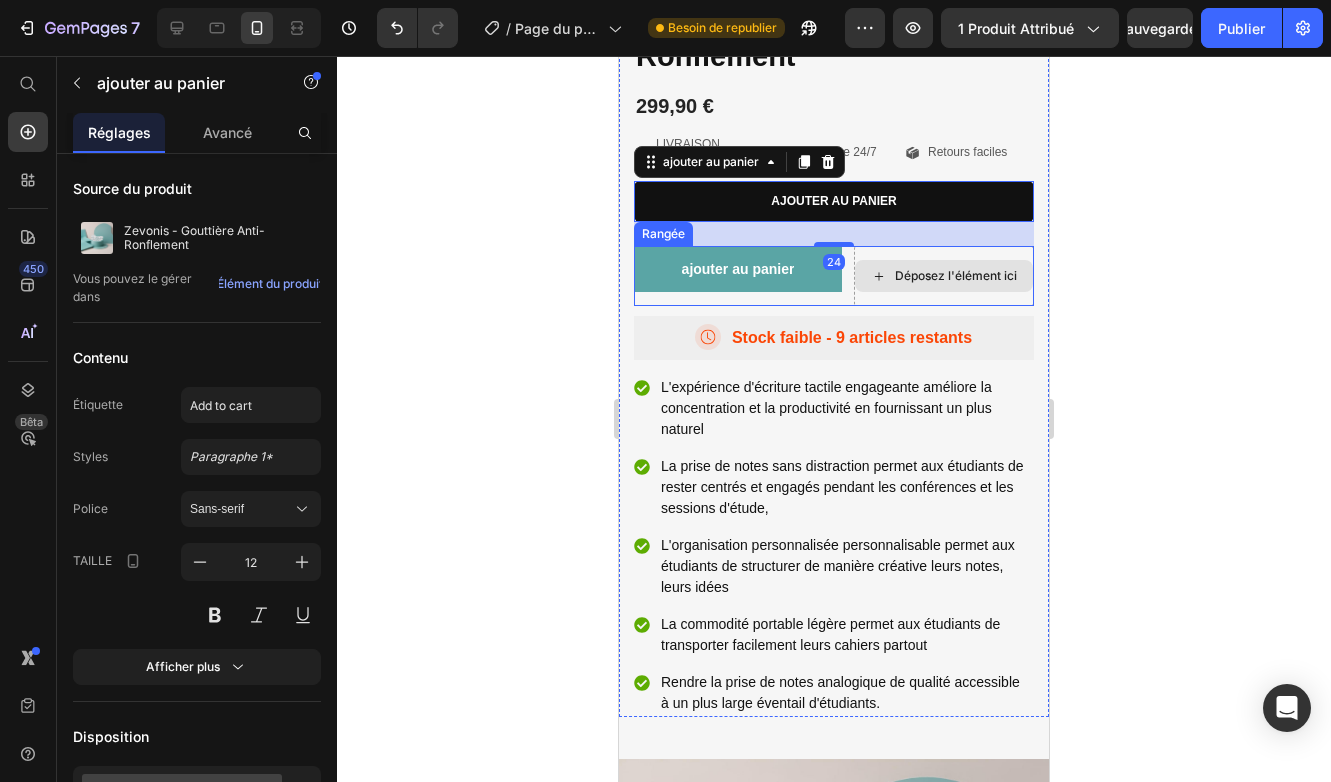 click on "Déposez l'élément ici" at bounding box center [944, 276] 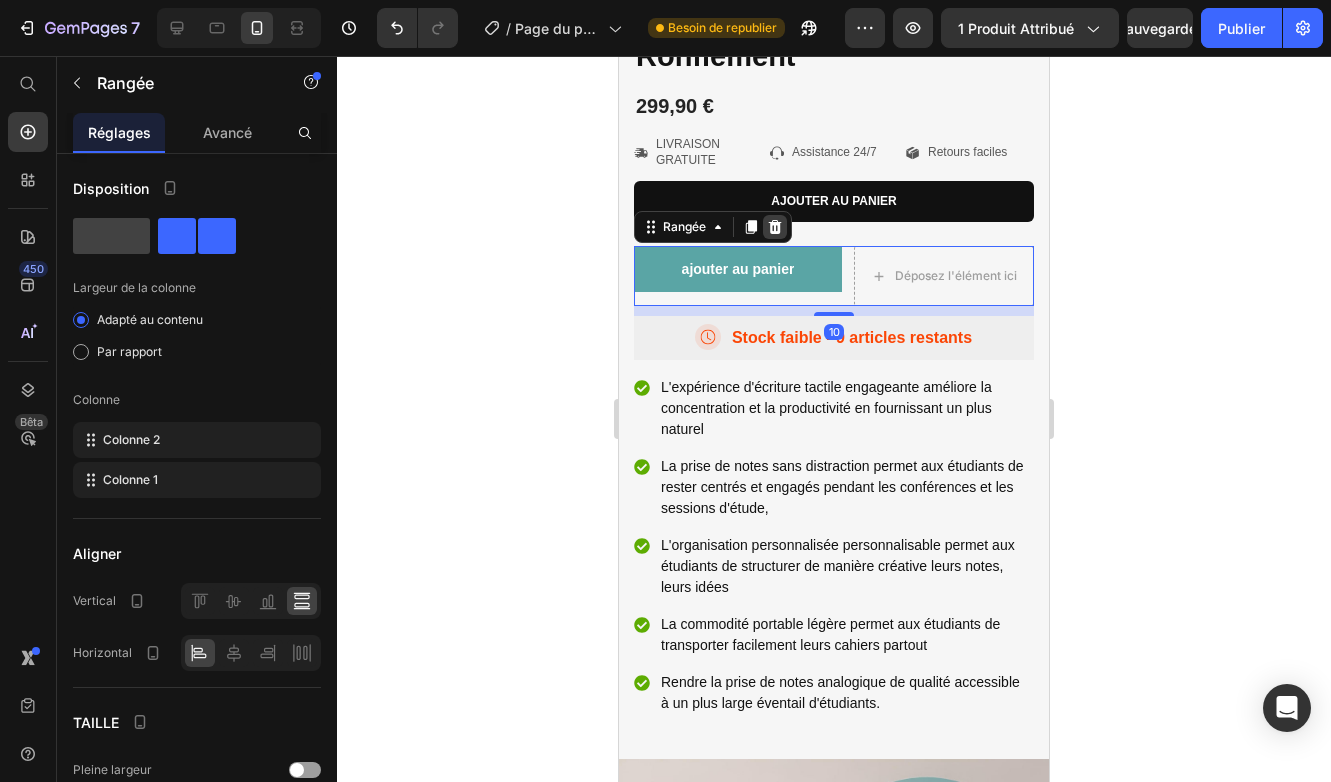 click 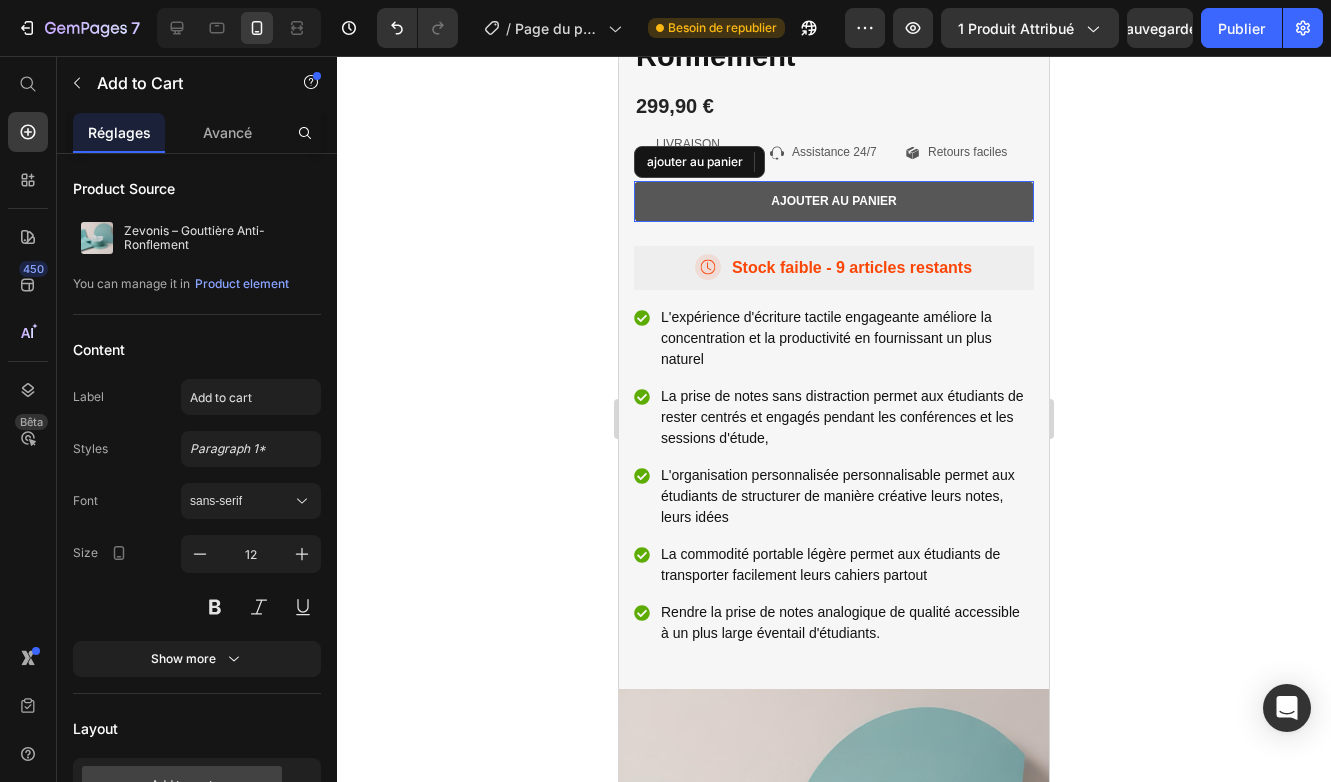 click on "ajouter au panier" at bounding box center [834, 202] 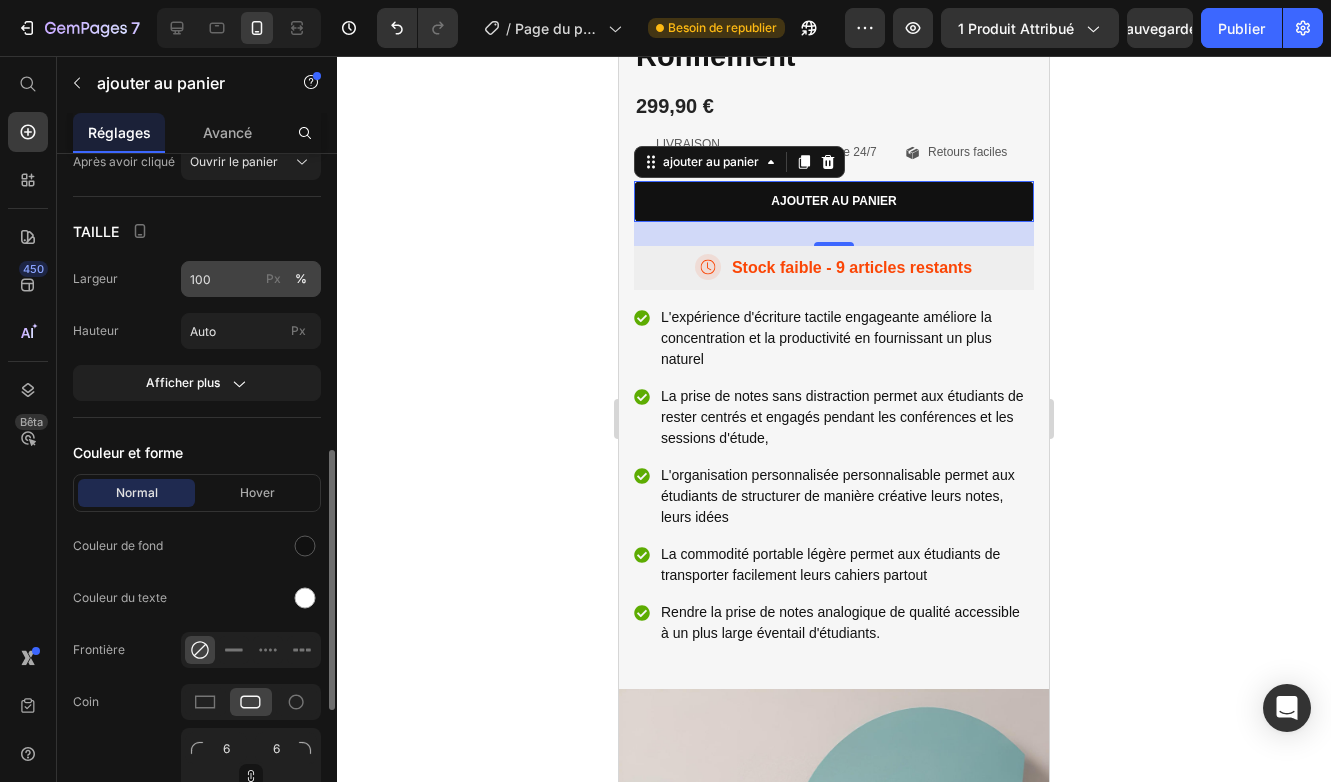 scroll, scrollTop: 786, scrollLeft: 0, axis: vertical 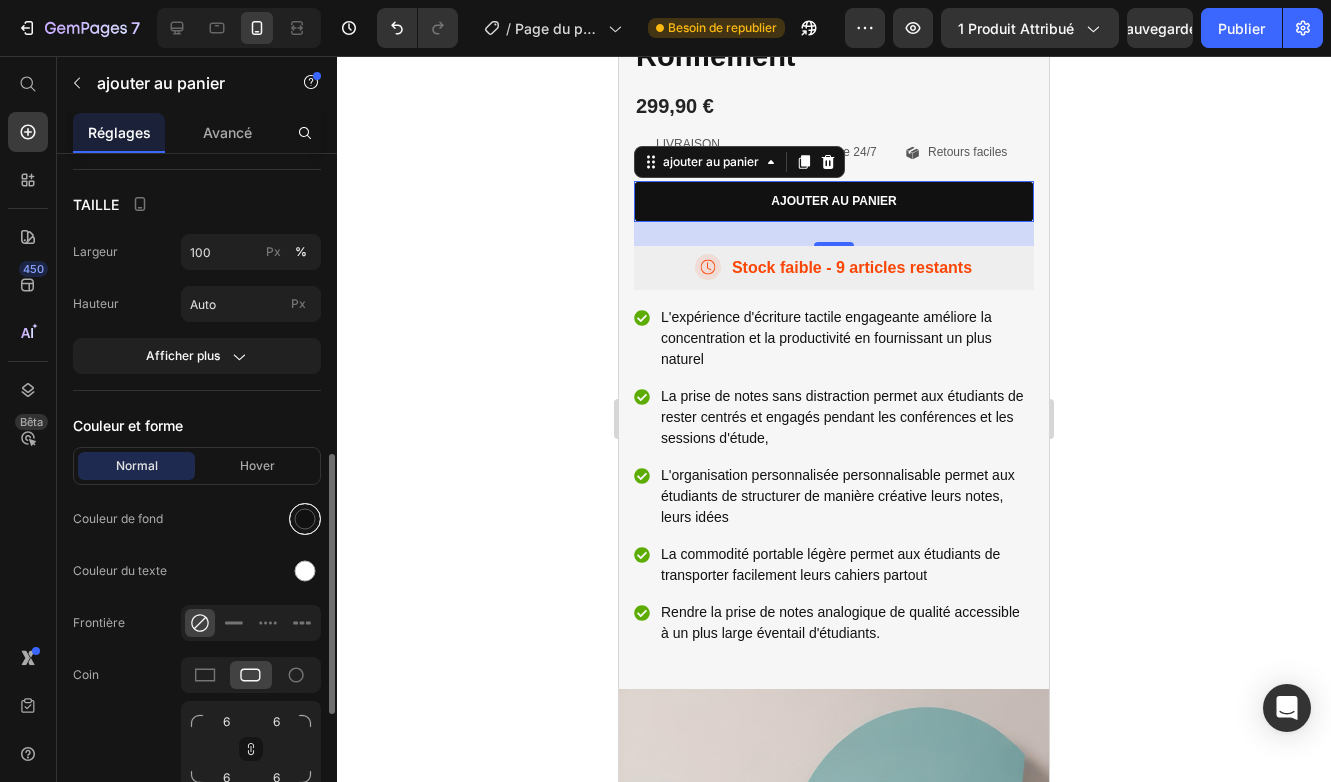 click at bounding box center [305, 519] 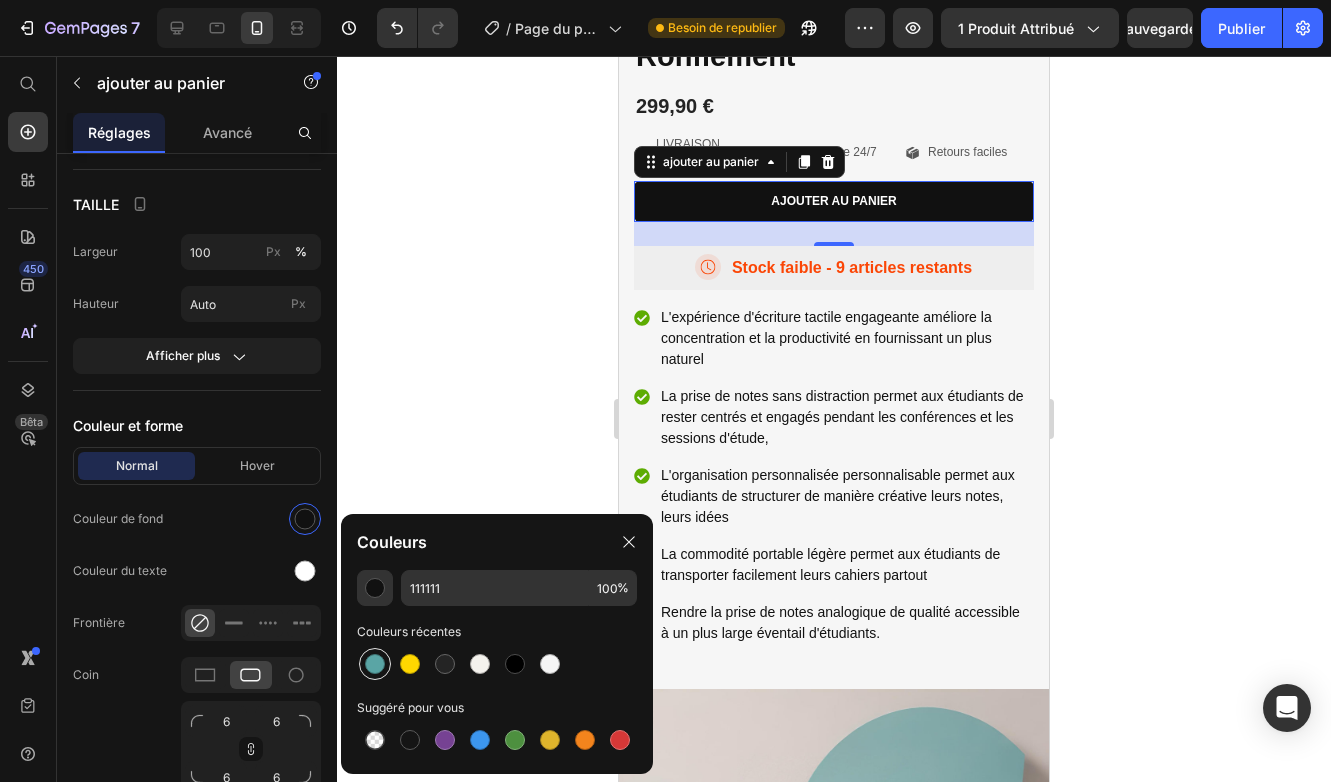 click at bounding box center [375, 664] 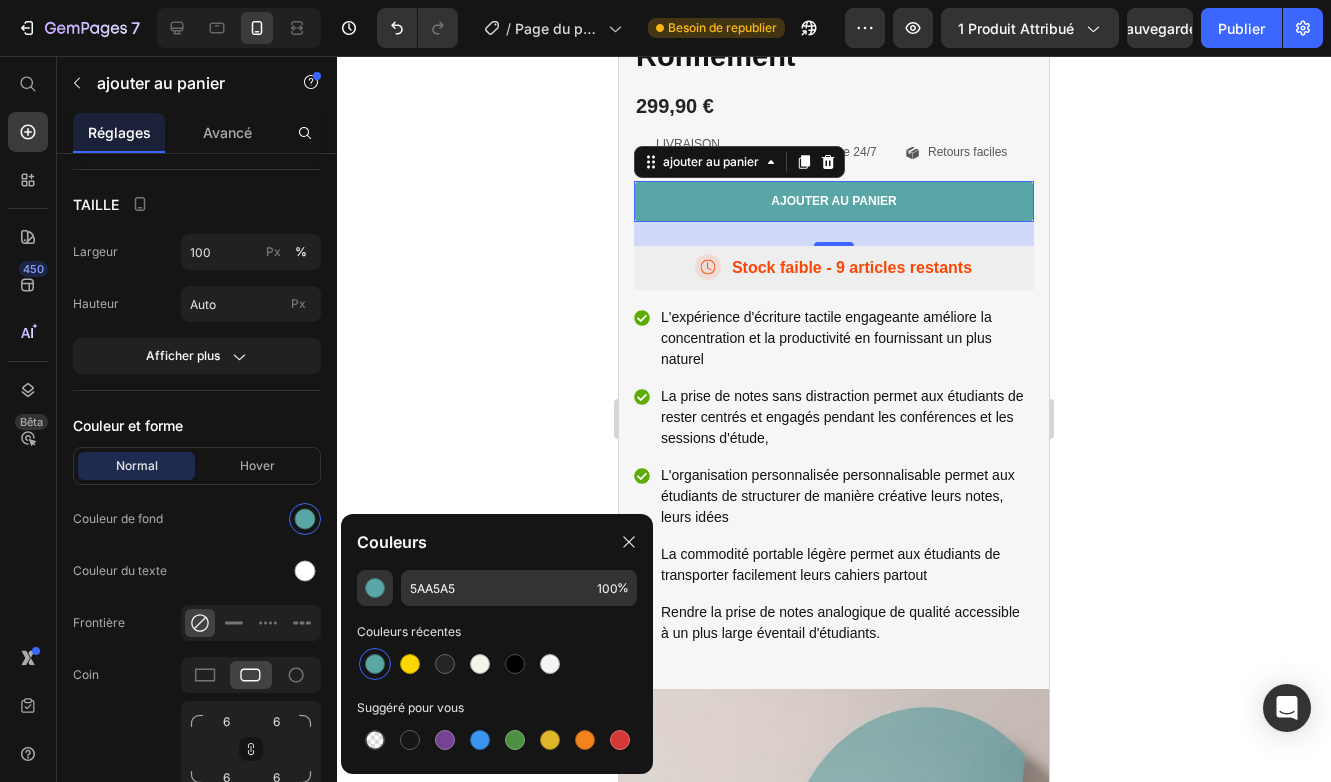 click 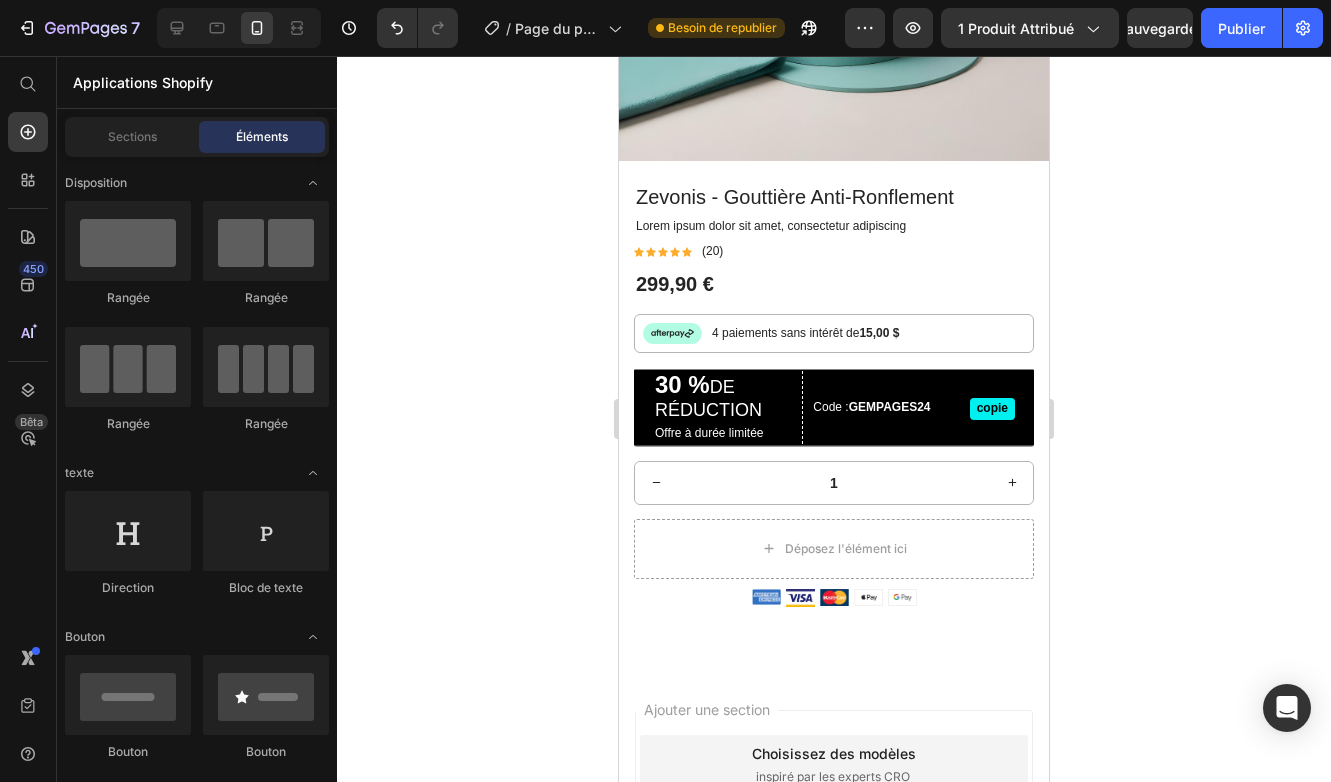 scroll, scrollTop: 8660, scrollLeft: 0, axis: vertical 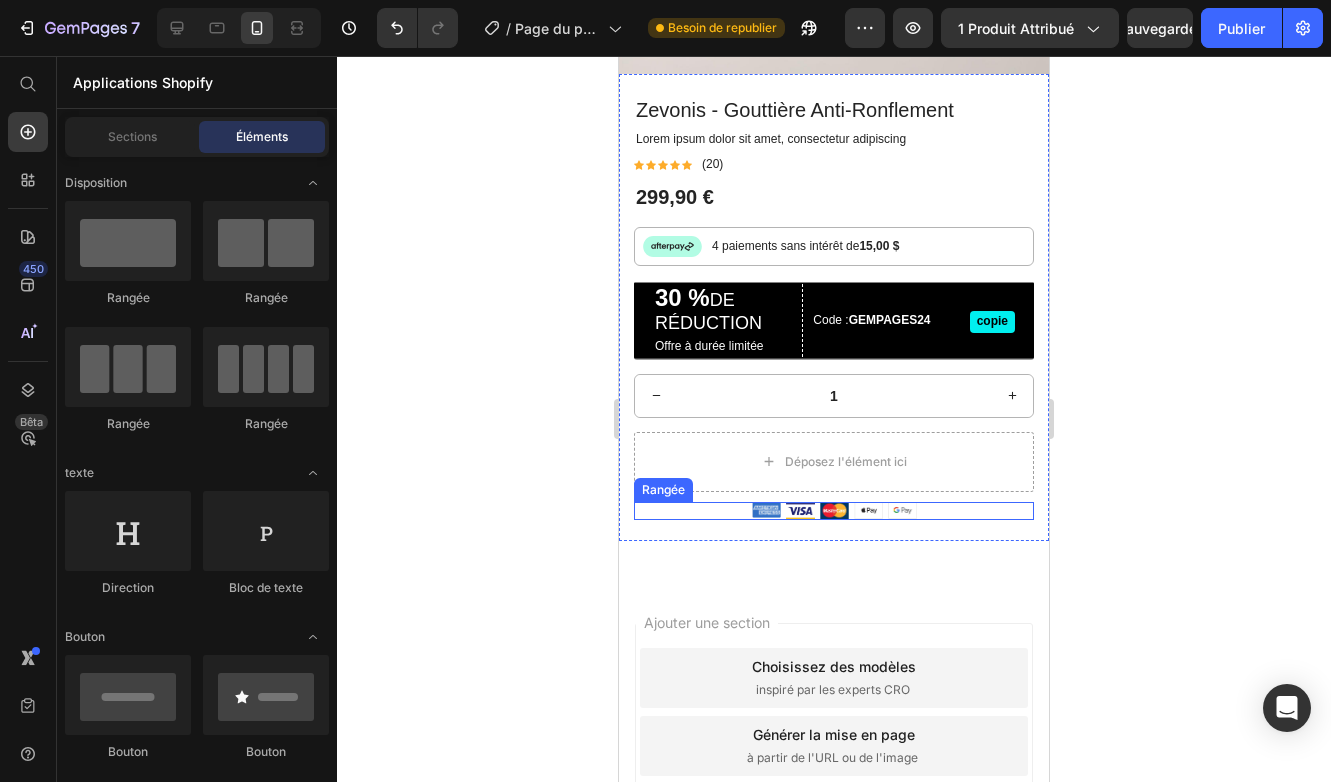 click on "Image Image Image Image Image Rangée" at bounding box center [834, 511] 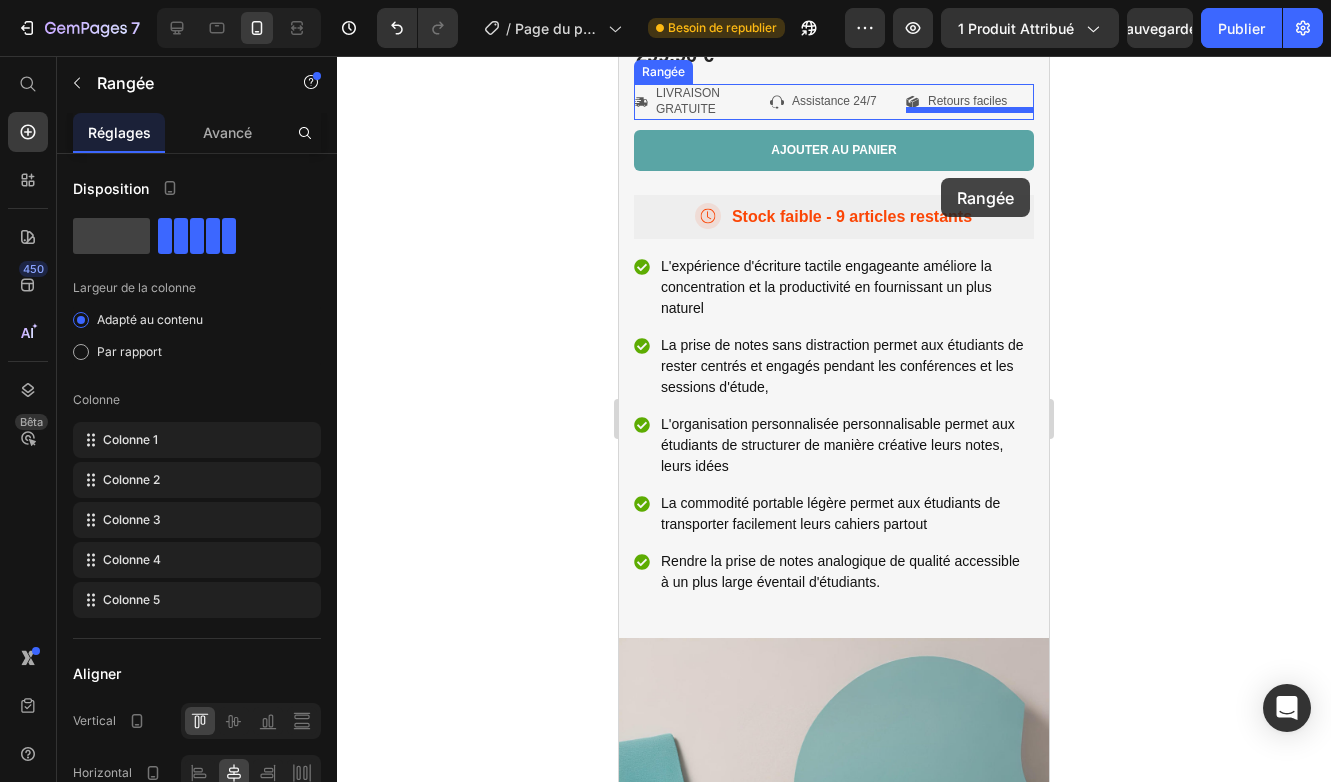 scroll, scrollTop: 7658, scrollLeft: 0, axis: vertical 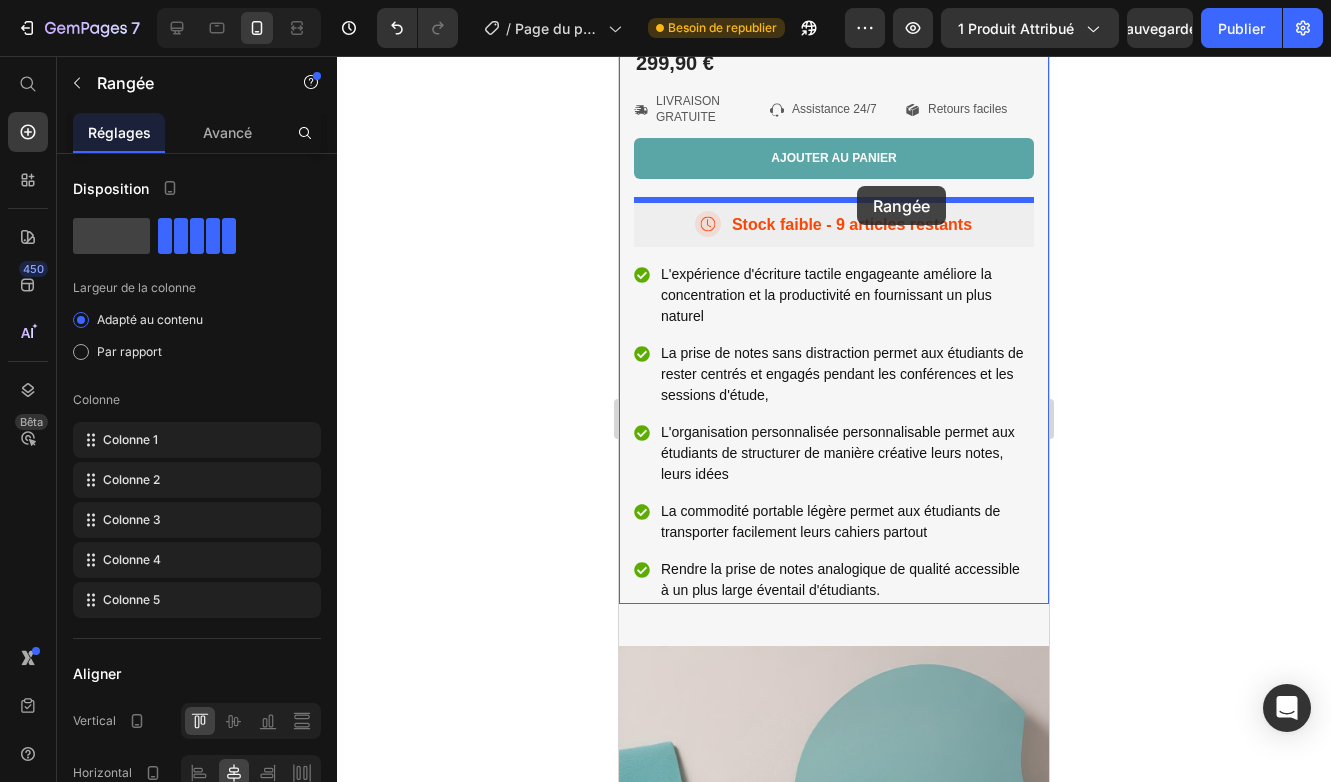 drag, startPoint x: 963, startPoint y: 504, endPoint x: 857, endPoint y: 188, distance: 333.30466 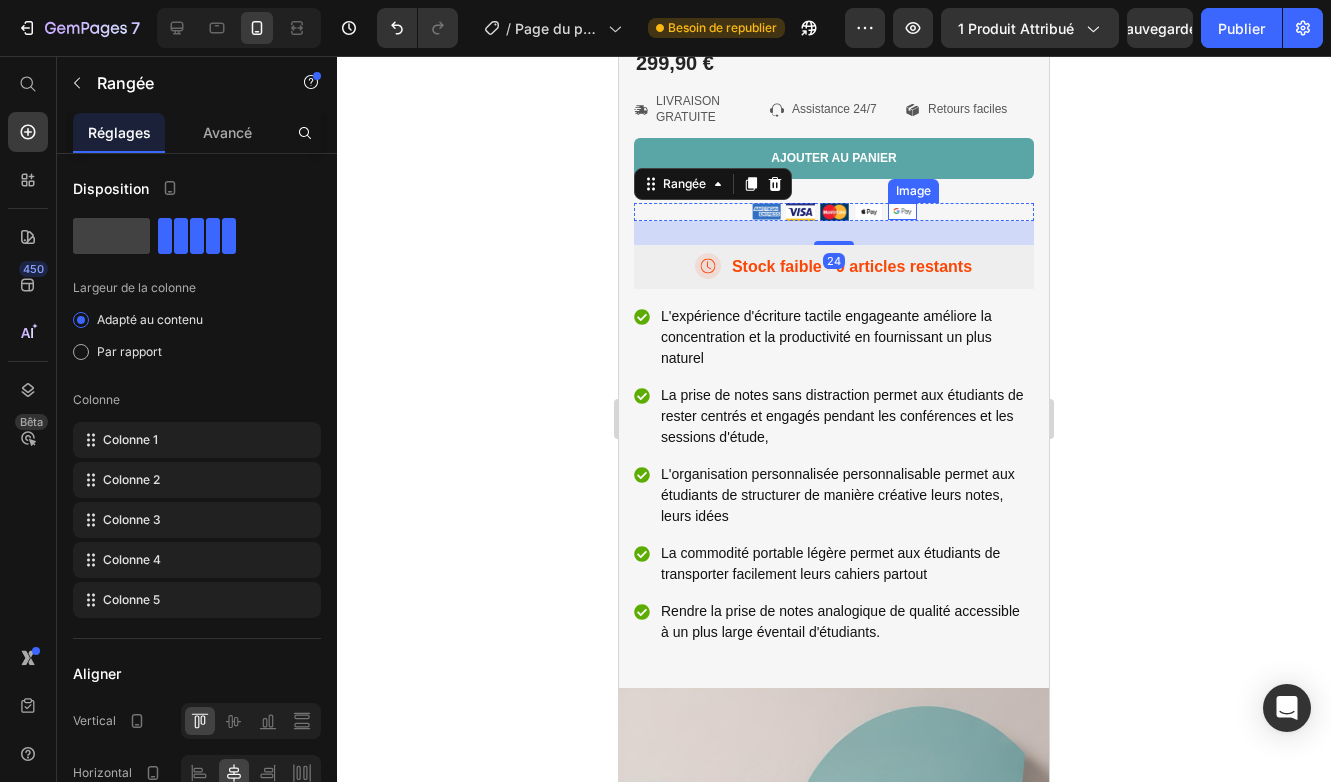 click 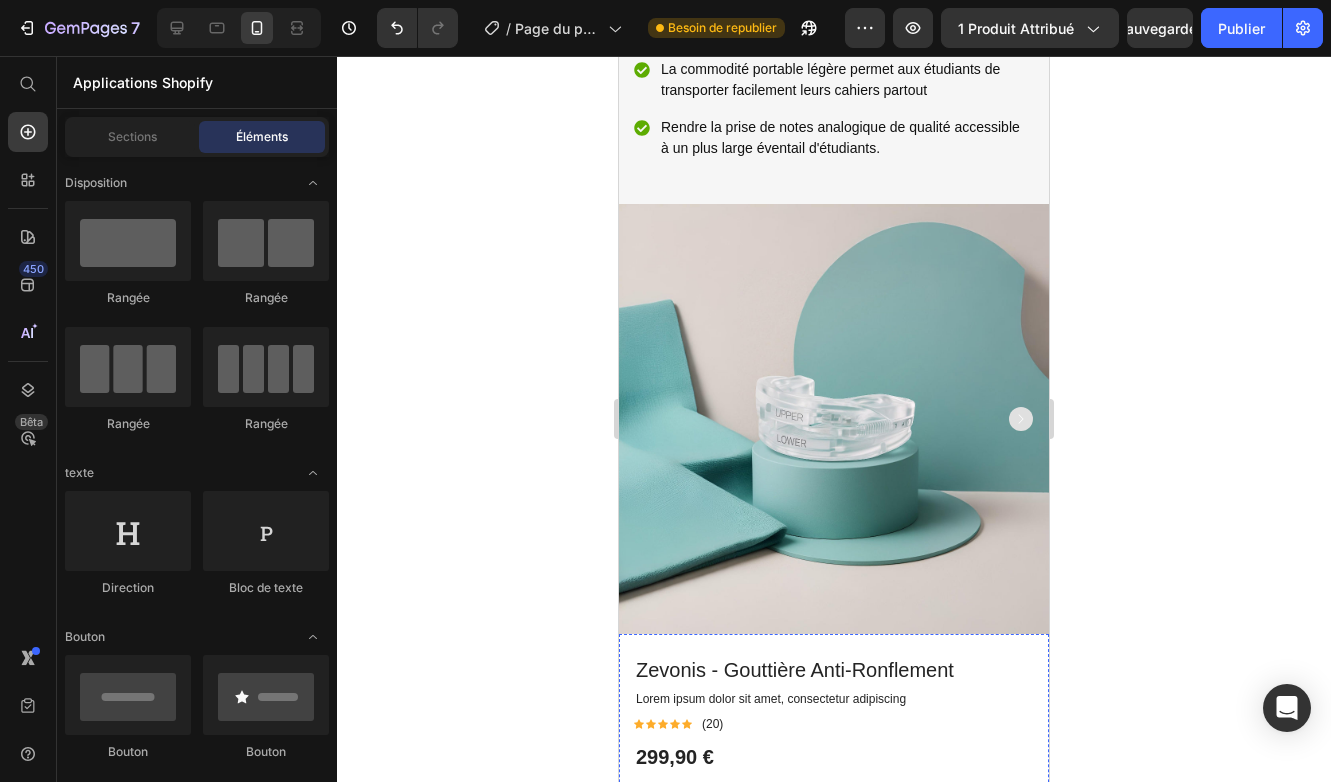 scroll, scrollTop: 8052, scrollLeft: 0, axis: vertical 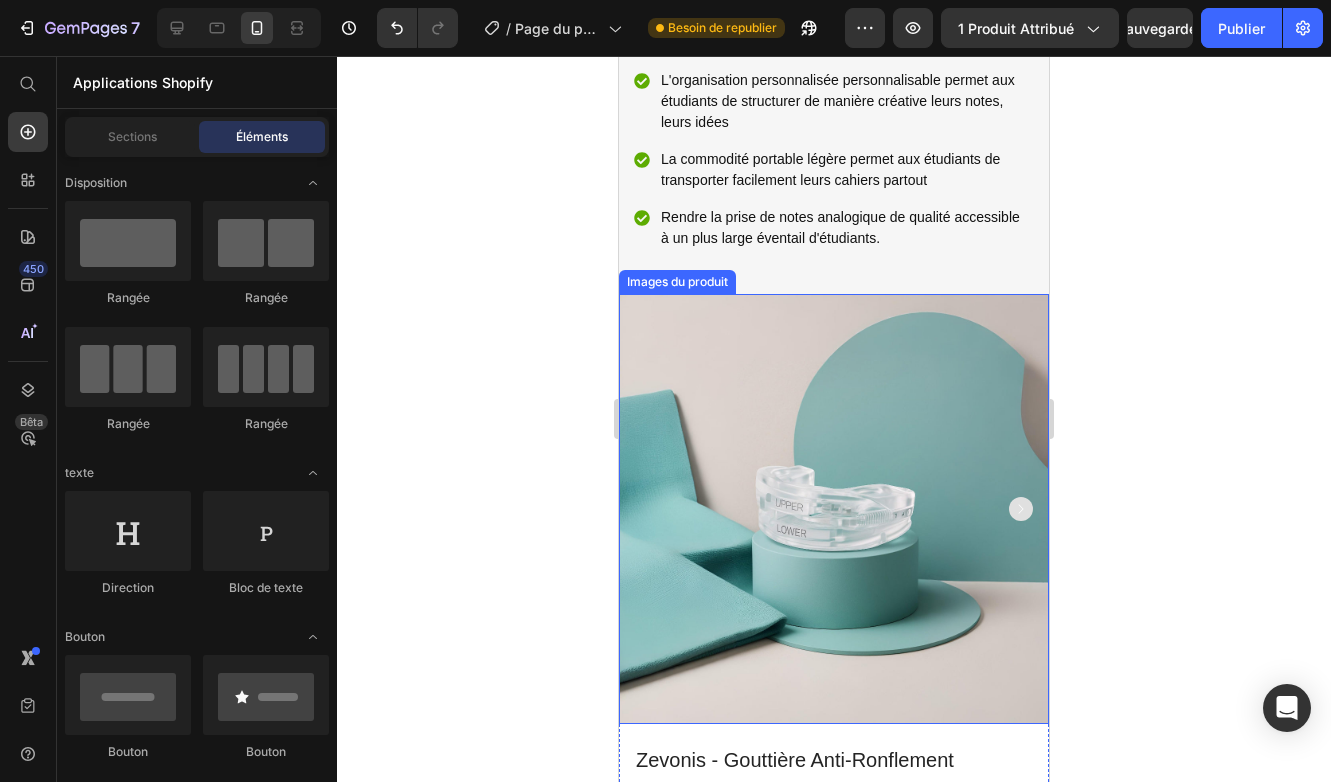 click at bounding box center [834, 509] 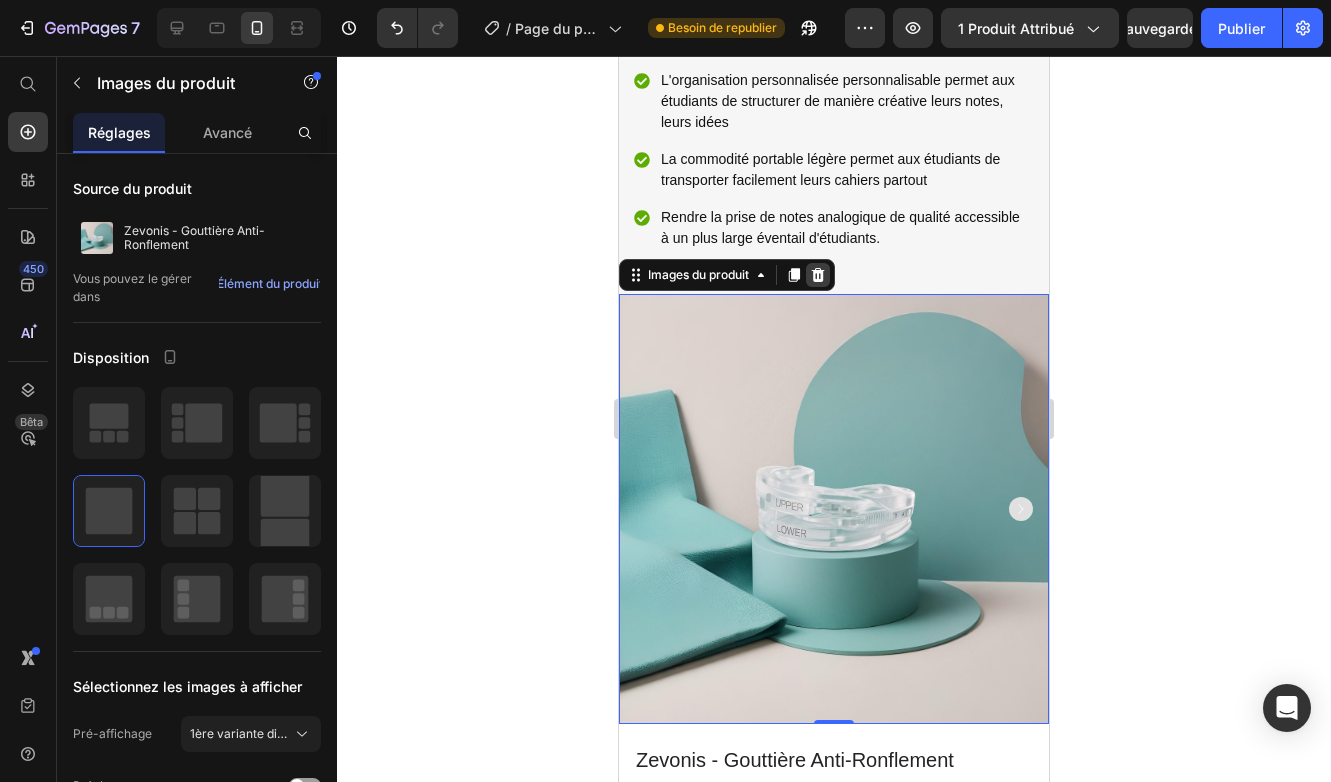 click 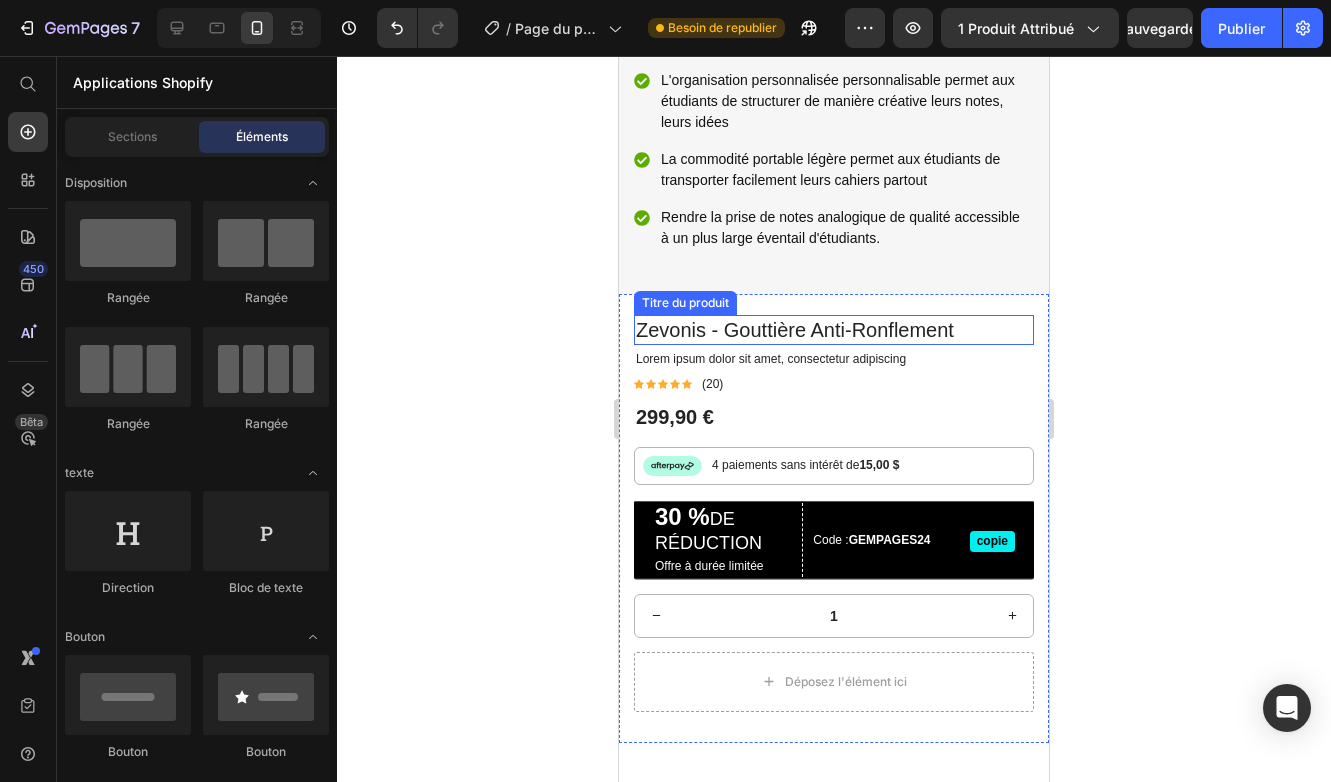 click on "Zevonis - Gouttière Anti-Ronflement" at bounding box center (834, 330) 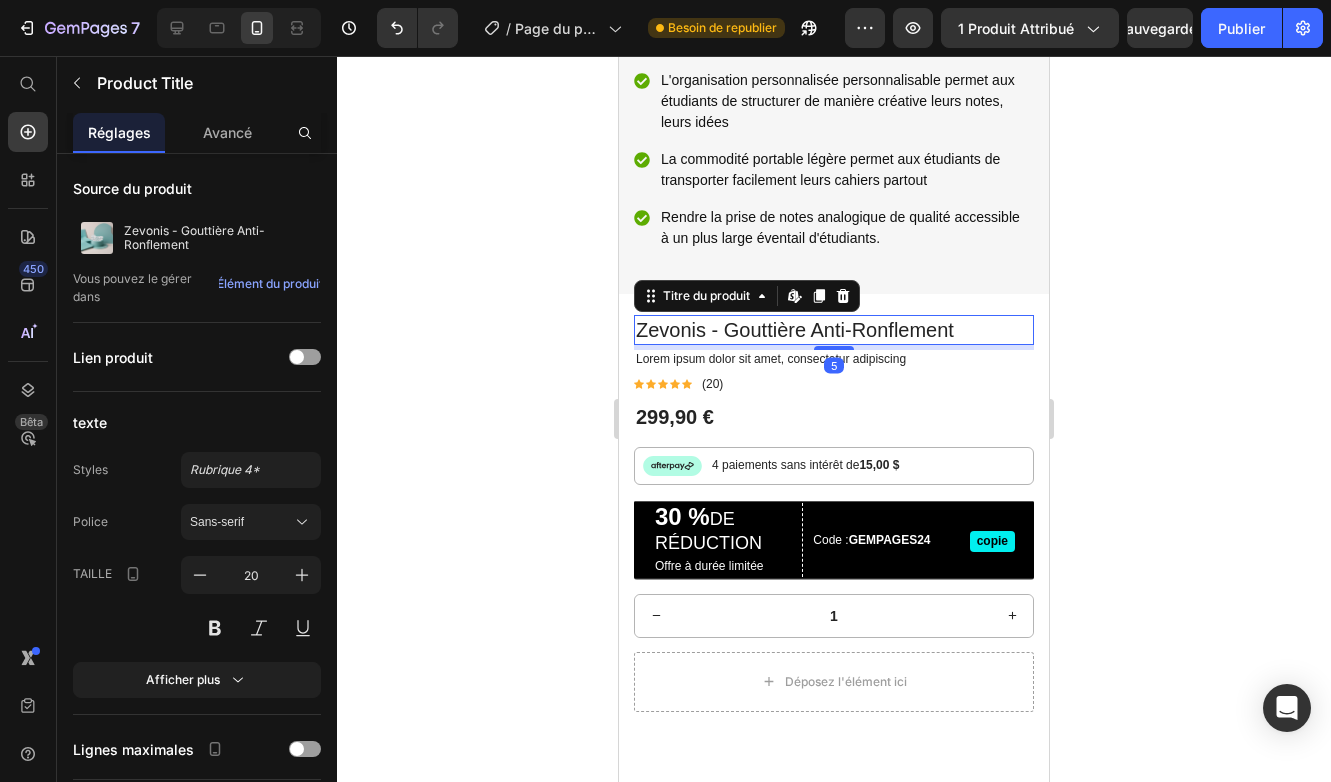 click on "Zevonis - Gouttière Anti-Ronflement Titre du produit   Modifier le contenu dans Shopify 5 Lorem ipsum dolor sit amet, consectetur adipiscing Bloc de texte icône icône icône icône icône Liste des icônes (20) Bloc de texte Rangée 299,90 € Prix du produit Rangée Image 4 paiements sans intérêt de  15,00 $ Bloc de texte Rangée
Lorem ipsum  dolor sit amet, consectetur adipiscing elit.
Ut enim  ad minim veniam, quis nostrud exercitation ullamco.
Duis aute  irure dolor in reprehenderit in voluptate velit.
Quis nostrud  exercitation ullamco laboris.
Ut labore  et dolore magna aliqua. Liste des articles 30 %  DE RÉDUCTION Bloc de texte Offre à durée limitée Bloc de texte Rangée Code :  GEMPAGES24 Bloc de texte copie Bouton Rangée 1 Quantité de produit
Déposez l'élément ici Rangée Rangée" at bounding box center [834, 518] 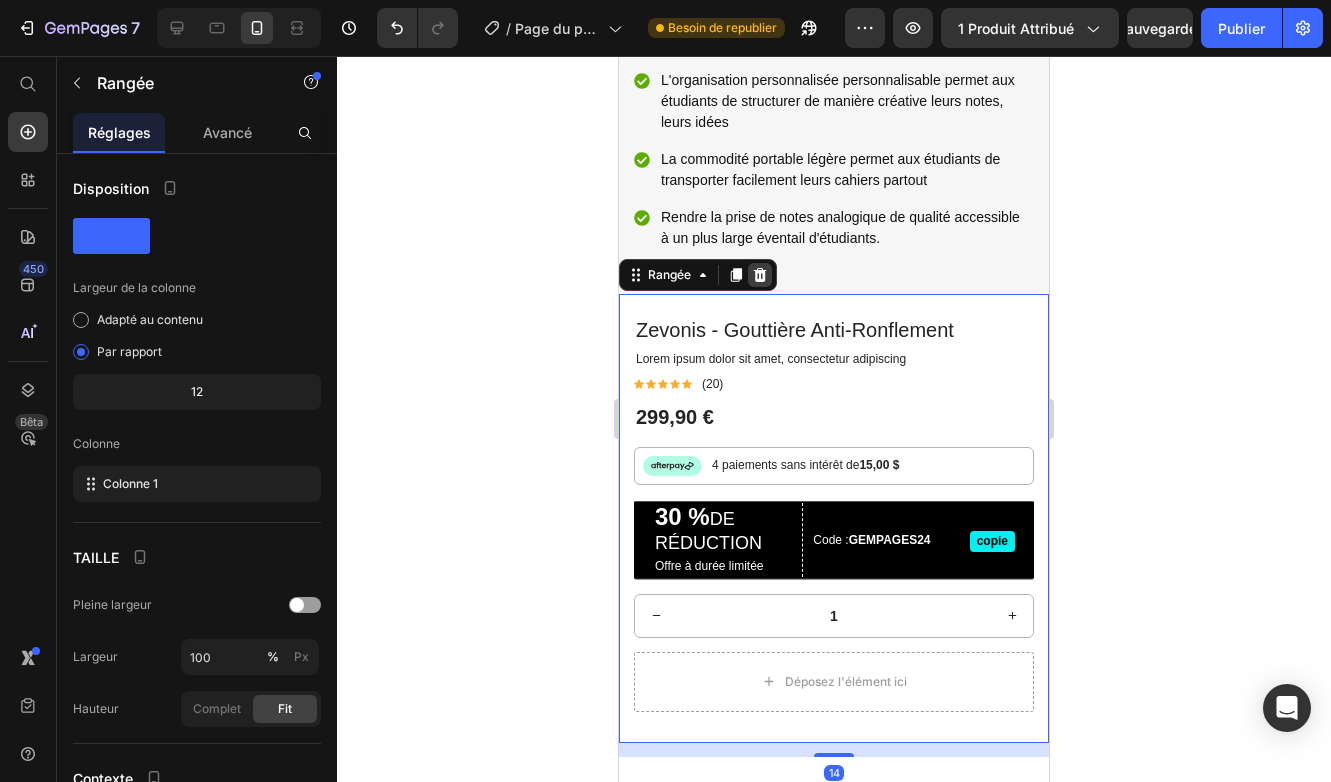 click 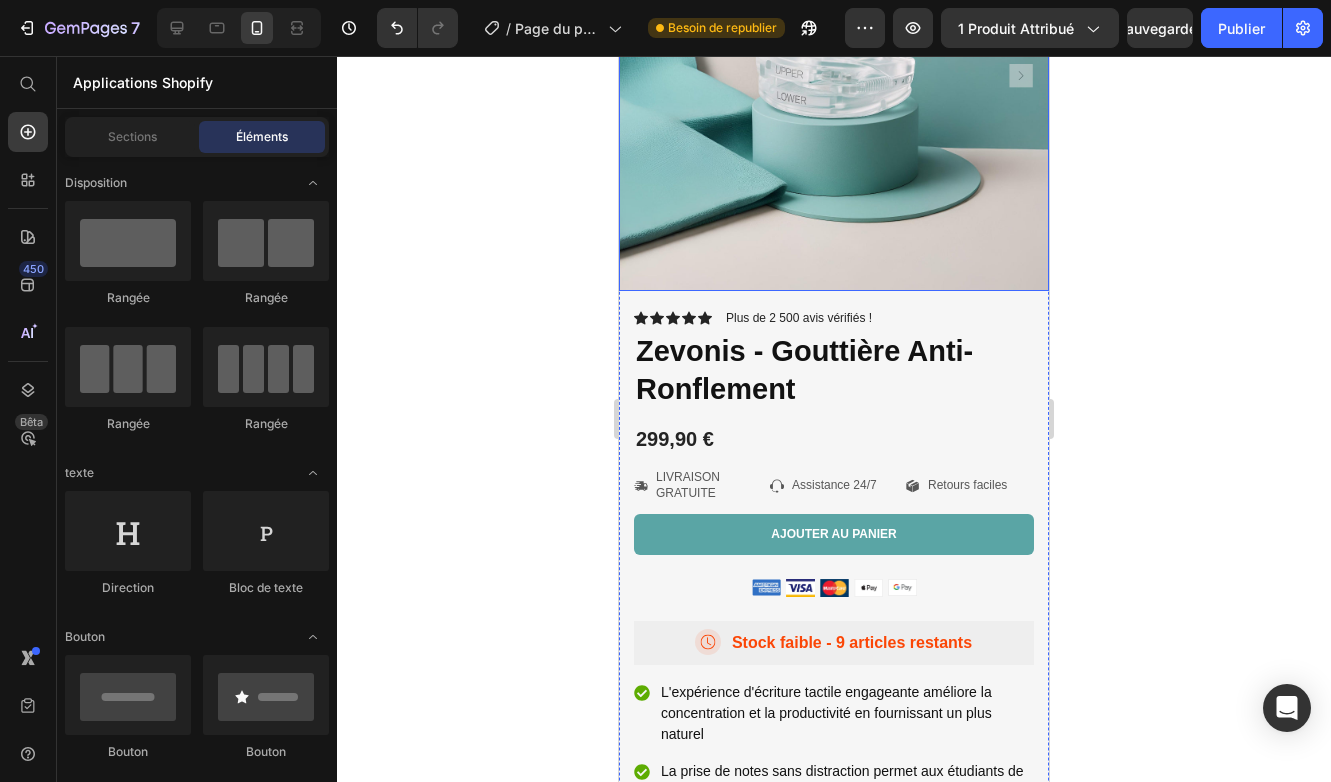 scroll, scrollTop: 7288, scrollLeft: 0, axis: vertical 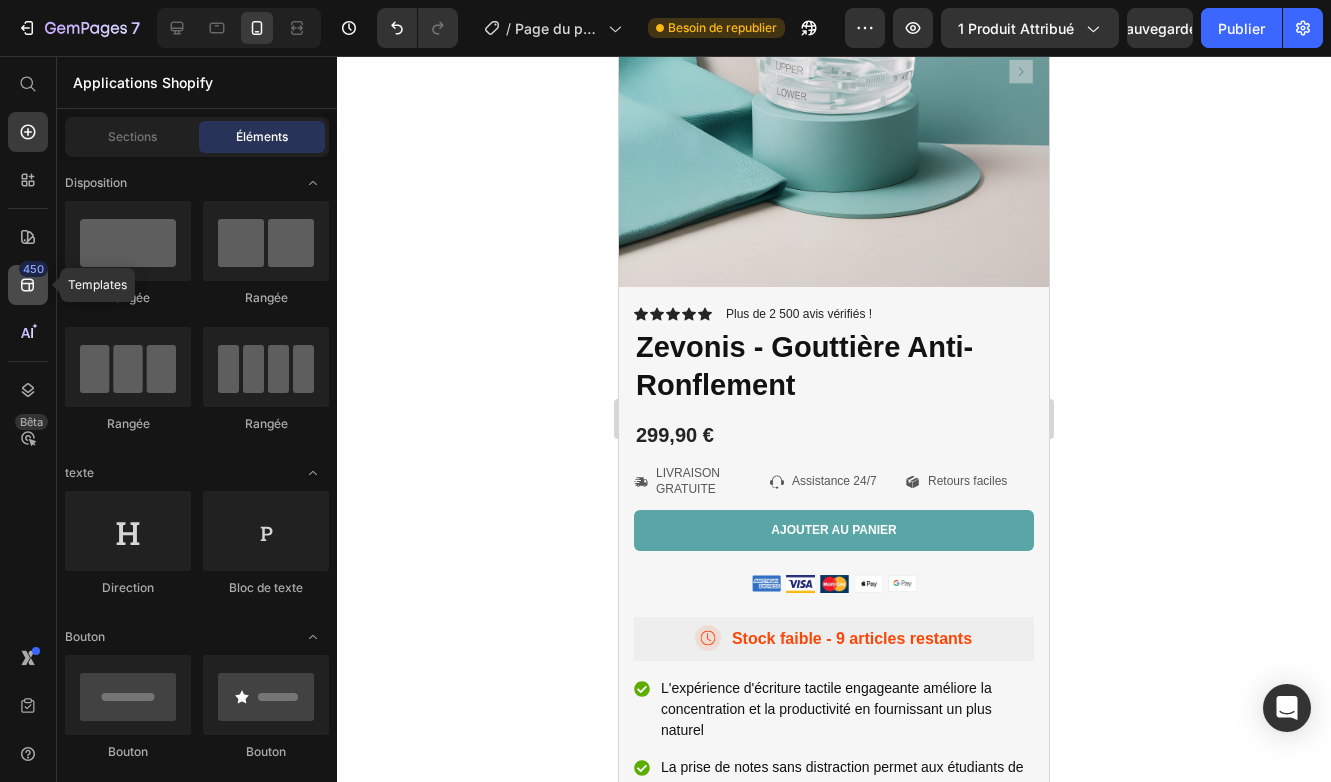 click 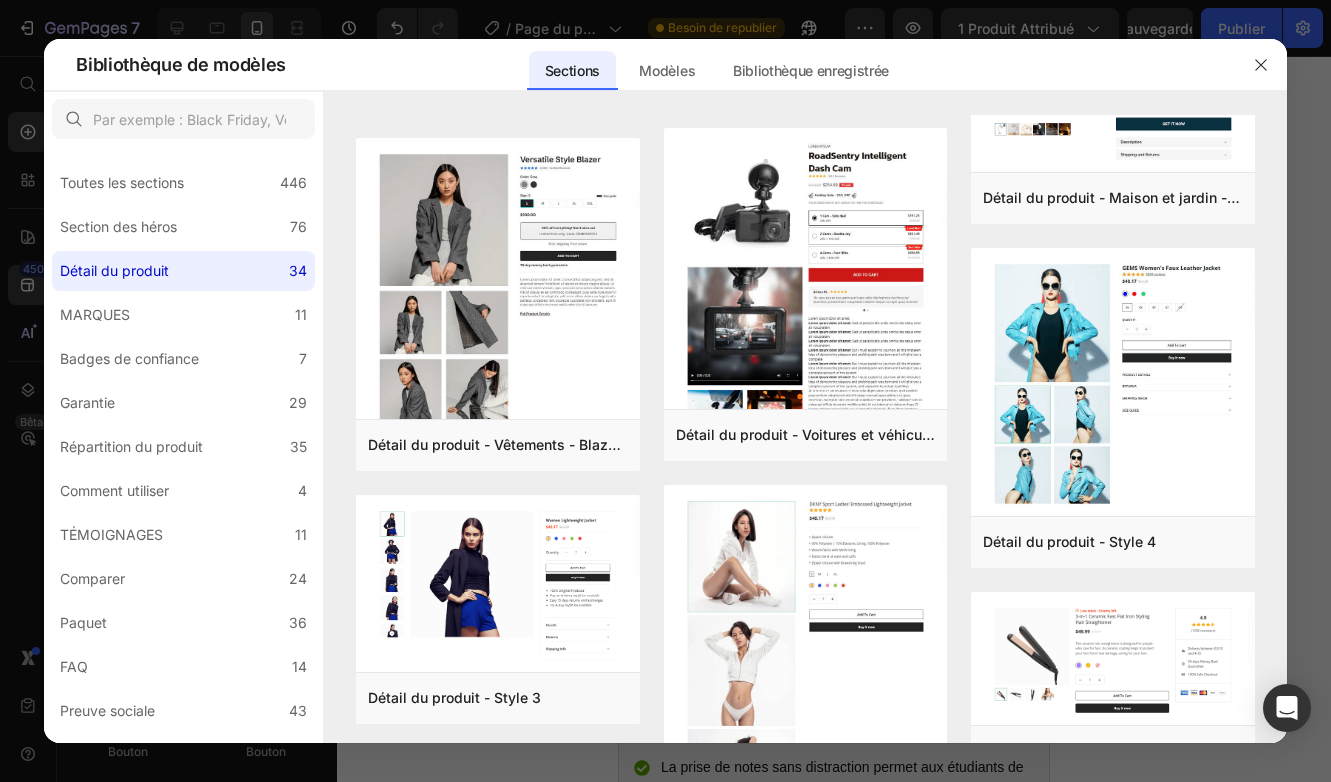 scroll, scrollTop: 926, scrollLeft: 0, axis: vertical 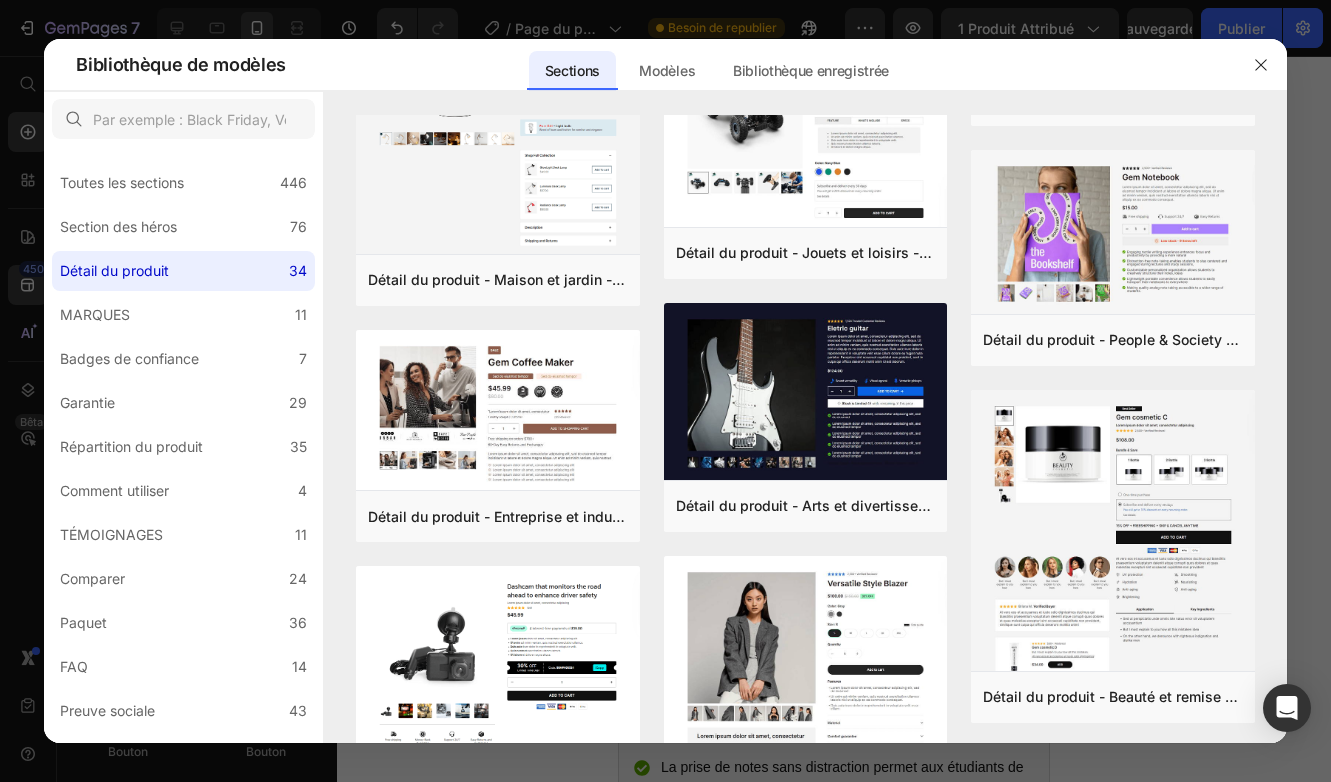 click at bounding box center (665, 391) 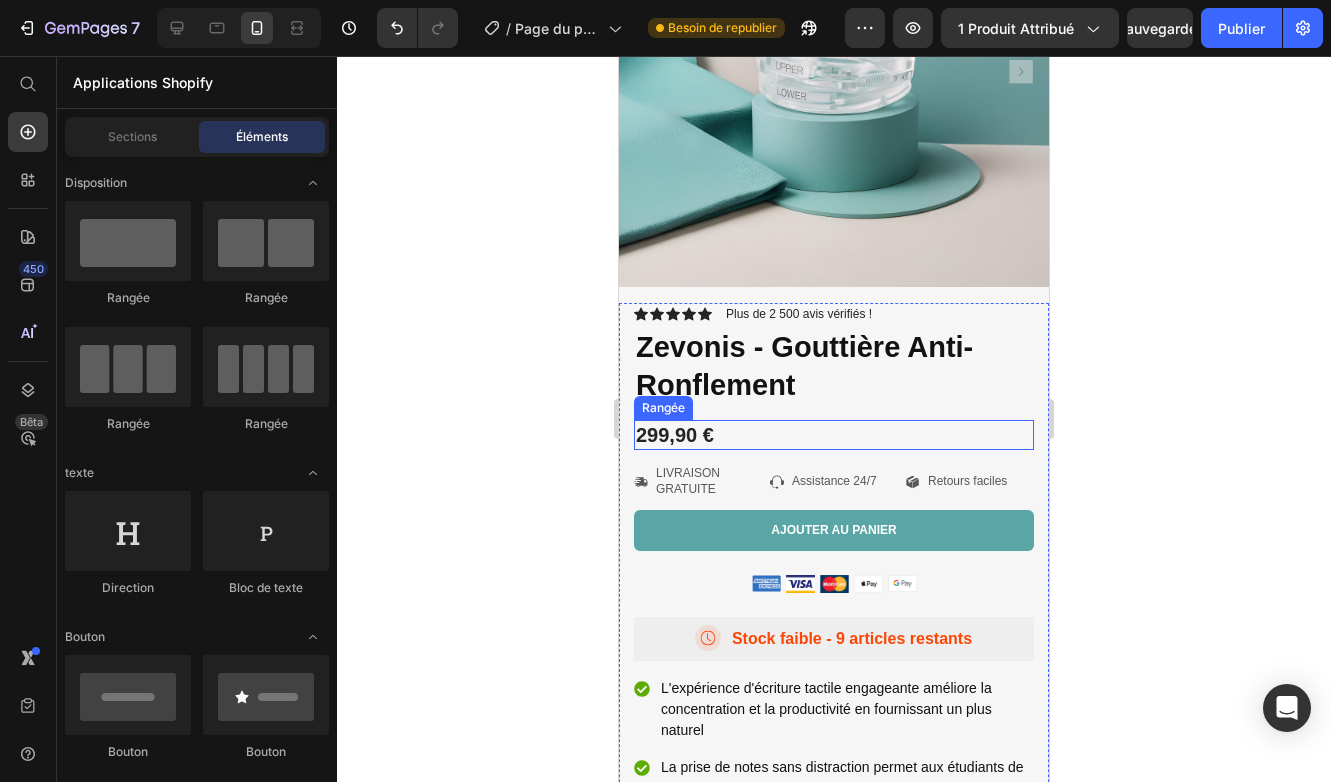 click on "299,90 € Prix du produit Rangée" at bounding box center (834, 435) 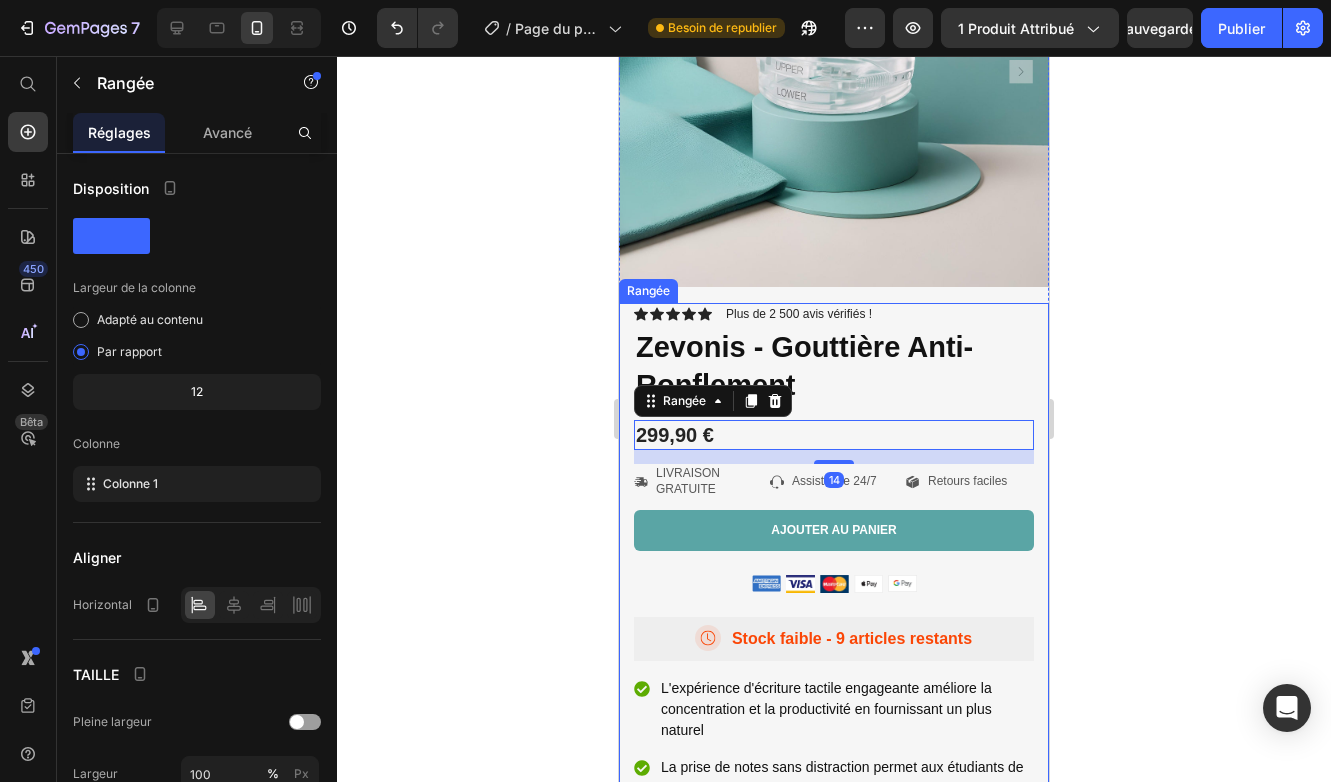 click on "icône icône icône icône icône Liste des icônes Plus de 2 500 avis vérifiés ! Bloc de texte Rangée Zevonis - Gouttière Anti-Ronflement Titre du produit Lorem ipsum dolor sit amet, consectetur adipiscing elit, sed do eiusmod tempor incididunt ut labore et dolore magna aliqua. Ut enim ad minim veniam, quis nostrud exercitation ullamco laboris nisi ut aliquip ex ea commodo consequat. Text Block 299,90 € Prix du produit Rangée   14
icône LIVRAISON GRATUITE Bloc de texte Rangée
icône Assistance 24/7 Bloc de texte Rangée
icône Retours faciles Bloc de texte Rangée Rangée ajouter au panier ajouter au panier Image Image Image Image Image Rangée
icône Stock faible - 9 articles restants Bloc de texte Rangée L'expérience d'écriture tactile engageante améliore la concentration et la productivité en fournissant un plus naturel La commodité portable légère permet aux étudiants de transporter facilement leurs cahiers partout" at bounding box center (834, 660) 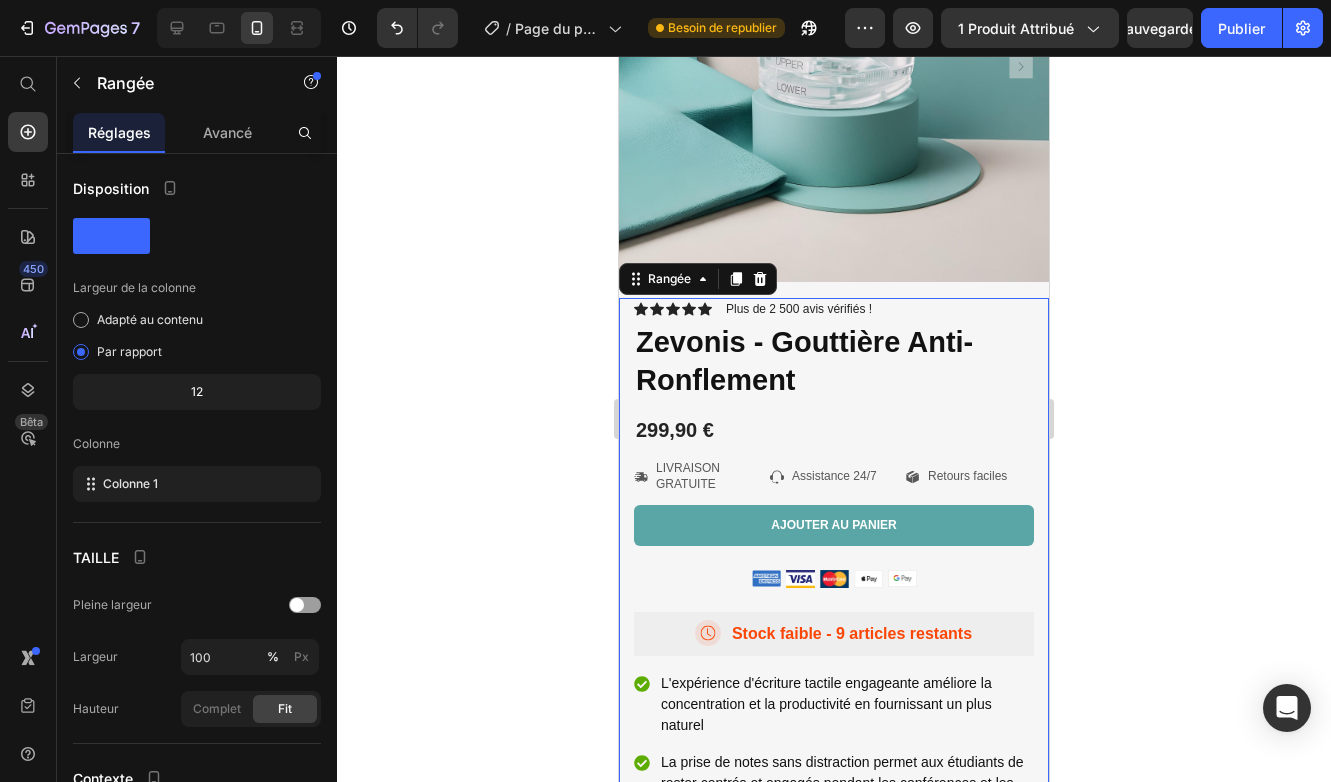 scroll, scrollTop: 7278, scrollLeft: 0, axis: vertical 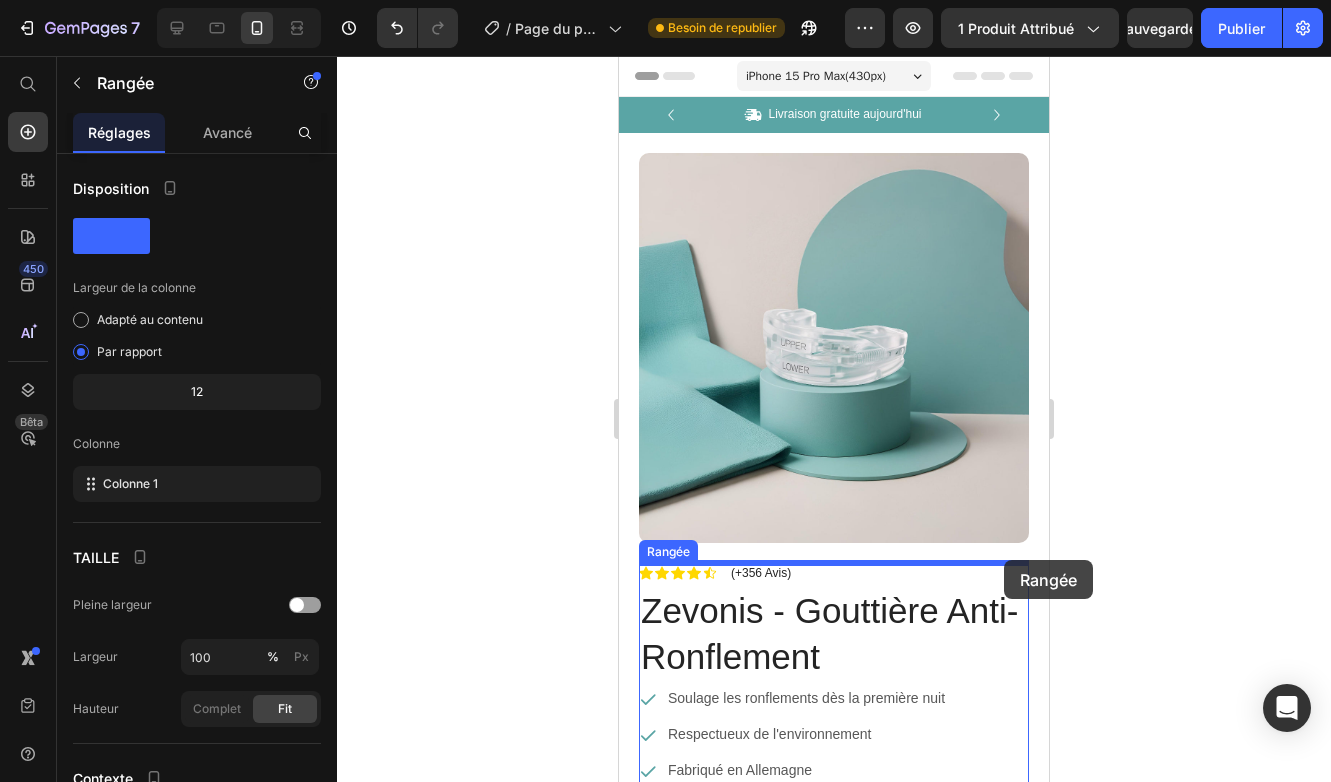 drag, startPoint x: 1039, startPoint y: 349, endPoint x: 1004, endPoint y: 560, distance: 213.88315 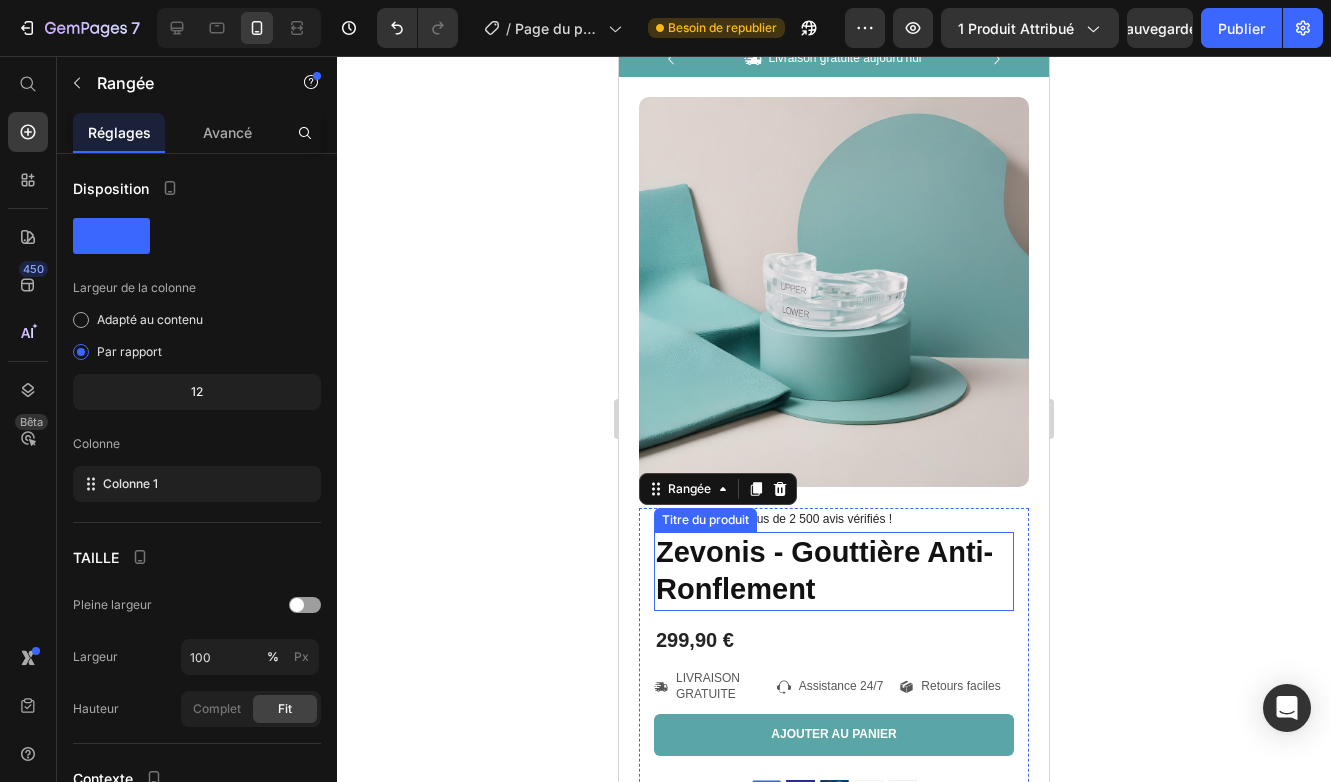 scroll, scrollTop: 59, scrollLeft: 0, axis: vertical 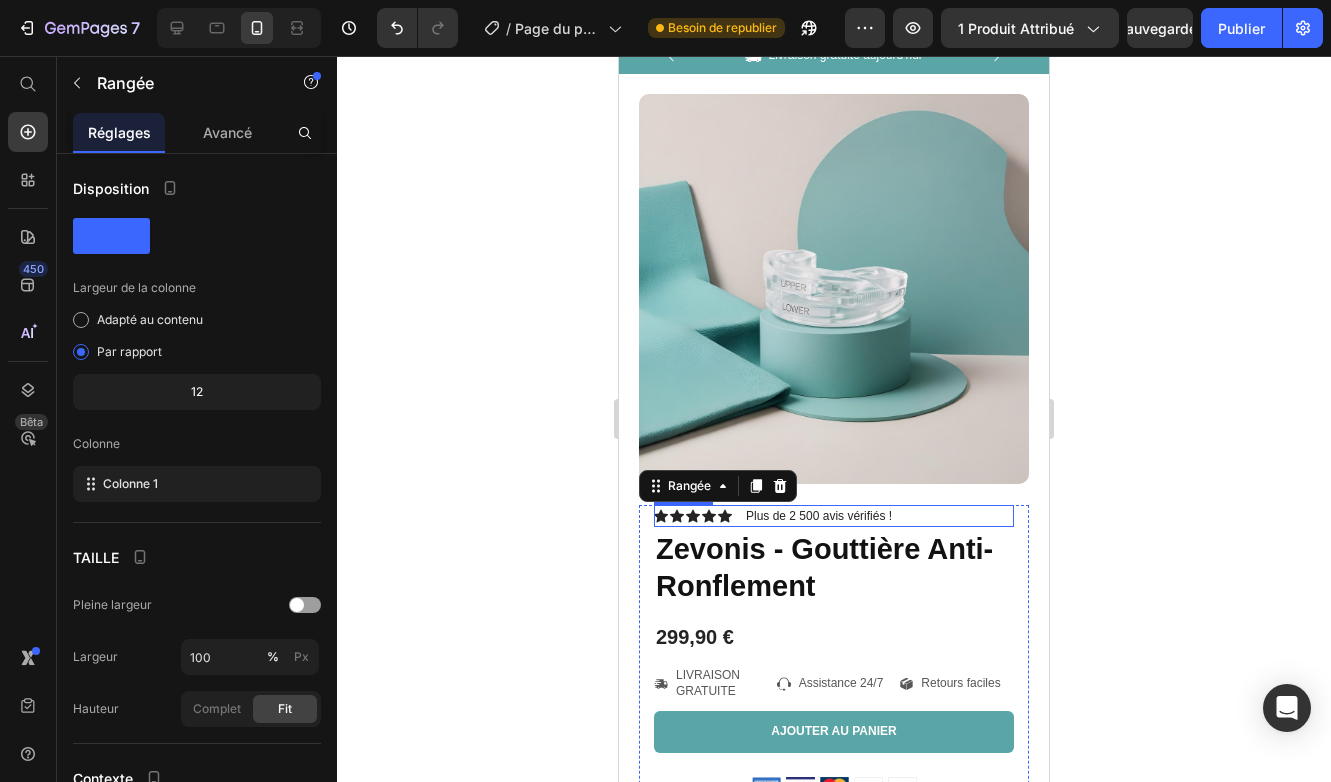 click on "icône icône icône icône icône Liste des icônes Plus de 2 500 avis vérifiés ! Bloc de texte Rangée" at bounding box center [834, 516] 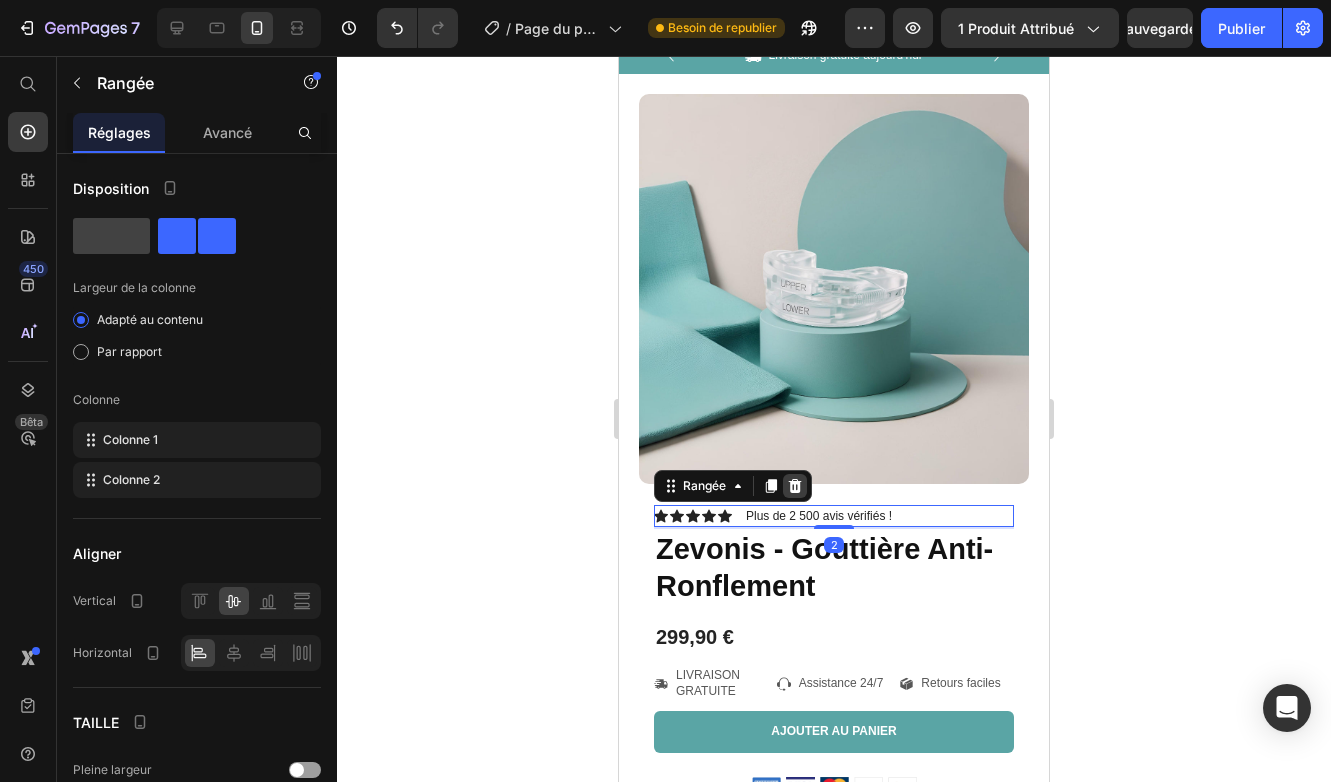 click 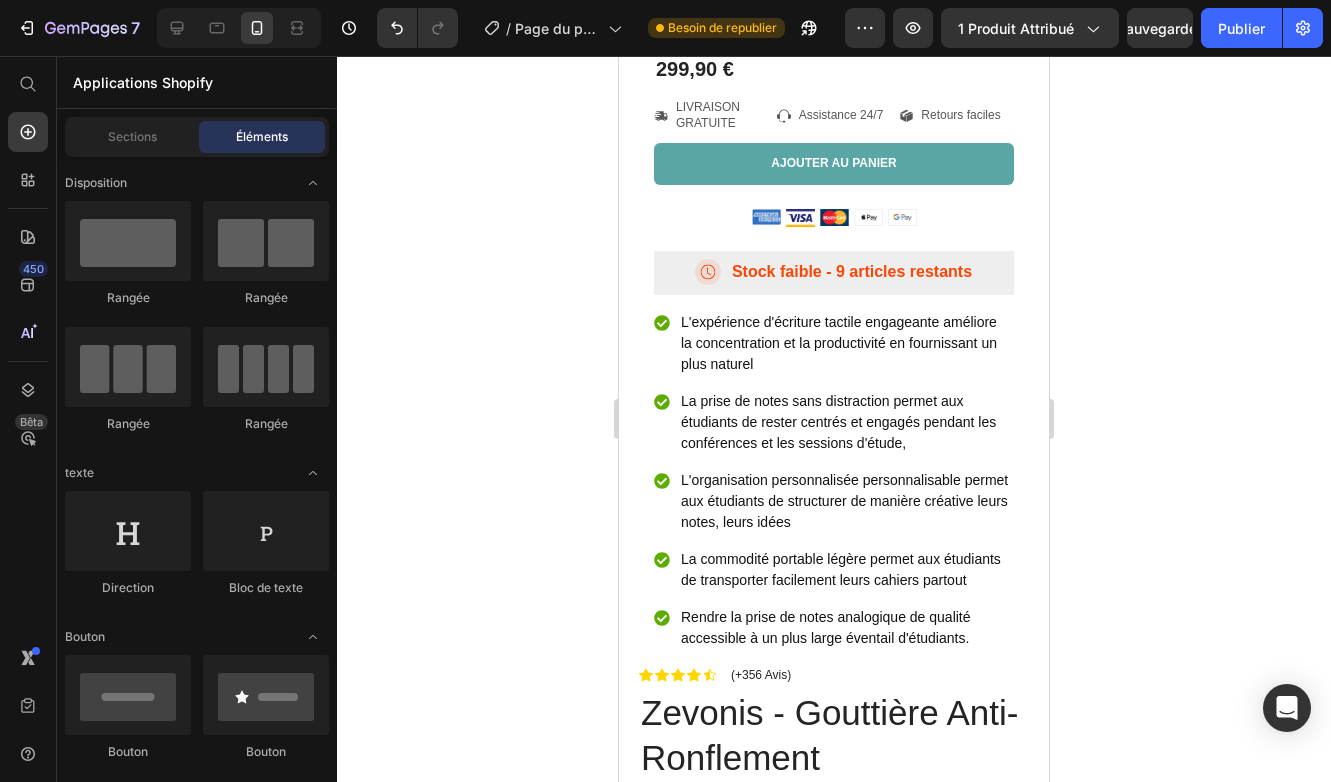 scroll, scrollTop: 674, scrollLeft: 0, axis: vertical 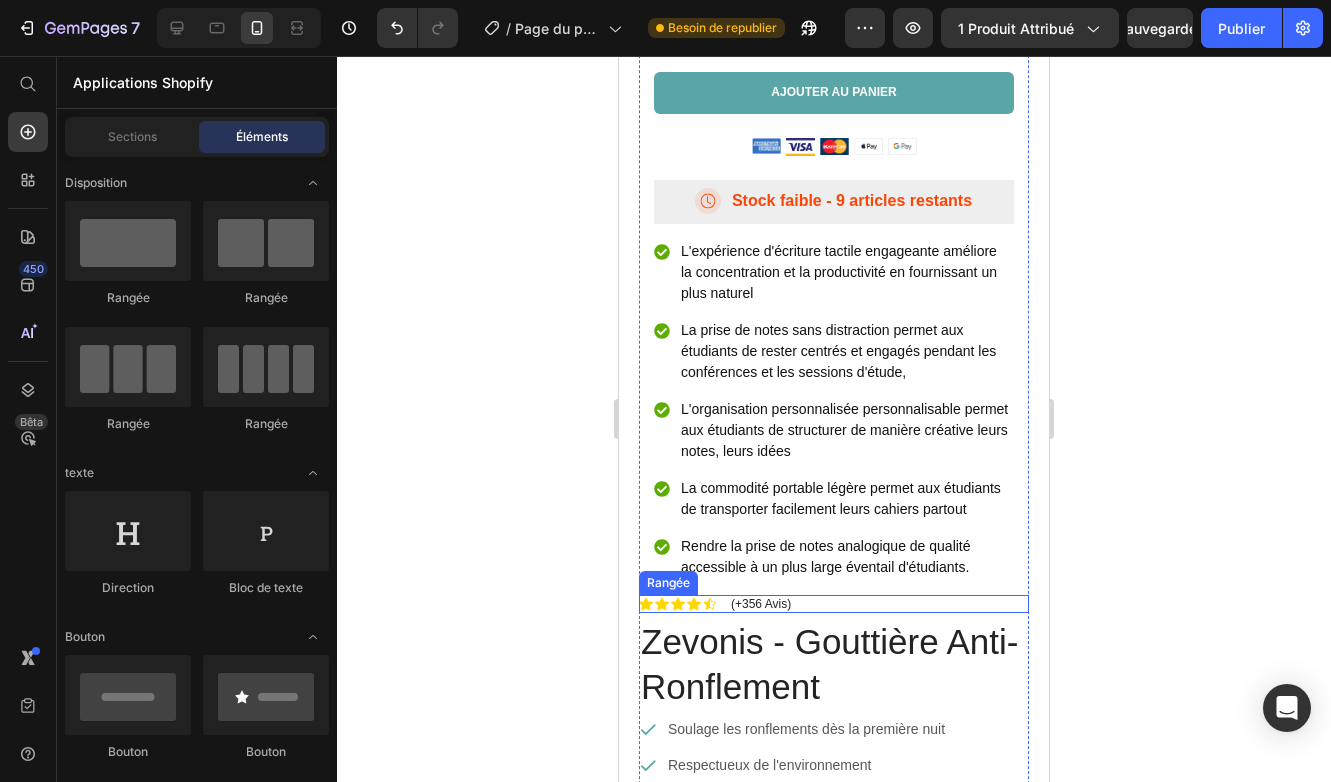 click on "icône icône icône icône
icône Liste des icônes (+356 Avis) Bloc de texte Rangée" at bounding box center (834, 604) 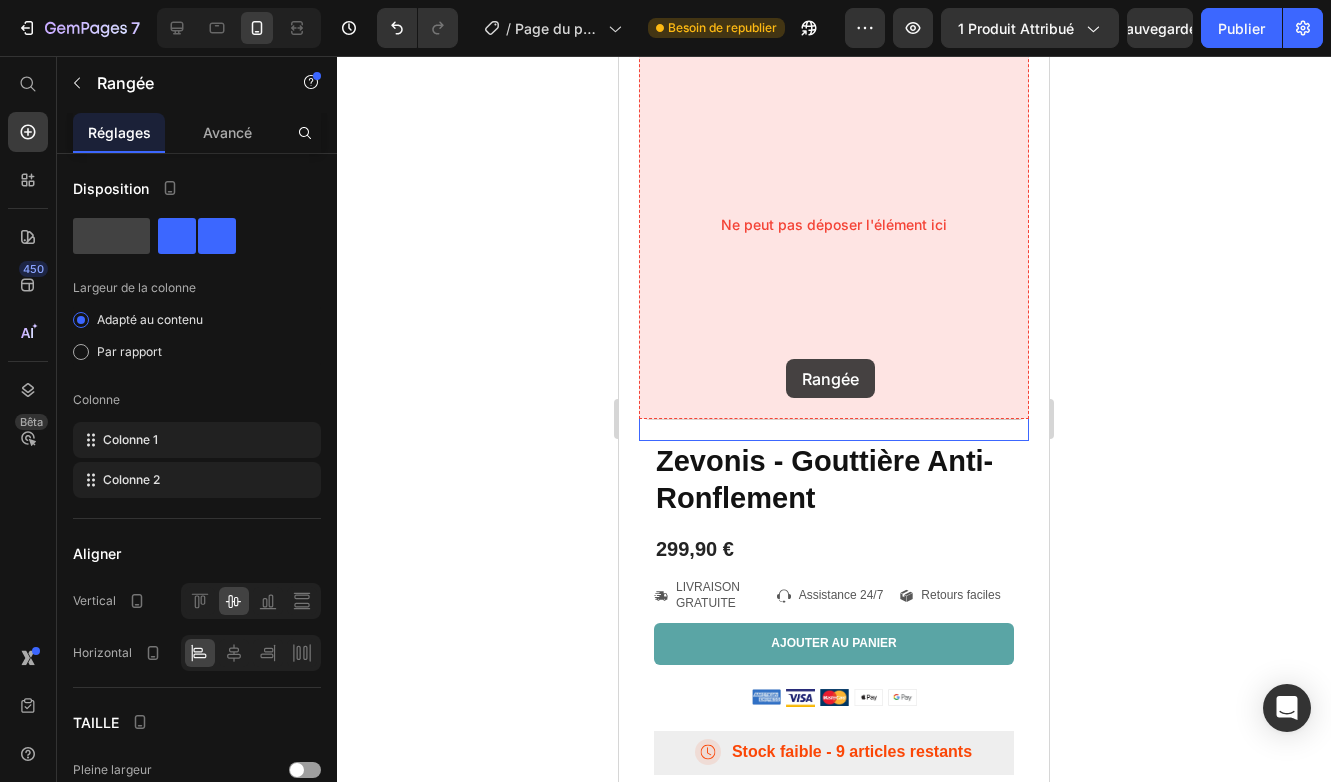 scroll, scrollTop: 53, scrollLeft: 0, axis: vertical 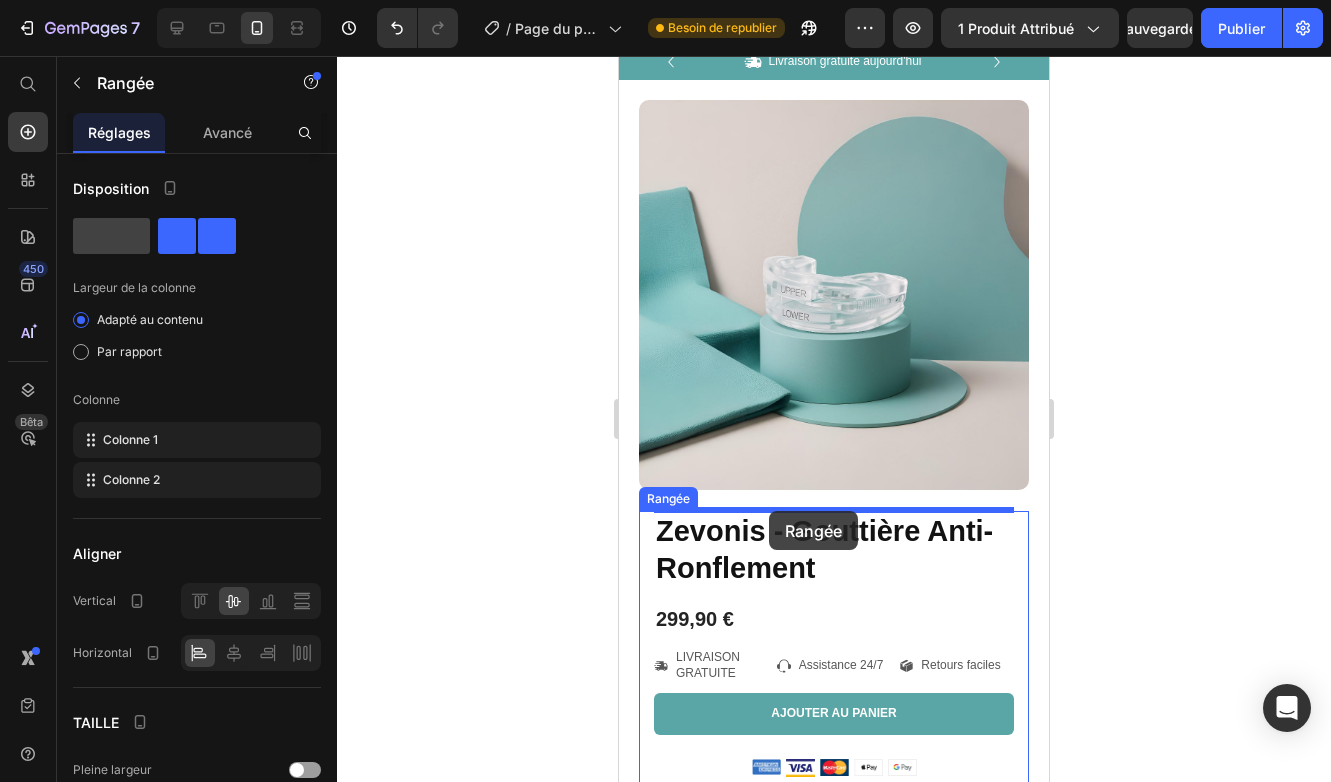 drag, startPoint x: 822, startPoint y: 597, endPoint x: 769, endPoint y: 511, distance: 101.0198 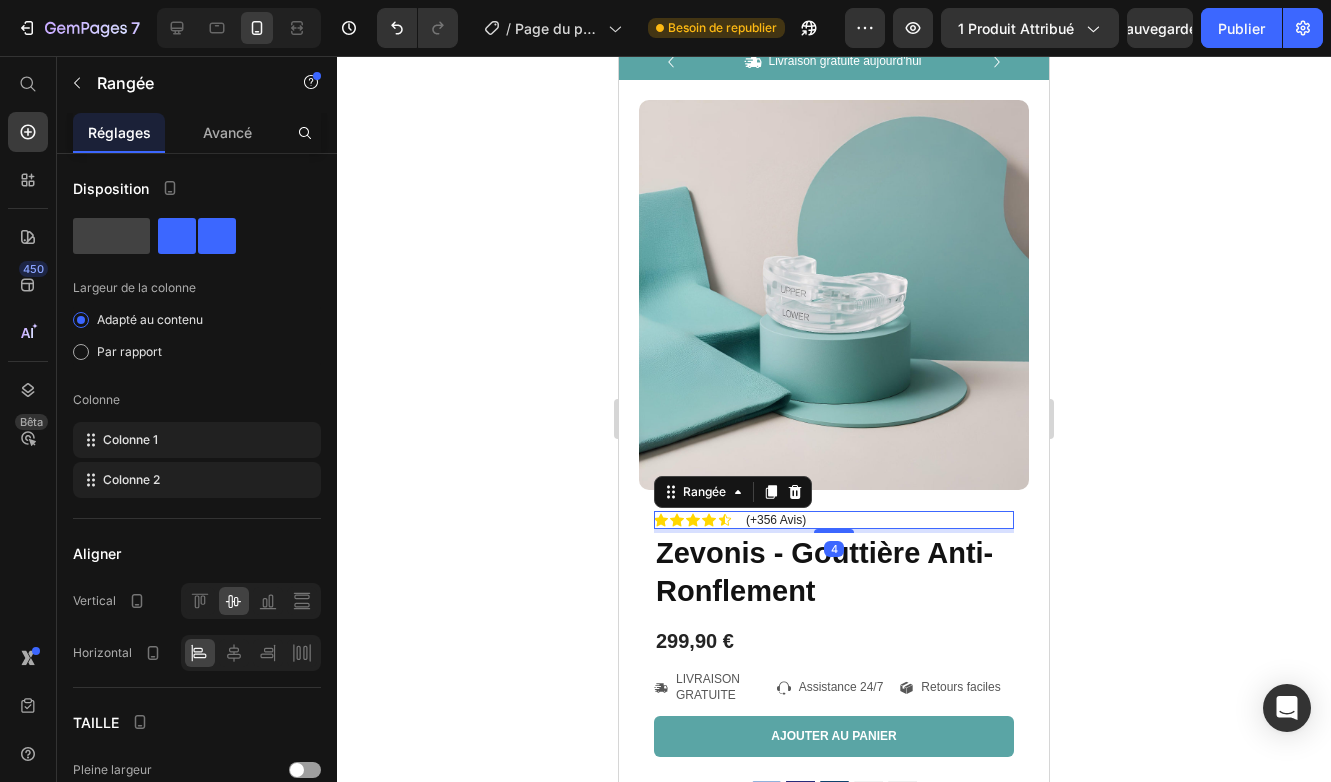 click 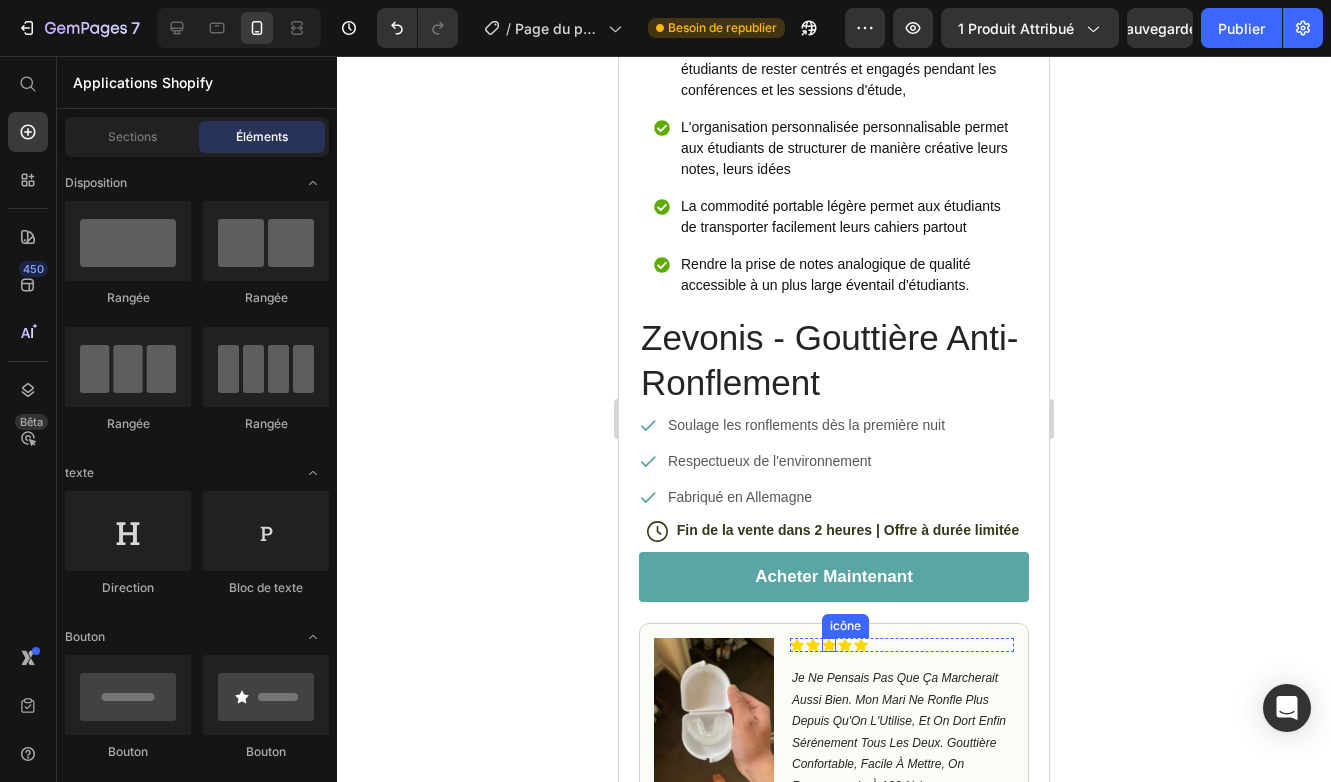 scroll, scrollTop: 939, scrollLeft: 0, axis: vertical 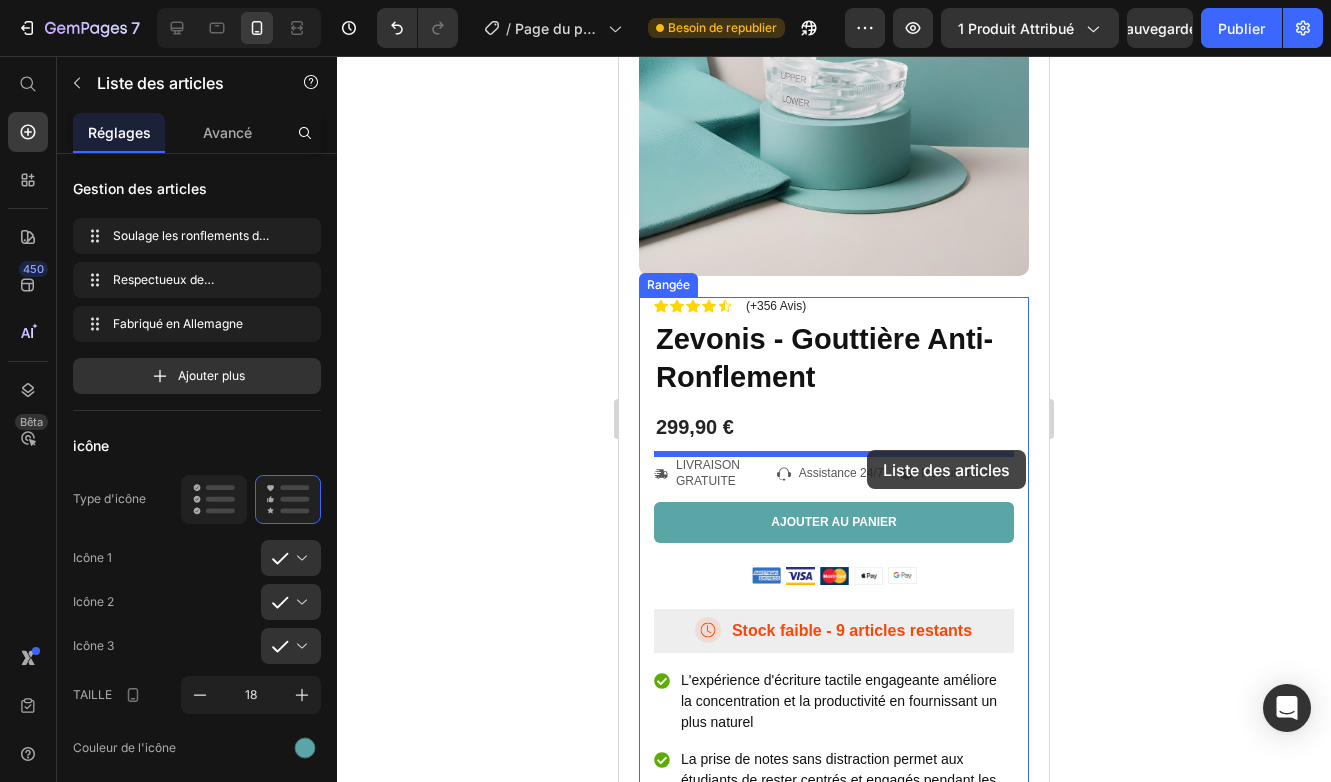 drag, startPoint x: 1010, startPoint y: 460, endPoint x: 867, endPoint y: 450, distance: 143.34923 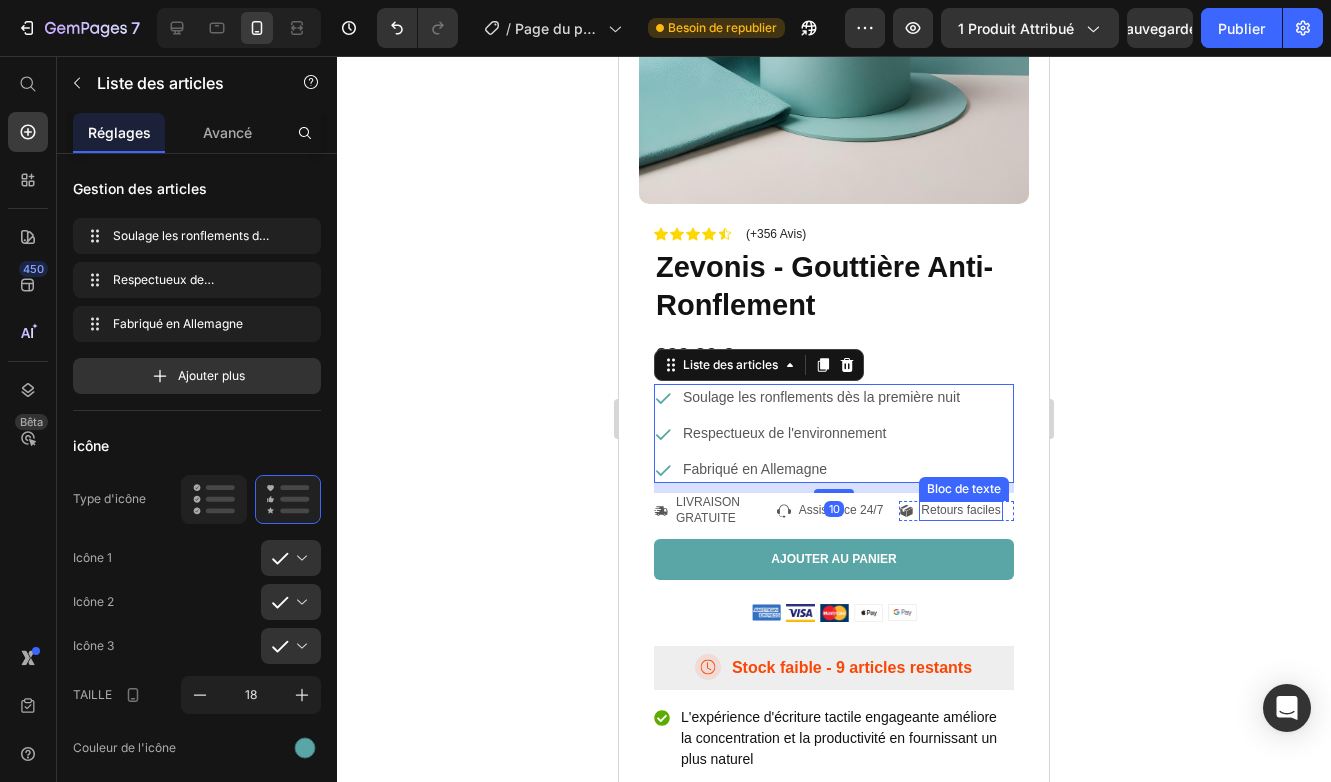 scroll, scrollTop: 345, scrollLeft: 0, axis: vertical 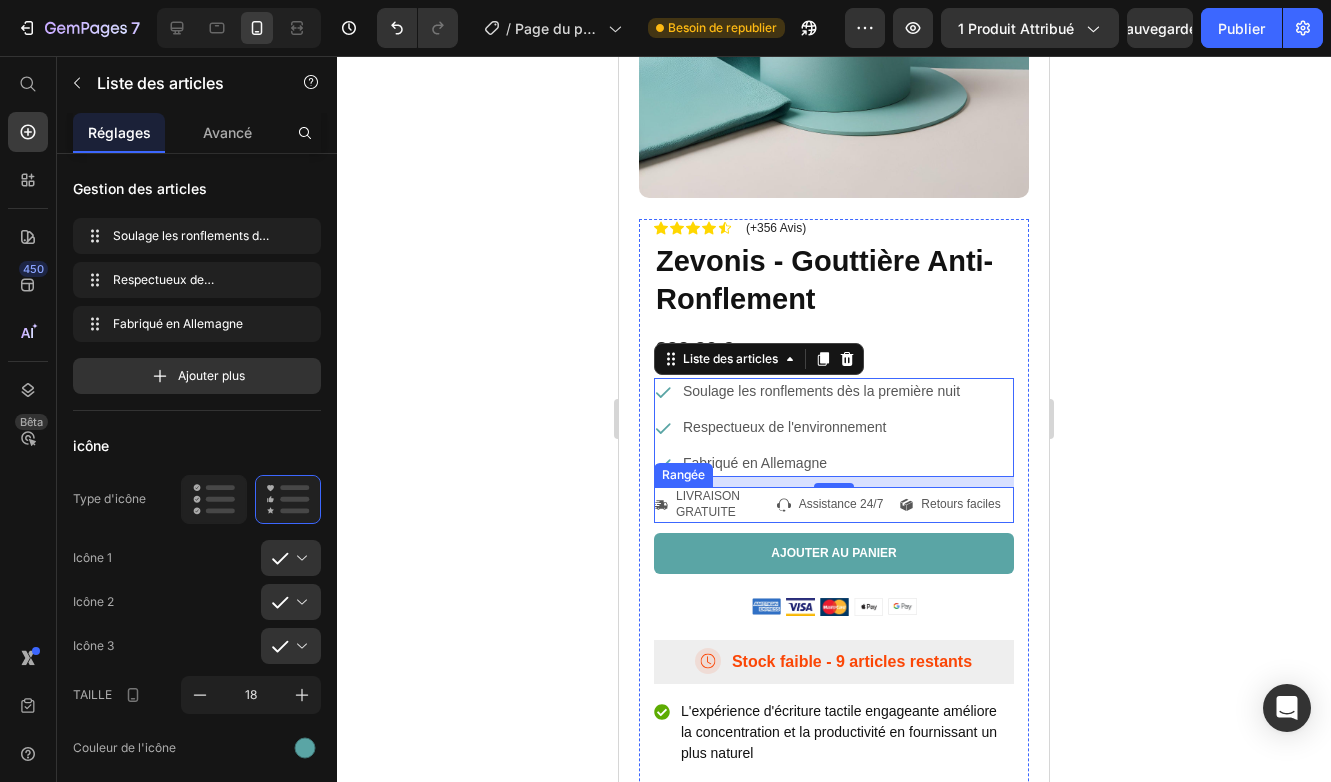 click on "icône Retours faciles Bloc de texte Rangée" at bounding box center (956, 504) 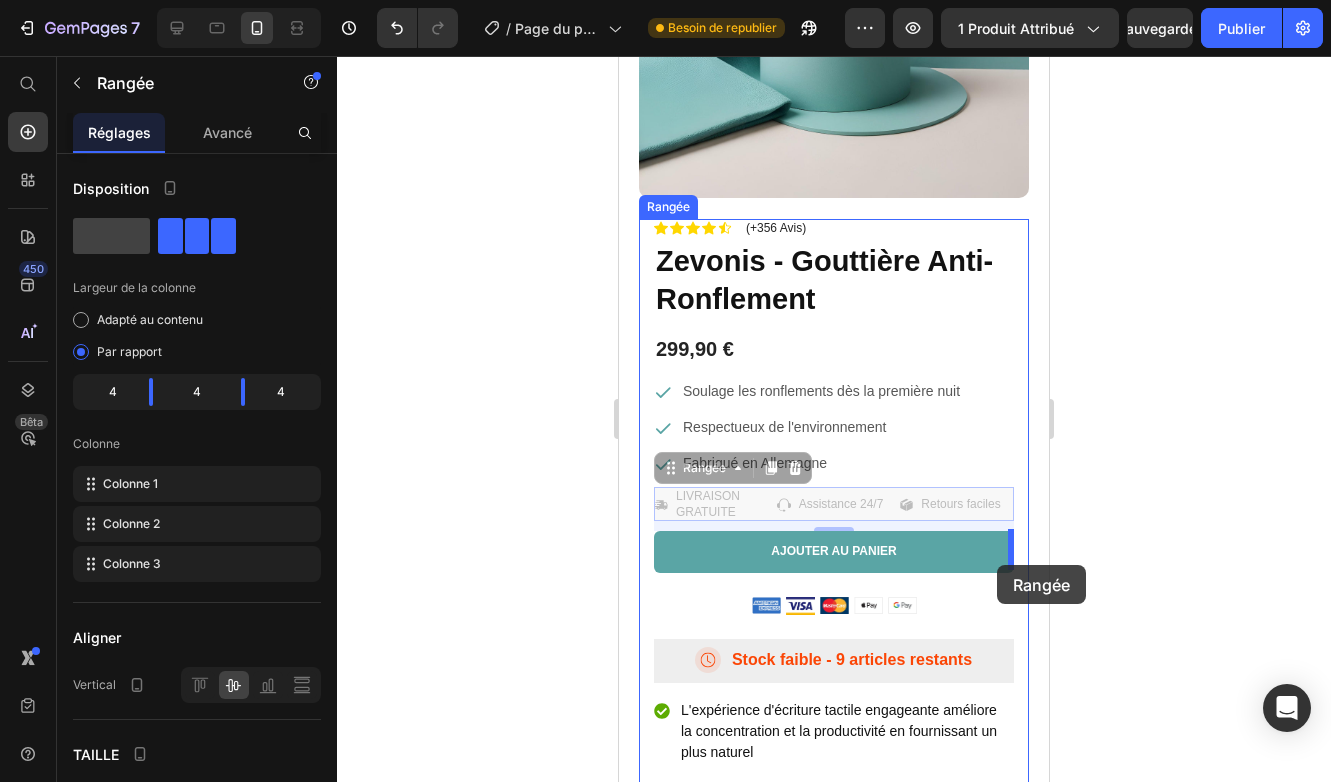 drag, startPoint x: 996, startPoint y: 513, endPoint x: 1020, endPoint y: 556, distance: 49.24429 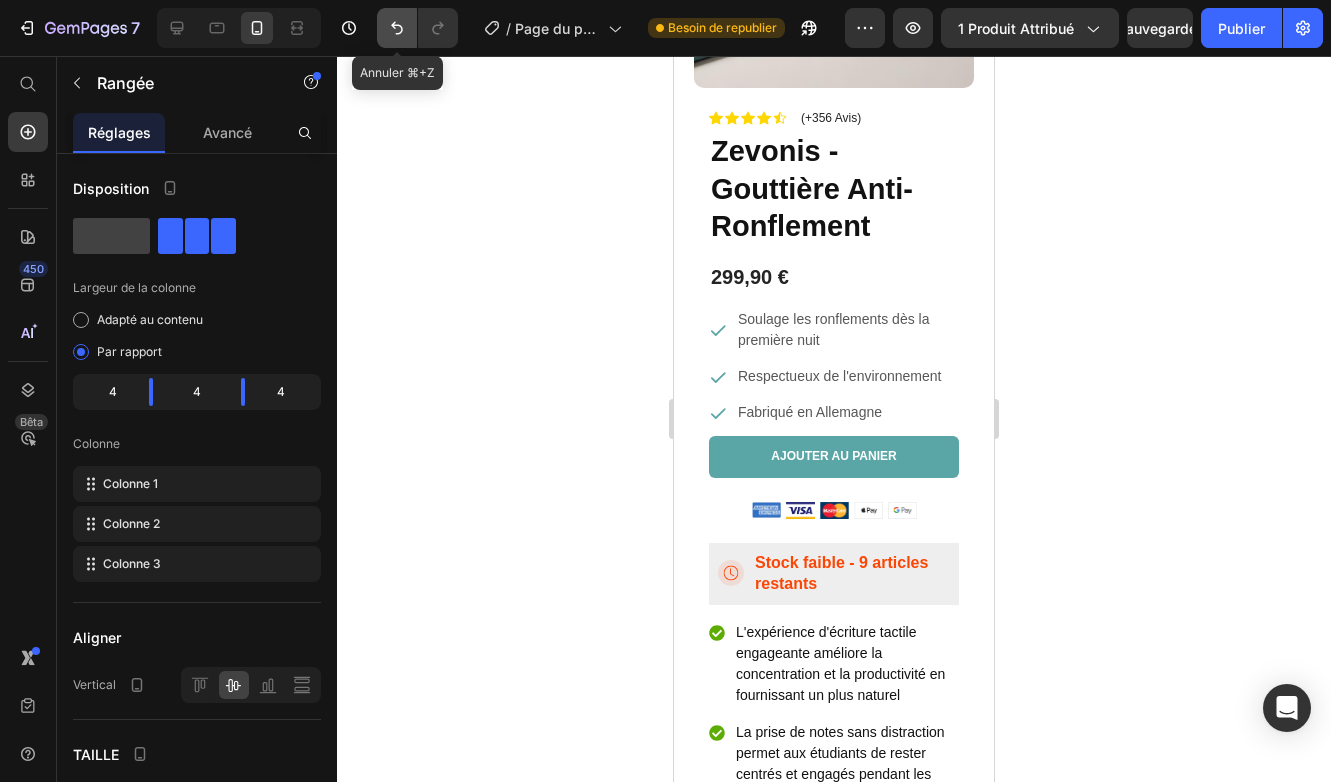click 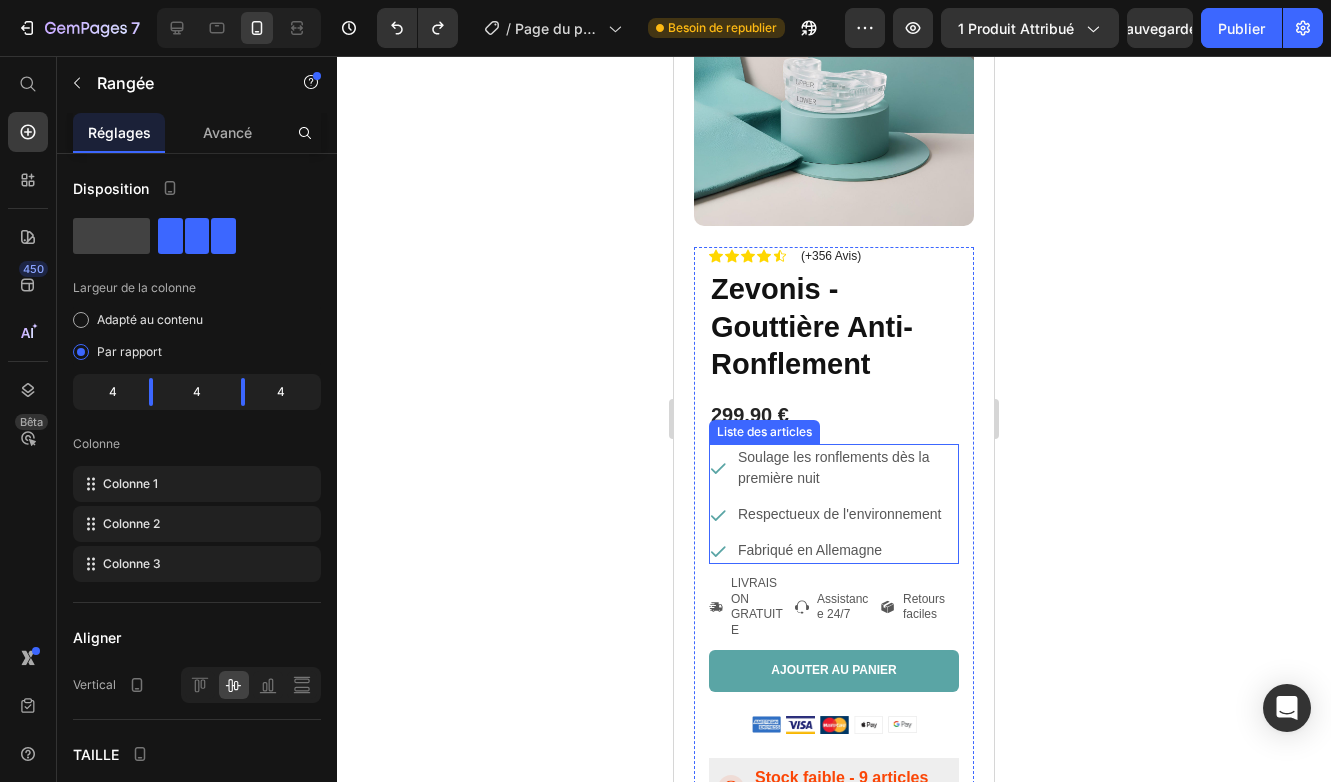 scroll, scrollTop: 168, scrollLeft: 0, axis: vertical 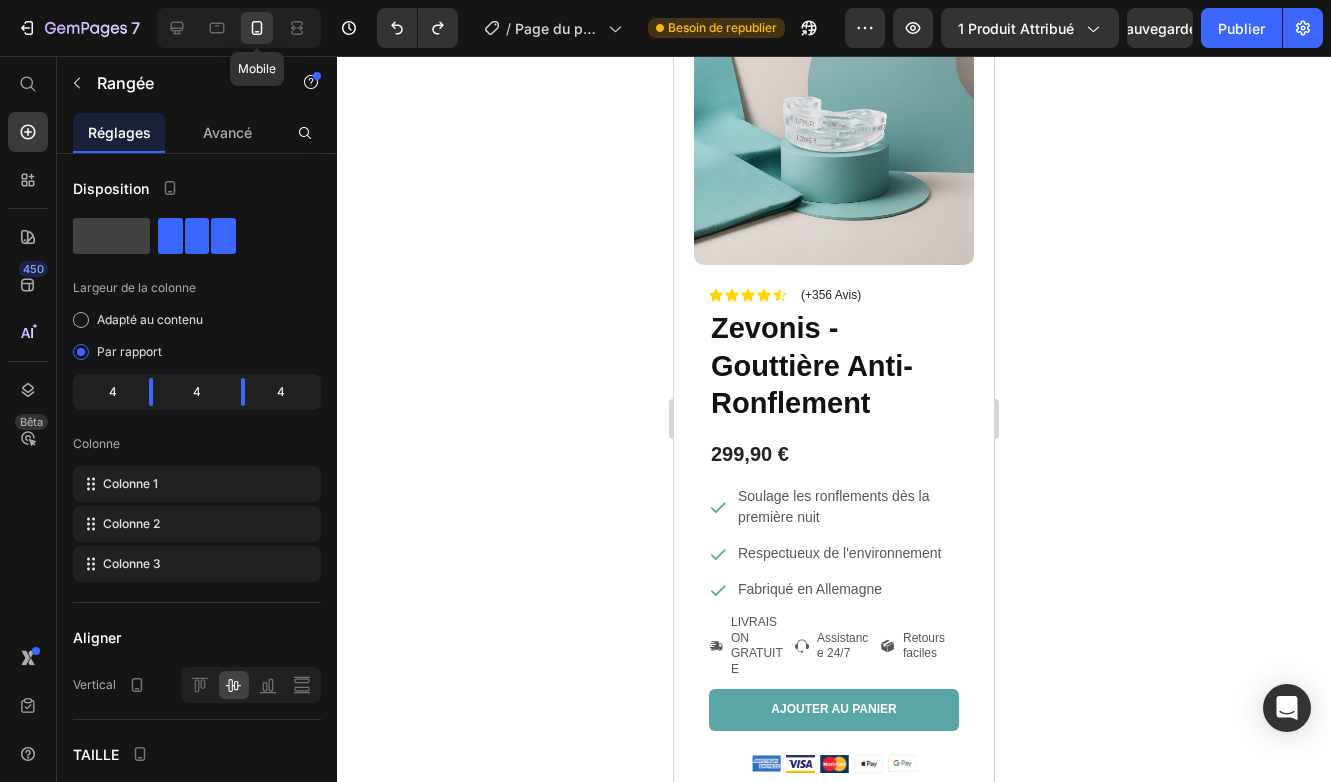 click 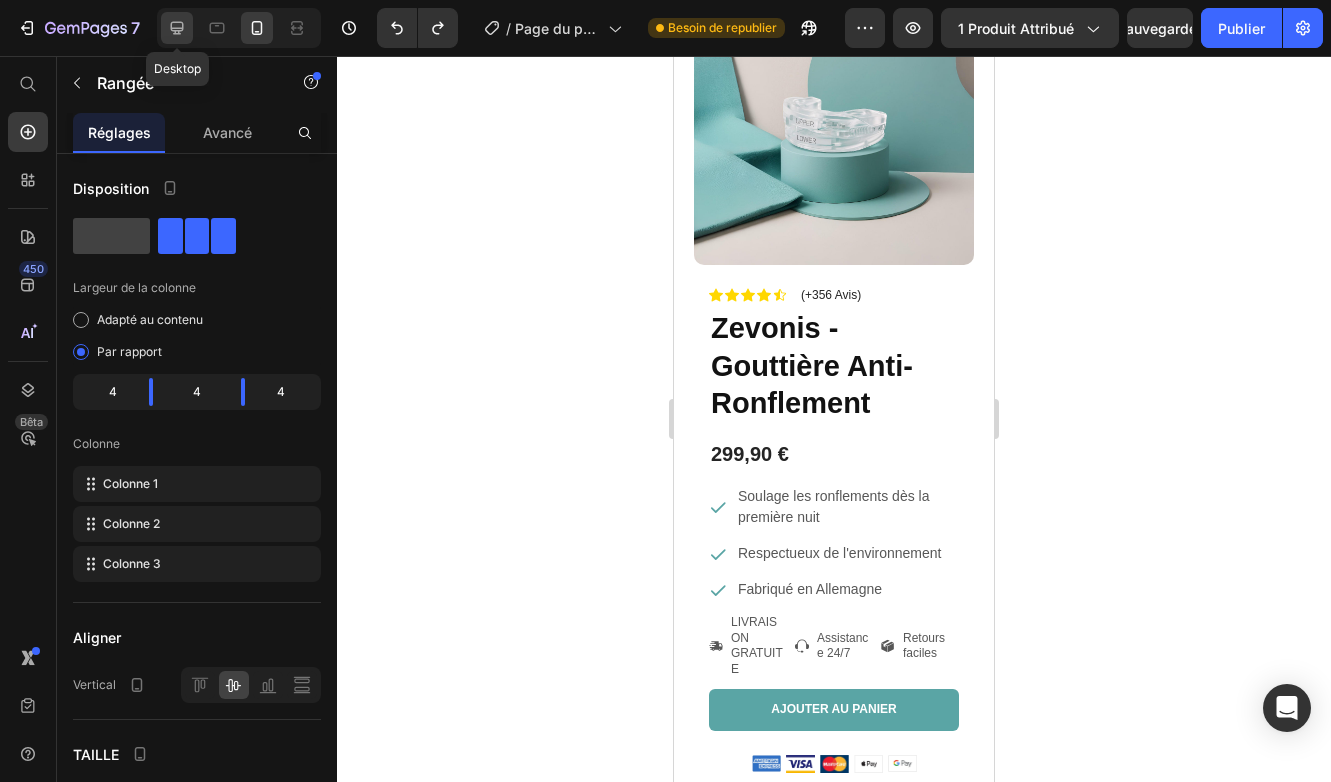 click 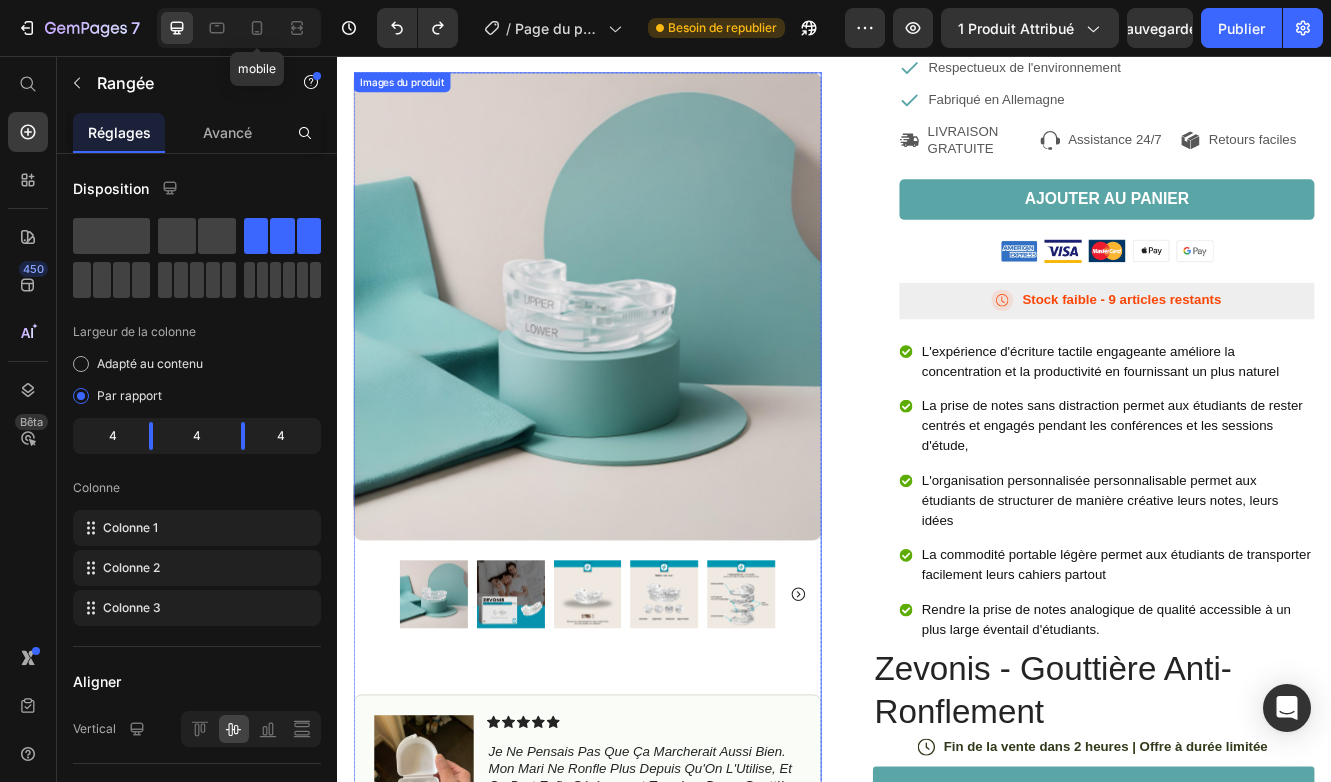 scroll, scrollTop: 466, scrollLeft: 0, axis: vertical 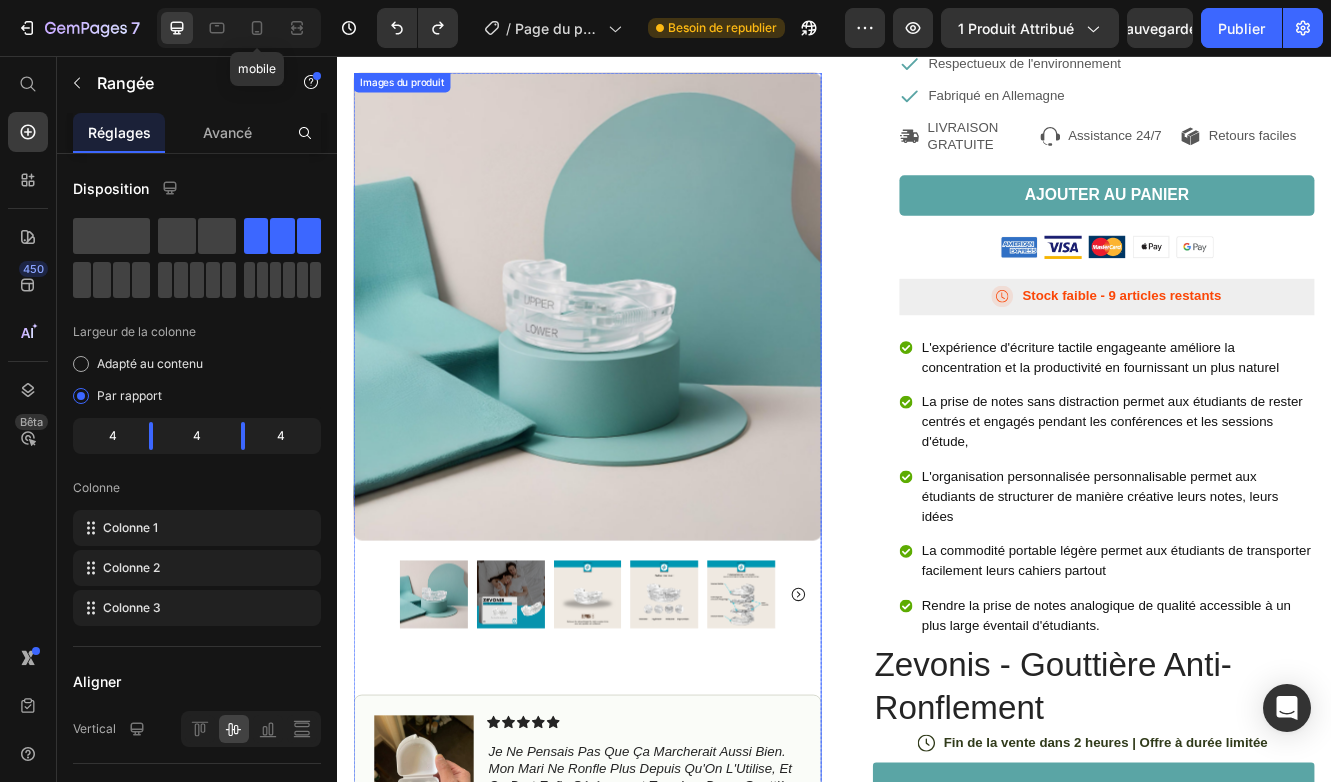 click 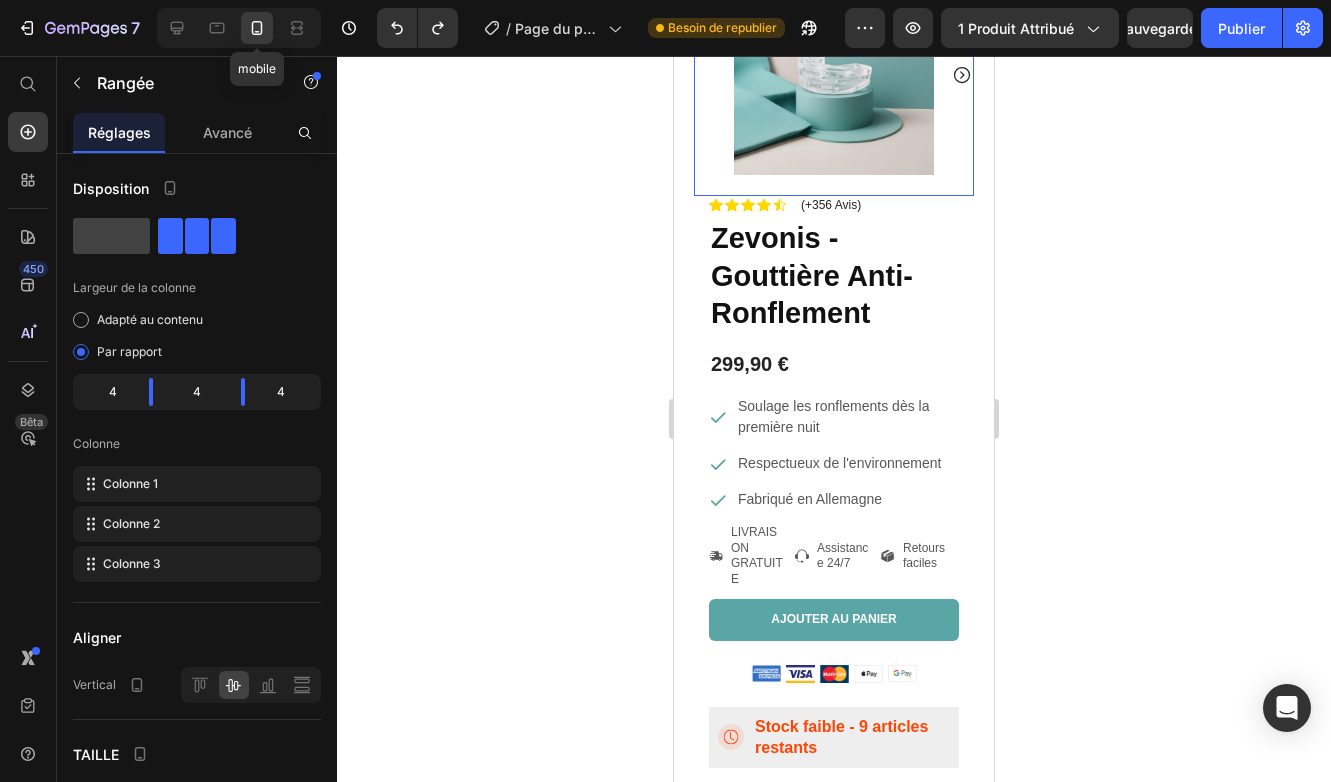 scroll, scrollTop: 860, scrollLeft: 0, axis: vertical 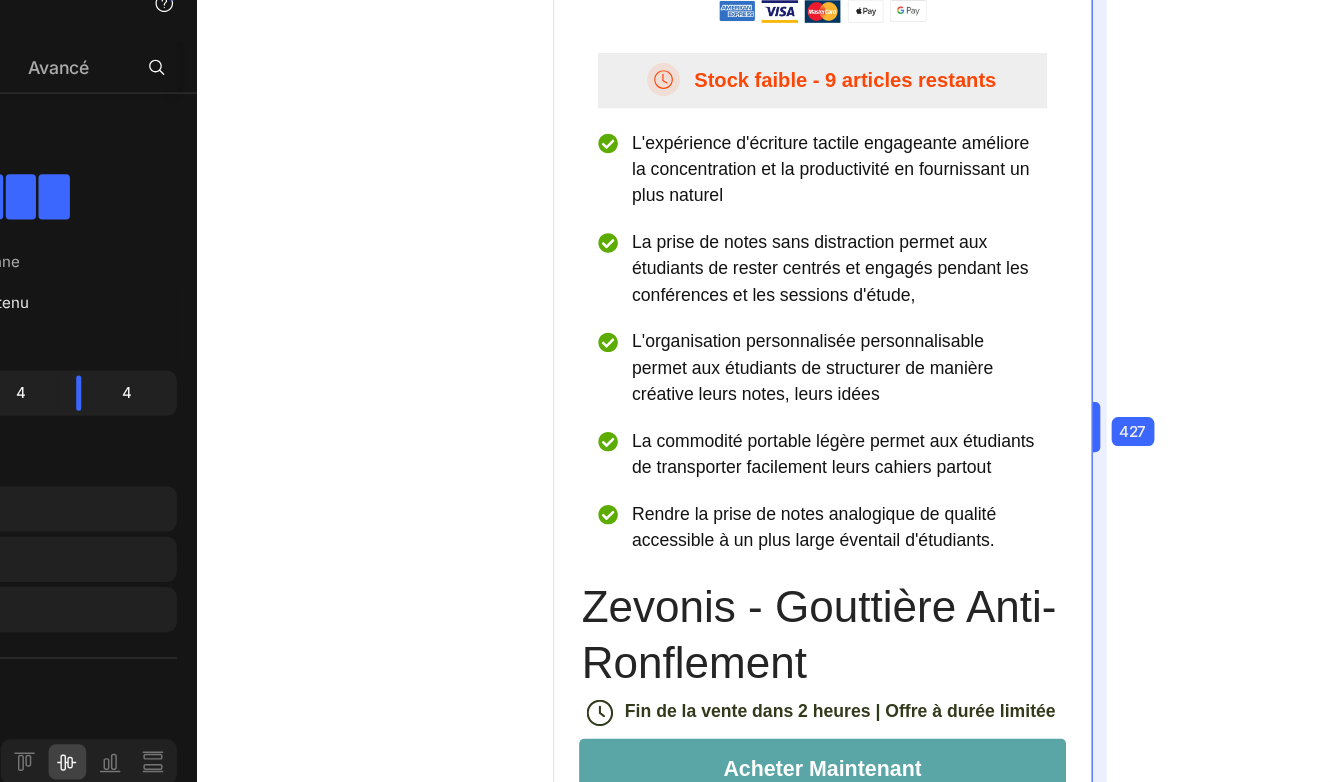 drag, startPoint x: 821, startPoint y: 340, endPoint x: 931, endPoint y: 348, distance: 110.29053 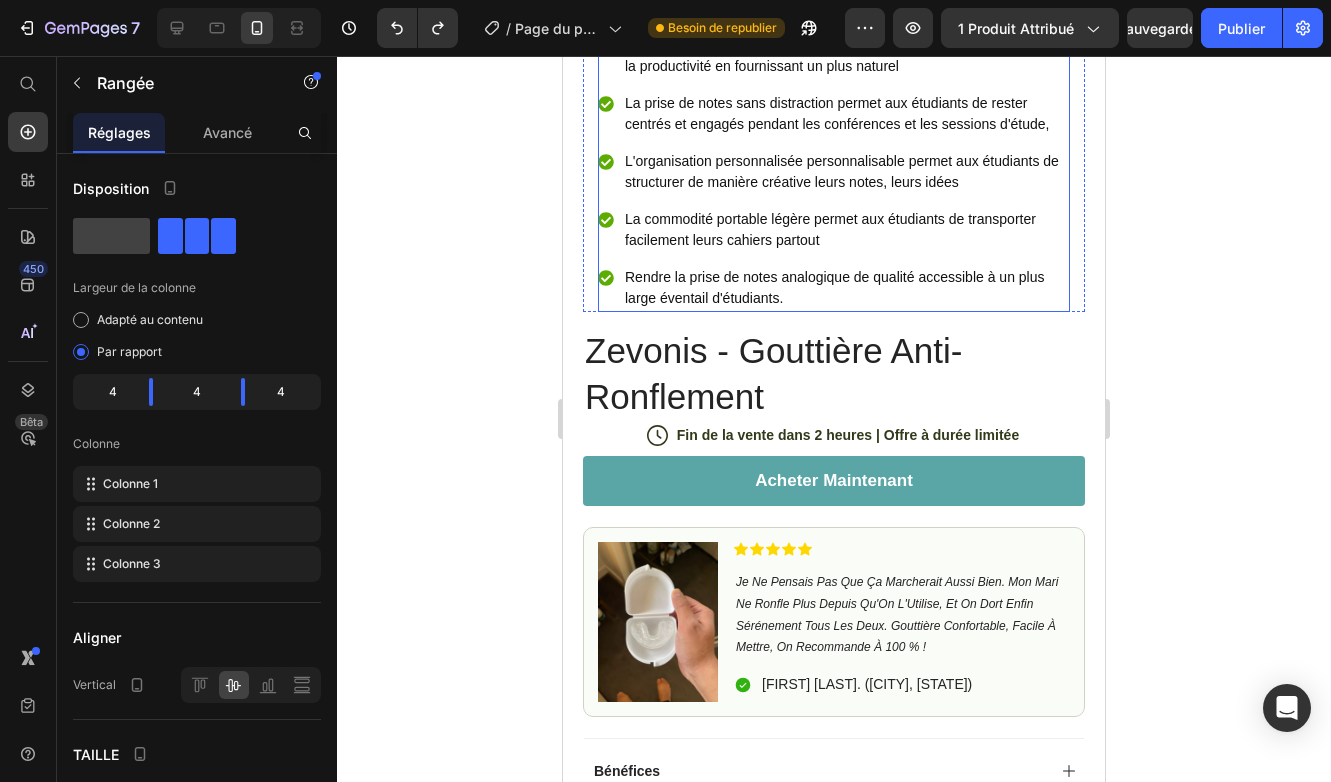 scroll, scrollTop: 1112, scrollLeft: 0, axis: vertical 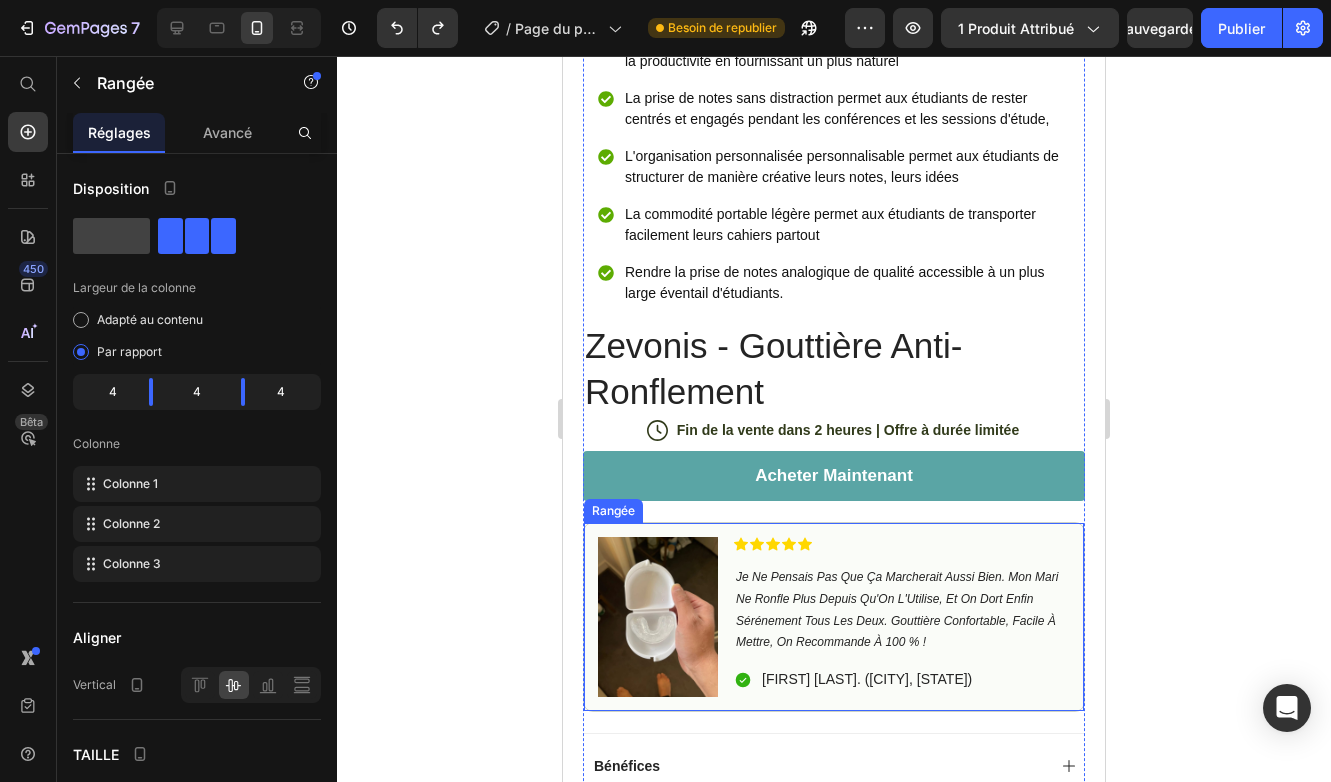 click on "Image icône icône icône icône icône Liste des icônes Je Ne Pensais Pas Que Ça Marcherait Aussi Bien. Mon Mari Ne Ronfle Plus Depuis Qu'On L'Utilise, Et On Dort Enfin Sérénement Tous Les Deux. Gouttière Confortable, Facile À Mettre, On Recommande À 100 % ! Bloc de texte
icône [FIRST] [LAST]. ([CITY], [STATE]) Bloc de texte Rangée Rangée" at bounding box center [834, 617] 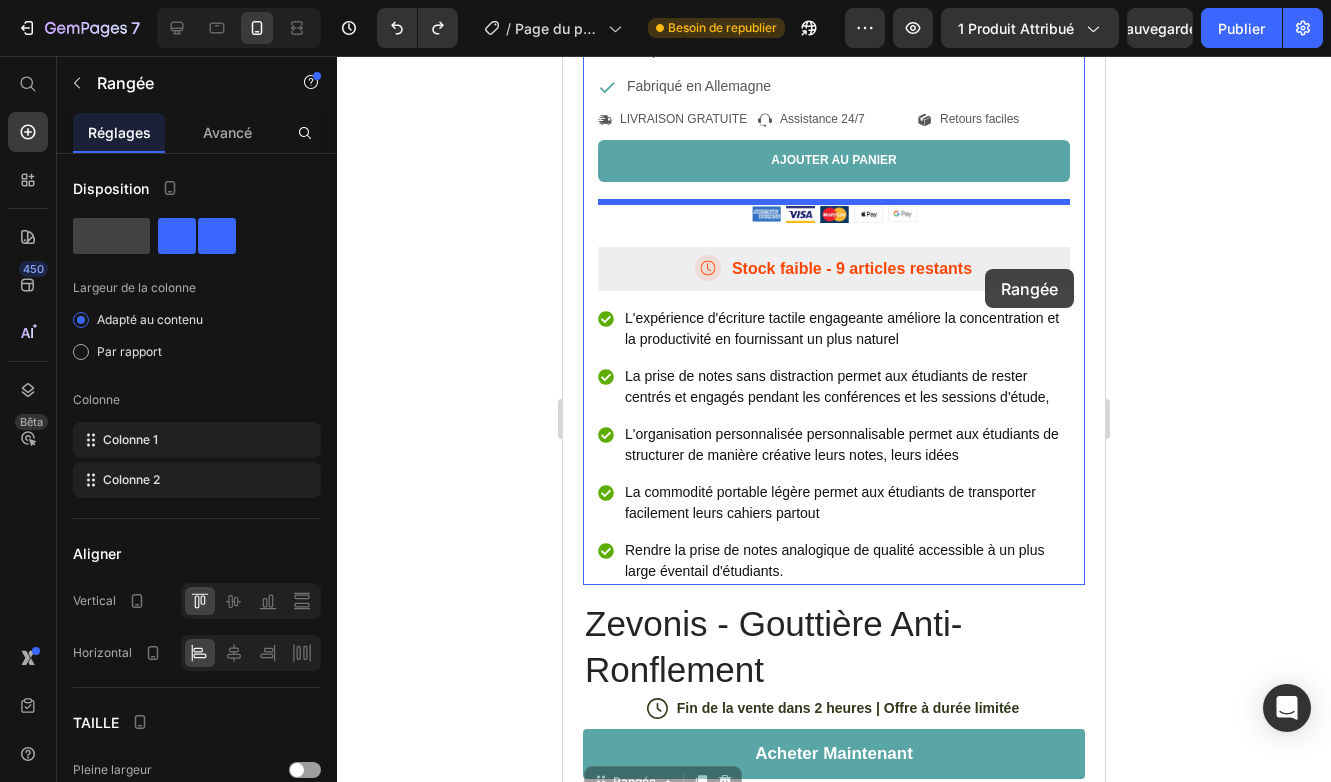 scroll, scrollTop: 822, scrollLeft: 0, axis: vertical 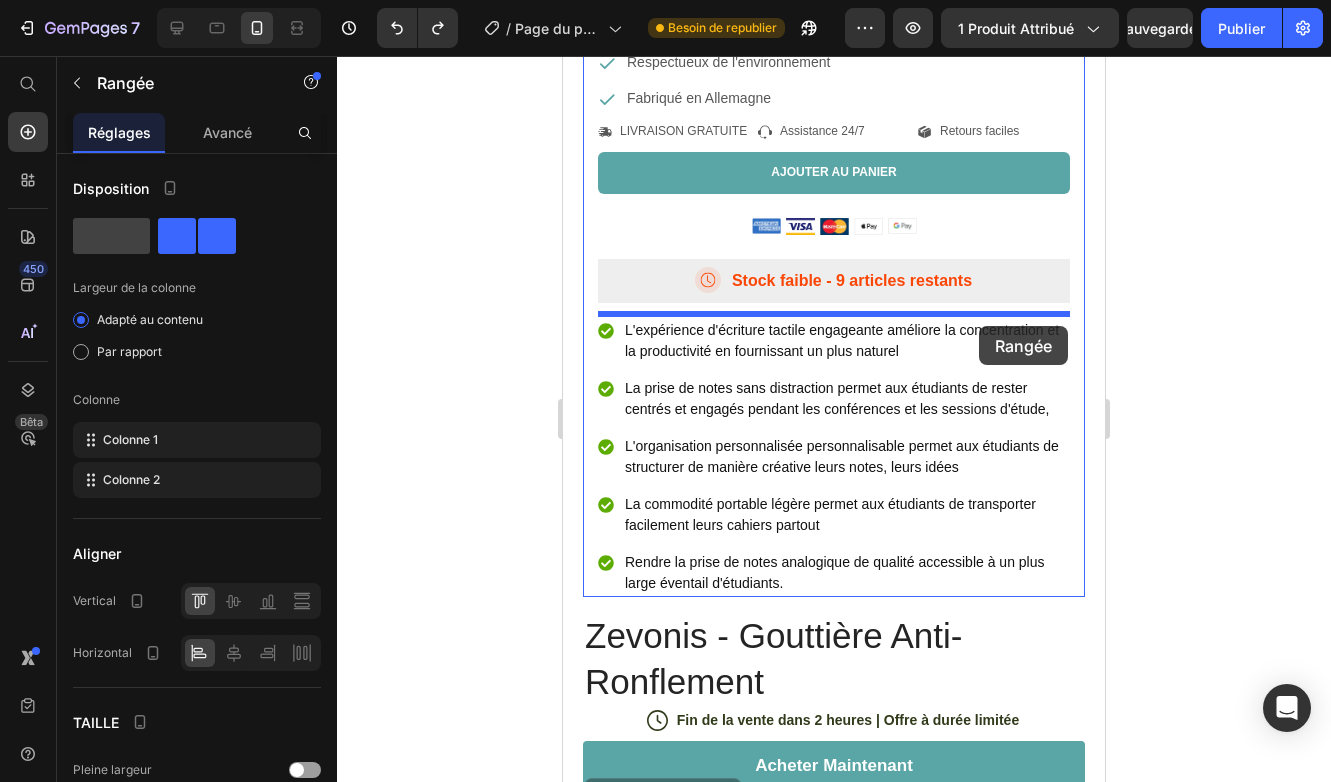 drag, startPoint x: 1078, startPoint y: 529, endPoint x: 979, endPoint y: 326, distance: 225.85393 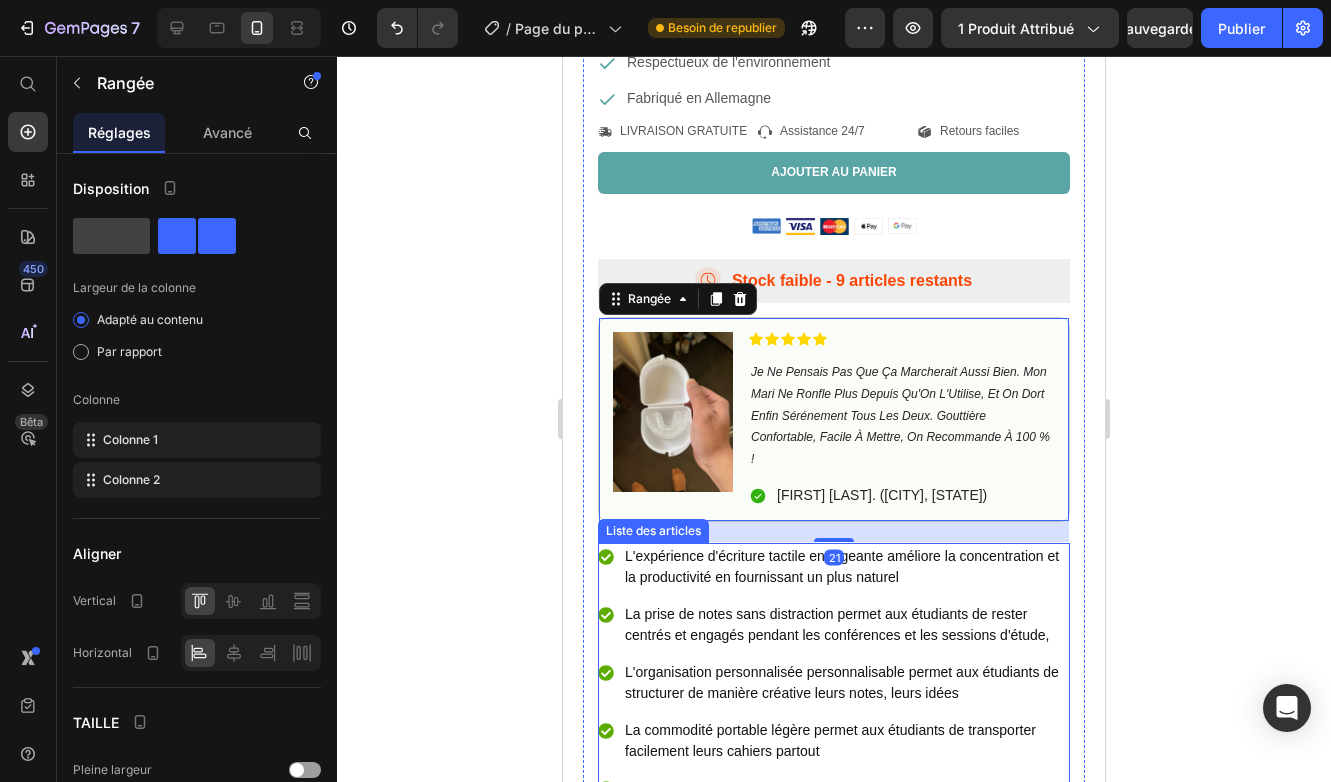 click on "L'expérience d'écriture tactile engageante améliore la concentration et la productivité en fournissant un plus naturel" at bounding box center [846, 567] 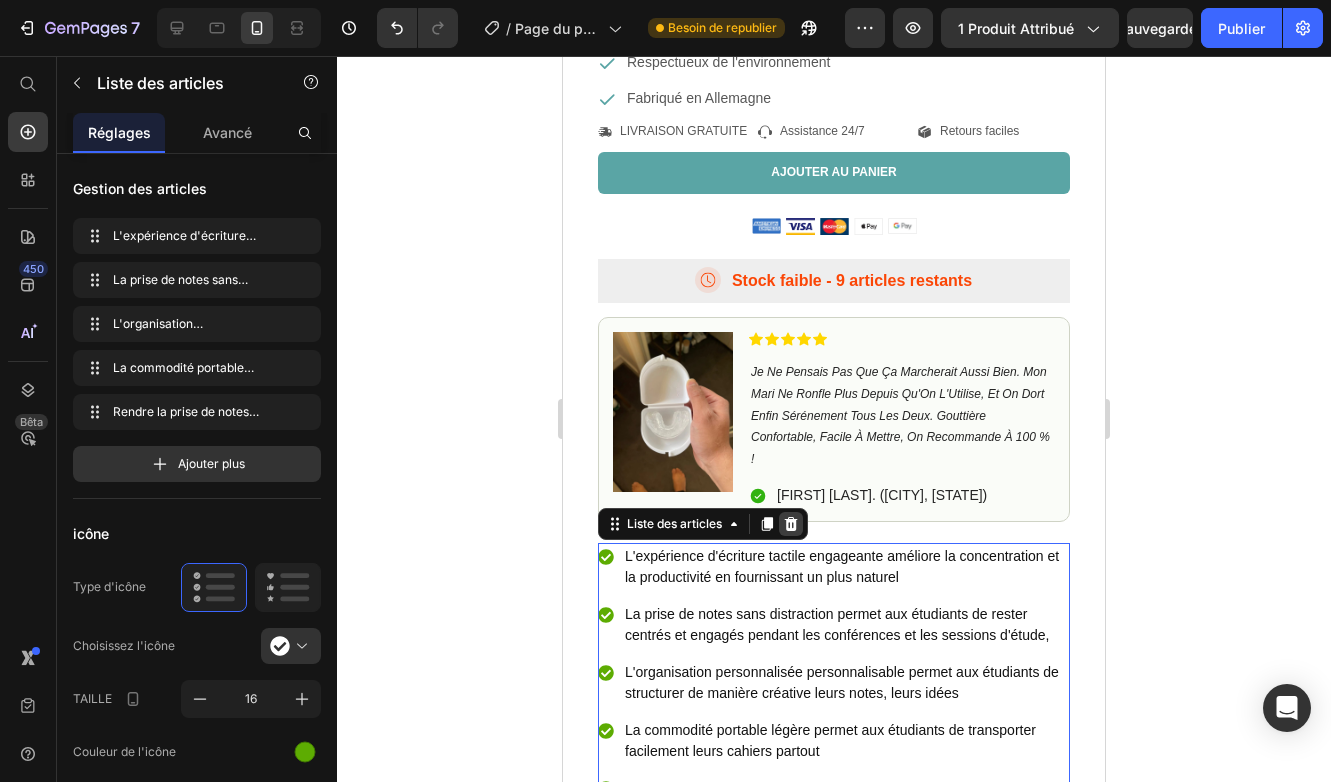click 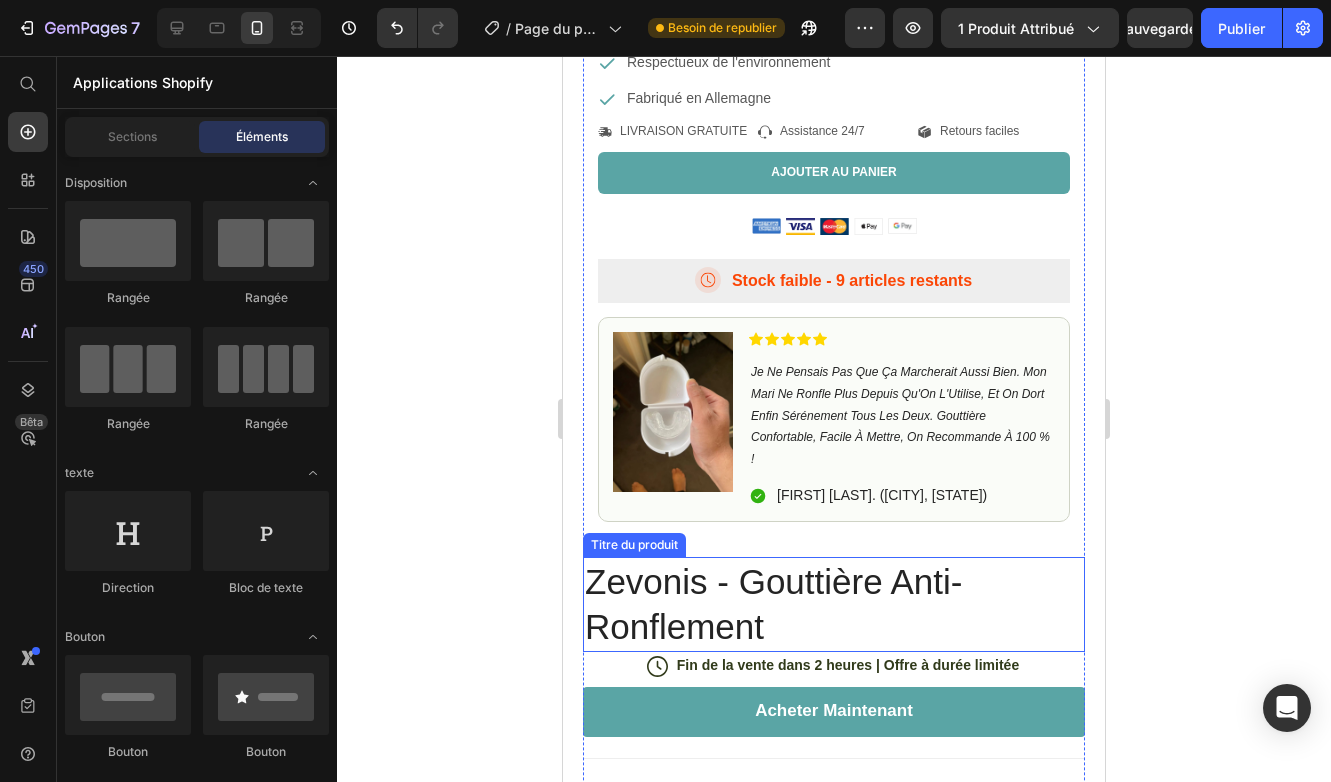 scroll, scrollTop: 1042, scrollLeft: 0, axis: vertical 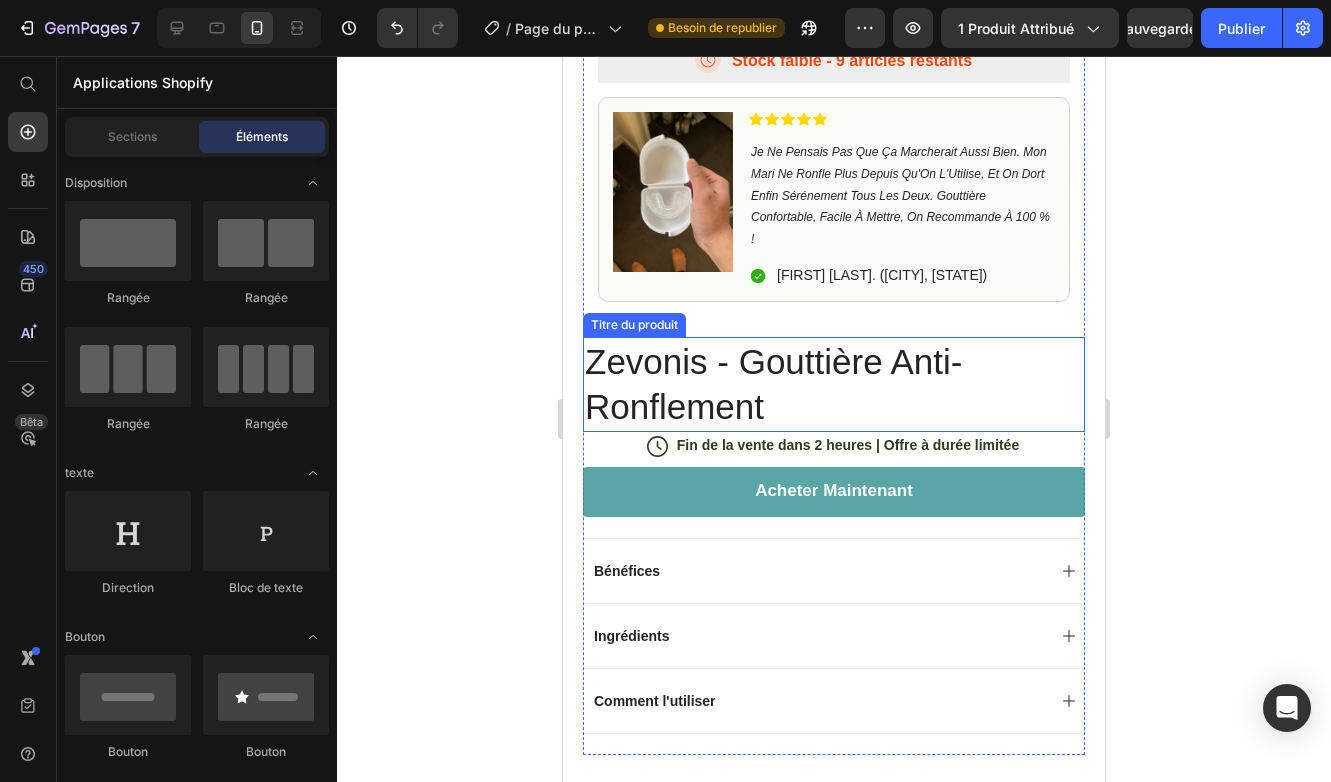 click on "Zevonis - Gouttière Anti-Ronflement" at bounding box center [834, 384] 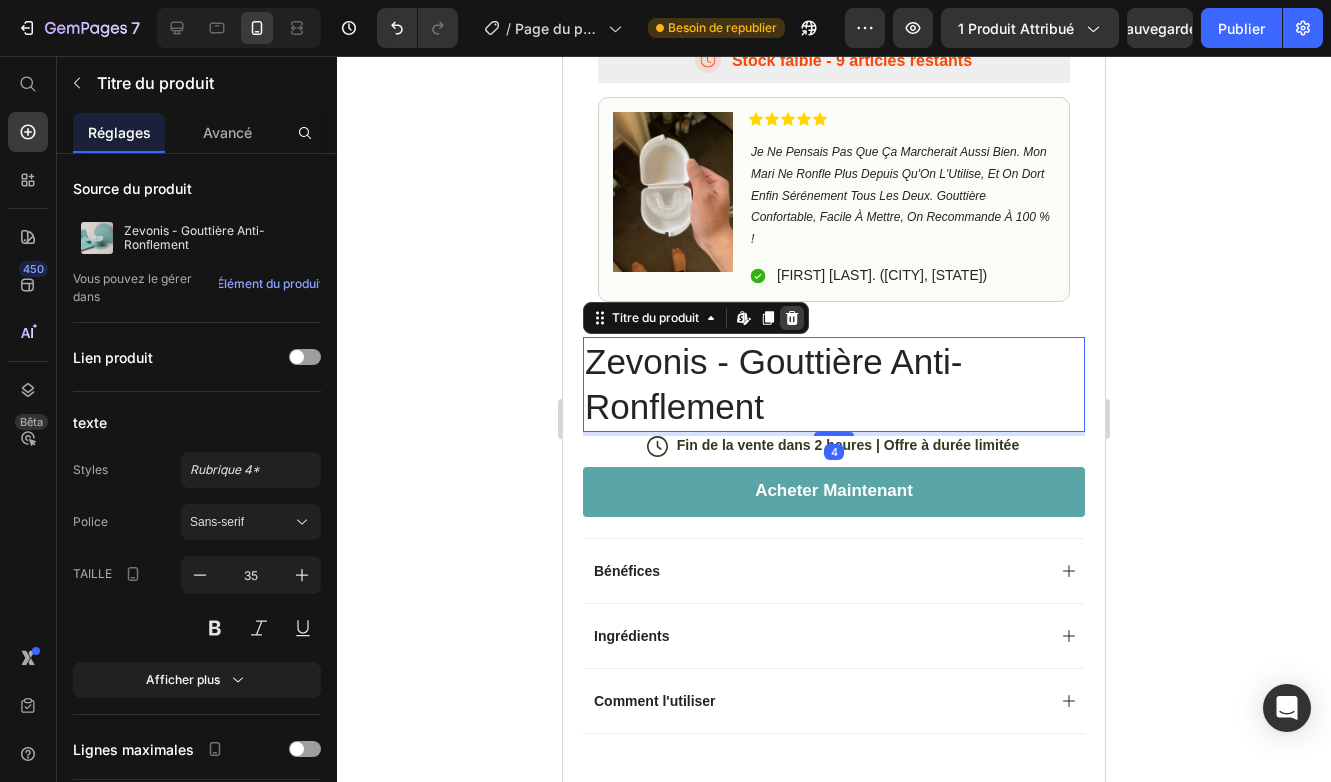 click 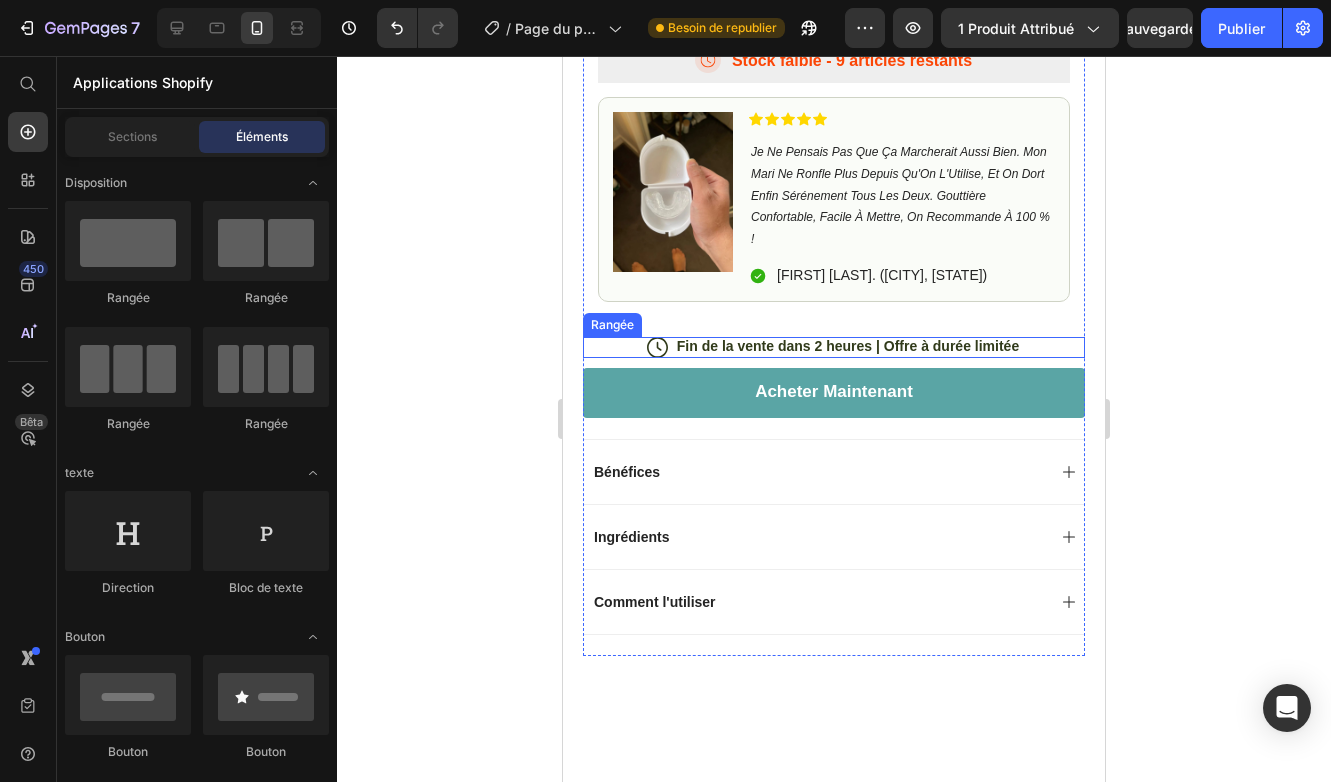 click on "icône Fin de la vente dans 2 heures | Offre à durée limitée Bloc de texte Rangée" at bounding box center (834, 347) 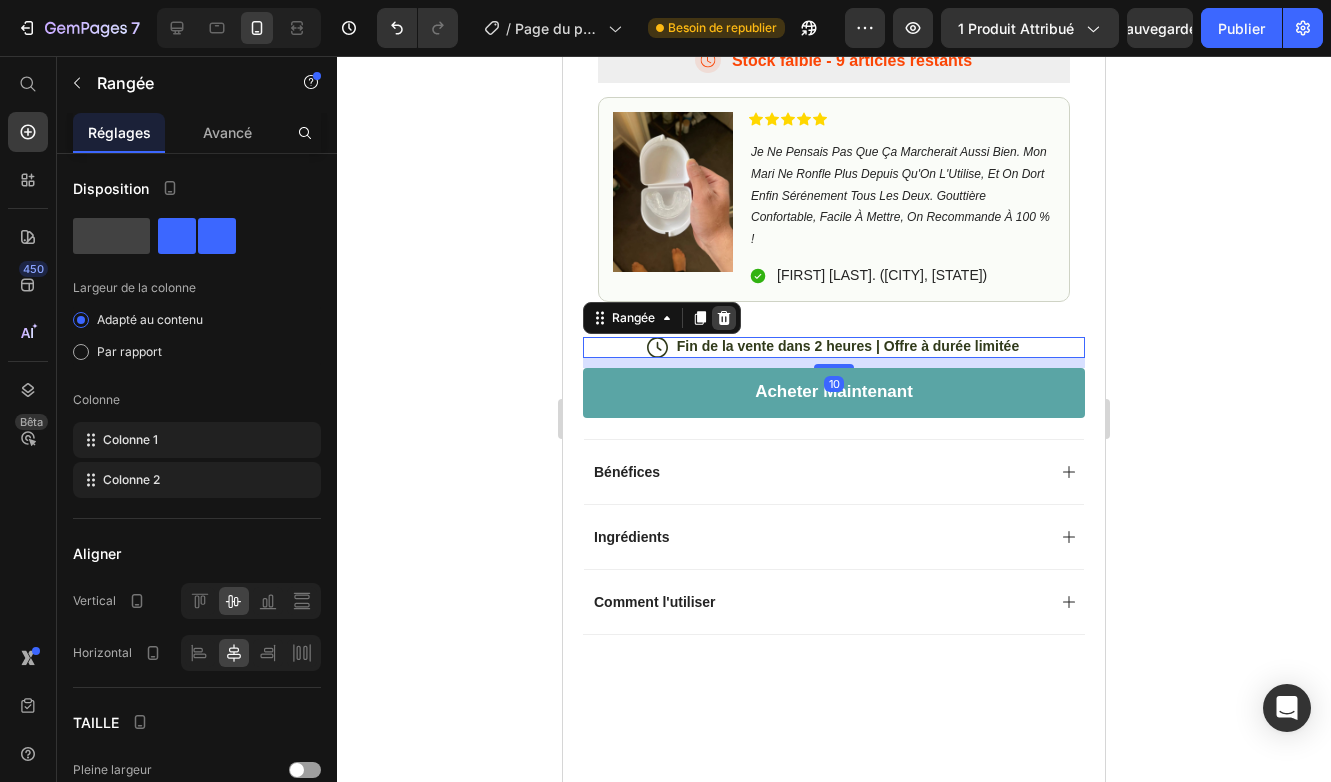 click 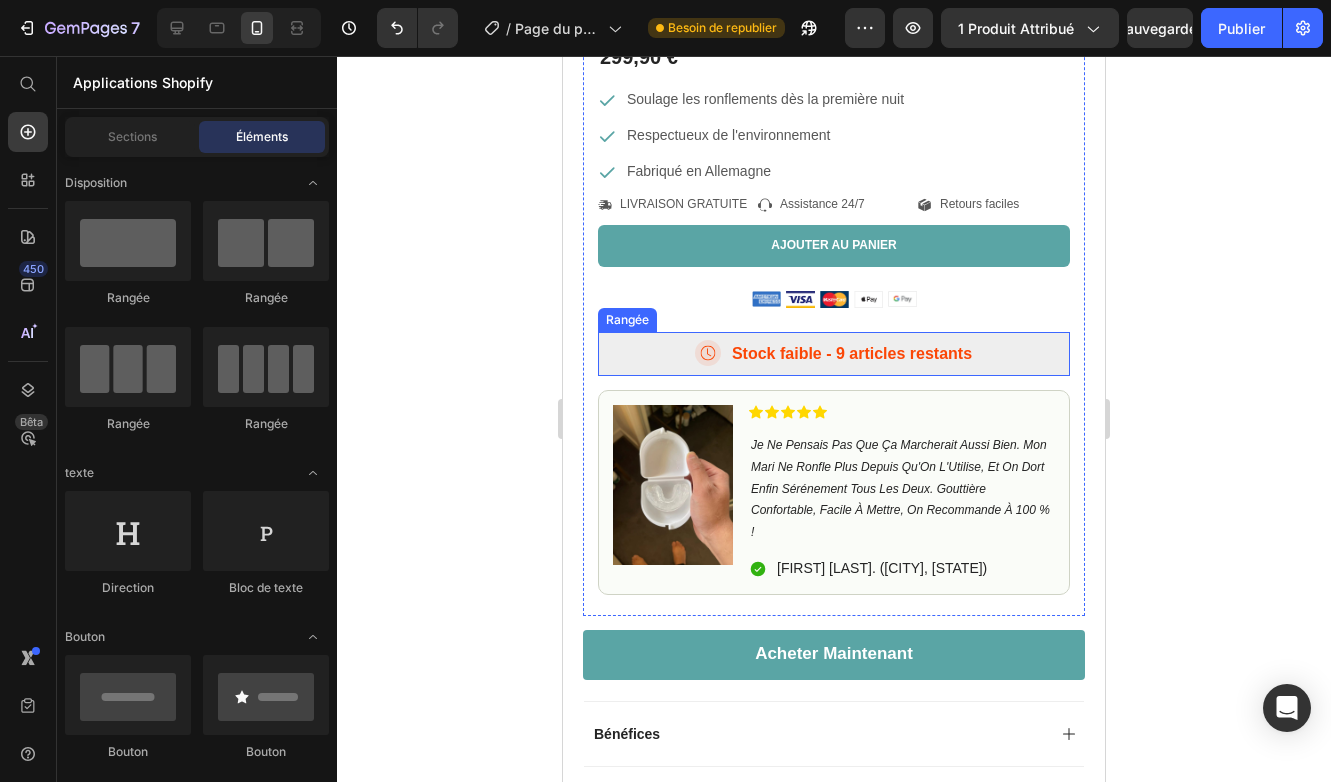 scroll, scrollTop: 751, scrollLeft: 0, axis: vertical 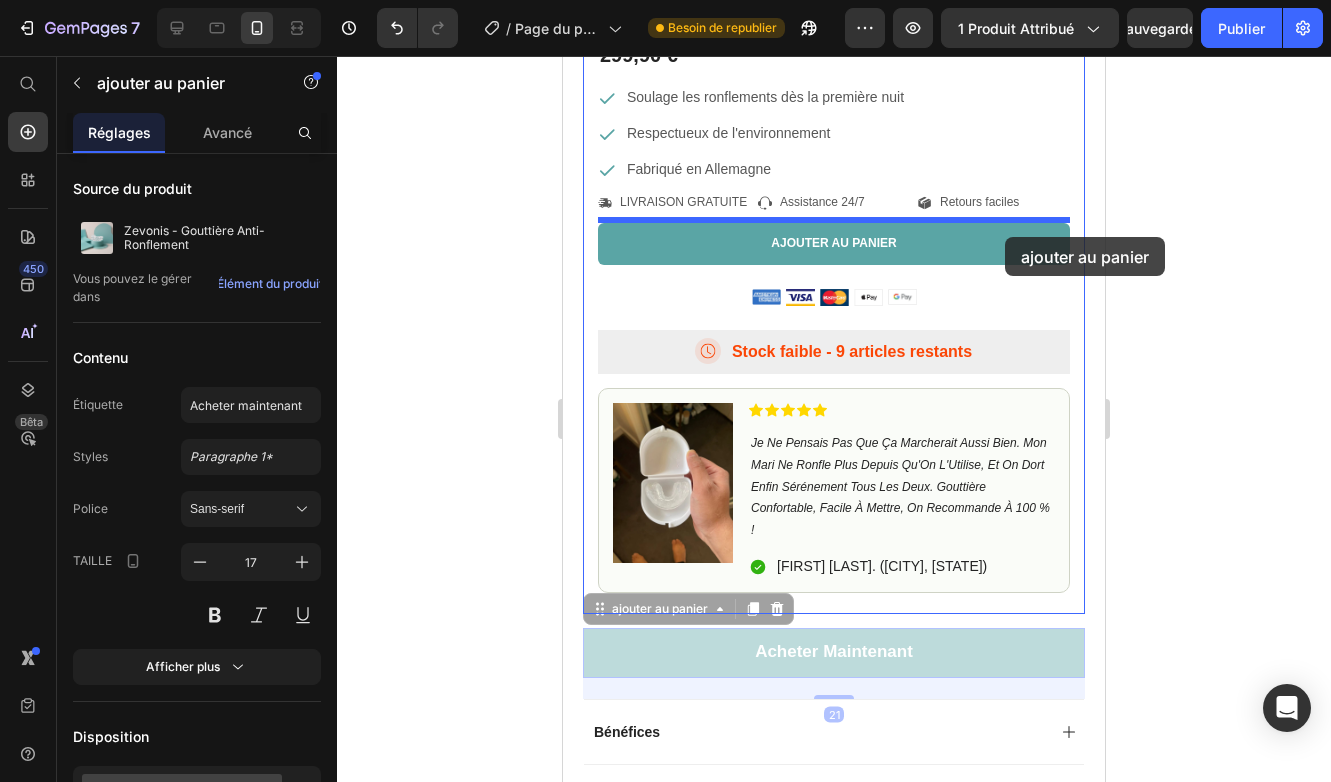drag, startPoint x: 1070, startPoint y: 637, endPoint x: 1005, endPoint y: 237, distance: 405.24683 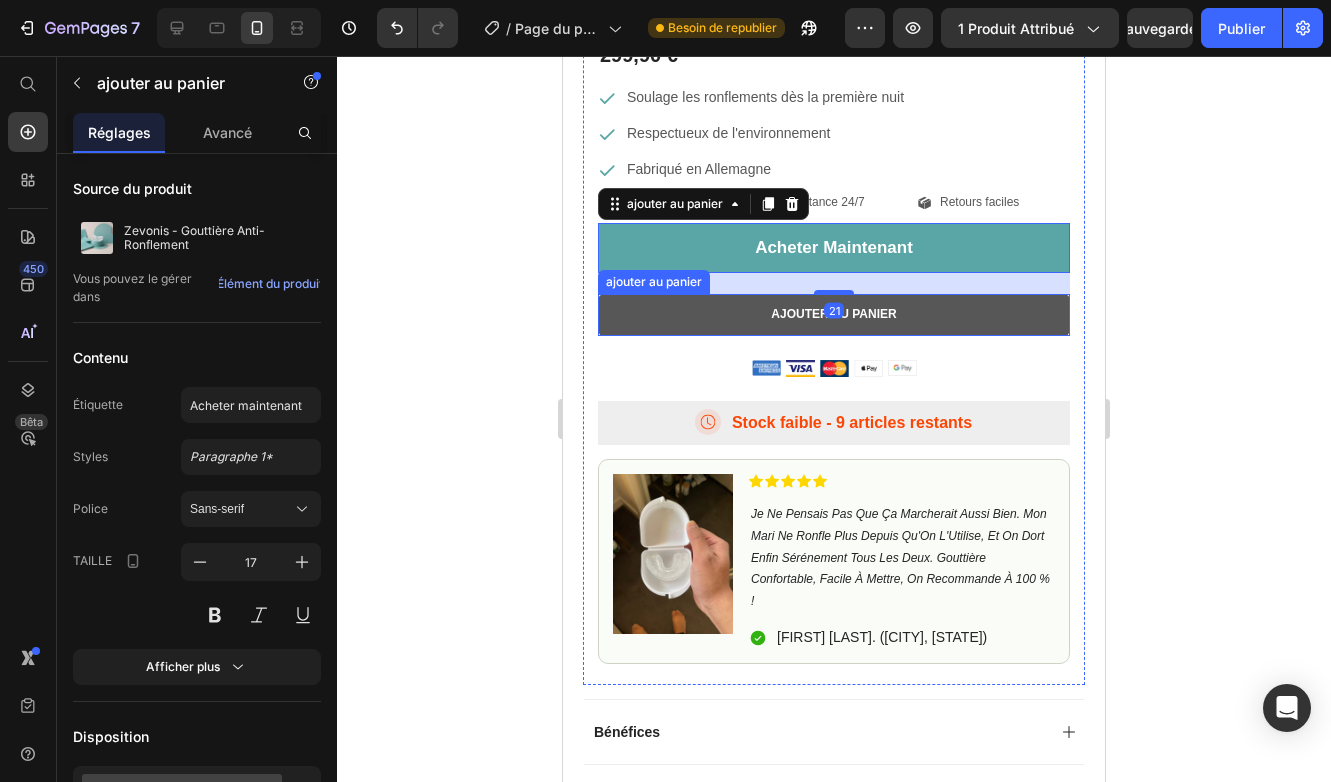 click on "ajouter au panier" at bounding box center (834, 315) 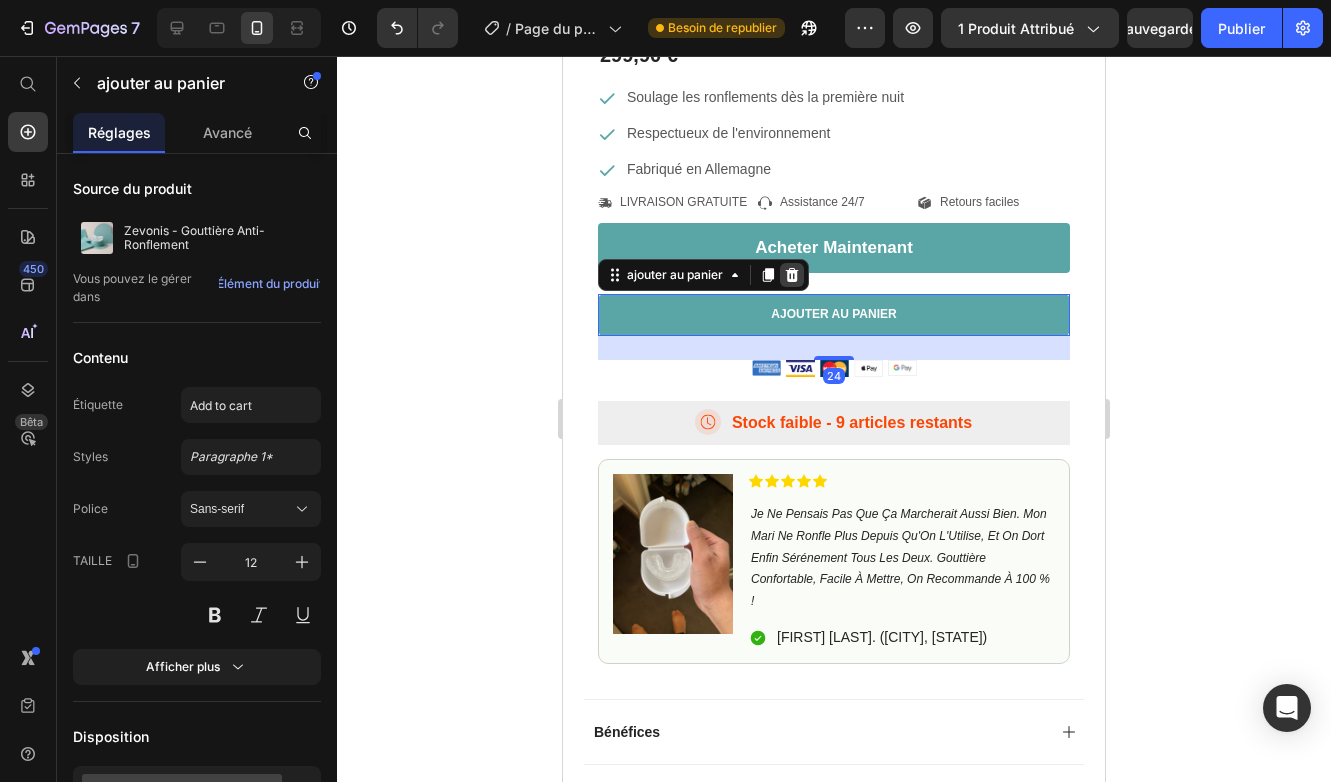 click 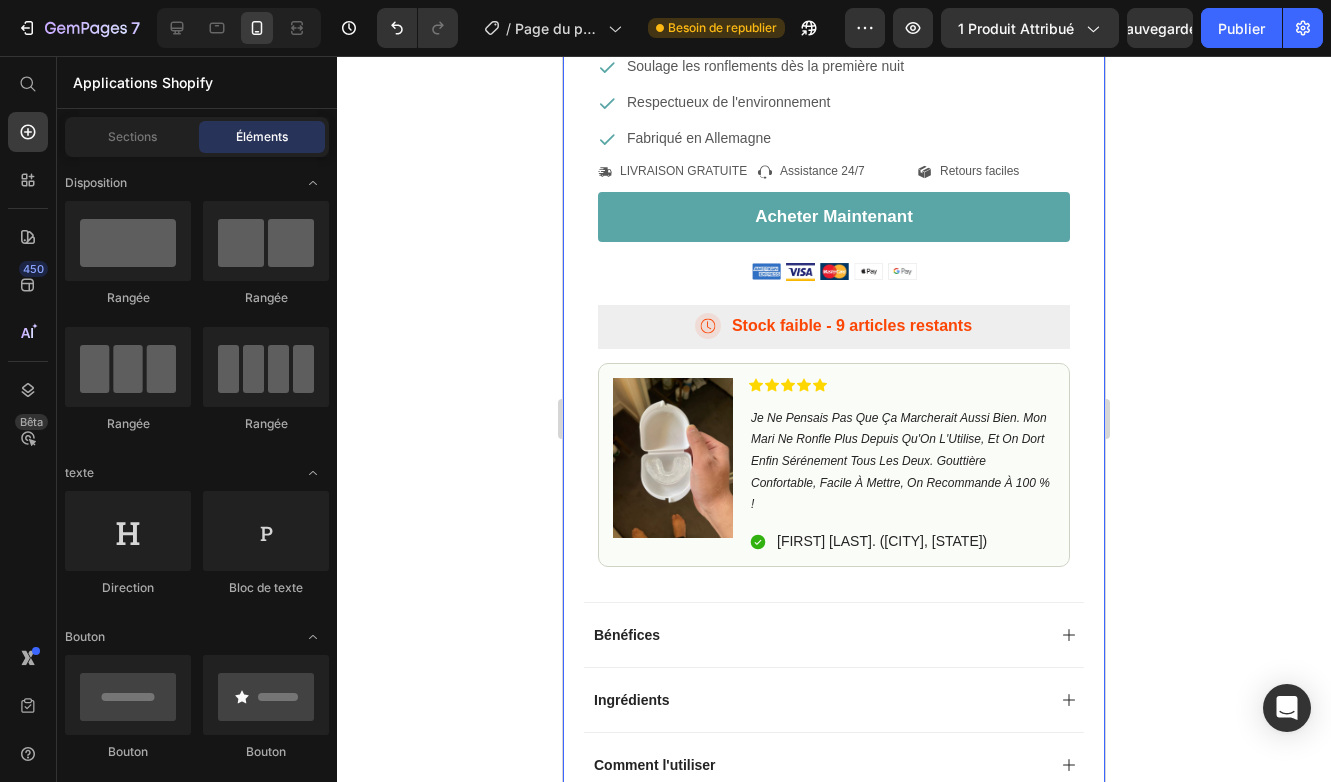 scroll, scrollTop: 0, scrollLeft: 0, axis: both 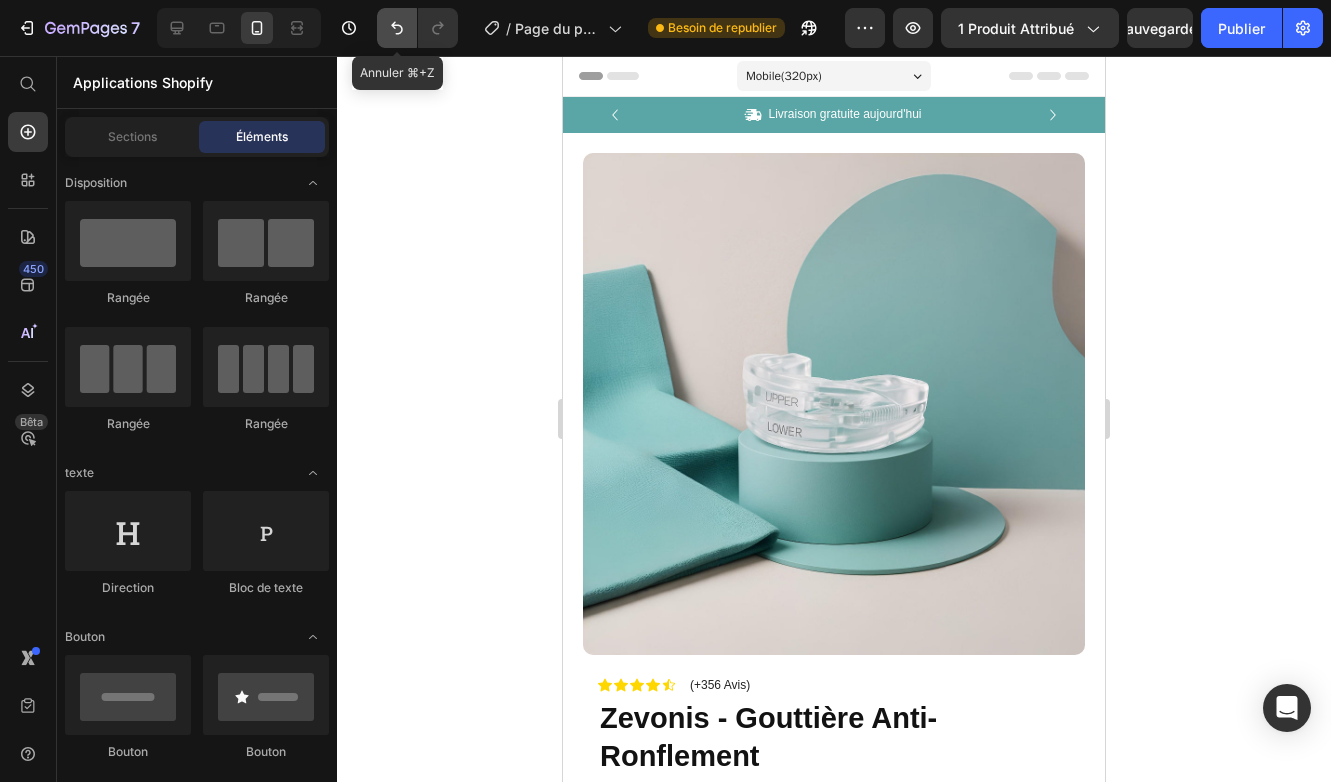 click 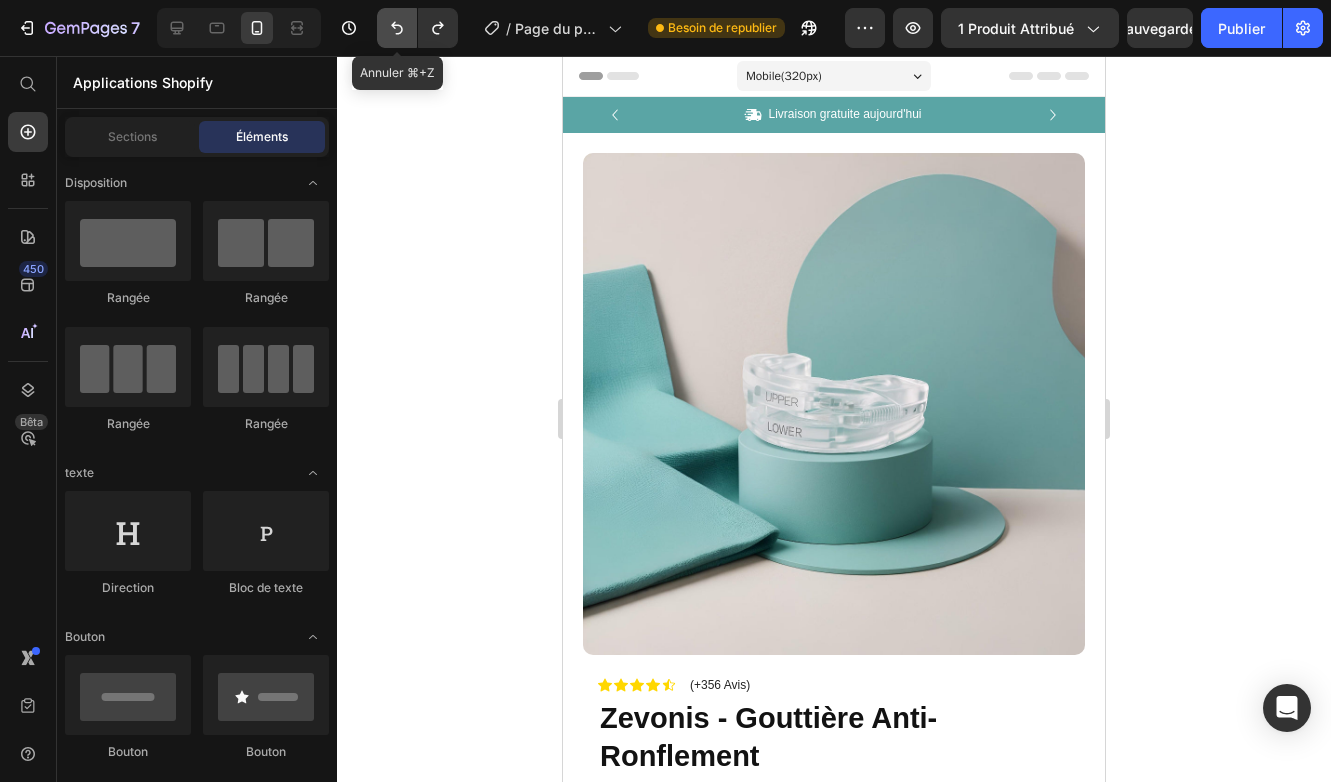 click 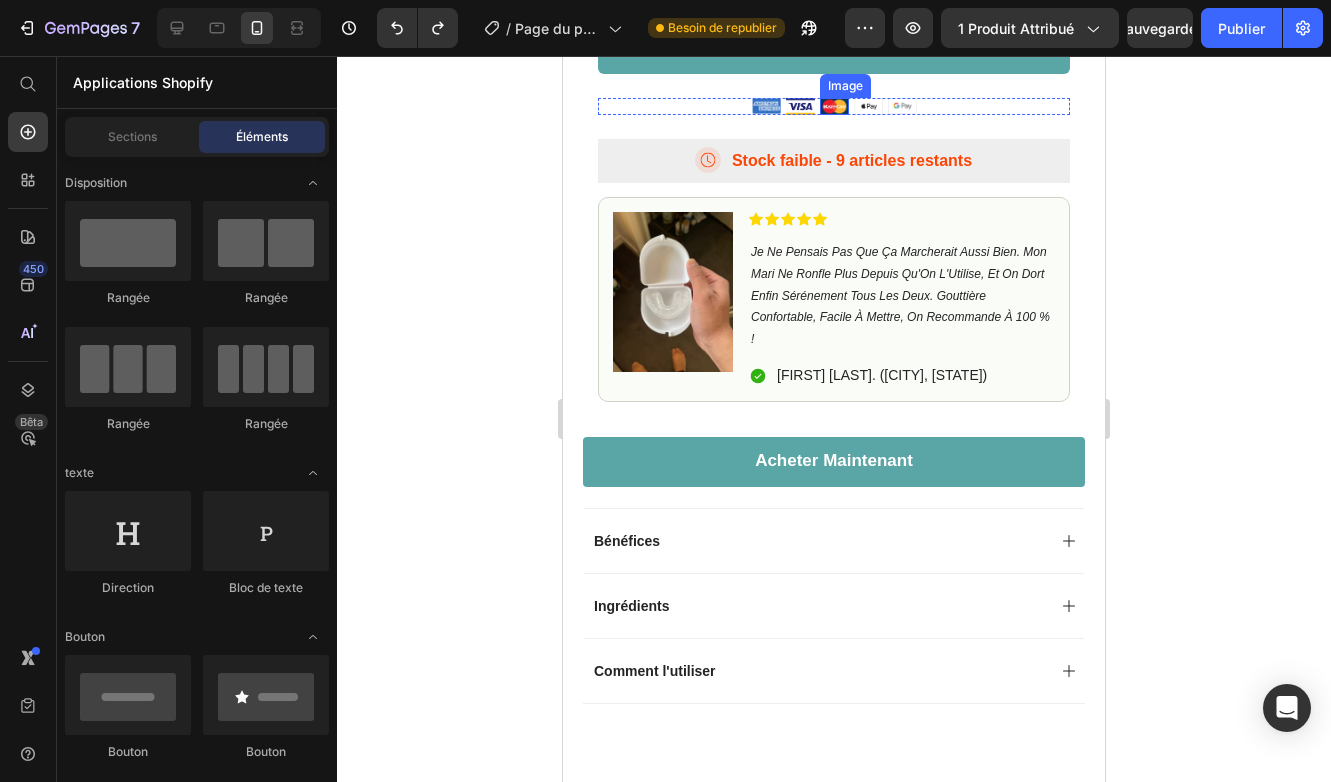 scroll, scrollTop: 944, scrollLeft: 0, axis: vertical 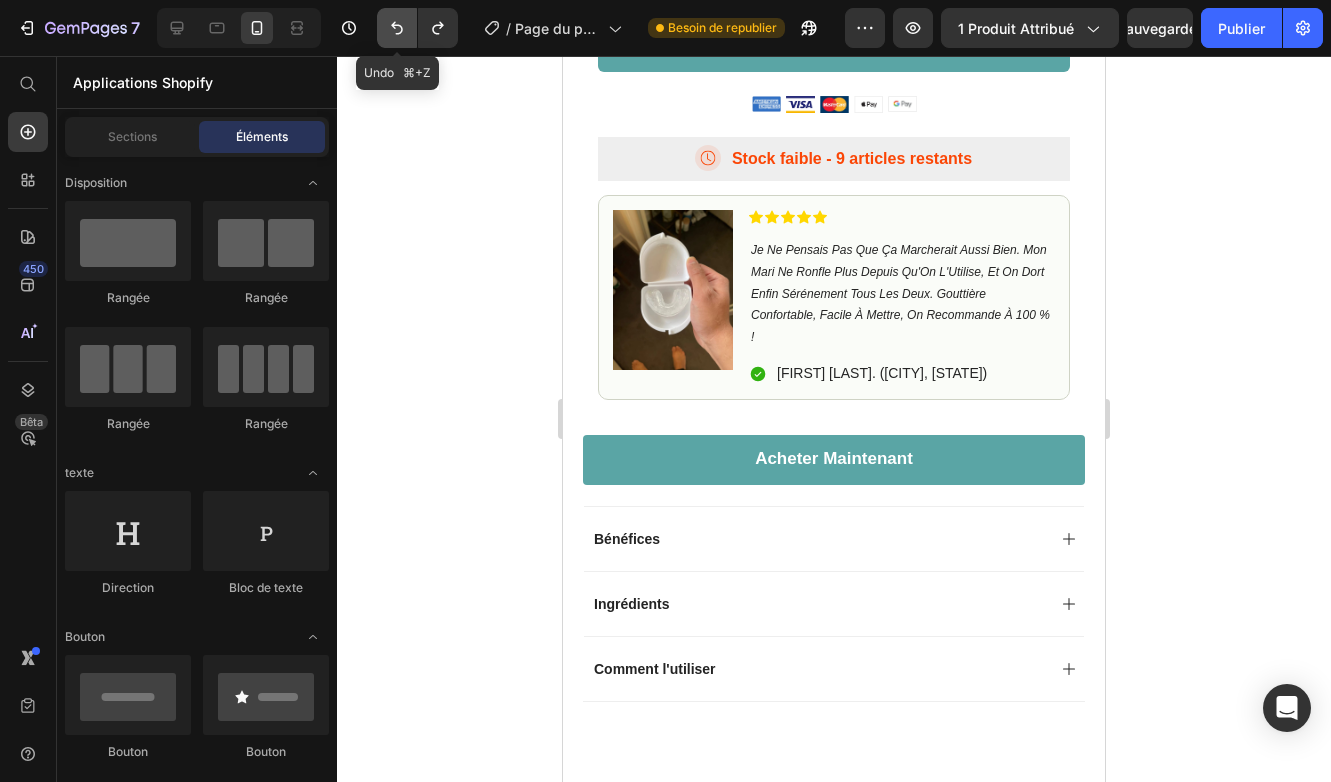 click 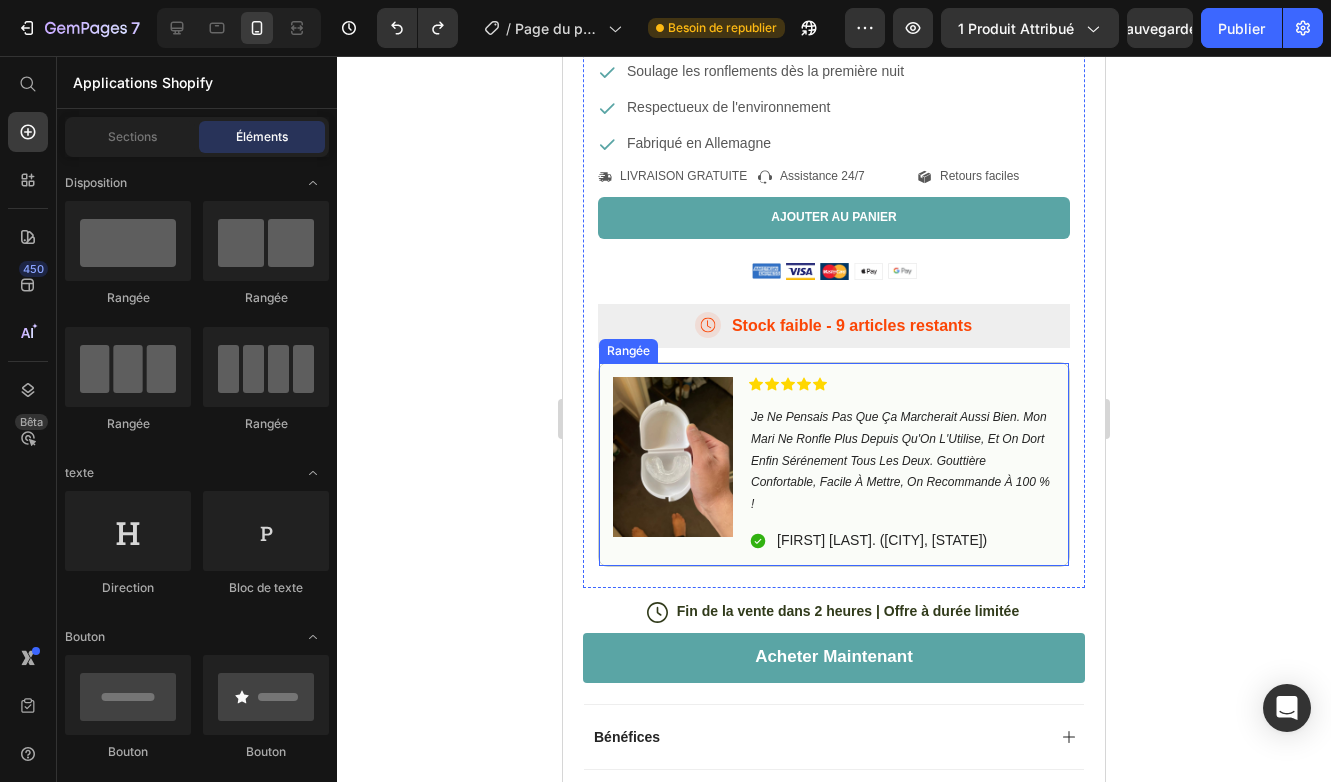 scroll, scrollTop: 776, scrollLeft: 0, axis: vertical 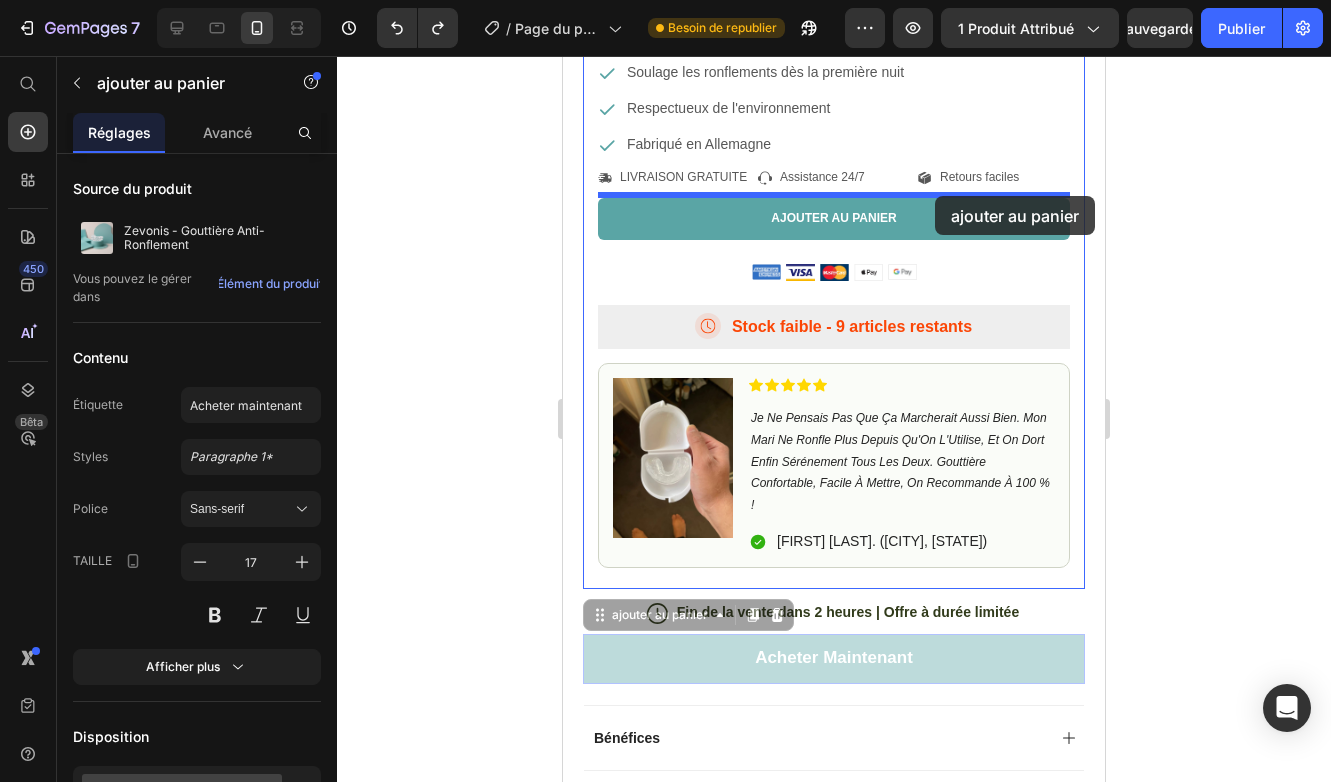 drag, startPoint x: 1017, startPoint y: 648, endPoint x: 935, endPoint y: 196, distance: 459.37784 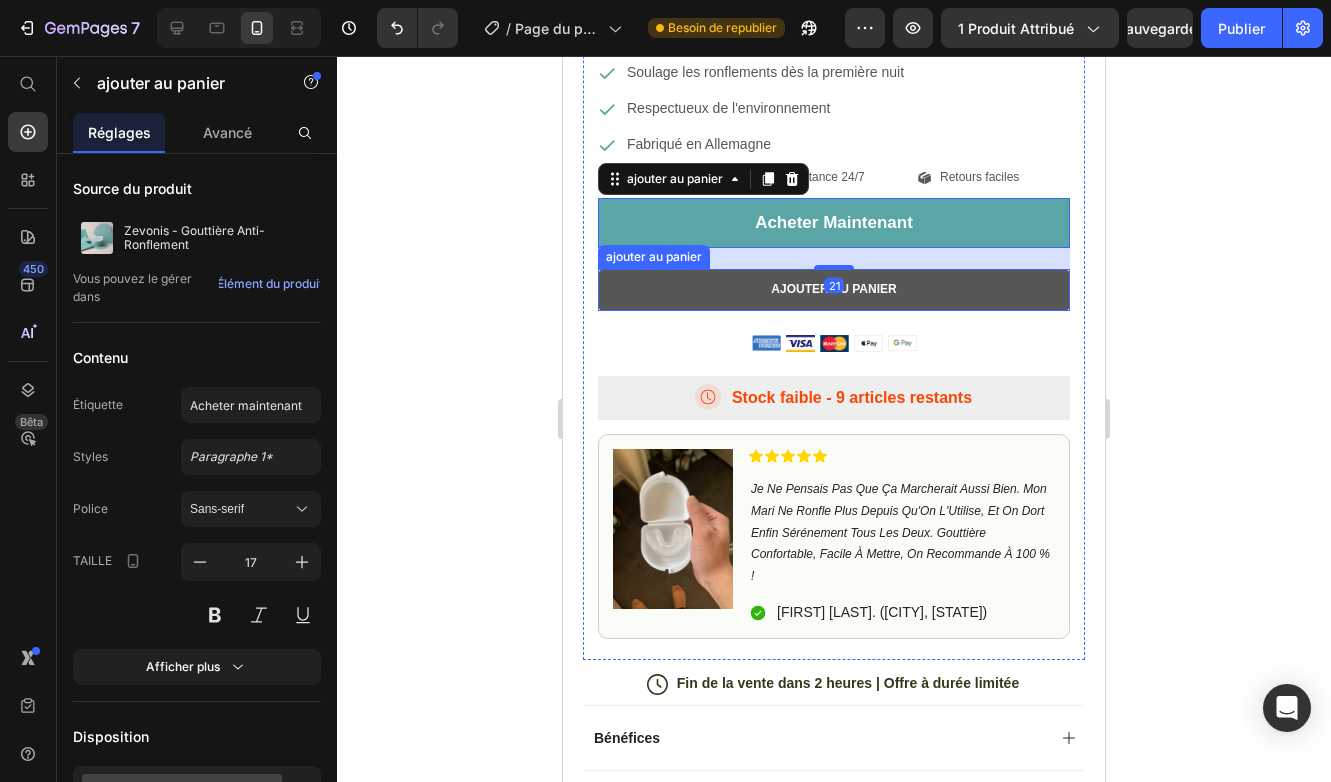 click on "ajouter au panier" at bounding box center [834, 290] 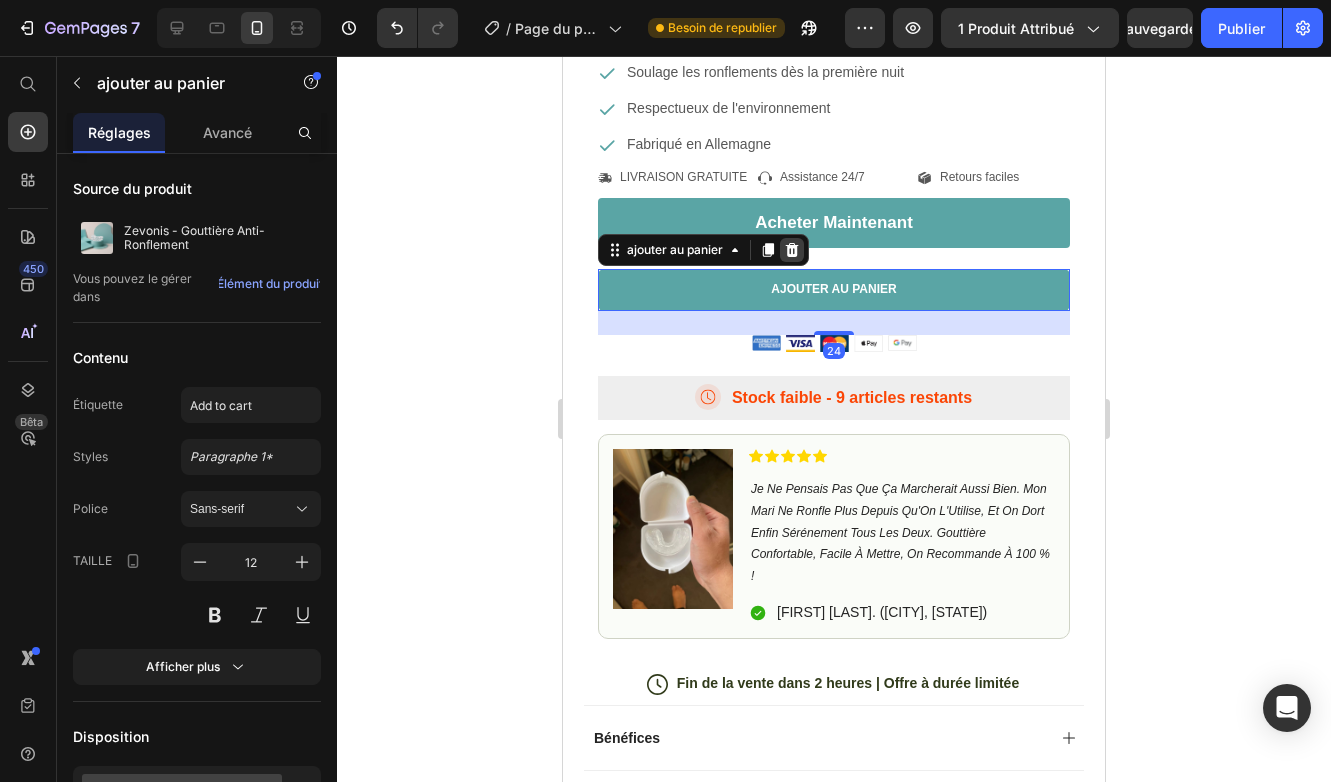 click 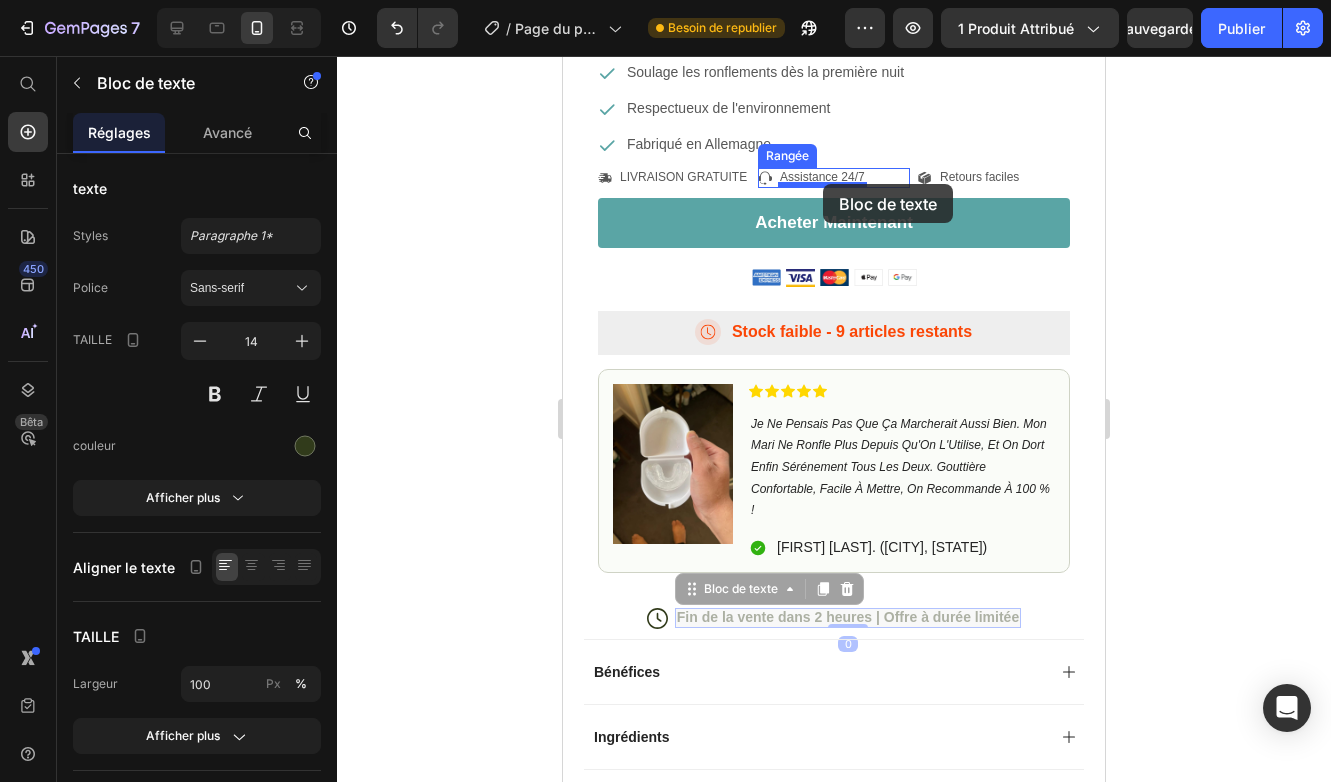 drag, startPoint x: 863, startPoint y: 607, endPoint x: 823, endPoint y: 185, distance: 423.8915 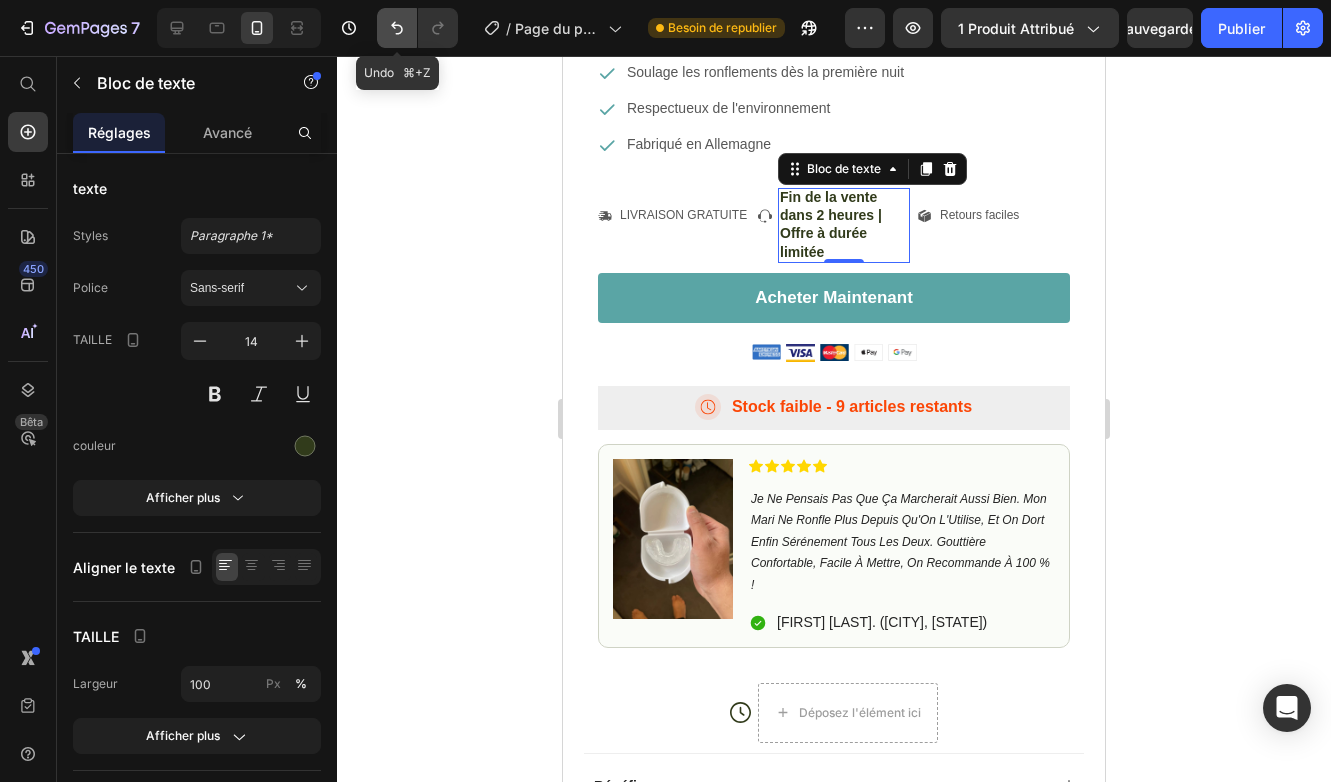 click 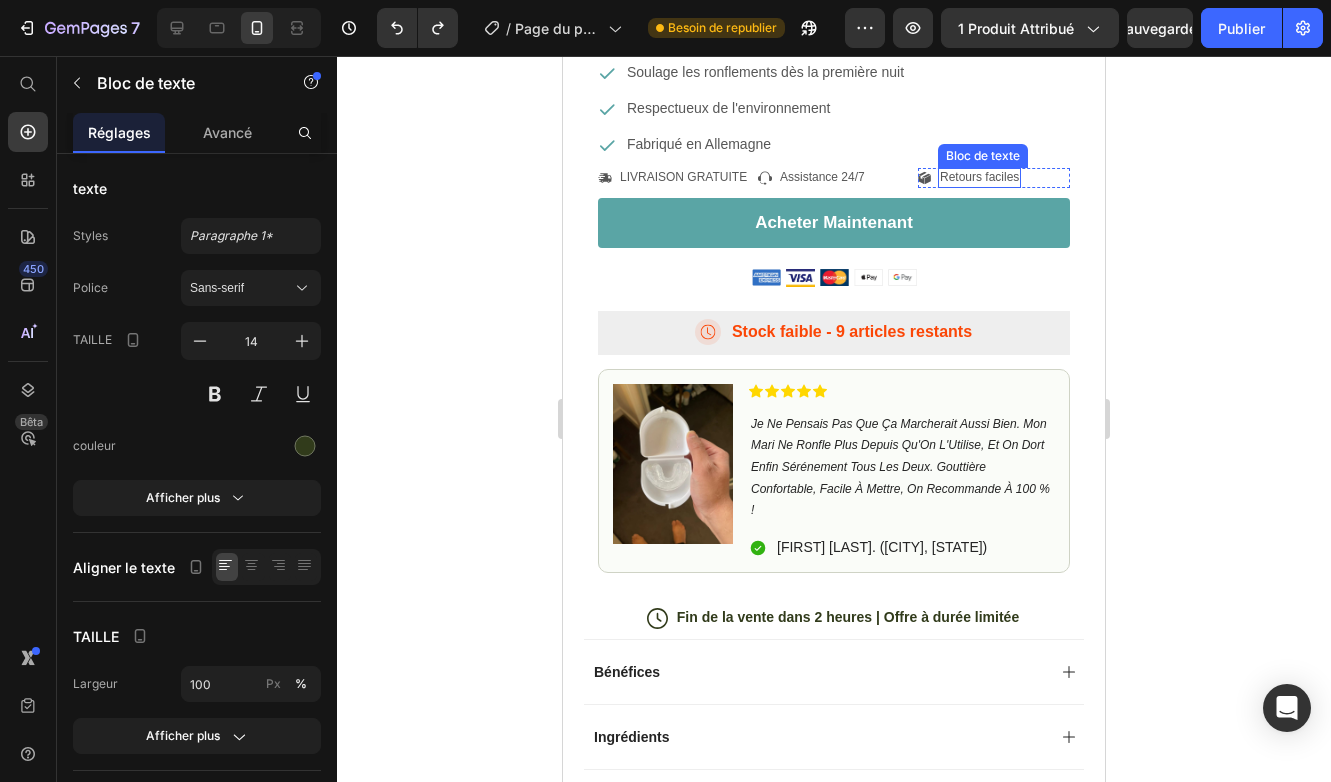click on "Retours faciles" at bounding box center [979, 178] 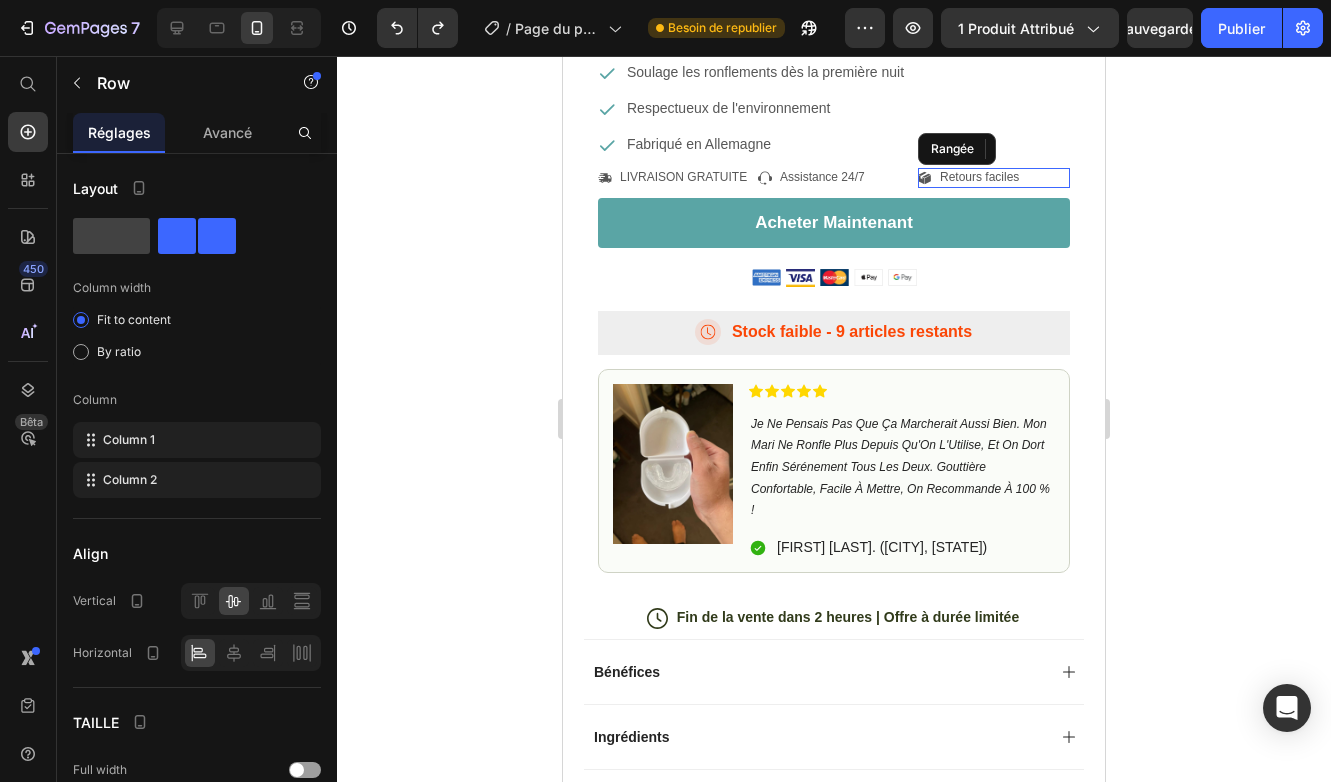 click on "icône Retours faciles Bloc de texte   0 Rangée" at bounding box center (994, 178) 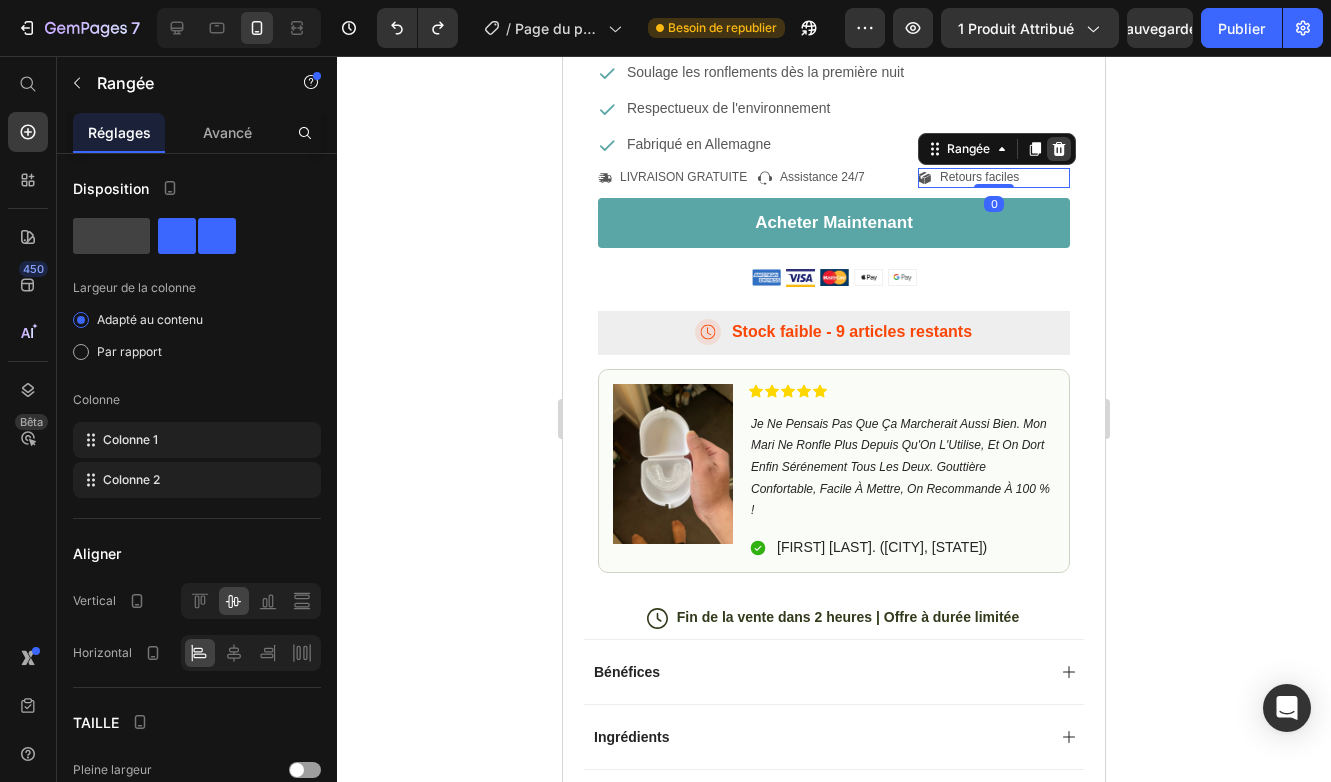 click 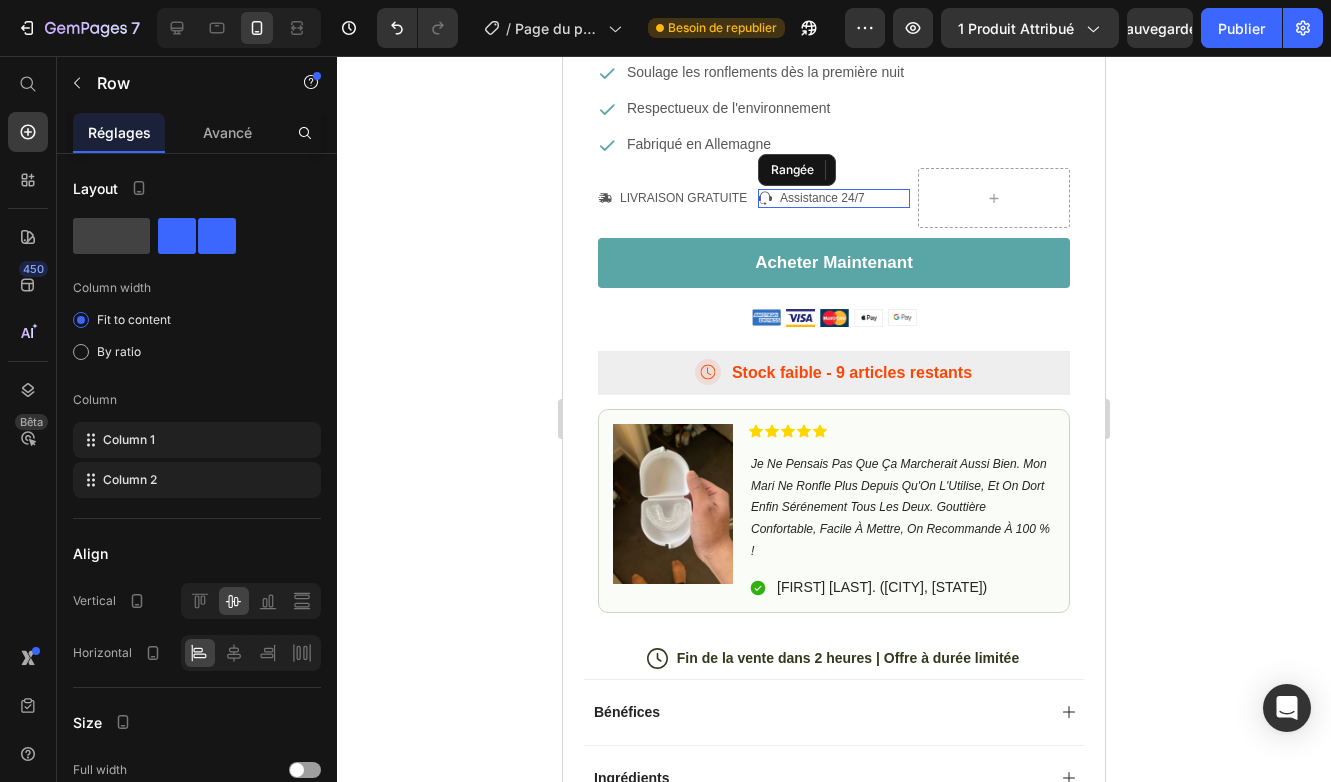 click on "icône Assistance 24/7 Bloc de texte Rangée" at bounding box center [834, 199] 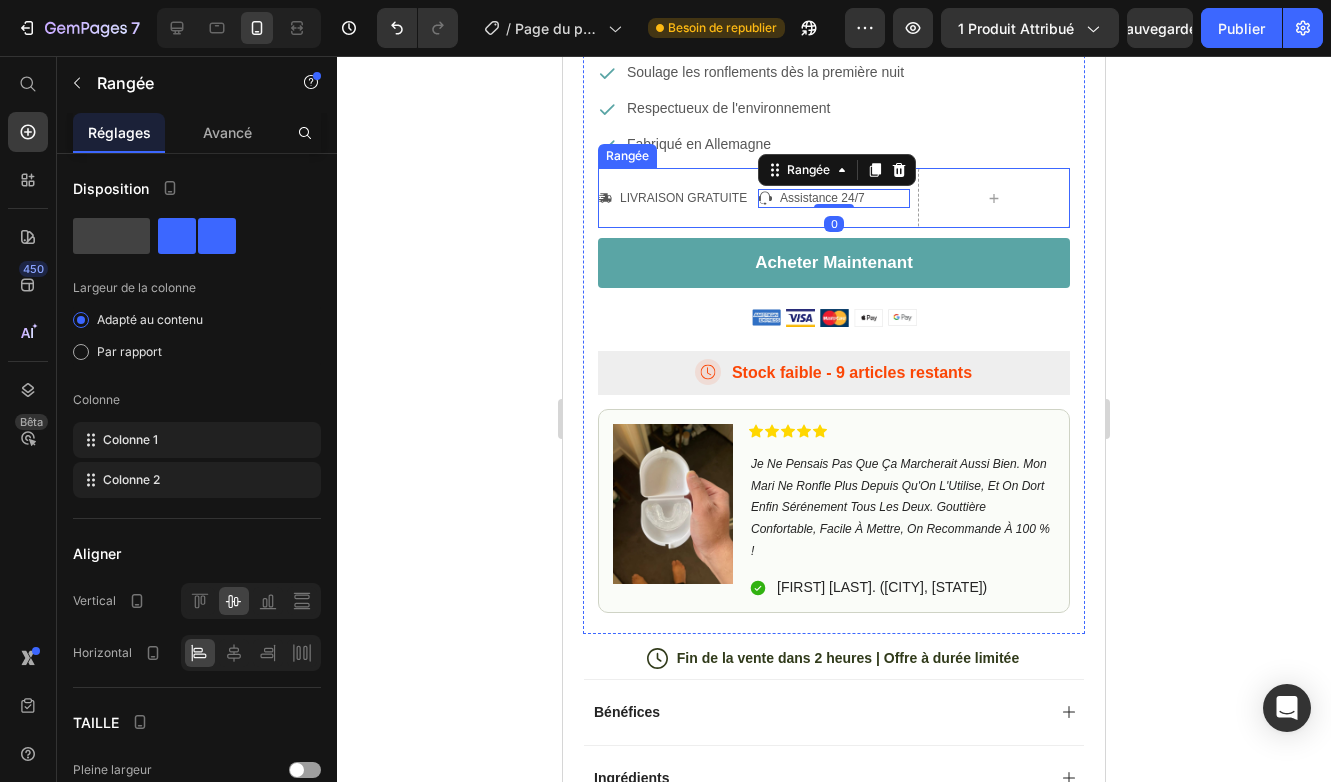 click on "icône LIVRAISON GRATUITE Bloc de texte Rangée" at bounding box center [674, 198] 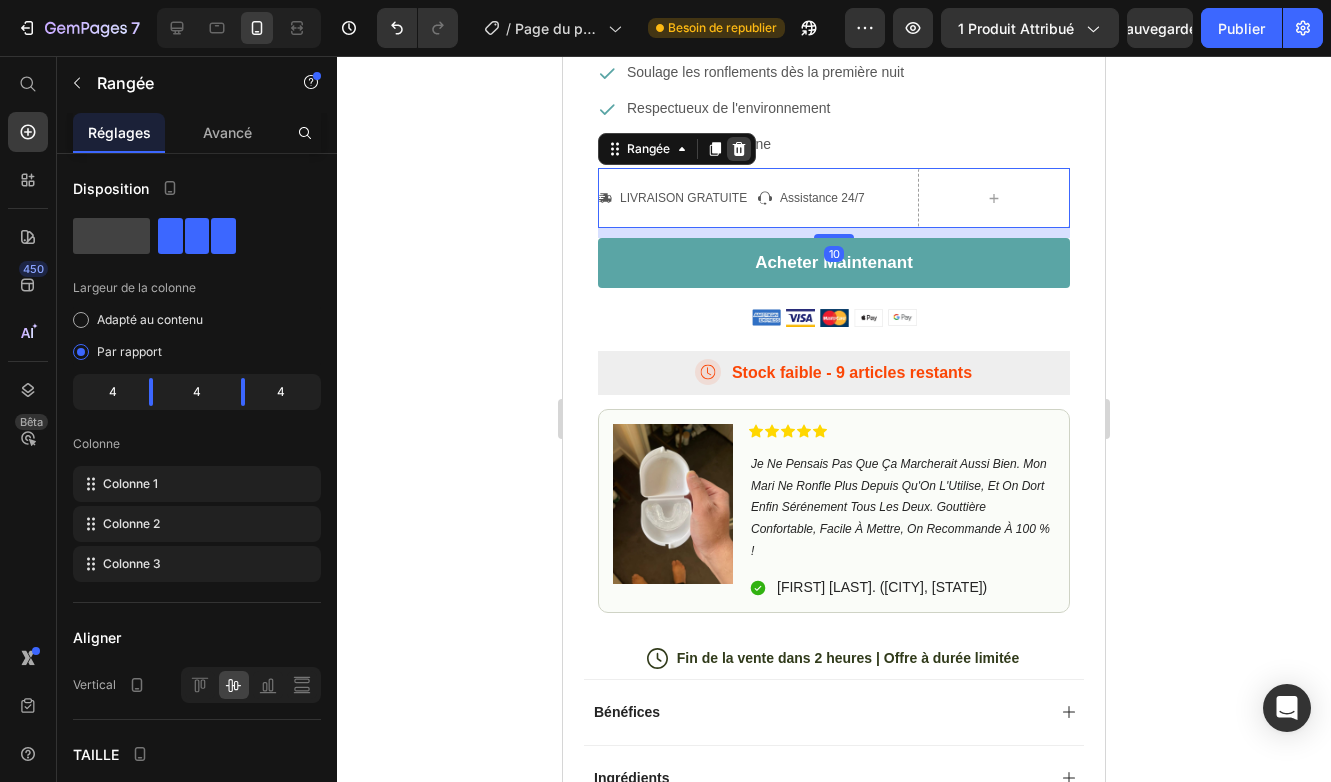 click 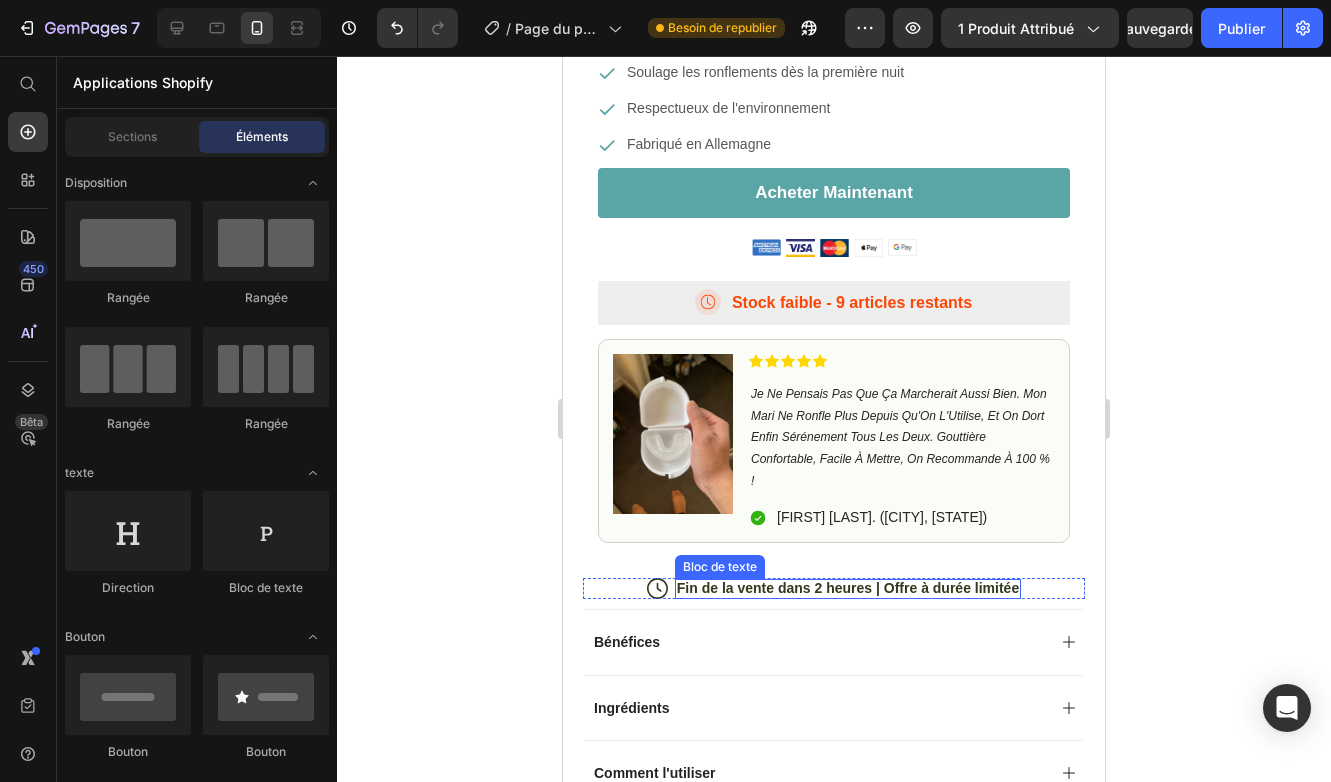 click on "Fin de la vente dans 2 heures | Offre à durée limitée" at bounding box center (848, 589) 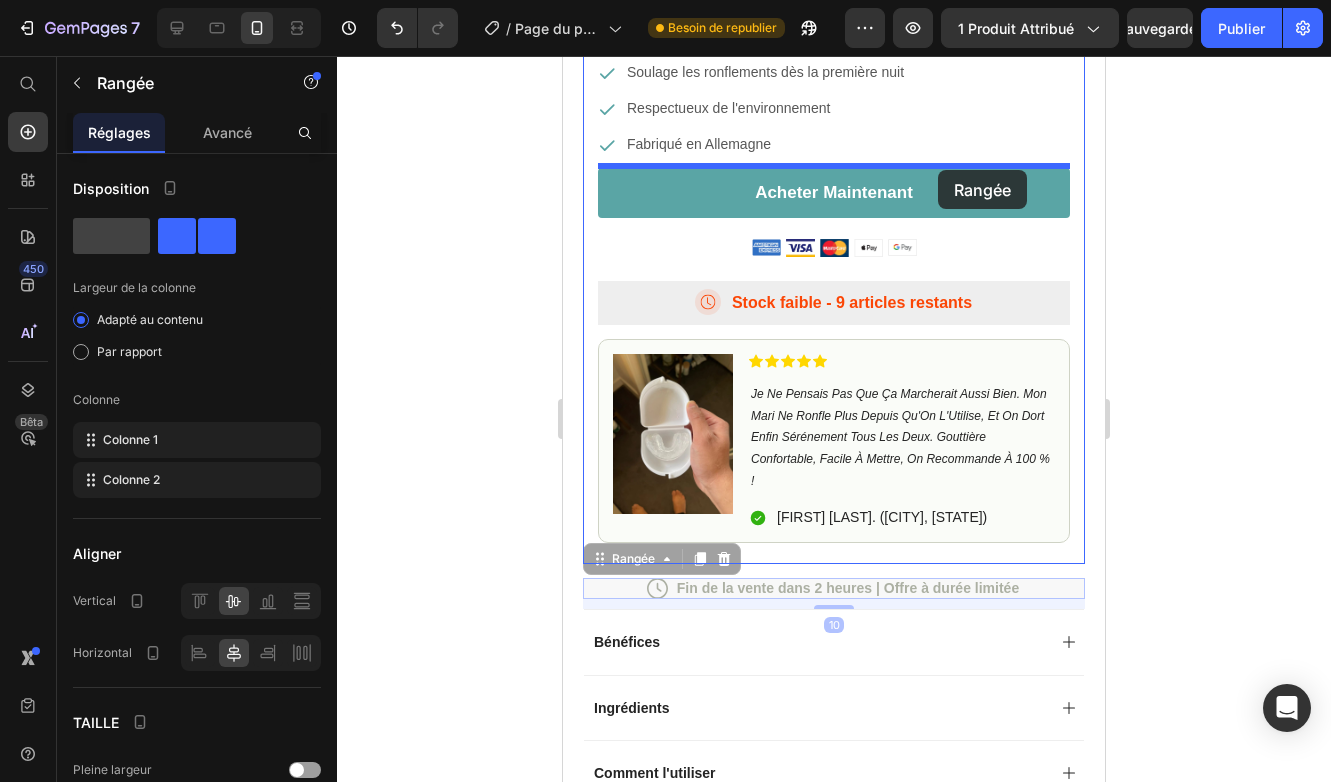 drag, startPoint x: 1039, startPoint y: 582, endPoint x: 939, endPoint y: 172, distance: 422.01895 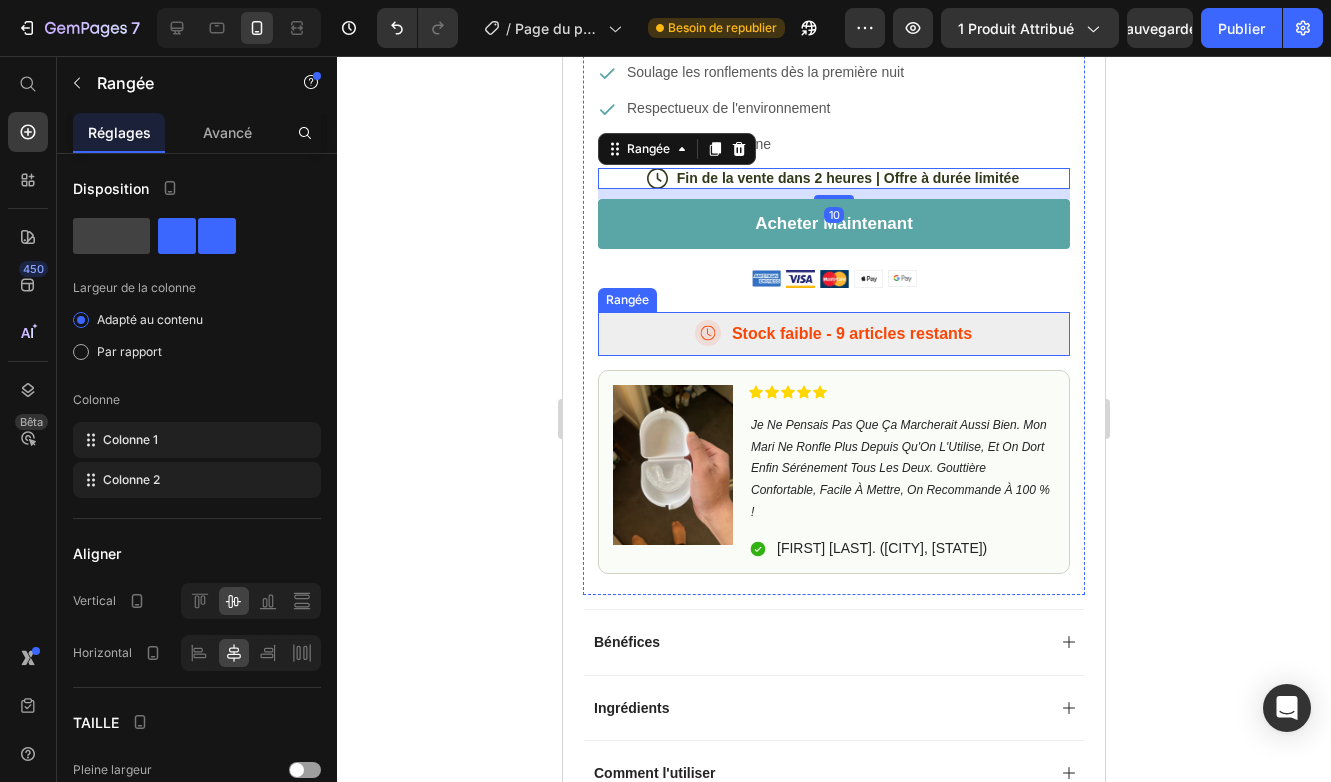 click on "icône Stock faible - 9 articles restants Bloc de texte Rangée" at bounding box center (834, 334) 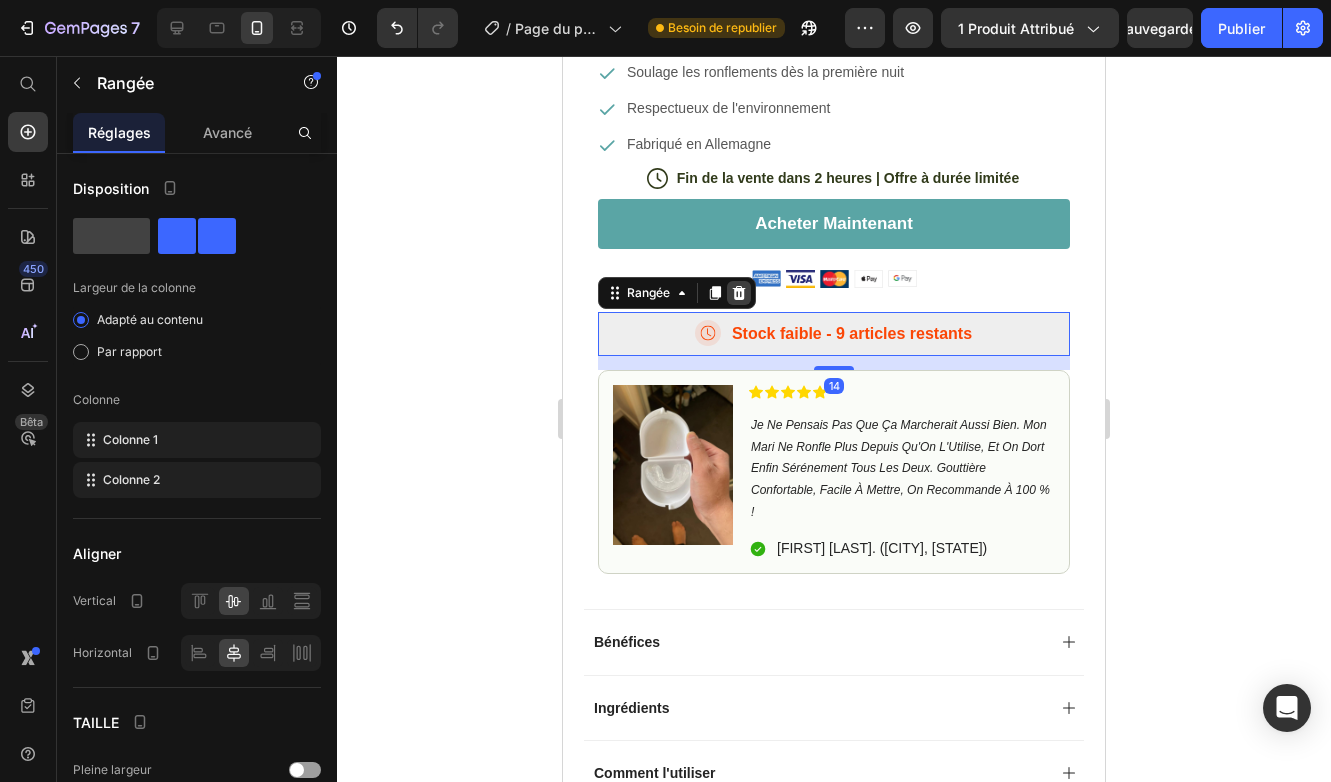 click 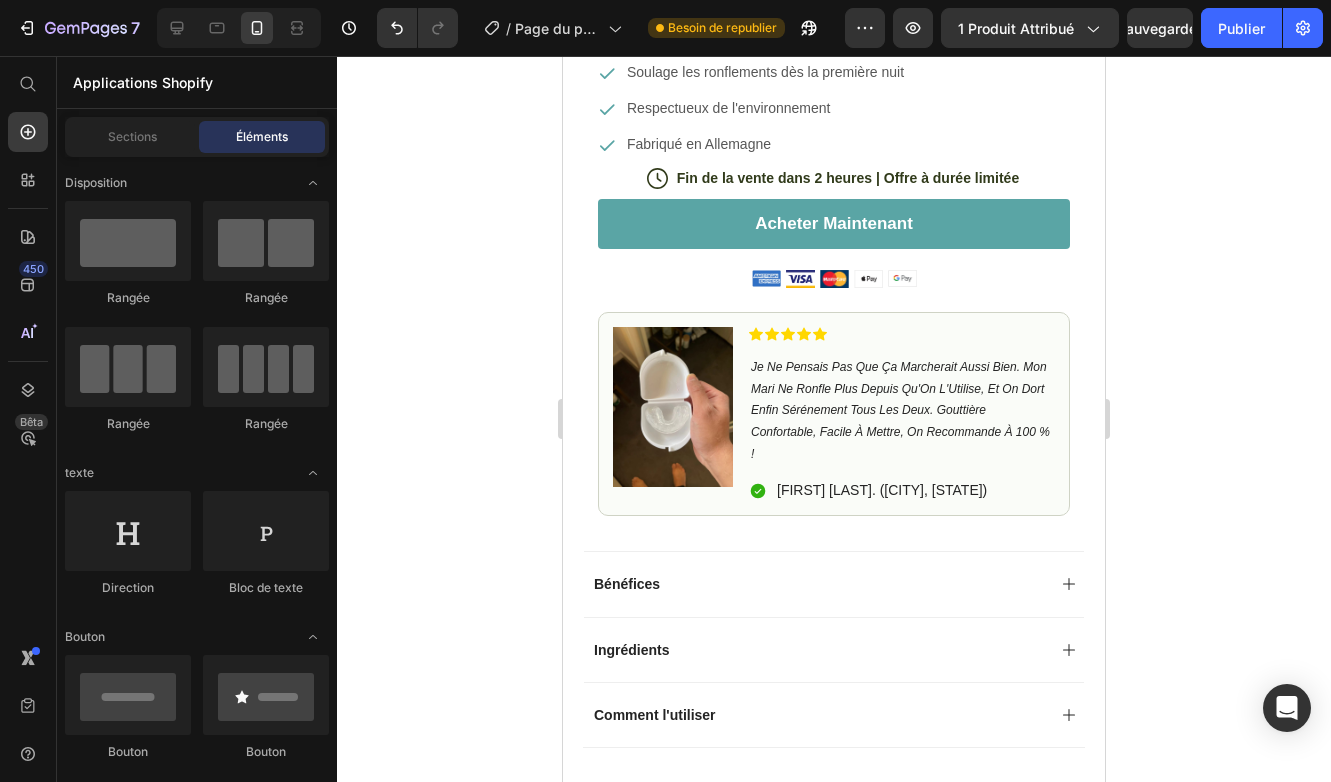 click 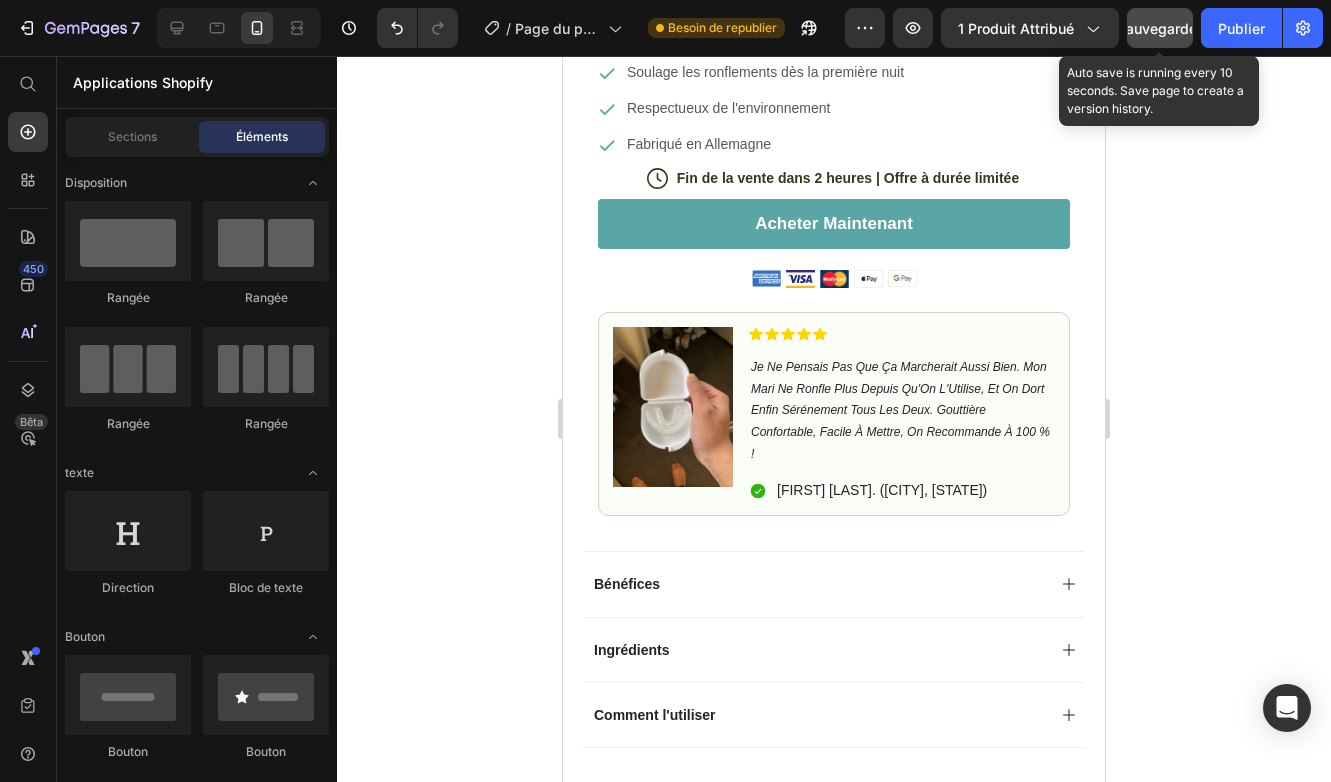 click on "sauvegarder" 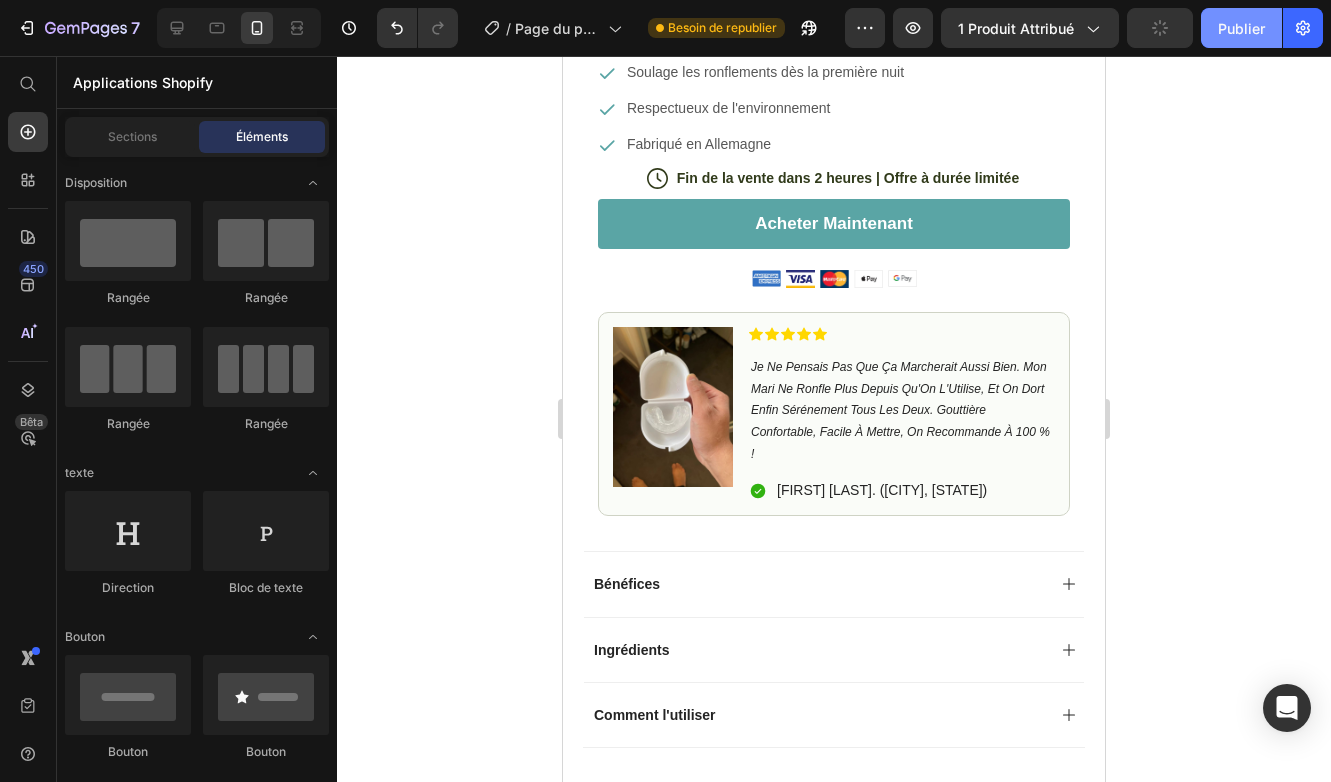 click on "Publier" 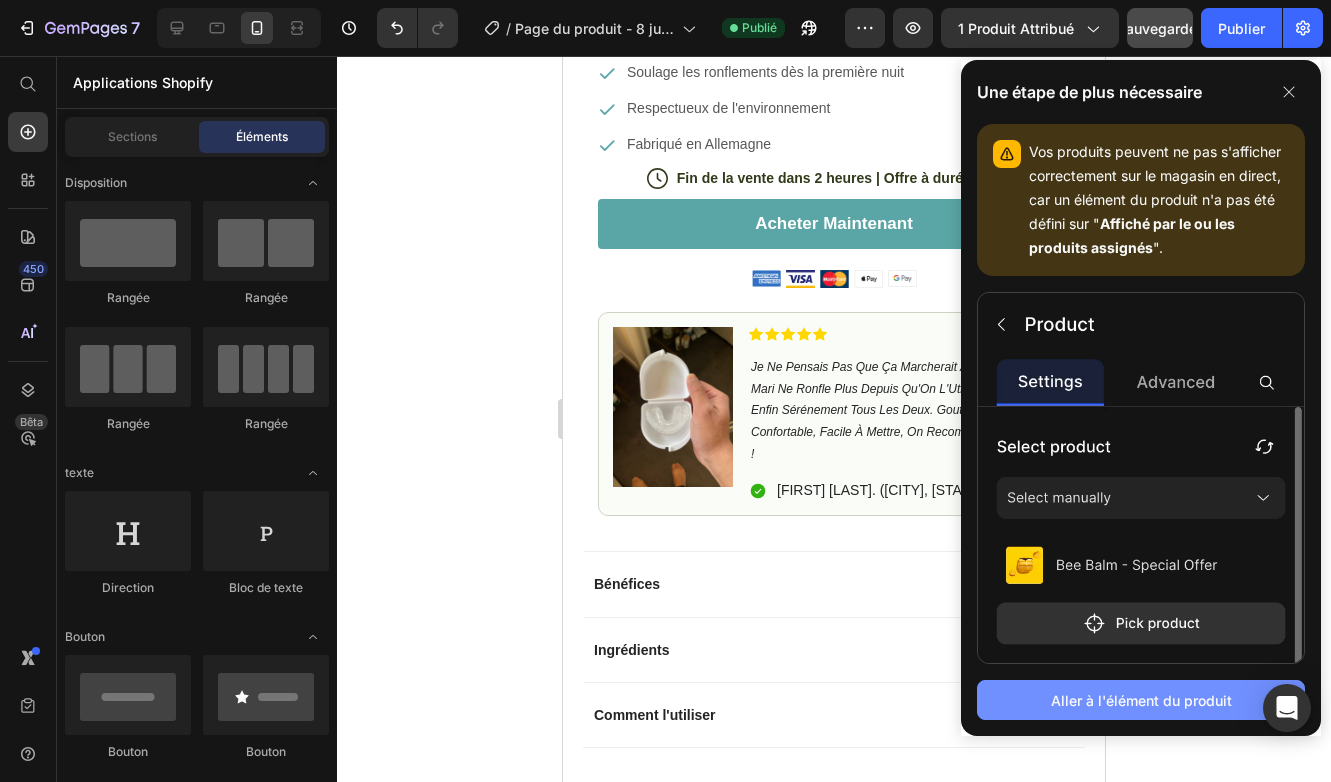 click on "Aller à l'élément du produit" at bounding box center (1141, 700) 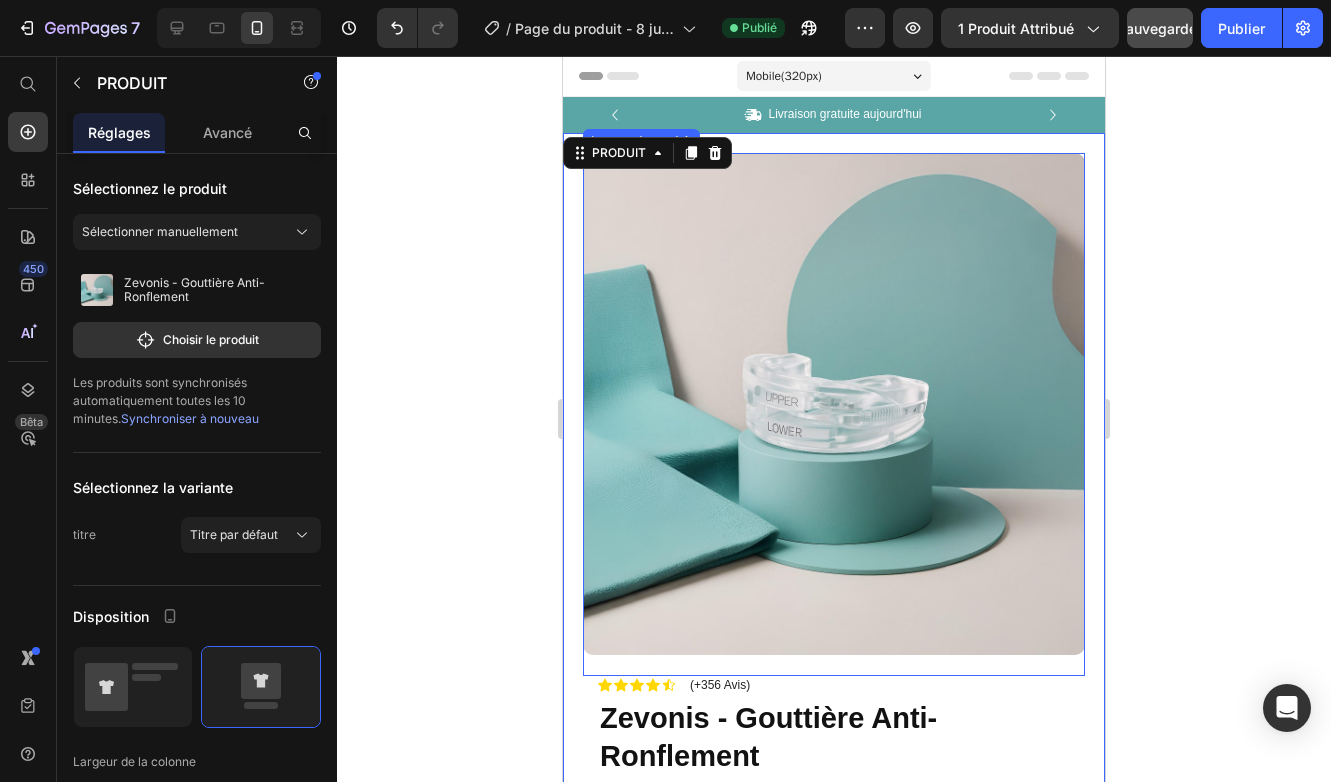 scroll, scrollTop: -5, scrollLeft: 0, axis: vertical 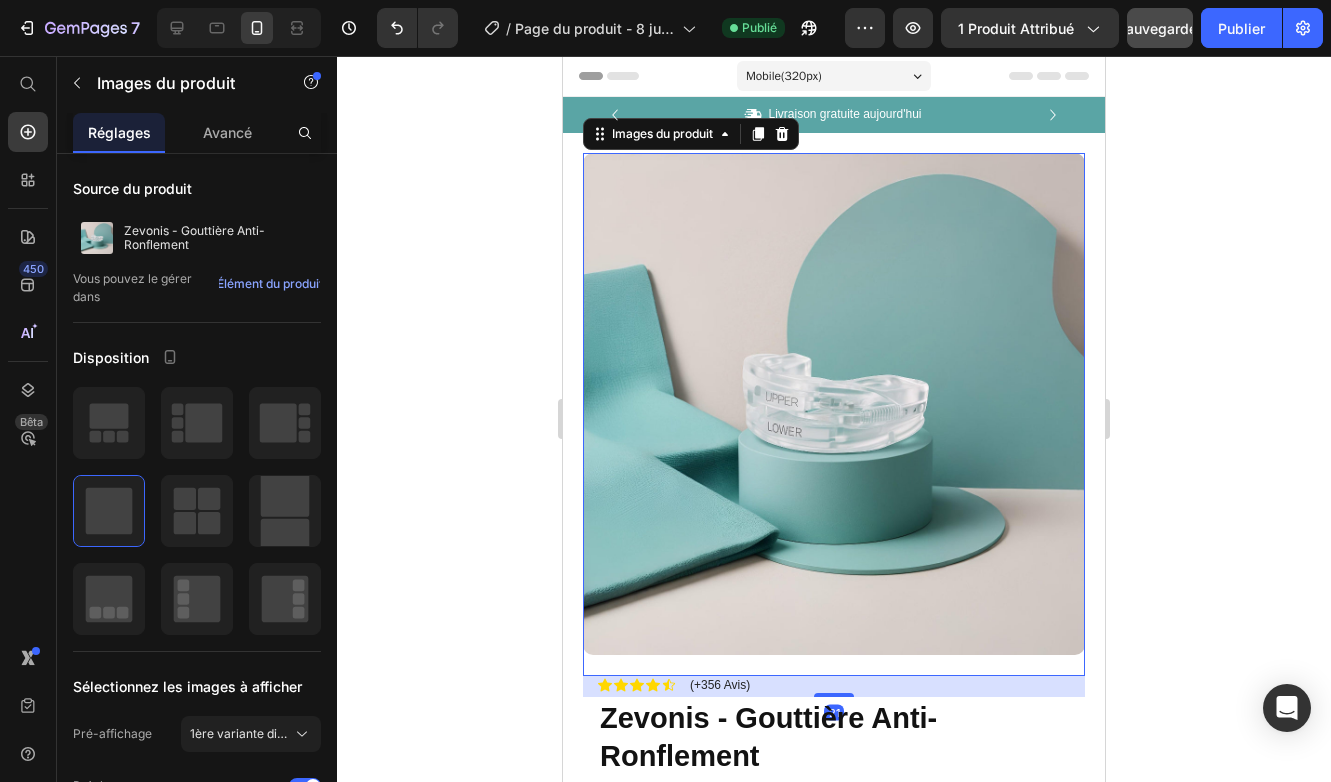 click 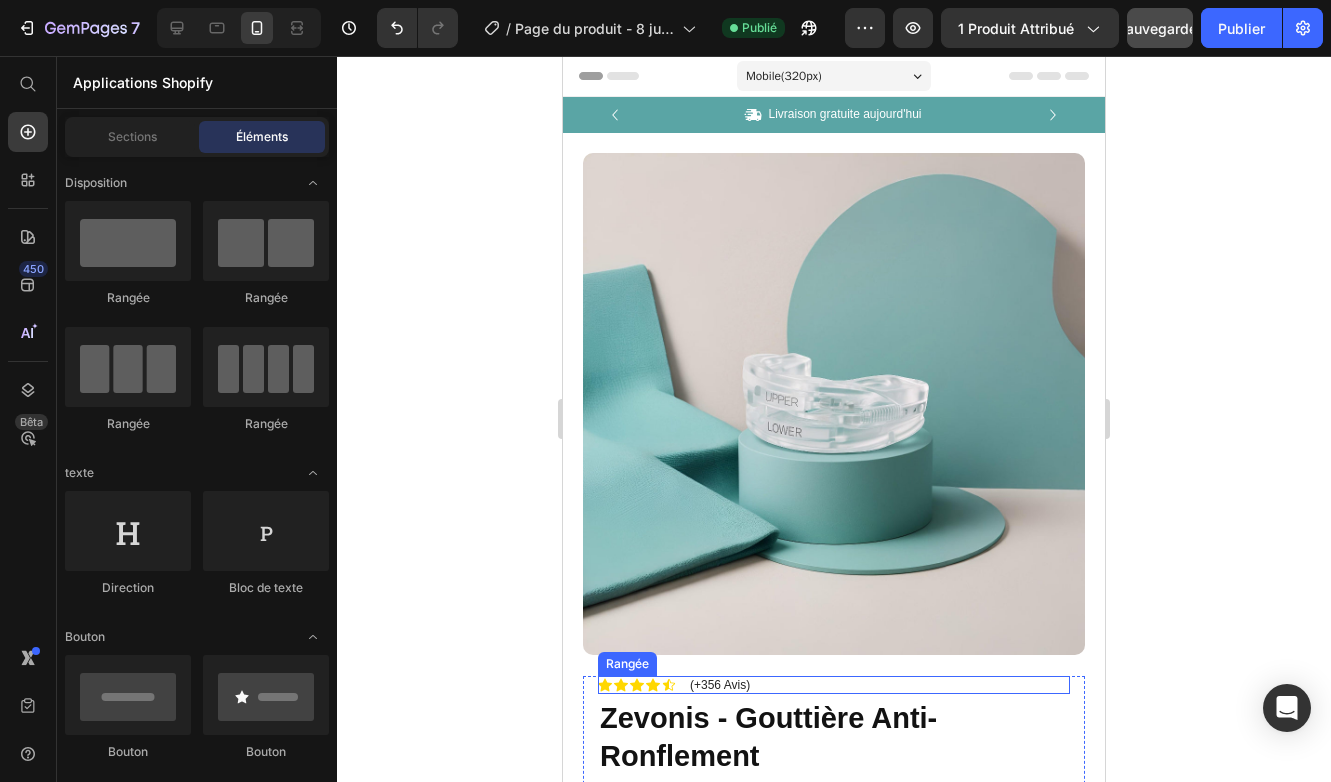 scroll, scrollTop: 0, scrollLeft: 0, axis: both 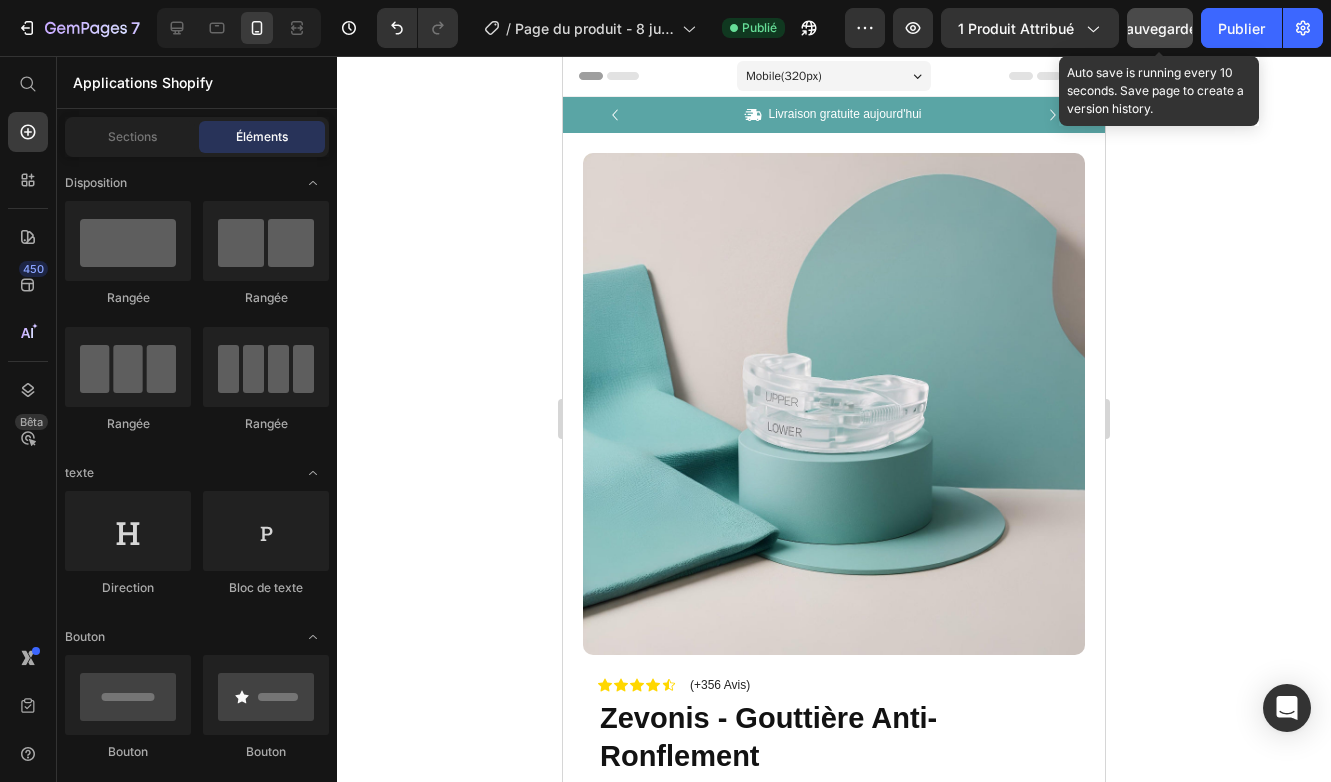 click on "sauvegarder" at bounding box center (1160, 28) 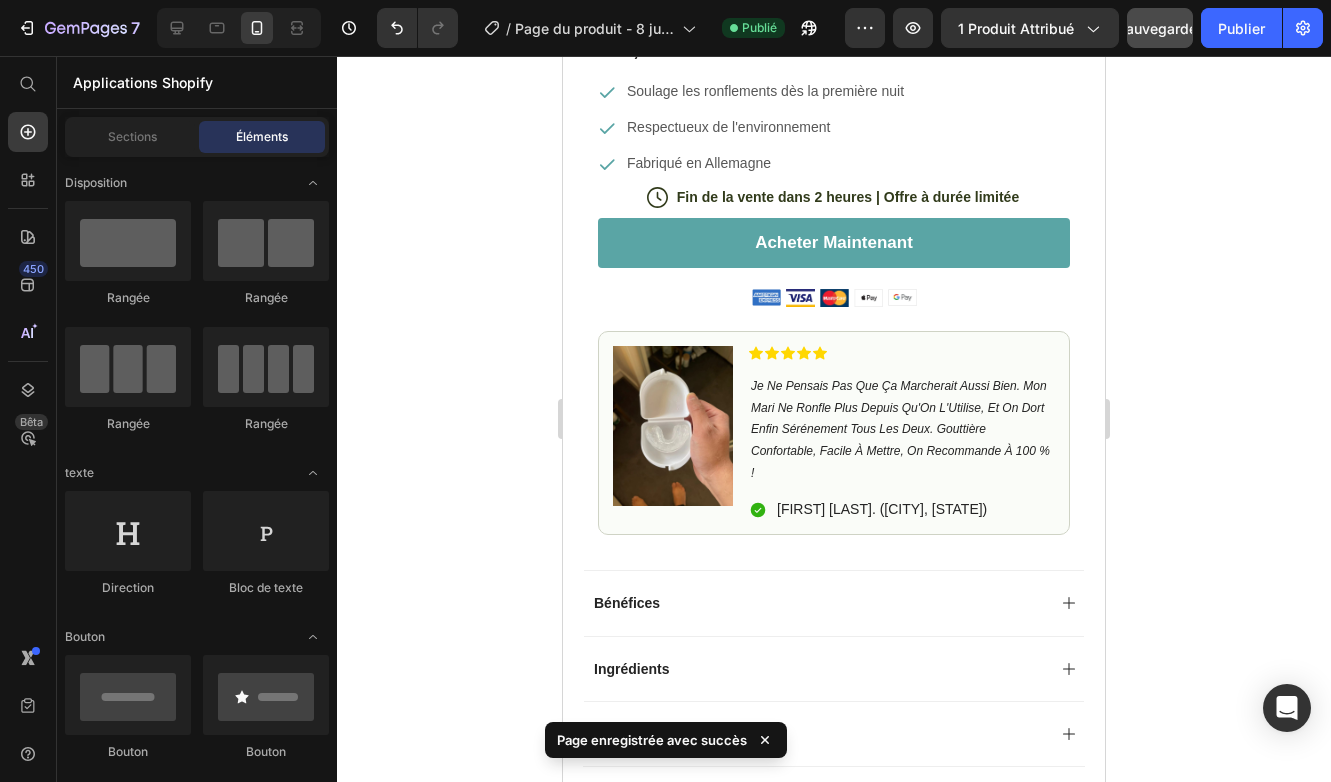 scroll, scrollTop: 764, scrollLeft: 0, axis: vertical 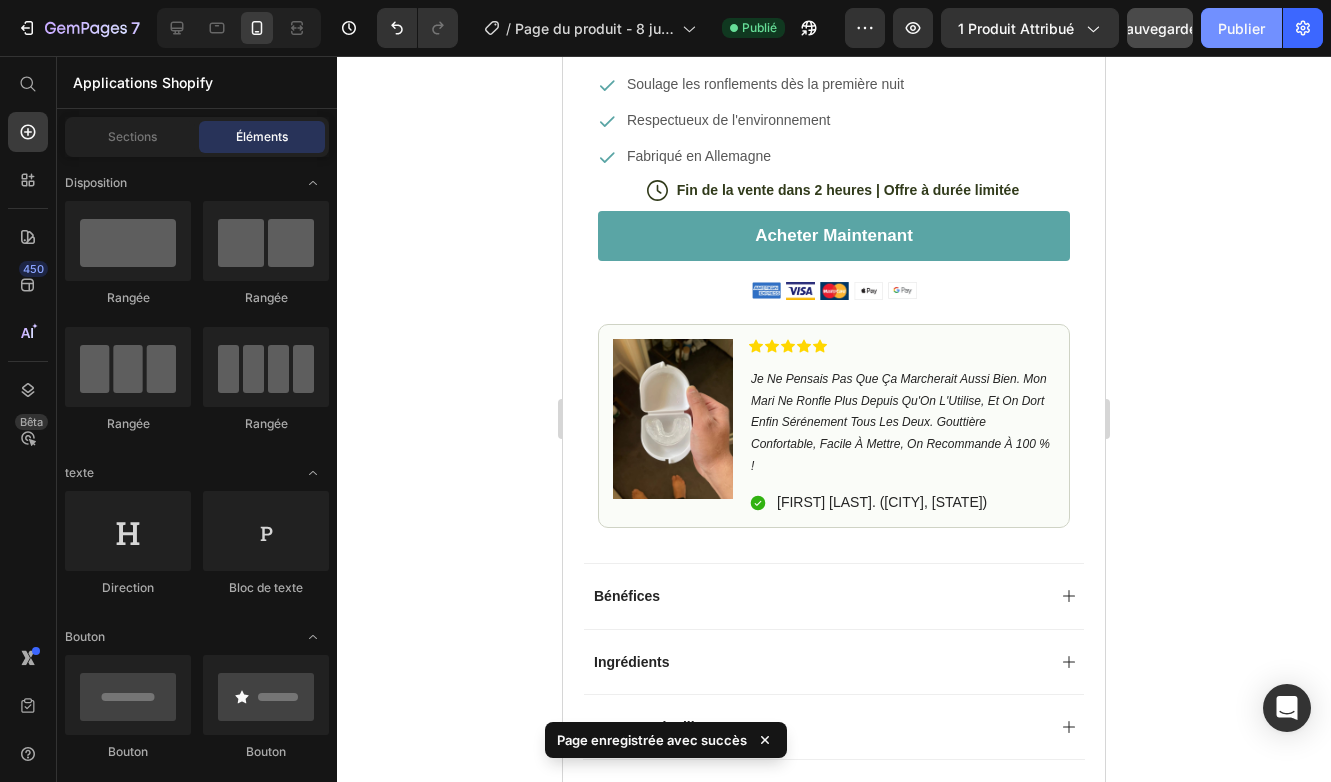 click on "Publier" at bounding box center (1241, 28) 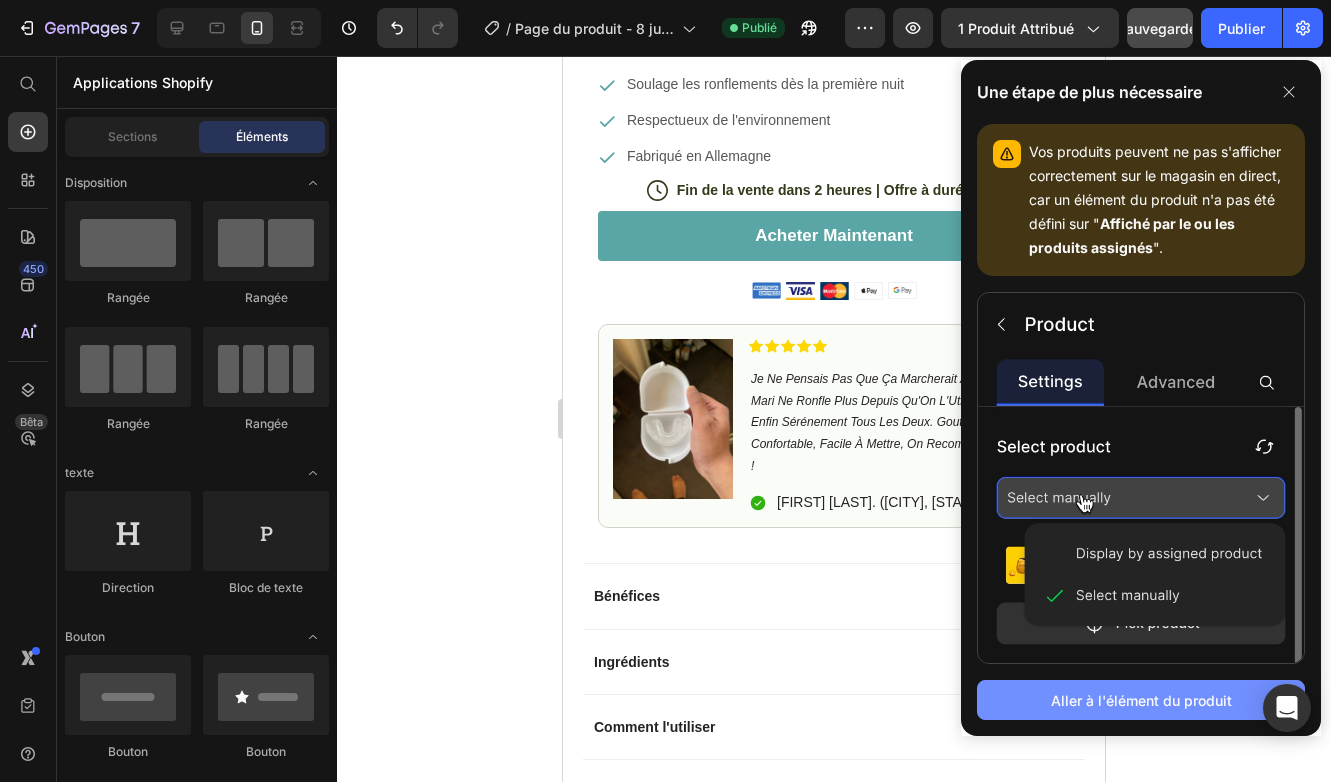 click on "Aller à l'élément du produit" at bounding box center [1141, 700] 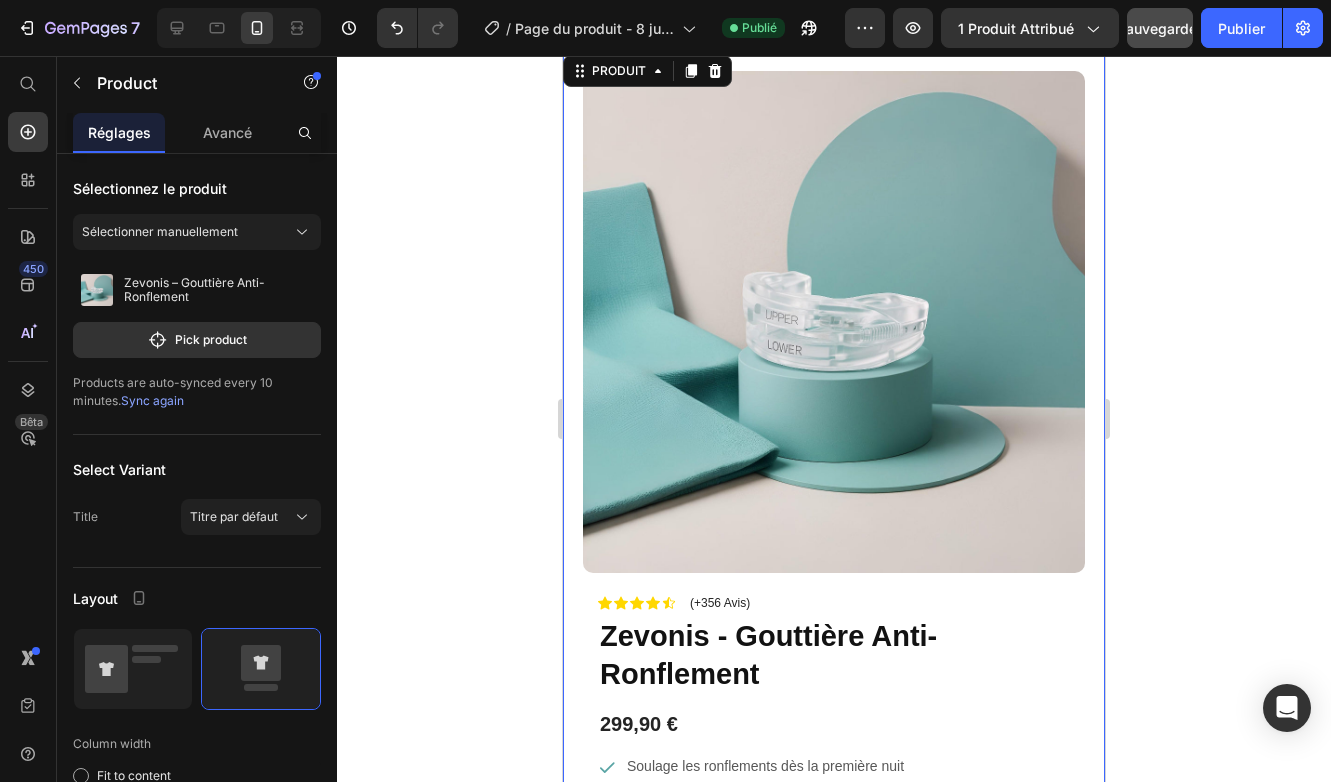 scroll, scrollTop: 6, scrollLeft: 0, axis: vertical 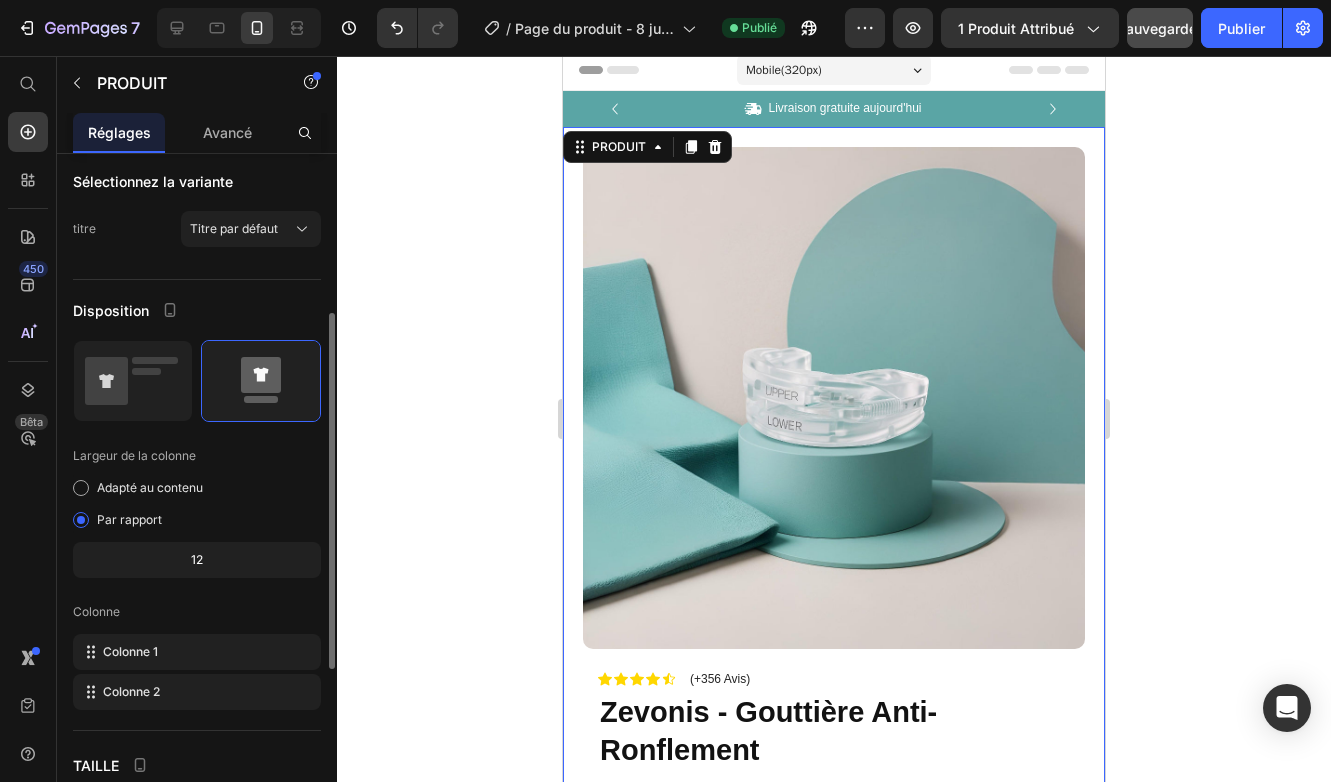 click 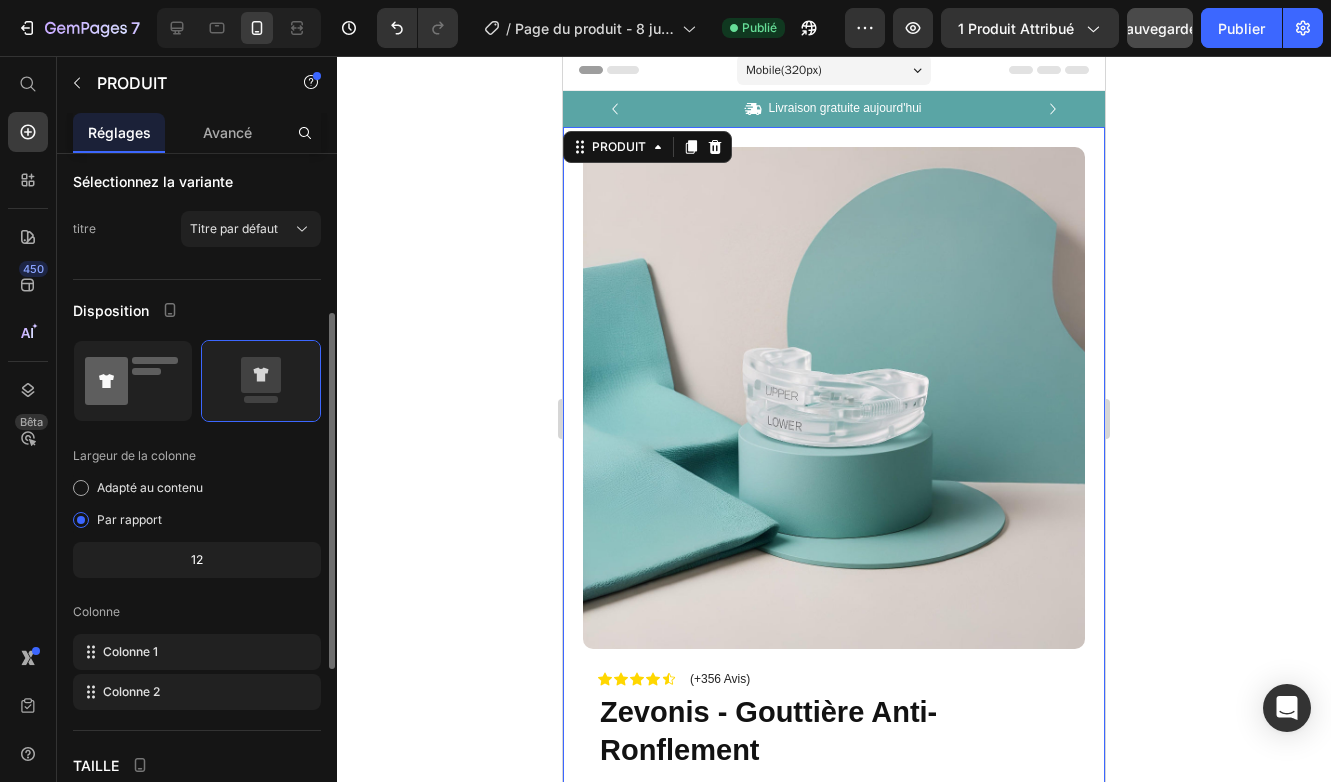click 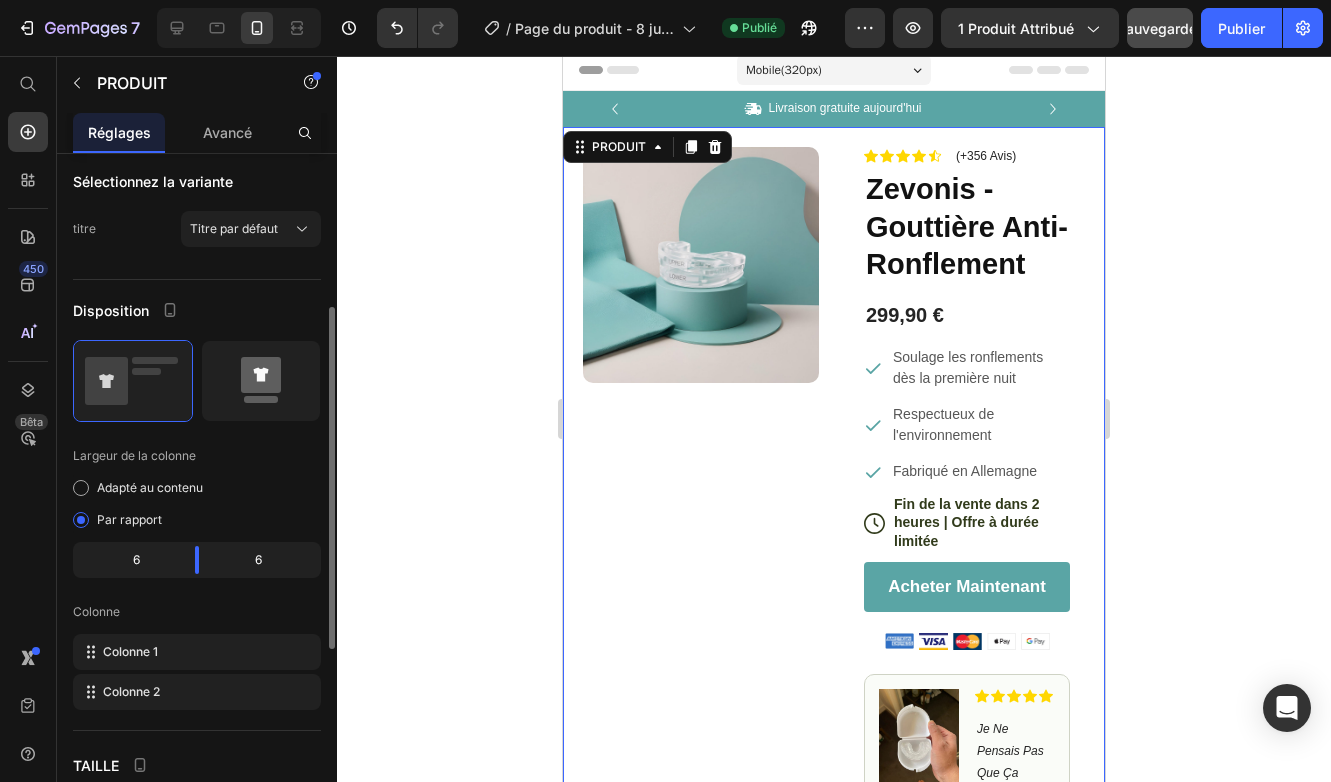 click 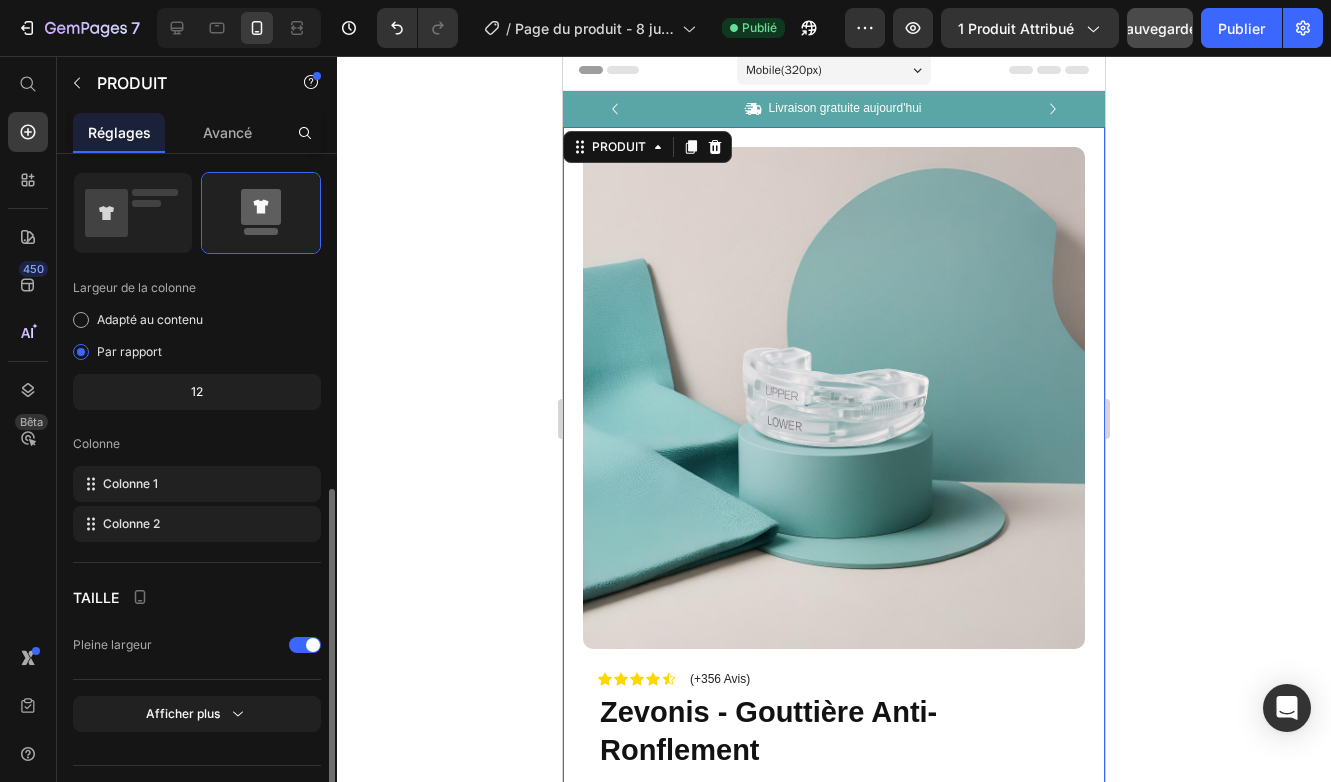 scroll, scrollTop: 515, scrollLeft: 0, axis: vertical 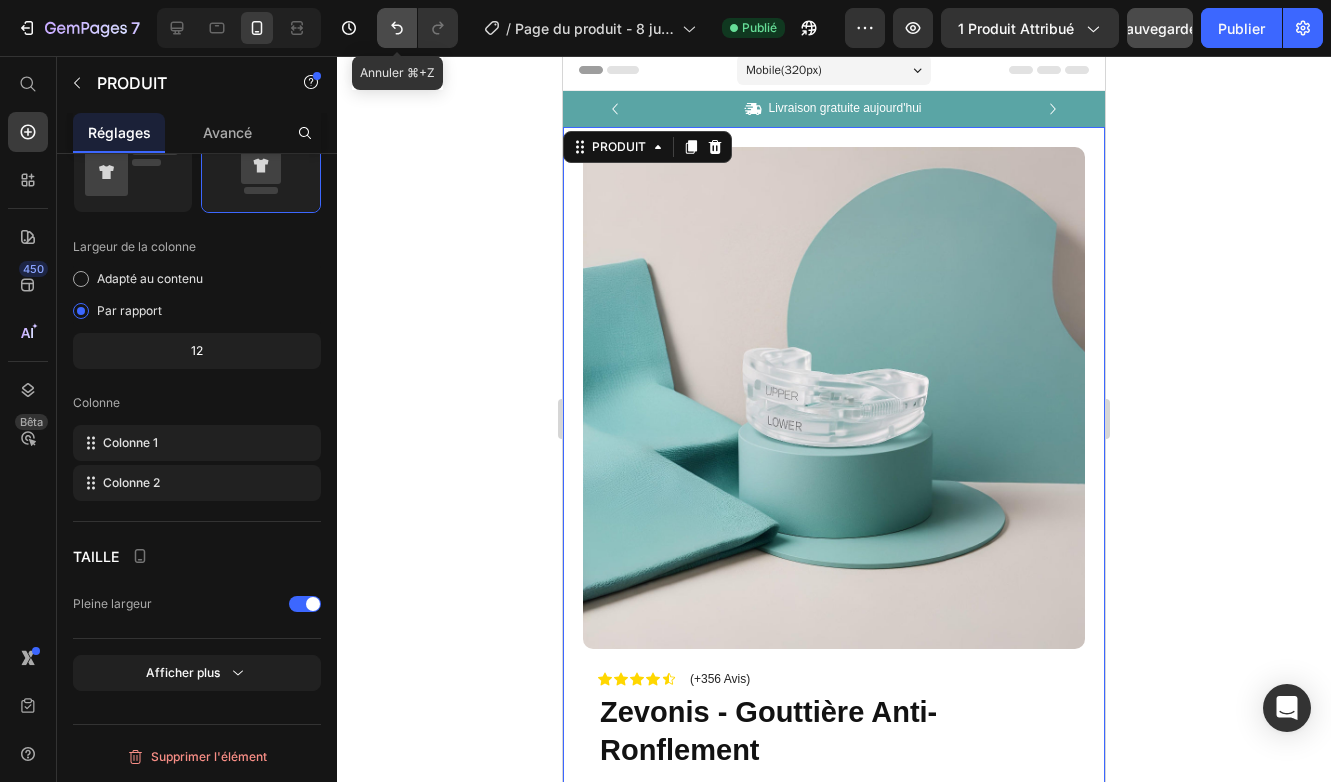 click 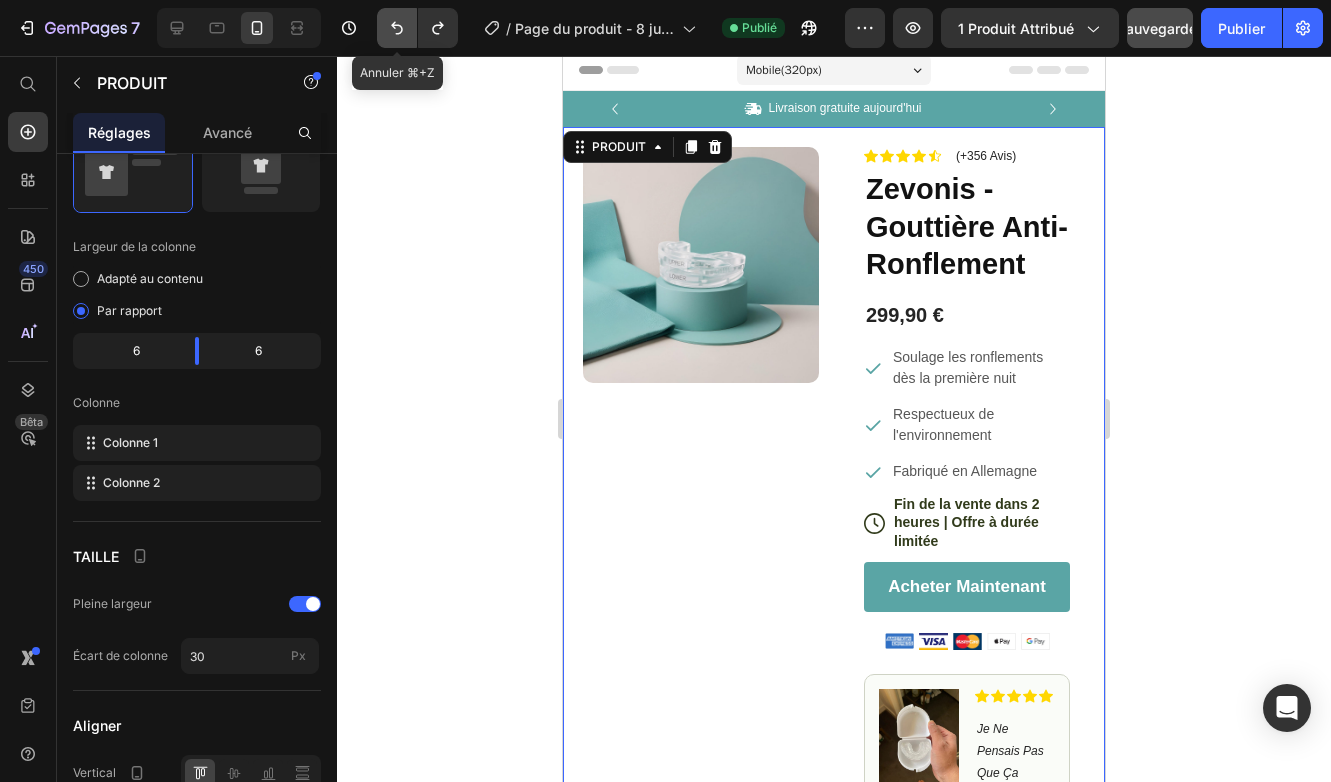 click 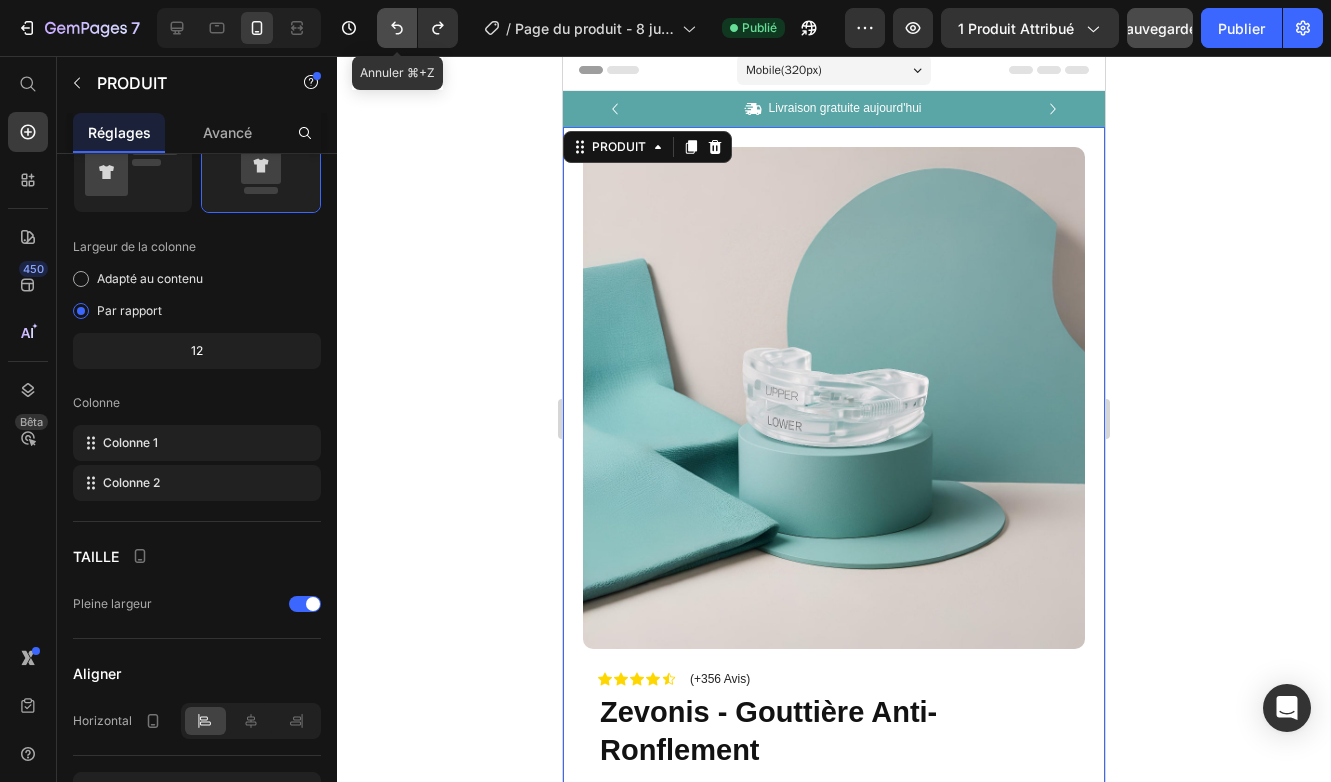 click 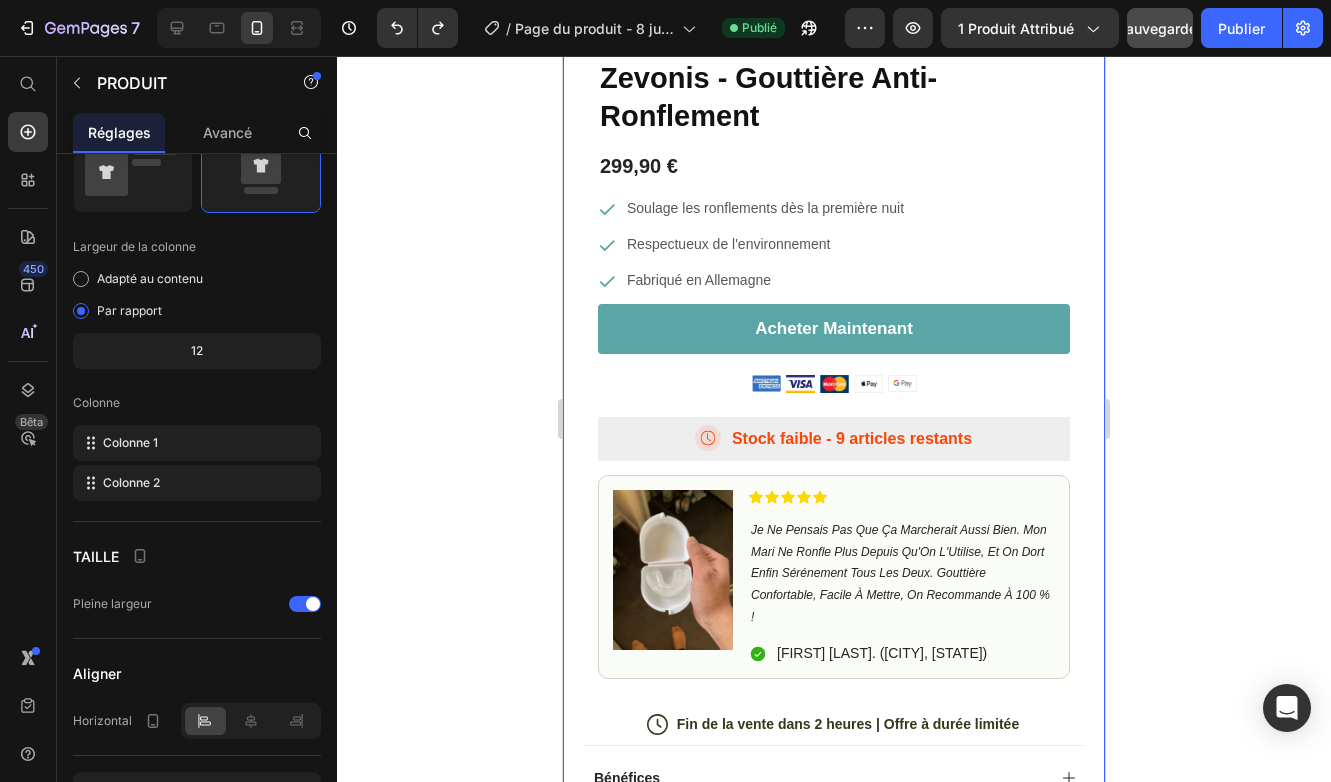 scroll, scrollTop: 666, scrollLeft: 0, axis: vertical 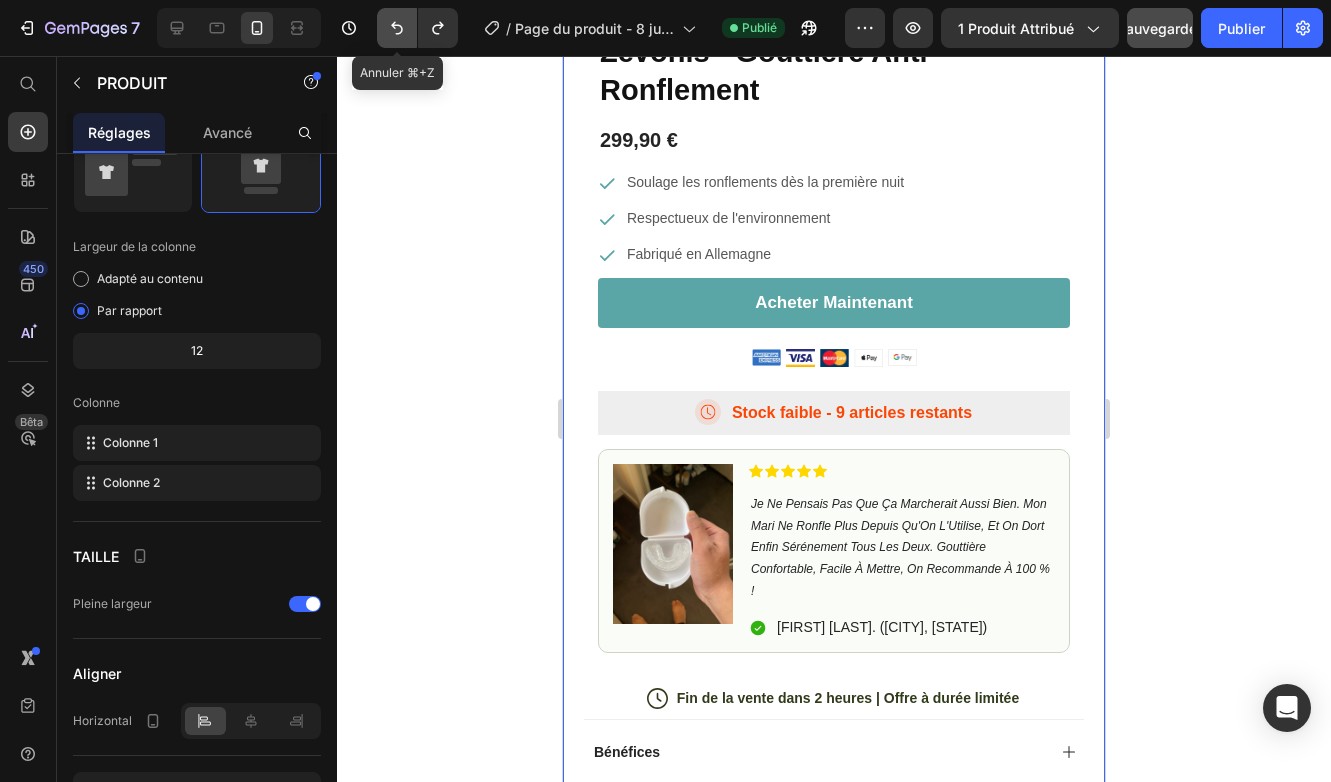 click 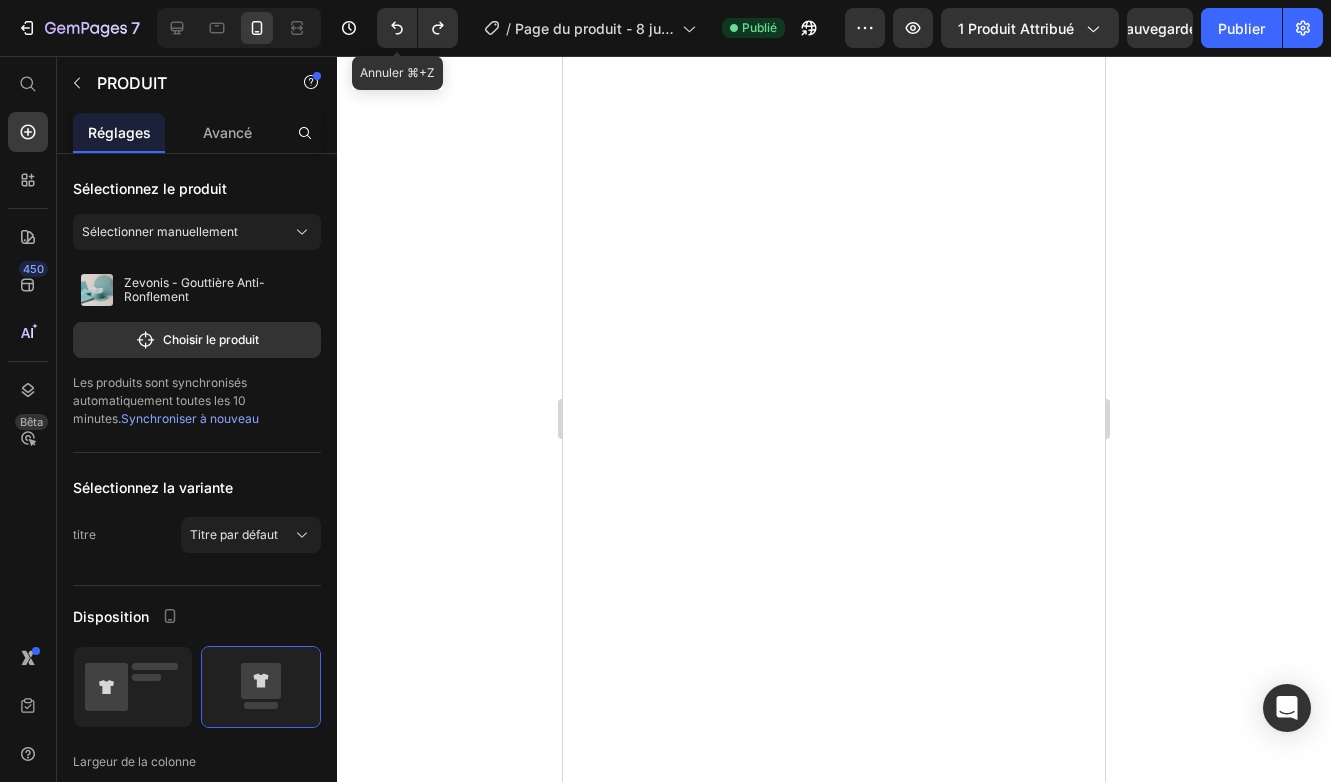 scroll, scrollTop: 0, scrollLeft: 0, axis: both 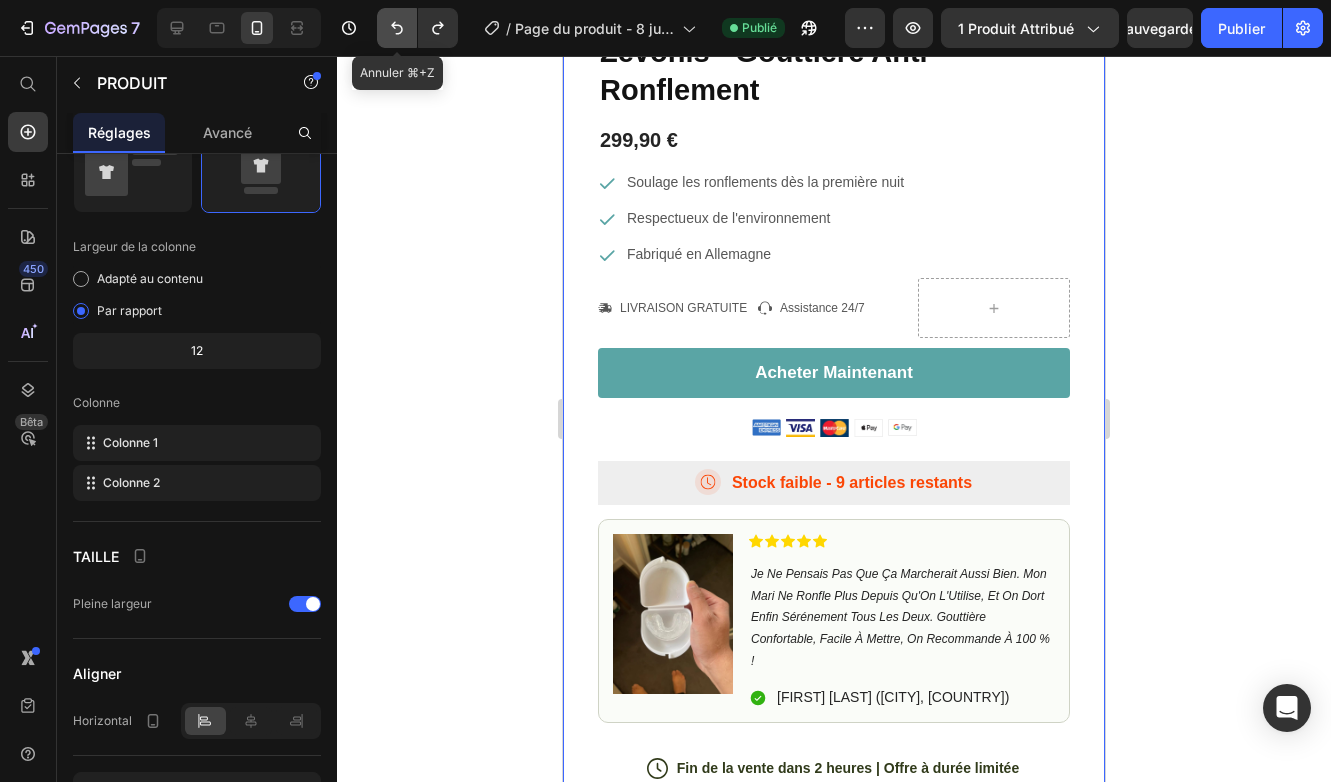click 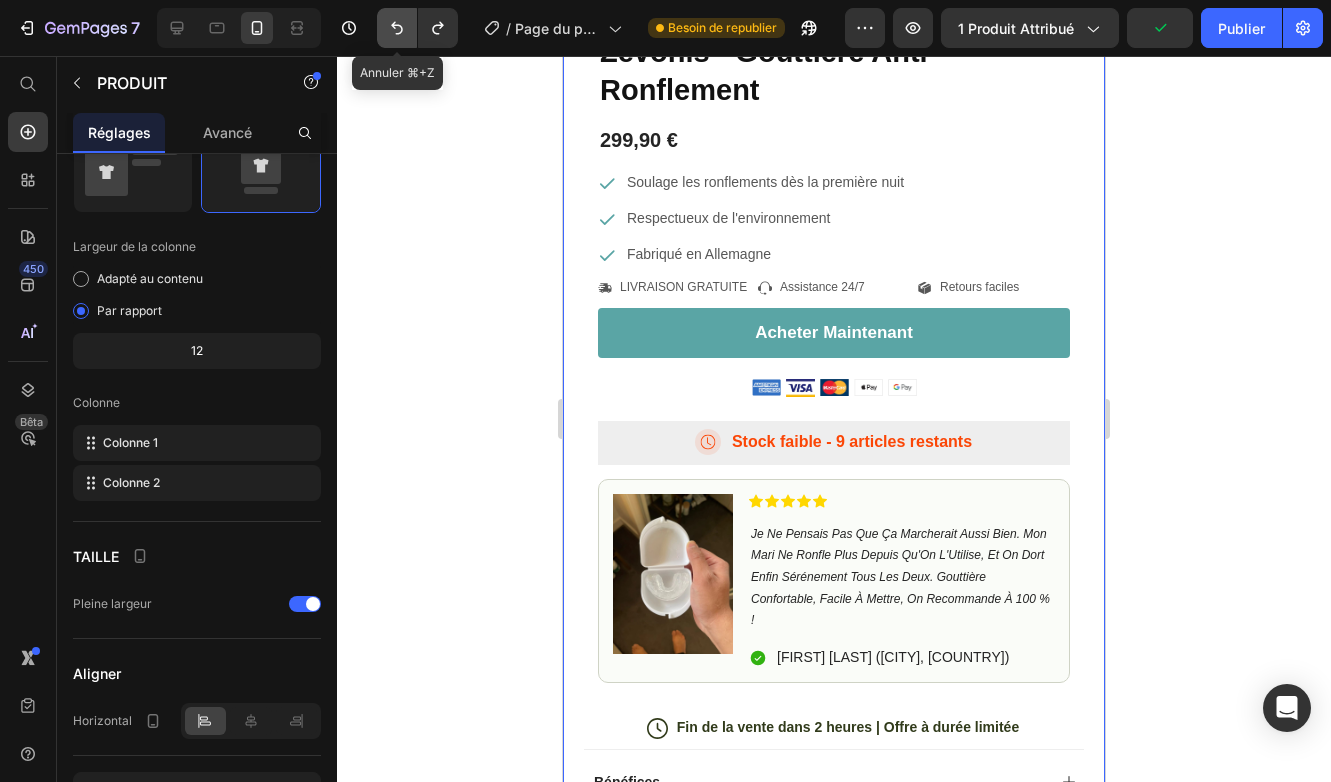 click 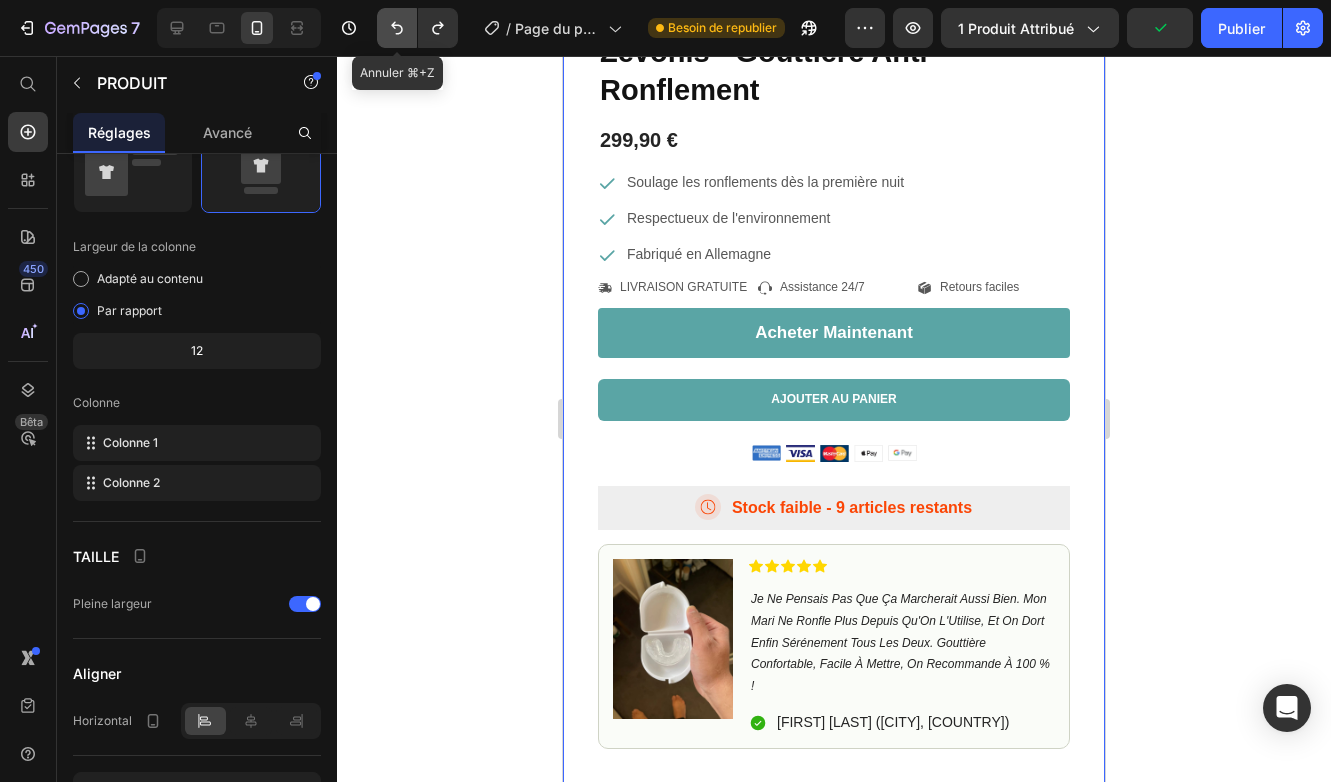 click 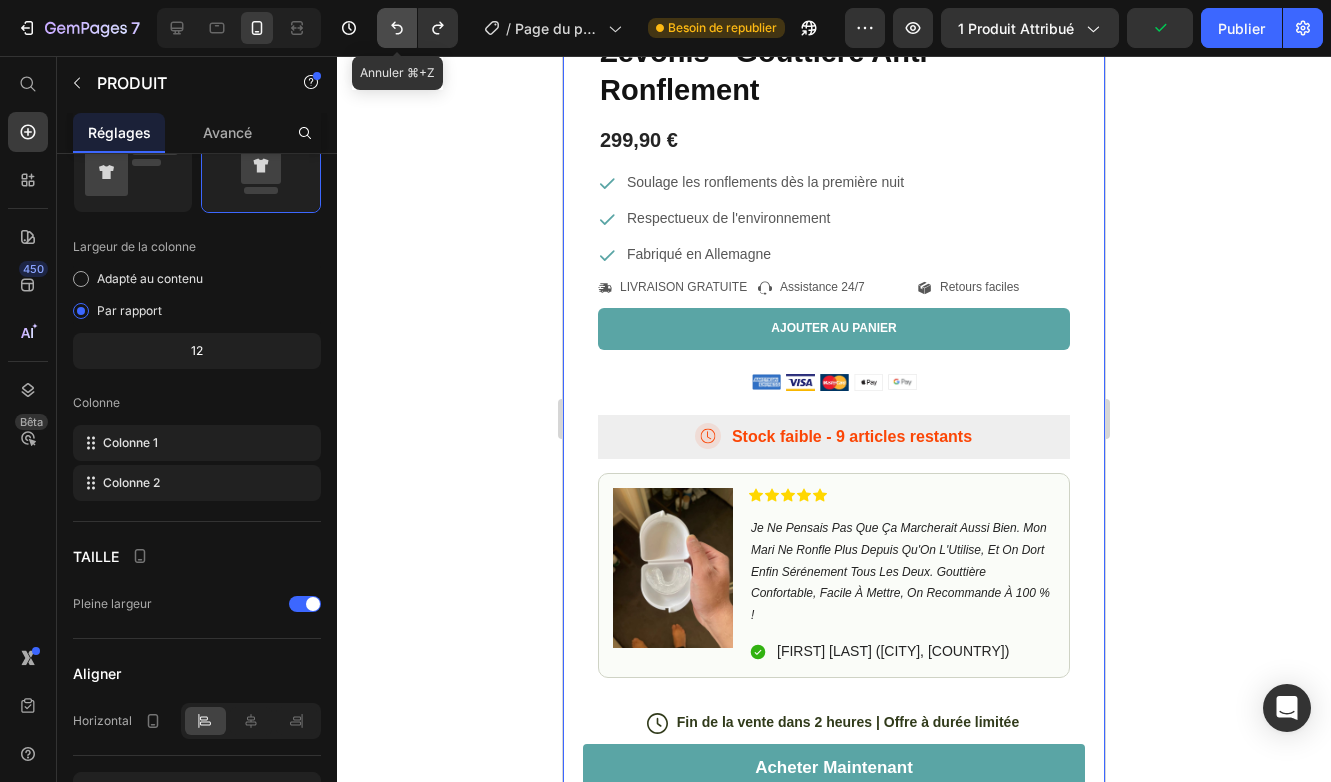 click 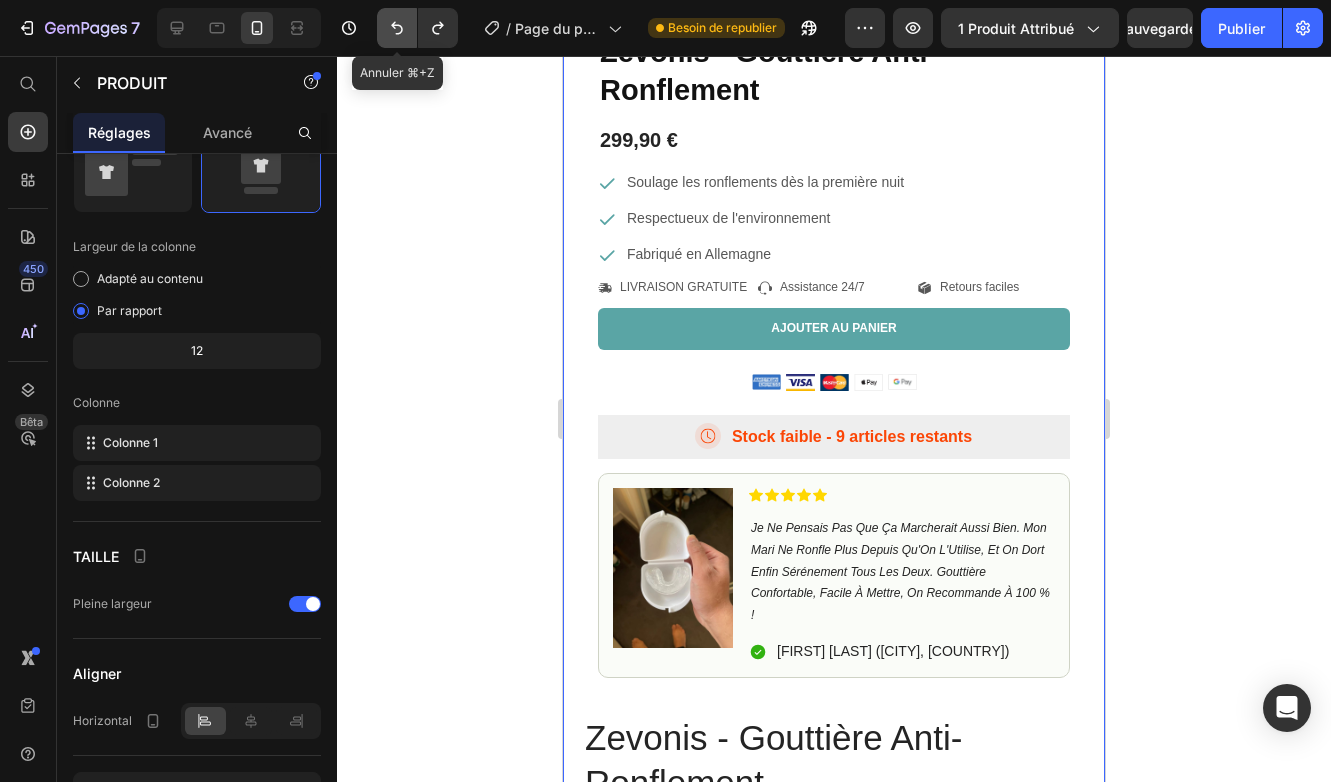 click 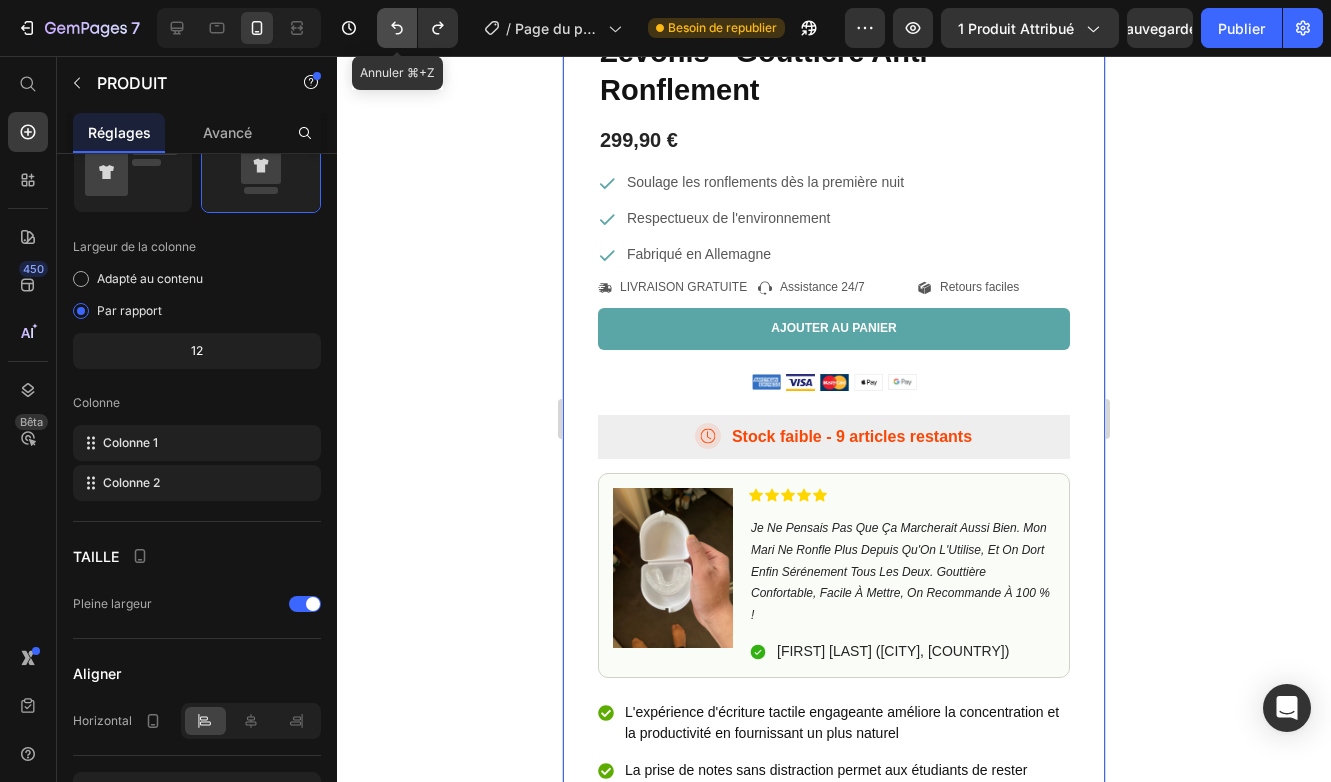 click 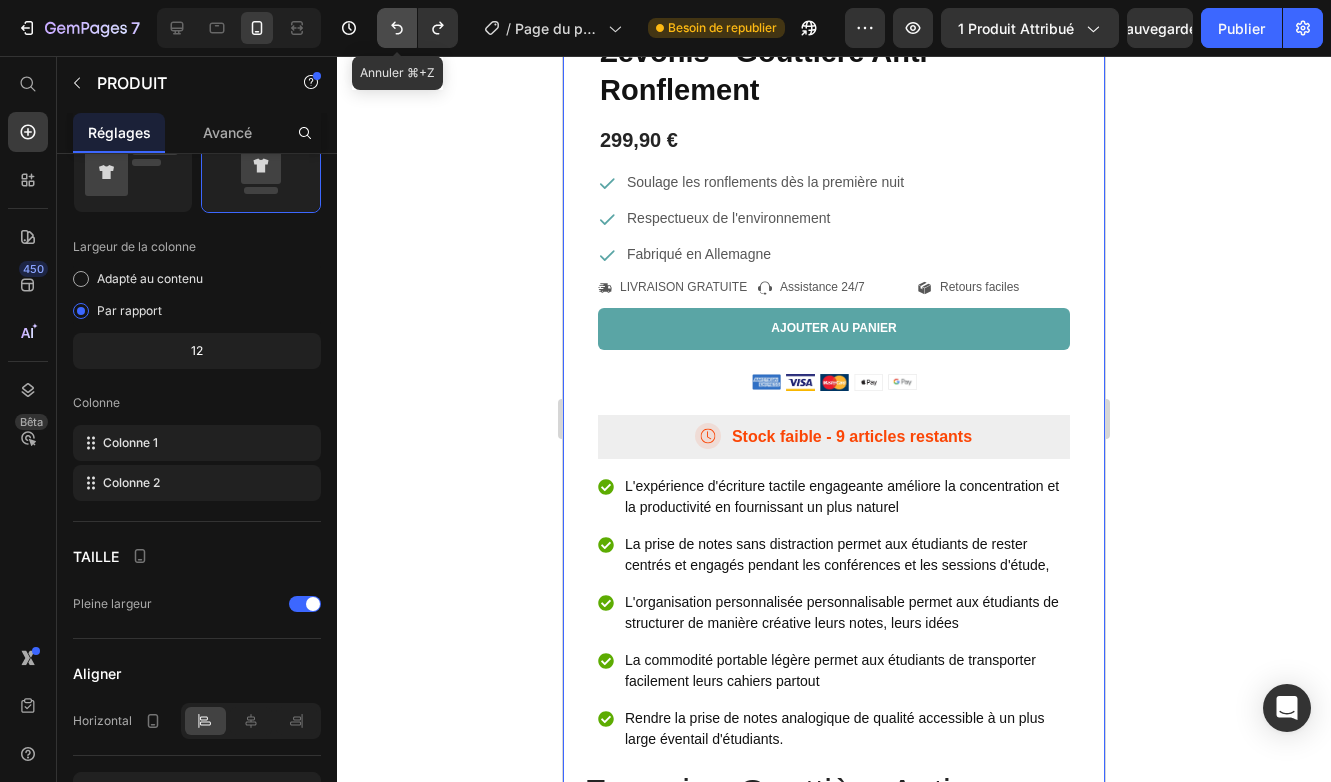 click 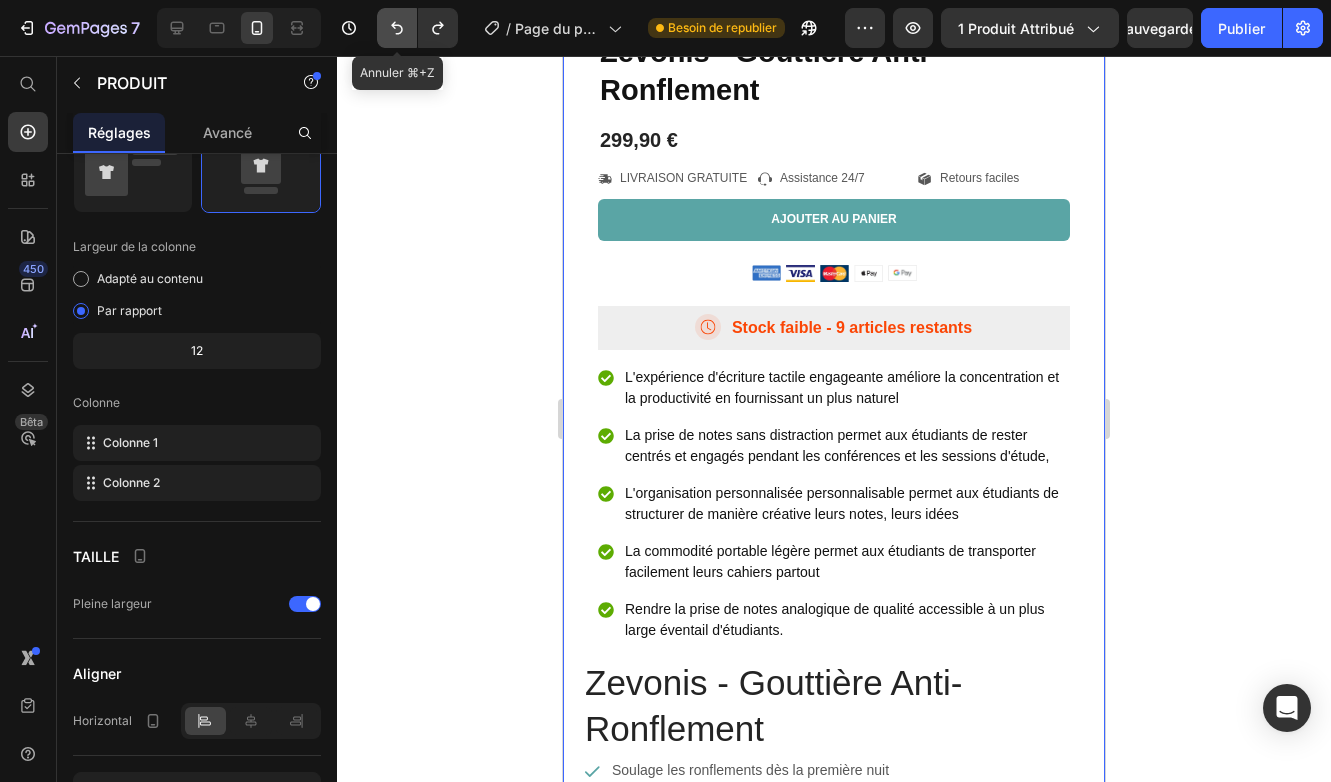 click 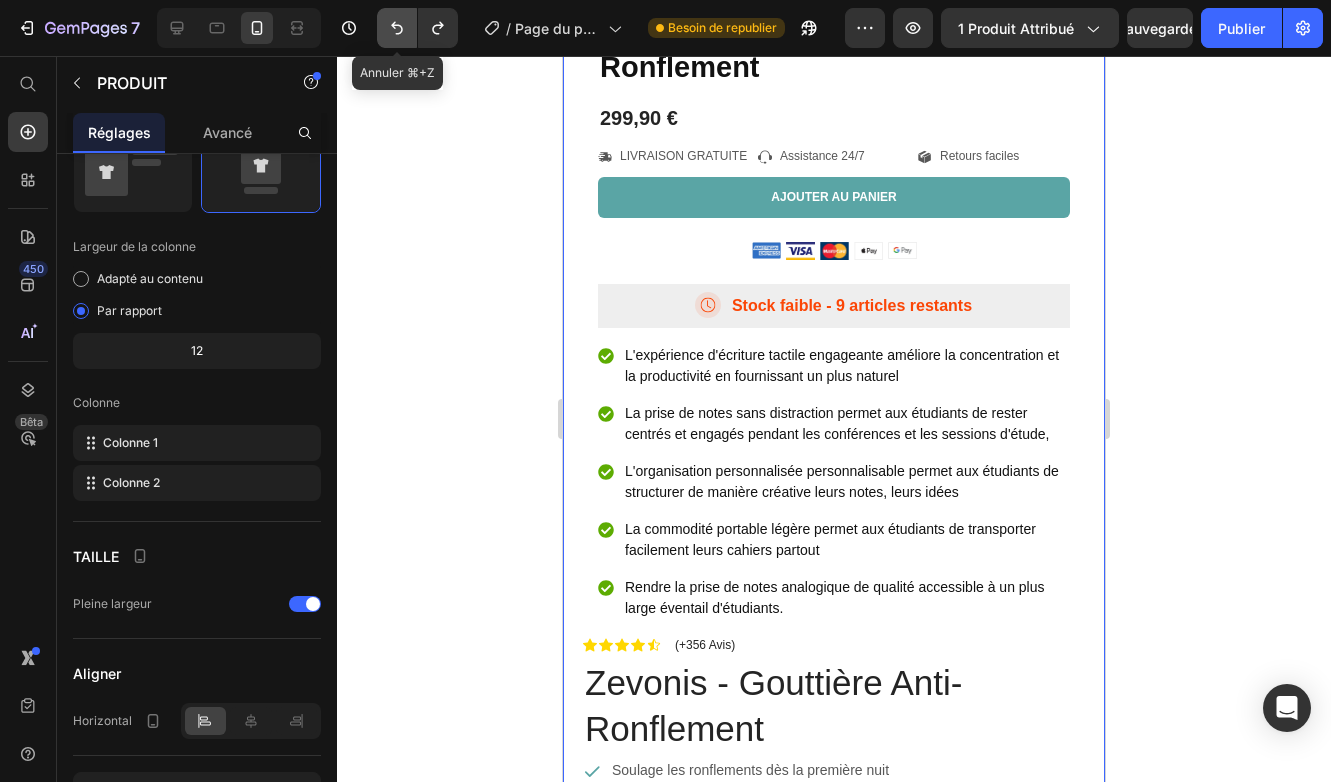 click 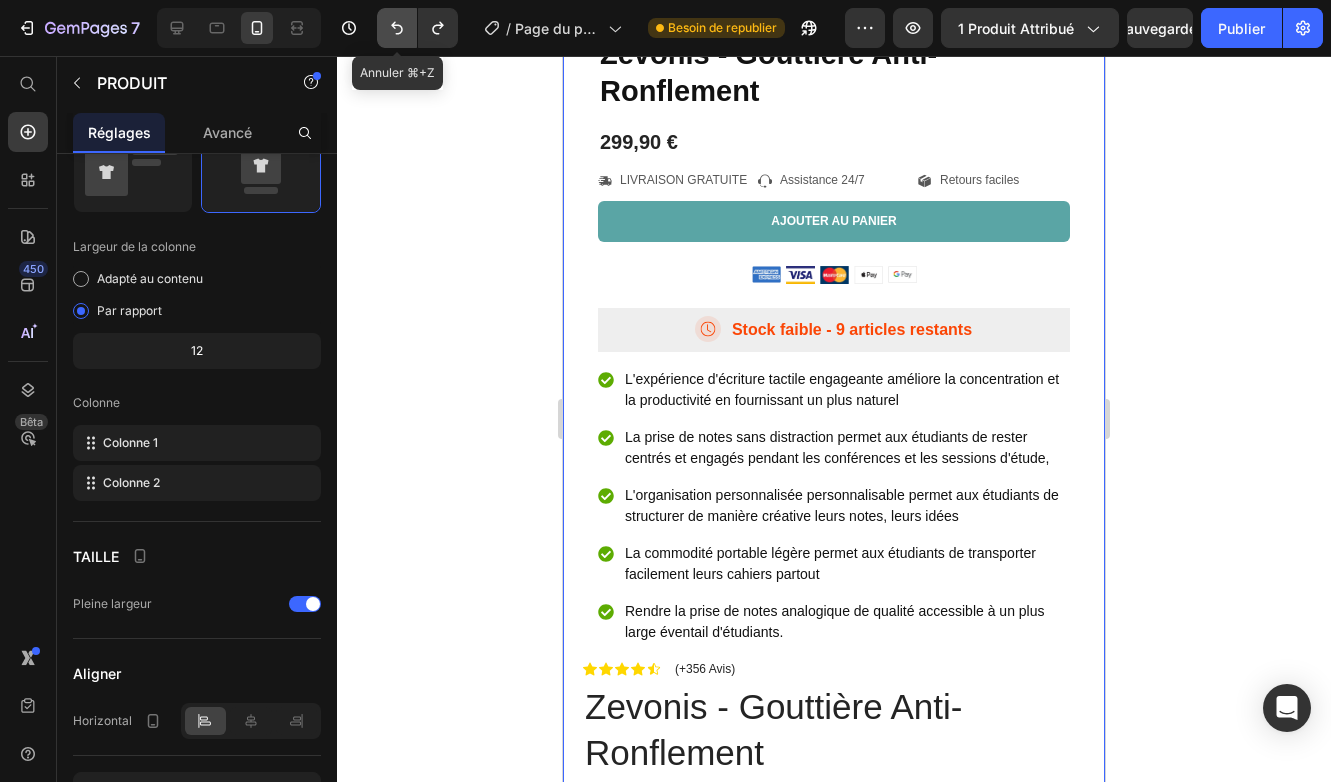 click 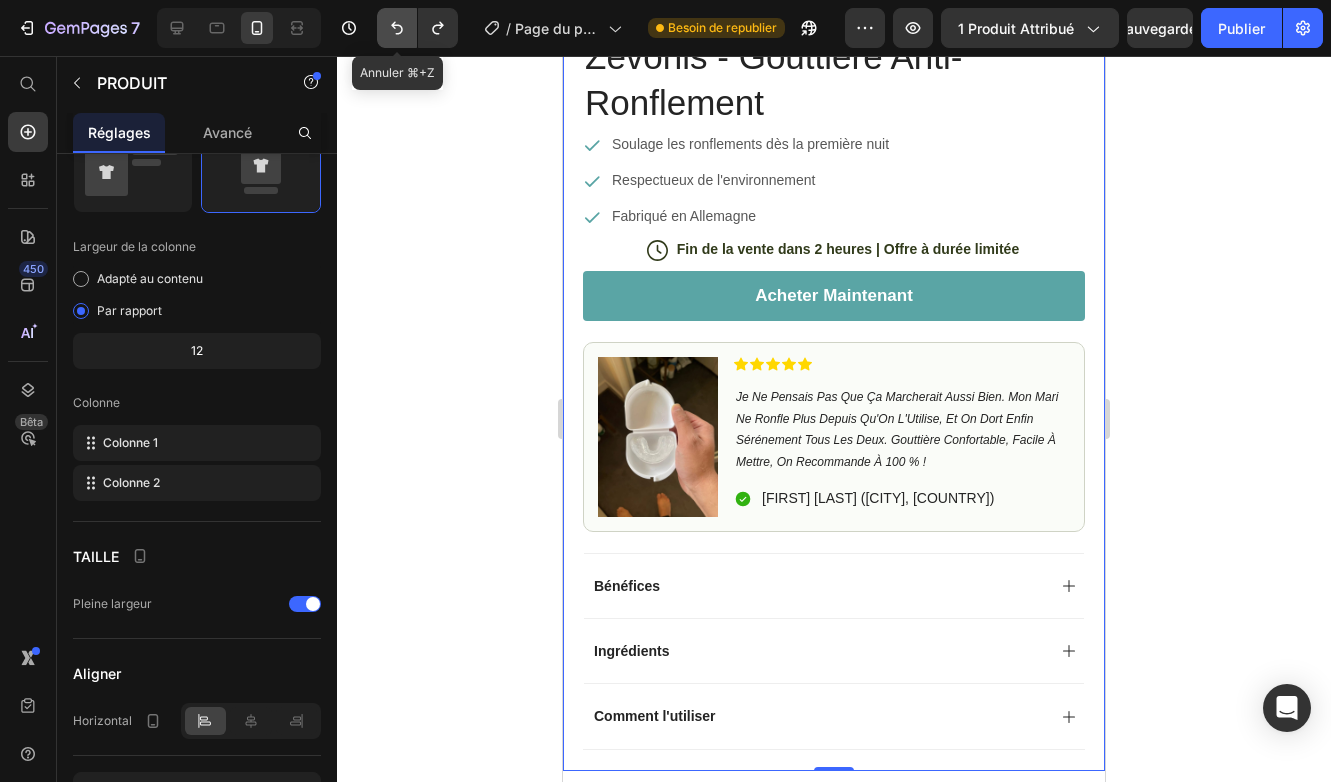 click 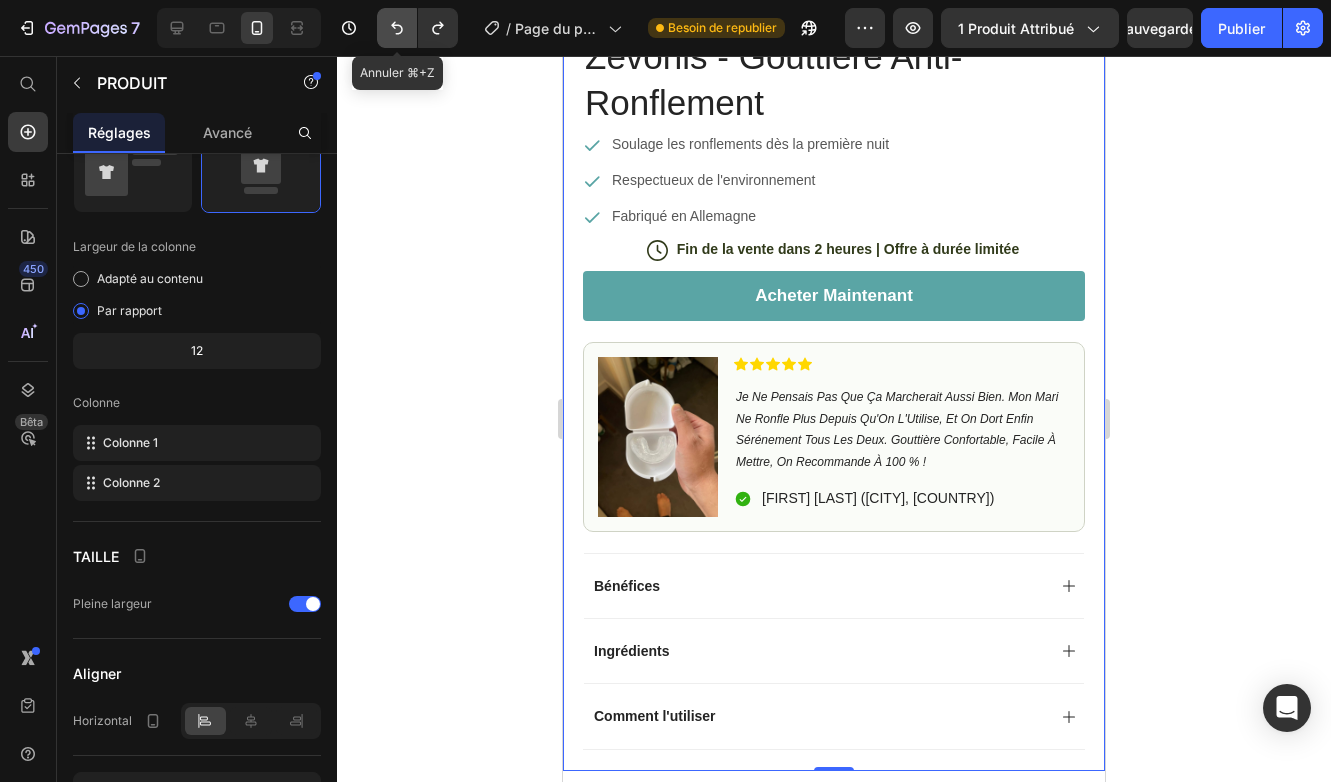 click 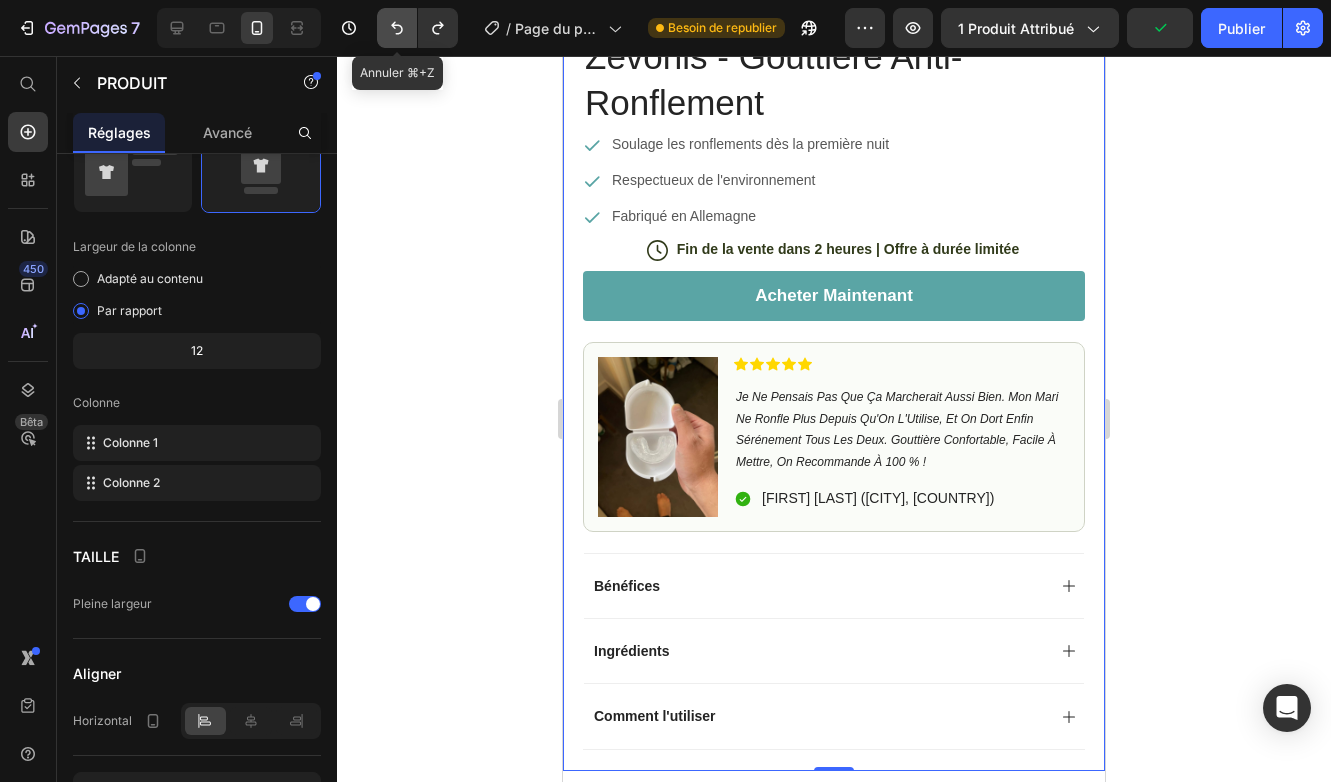click 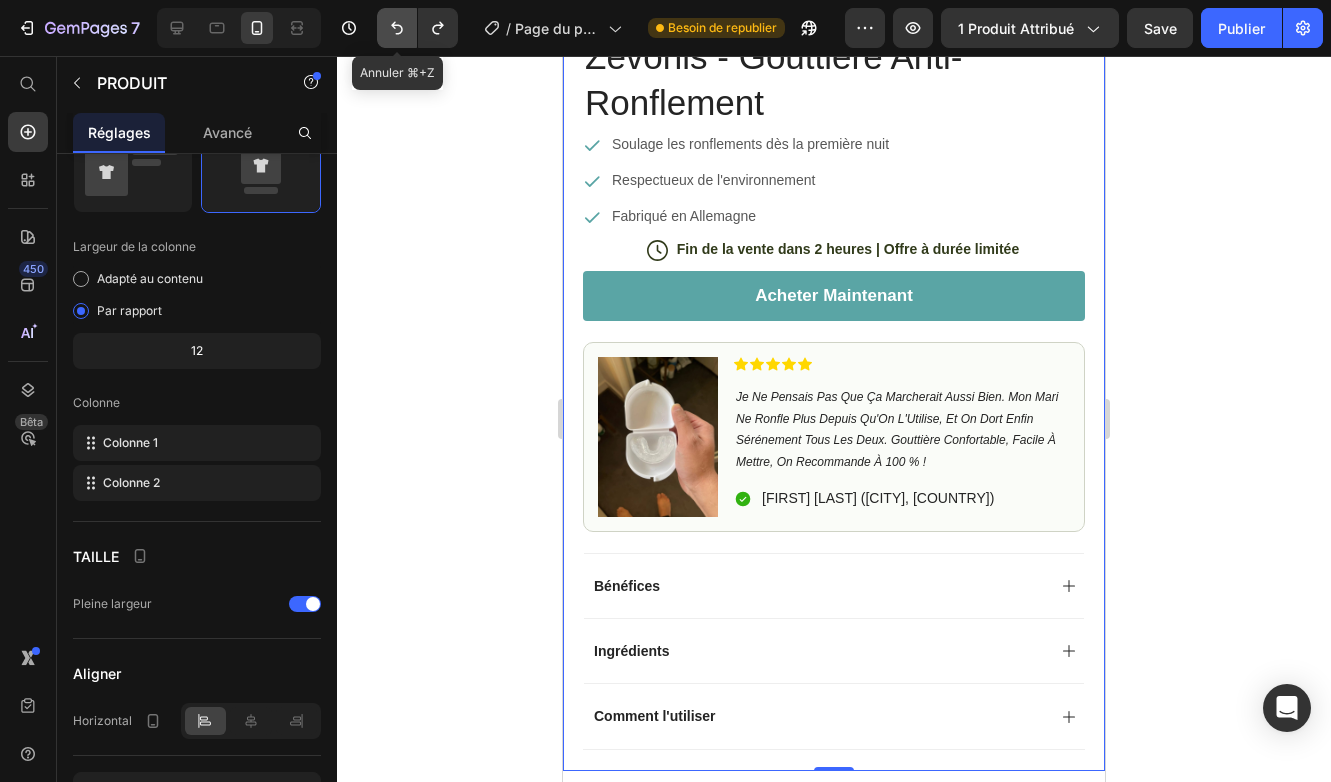 click 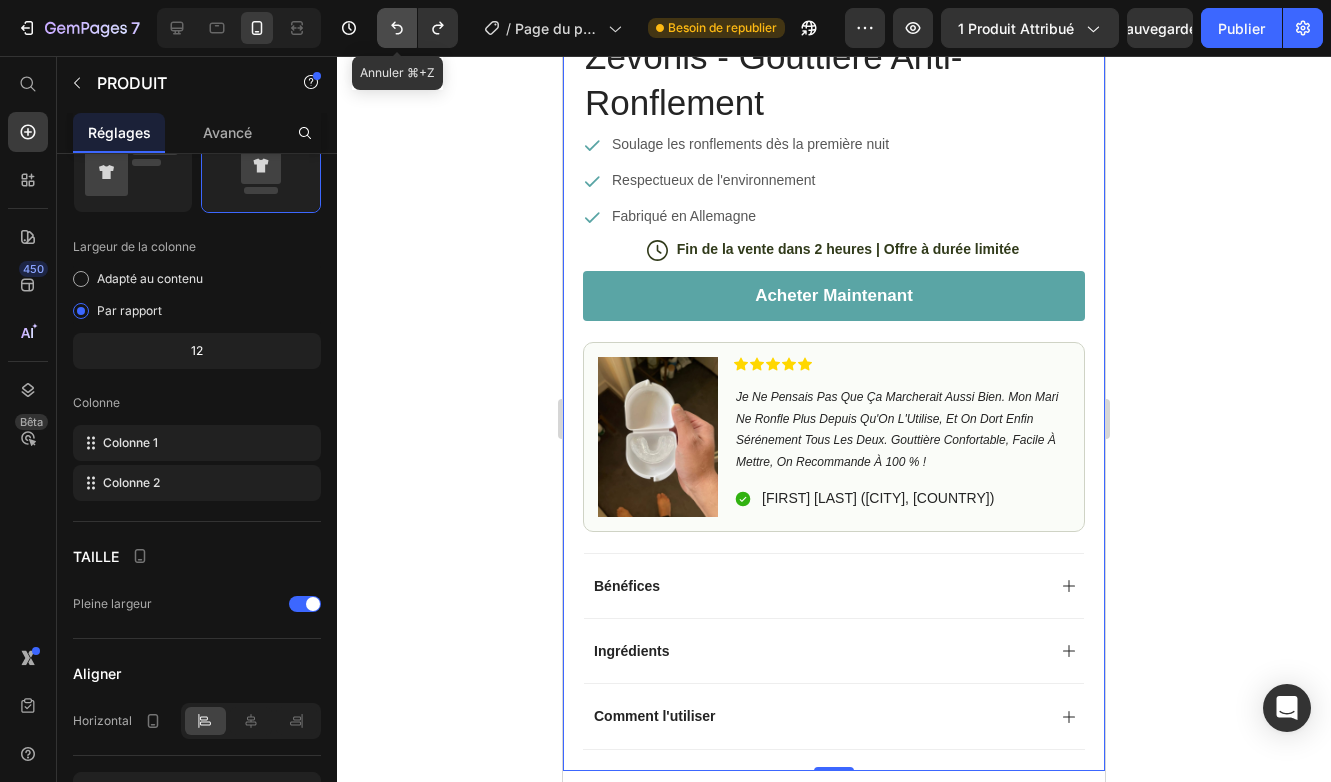 click 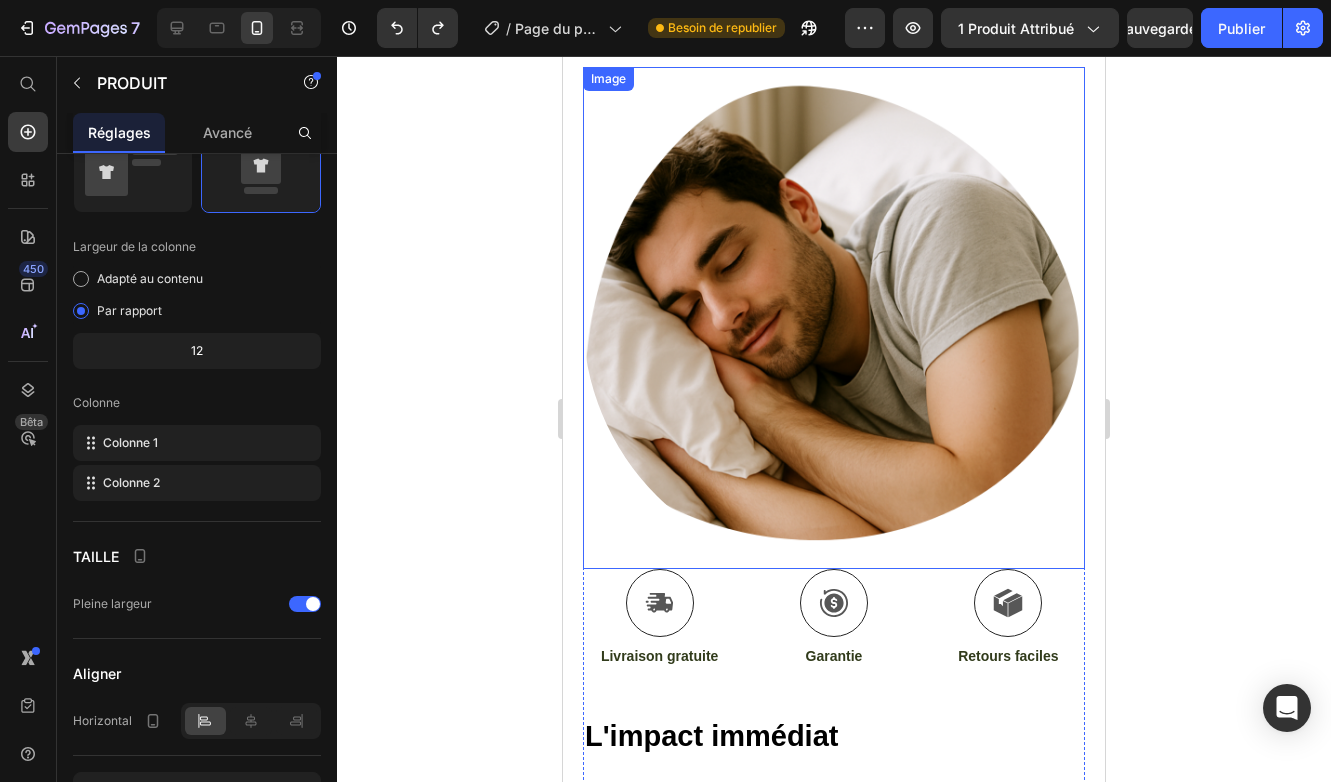 scroll, scrollTop: 1513, scrollLeft: 0, axis: vertical 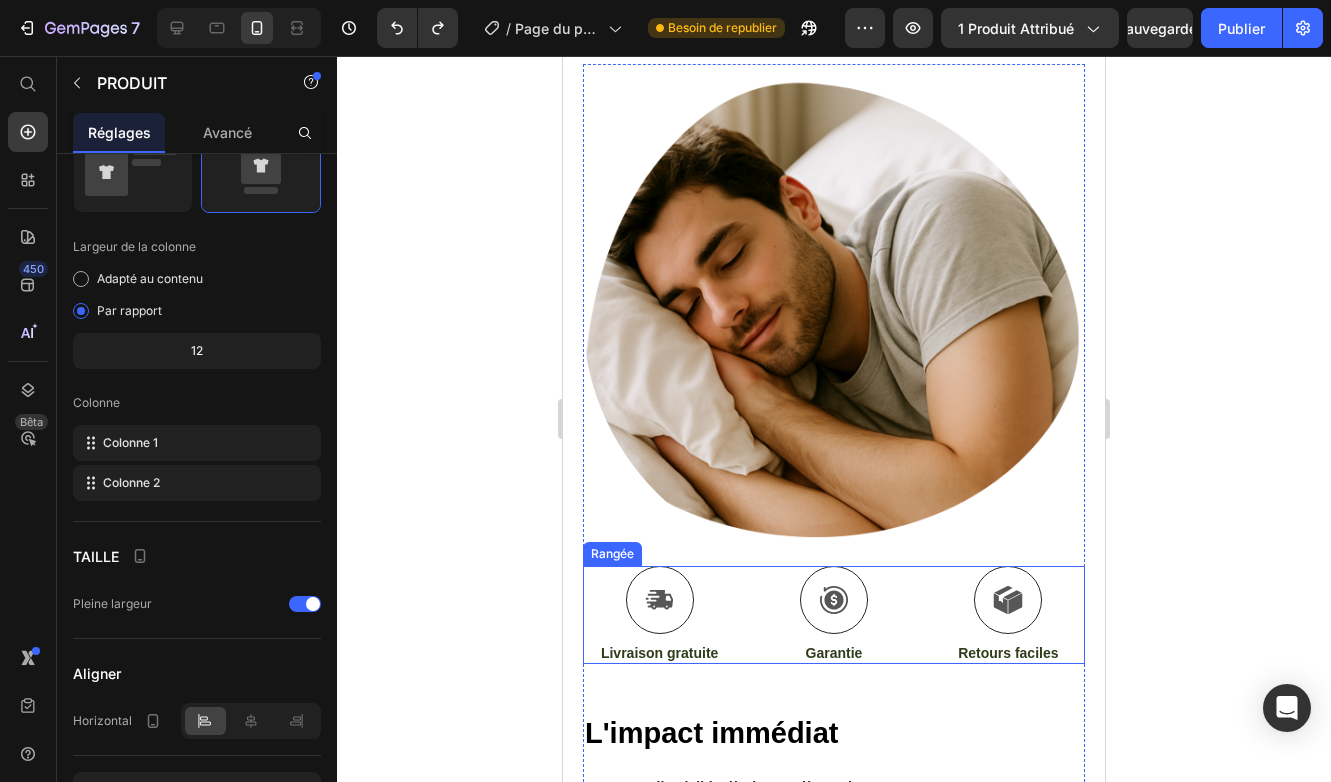 click on "icône Retours faciles Bloc de texte" at bounding box center (1008, 615) 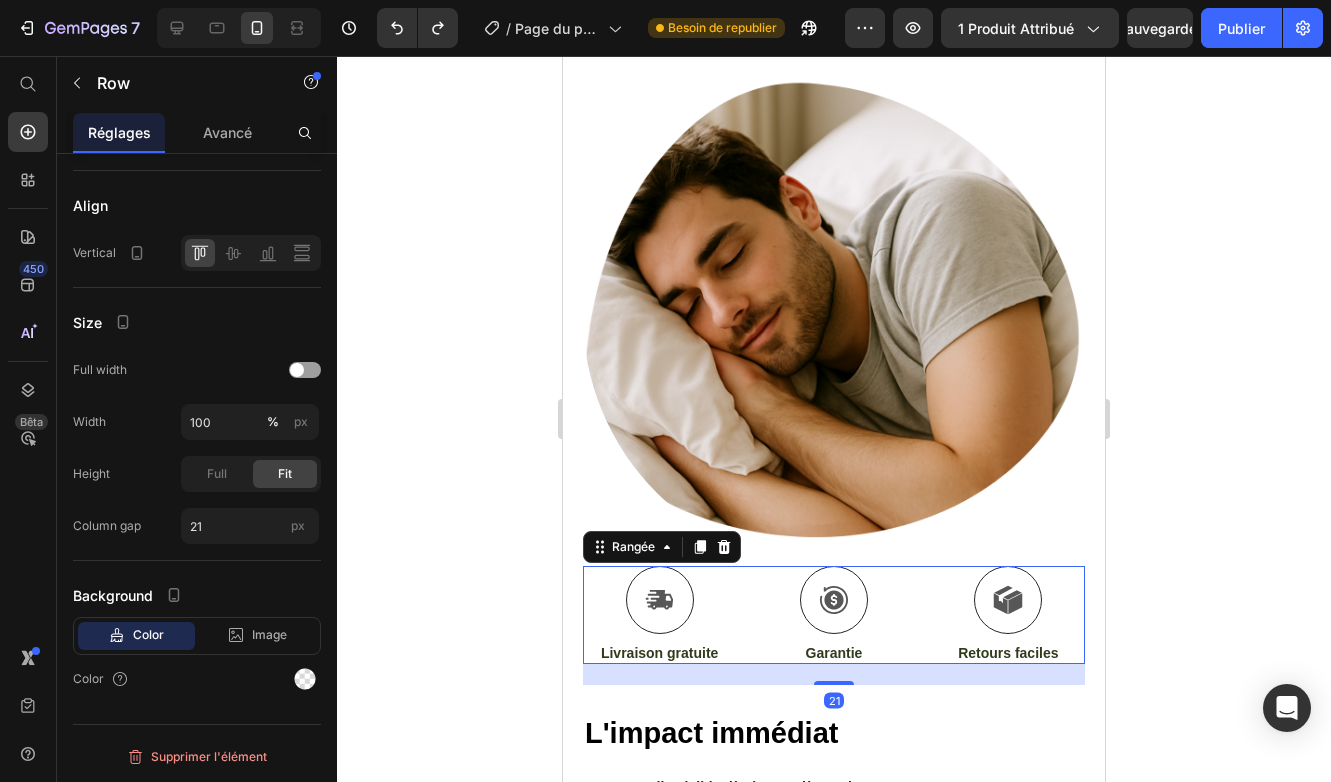 scroll, scrollTop: 0, scrollLeft: 0, axis: both 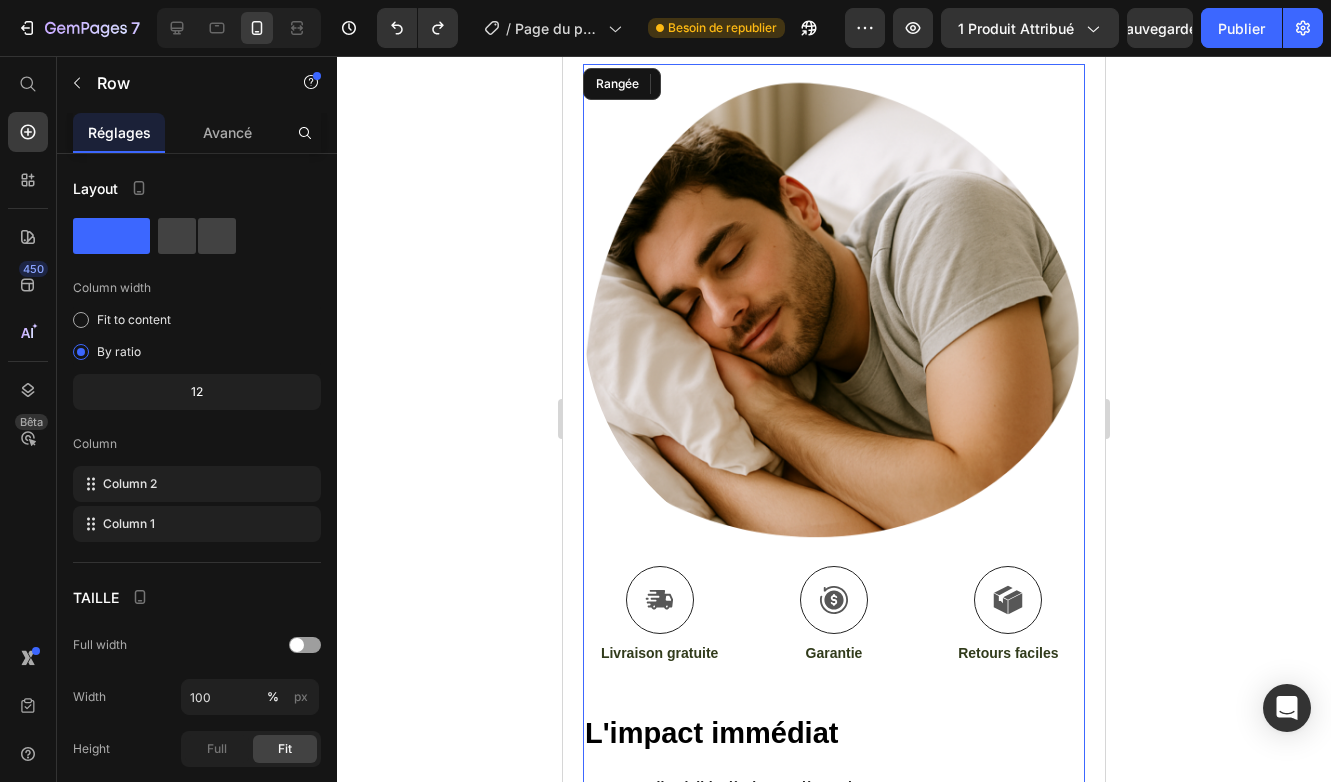 click on "Image
icône Livraison gratuite Bloc de texte
icône Garantie Bloc de texte
icône   10 Retours faciles Bloc de texte Rangée" at bounding box center [834, 374] 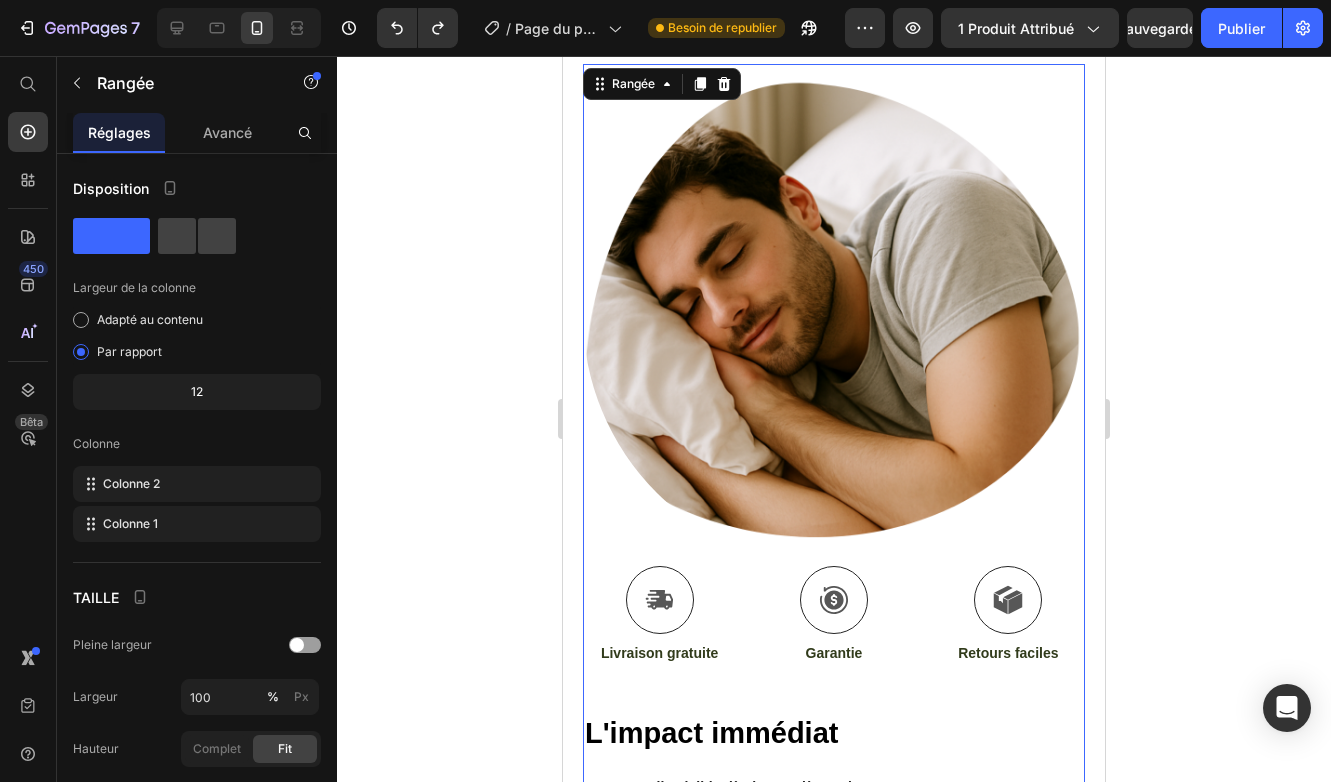 click on "Retours faciles" at bounding box center [1008, 654] 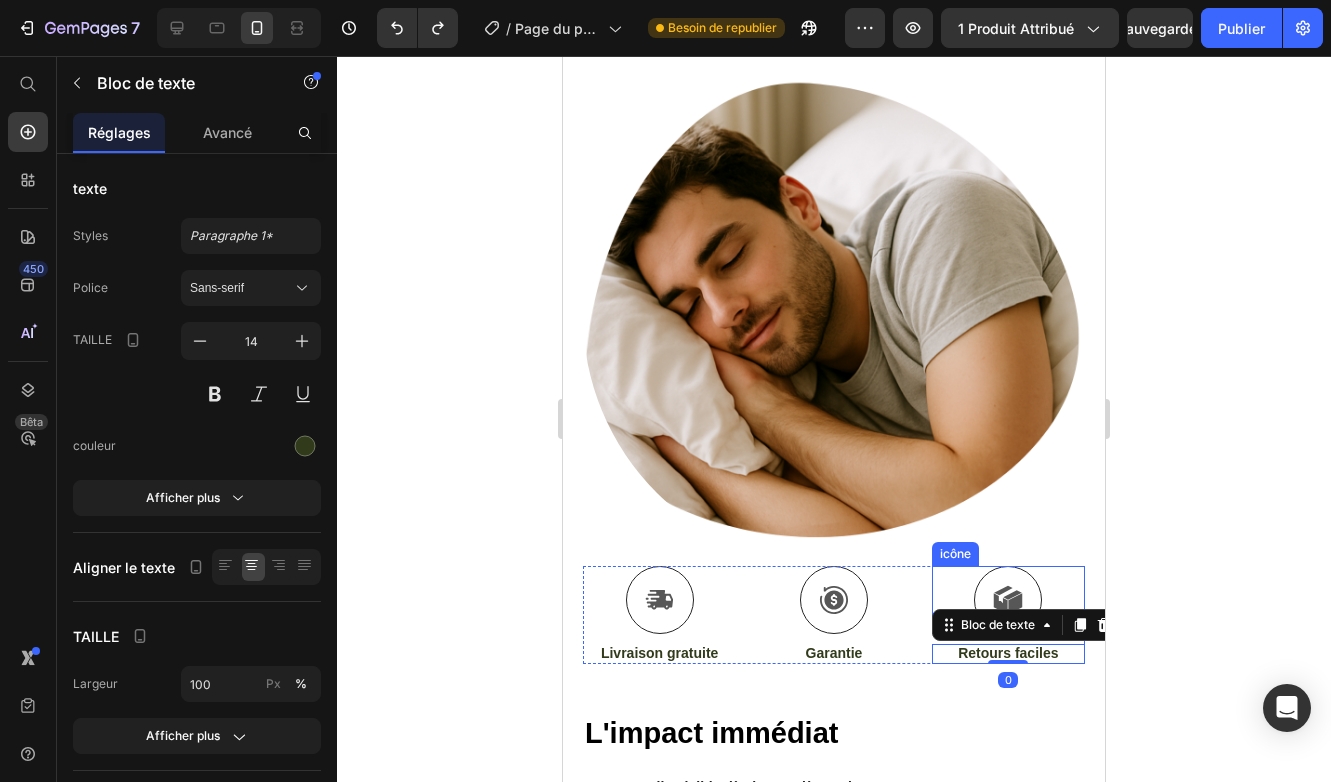 click on "icône" at bounding box center [1008, 600] 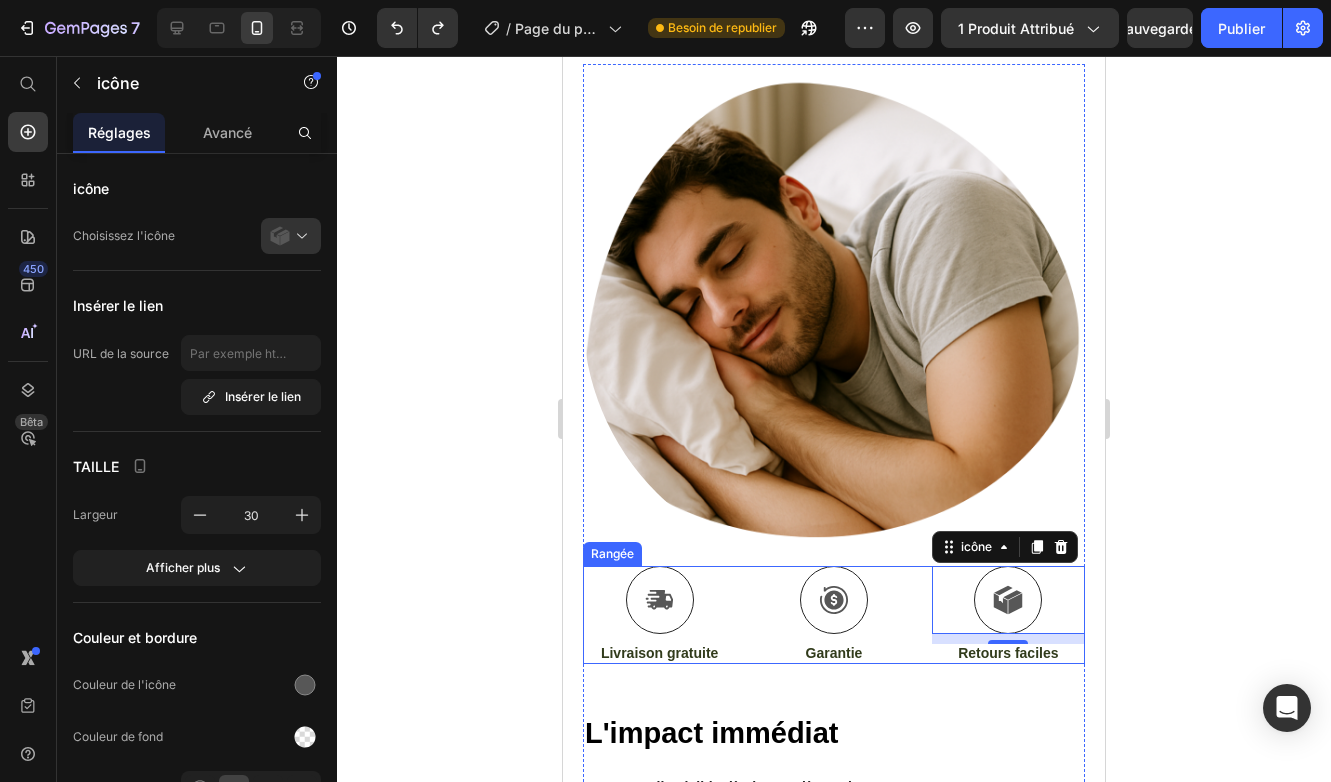 click on "icône Livraison gratuite Bloc de texte
icône Garantie Bloc de texte
icône   10 Retours faciles Bloc de texte Rangée" at bounding box center [834, 615] 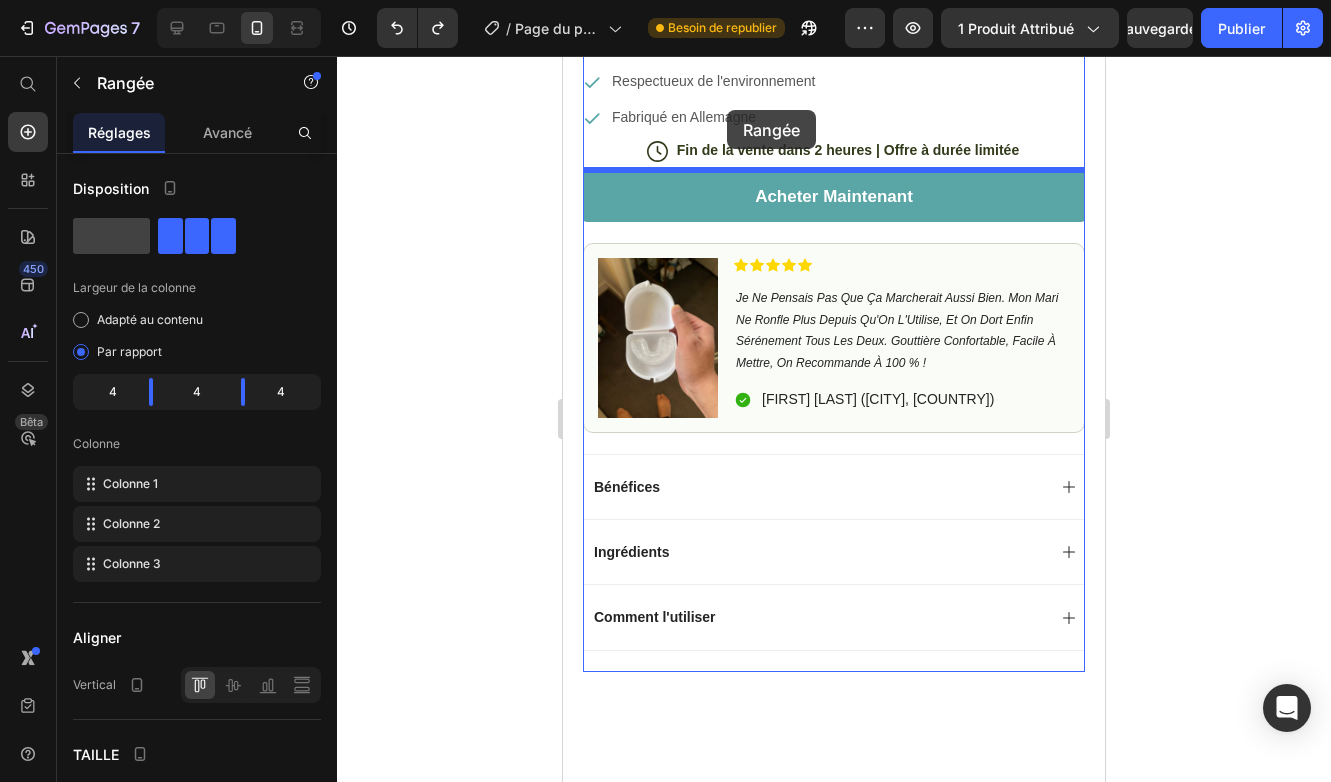 scroll, scrollTop: 741, scrollLeft: 0, axis: vertical 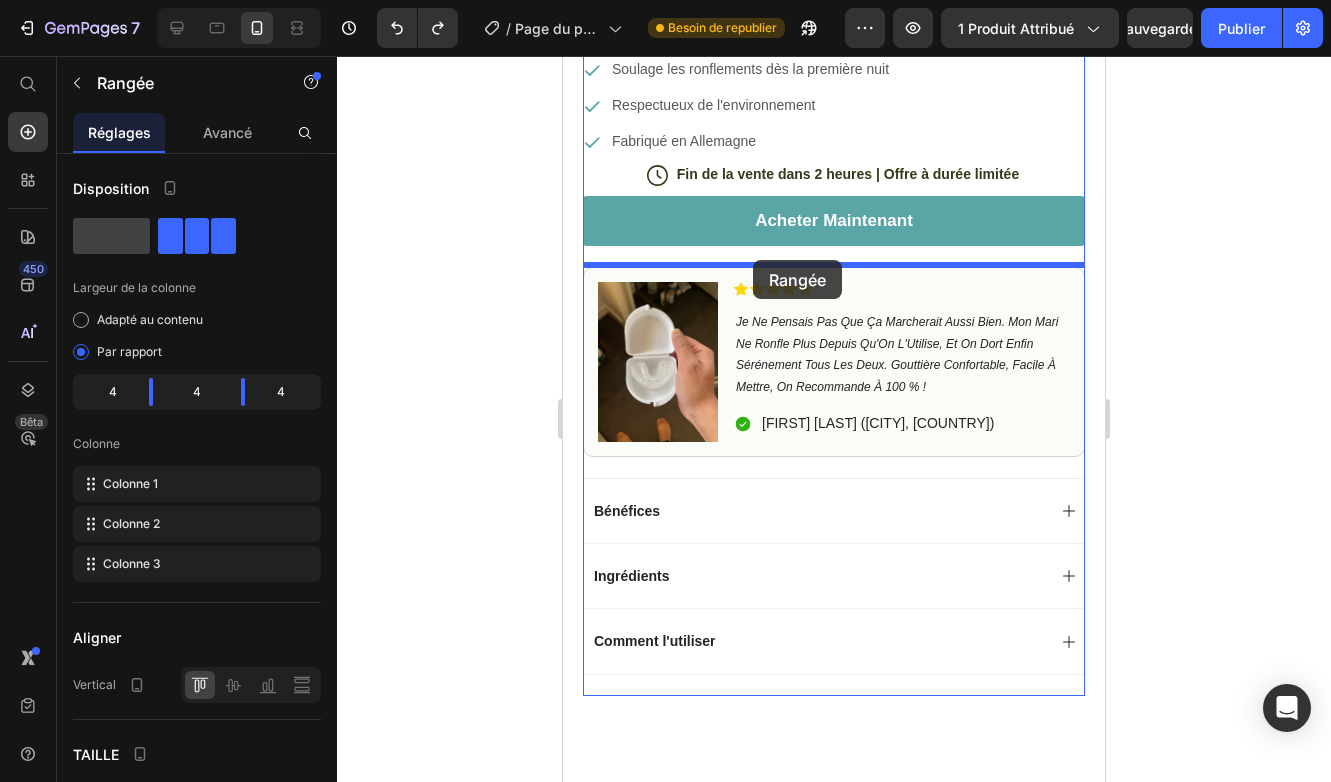 drag, startPoint x: 744, startPoint y: 572, endPoint x: 753, endPoint y: 260, distance: 312.1298 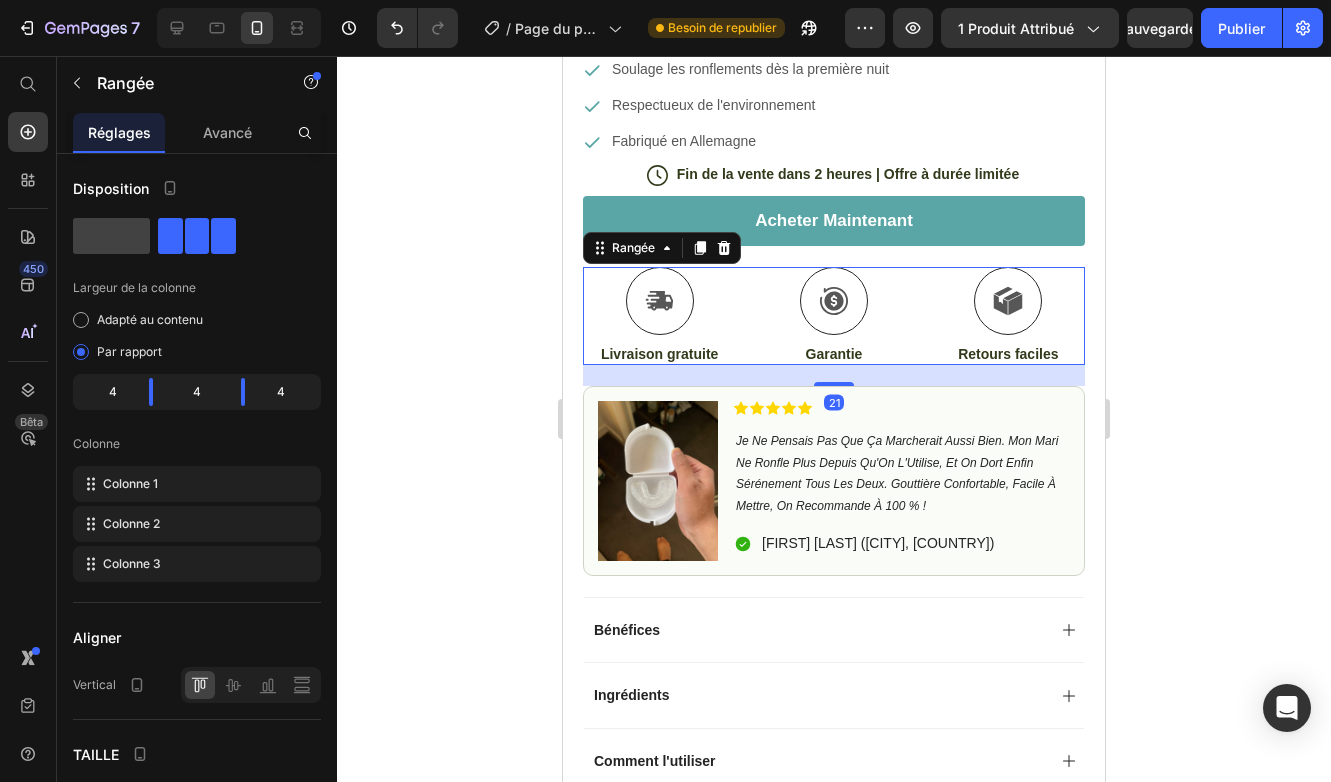 click 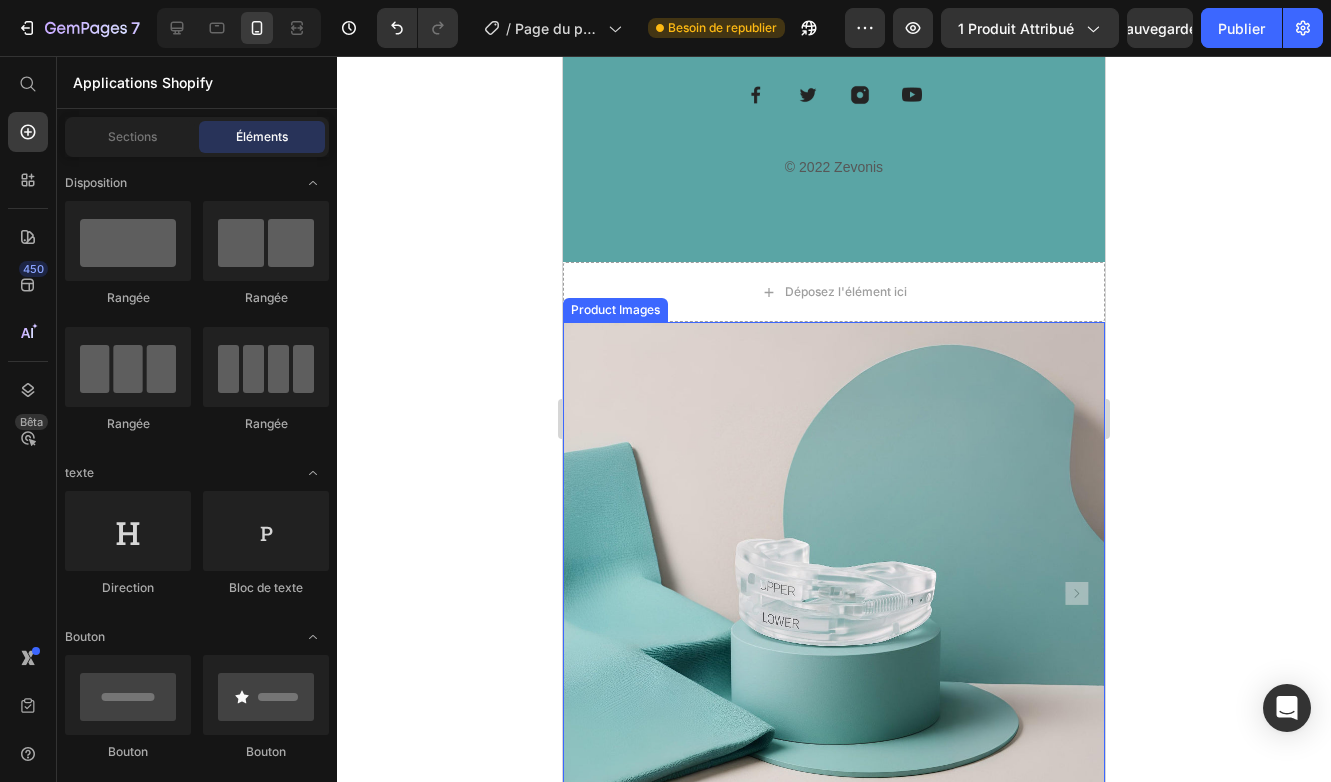 scroll, scrollTop: 6785, scrollLeft: 0, axis: vertical 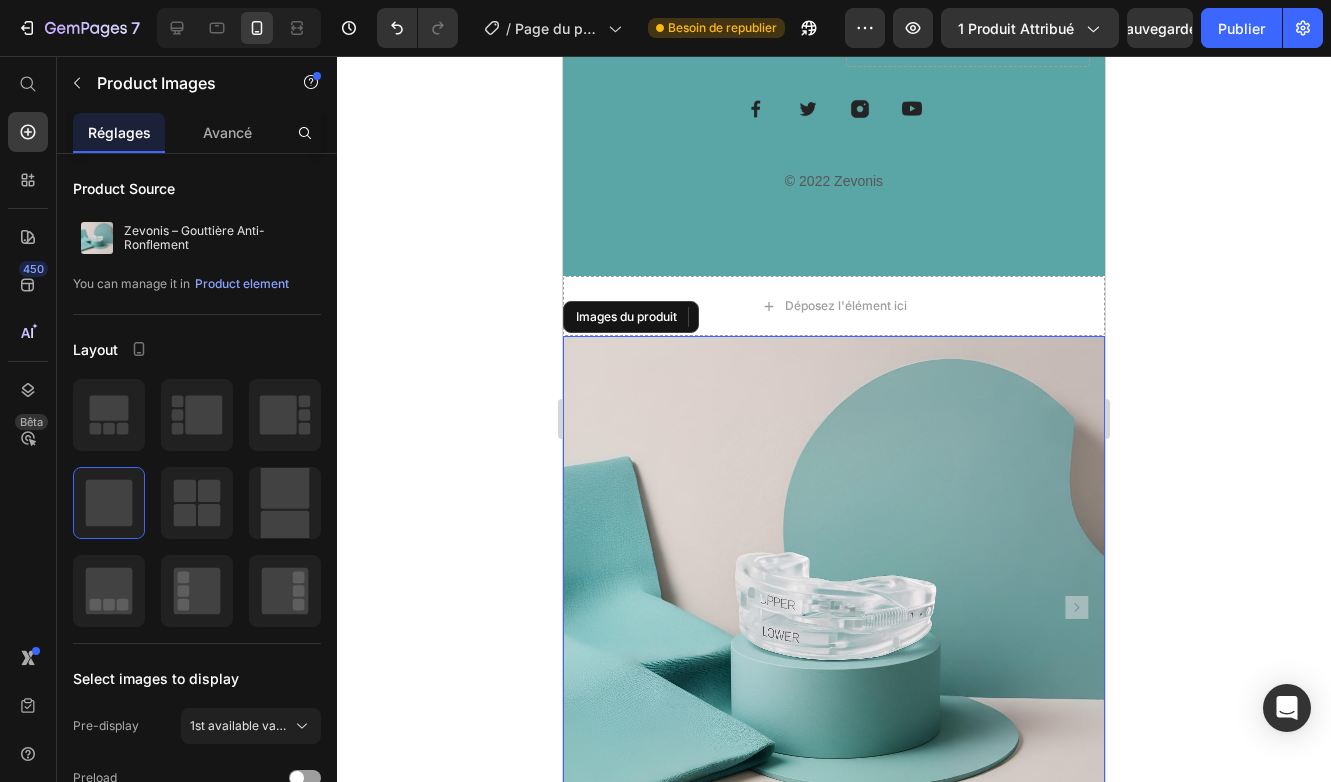 click at bounding box center (834, 607) 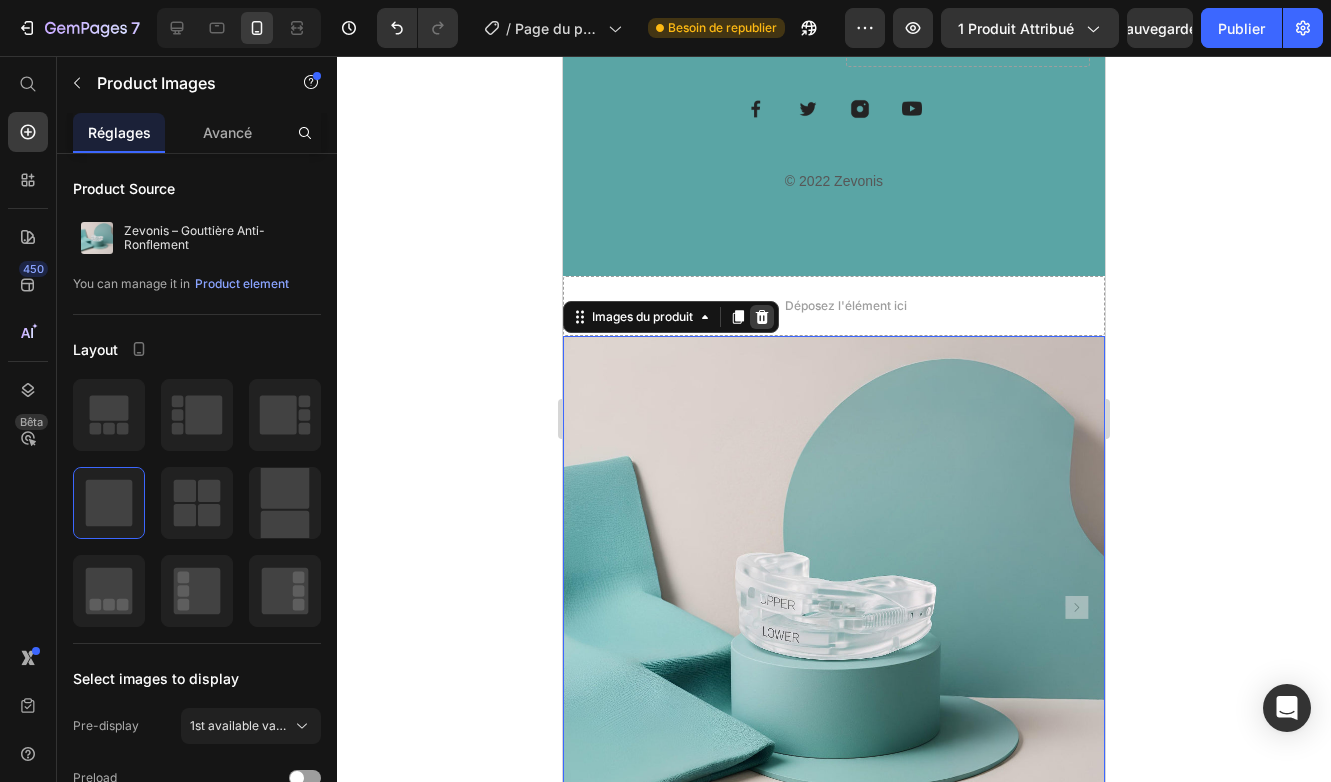 click 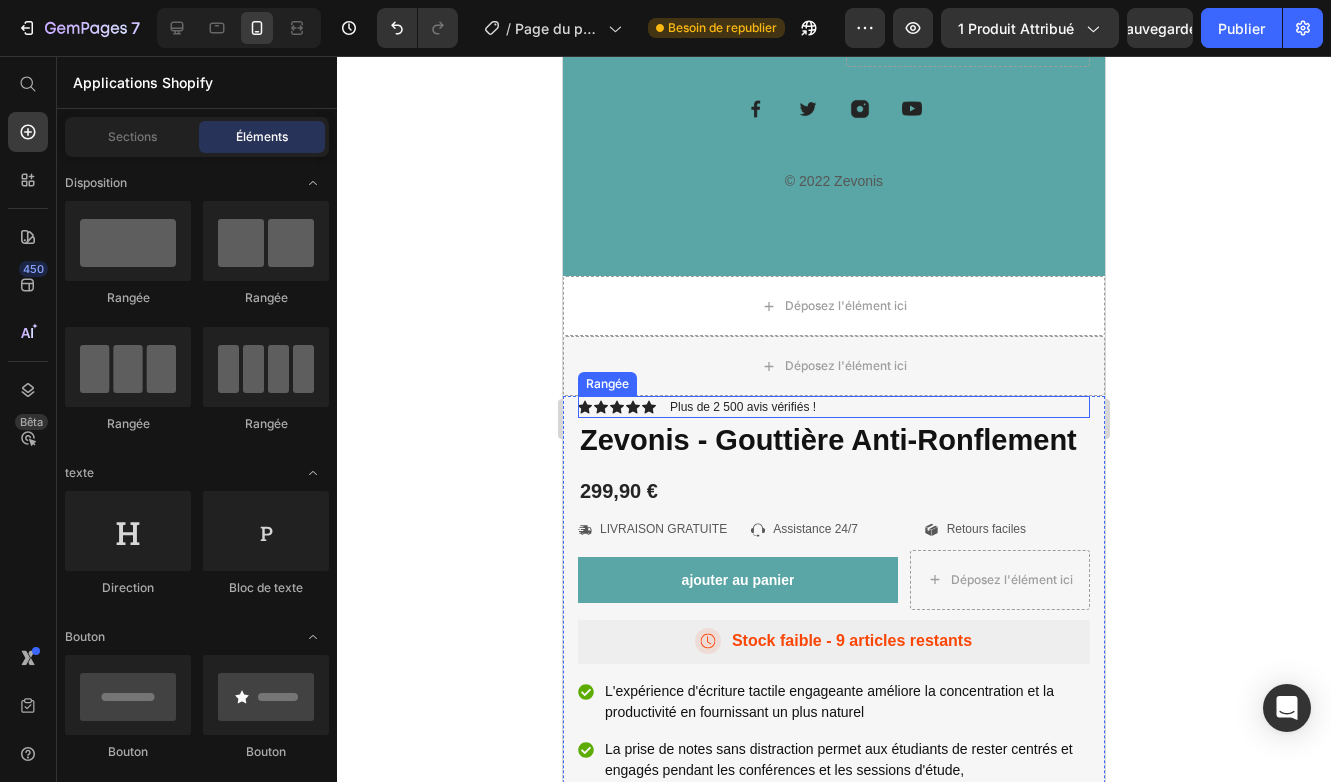 click on "icône icône icône icône icône Liste des icônes Plus de 2 500 avis vérifiés ! Bloc de texte Rangée" at bounding box center (834, 407) 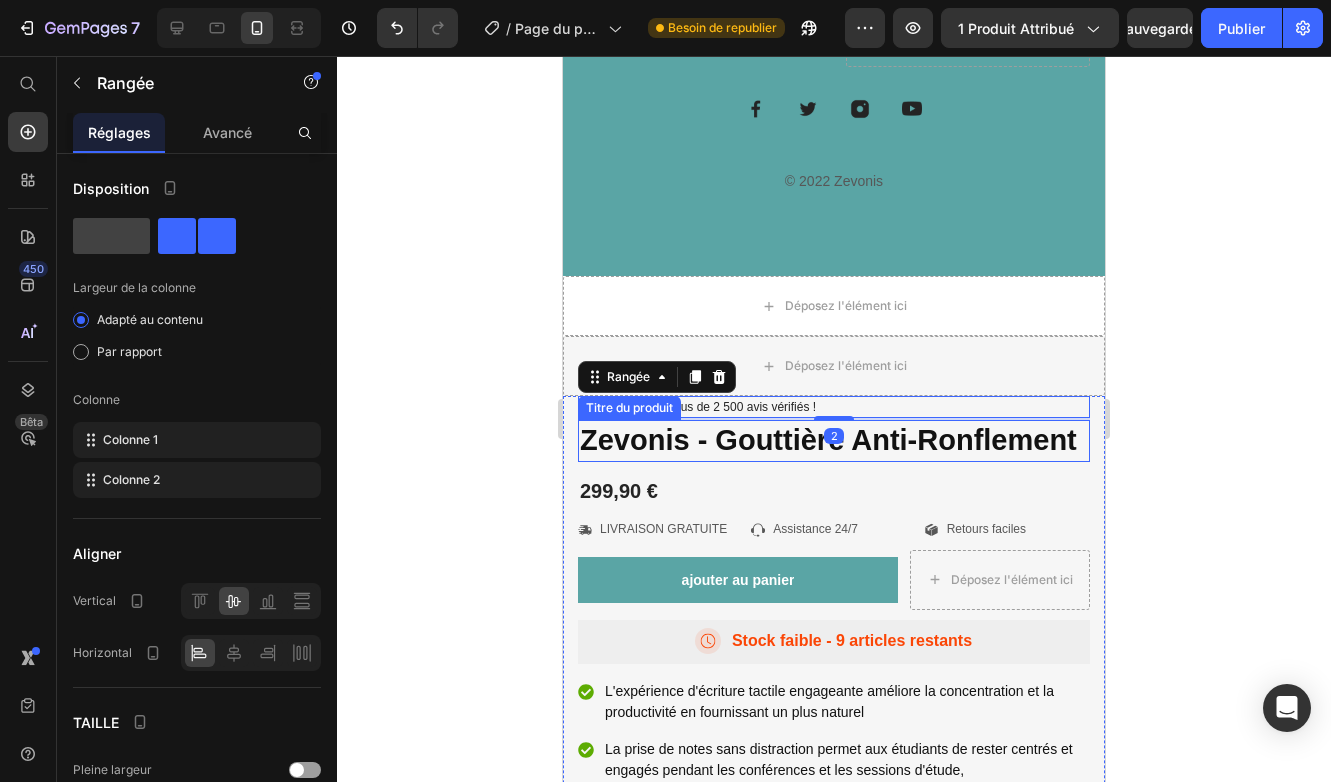 click on "Zevonis - Gouttière Anti-Ronflement" at bounding box center [834, 441] 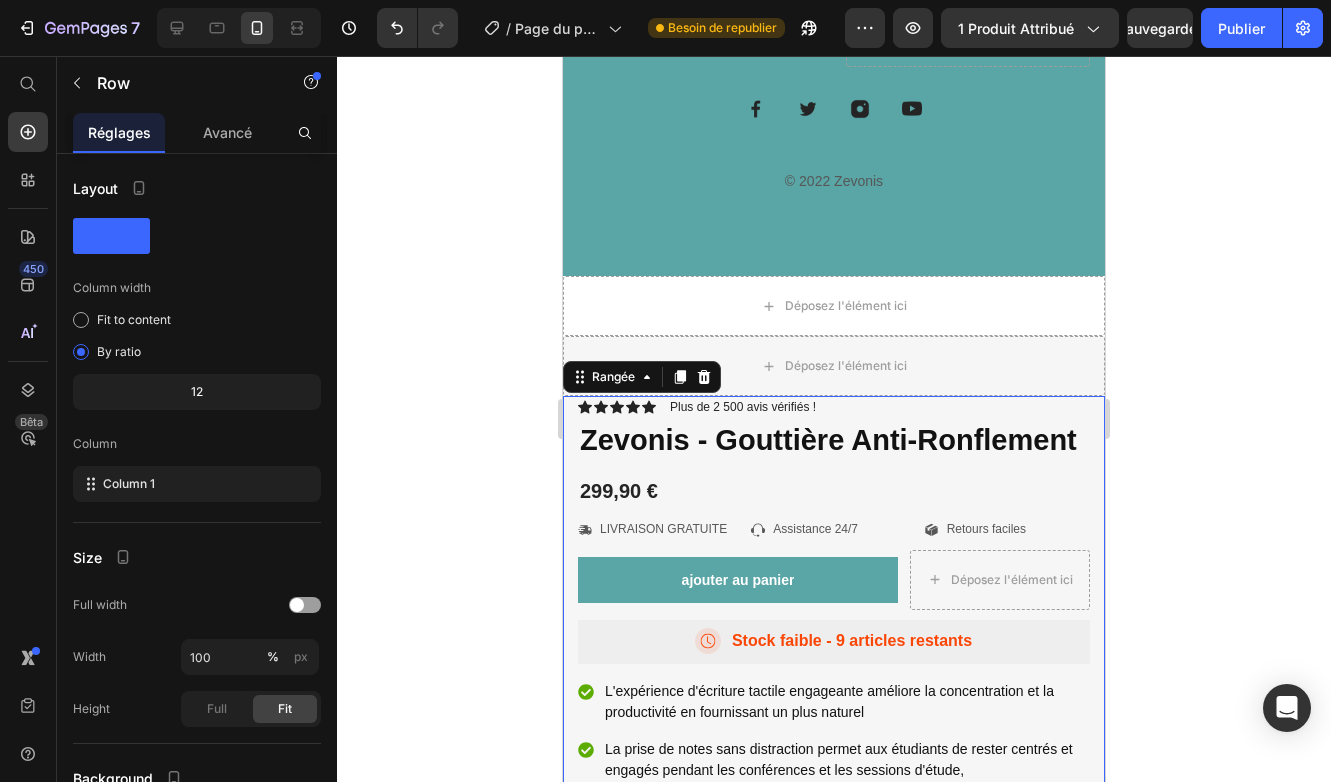 click on "icône icône icône icône icône Liste des icônes Plus de 2 500 avis vérifiés ! Bloc de texte Rangée Zevonis - Gouttière Anti-Ronflement Titre du produit Lorem ipsum dolor sit amet, consectetur adipiscing elit, sed do eiusmod tempor incididunt ut labore et dolore magna aliqua. Ut enim ad minim veniam, quis nostrud exercitation ullamco laboris nisi ut aliquip ex ea commodo consequat. Text Block 299,90 € Prix du produit Rangée
icône LIVRAISON GRATUITE Bloc de texte Rangée
icône Assistance 24/7 Bloc de texte Rangée
icône Retours faciles Bloc de texte Rangée Rangée
Déposez l'élément ici ajouter au panier ajouter au panier Rangée
icône Stock faible - 9 articles restants Bloc de texte Rangée L'expérience d'écriture tactile engageante améliore la concentration et la productivité en fournissant un plus naturel Liste des articles Rangée   14" at bounding box center (834, 676) 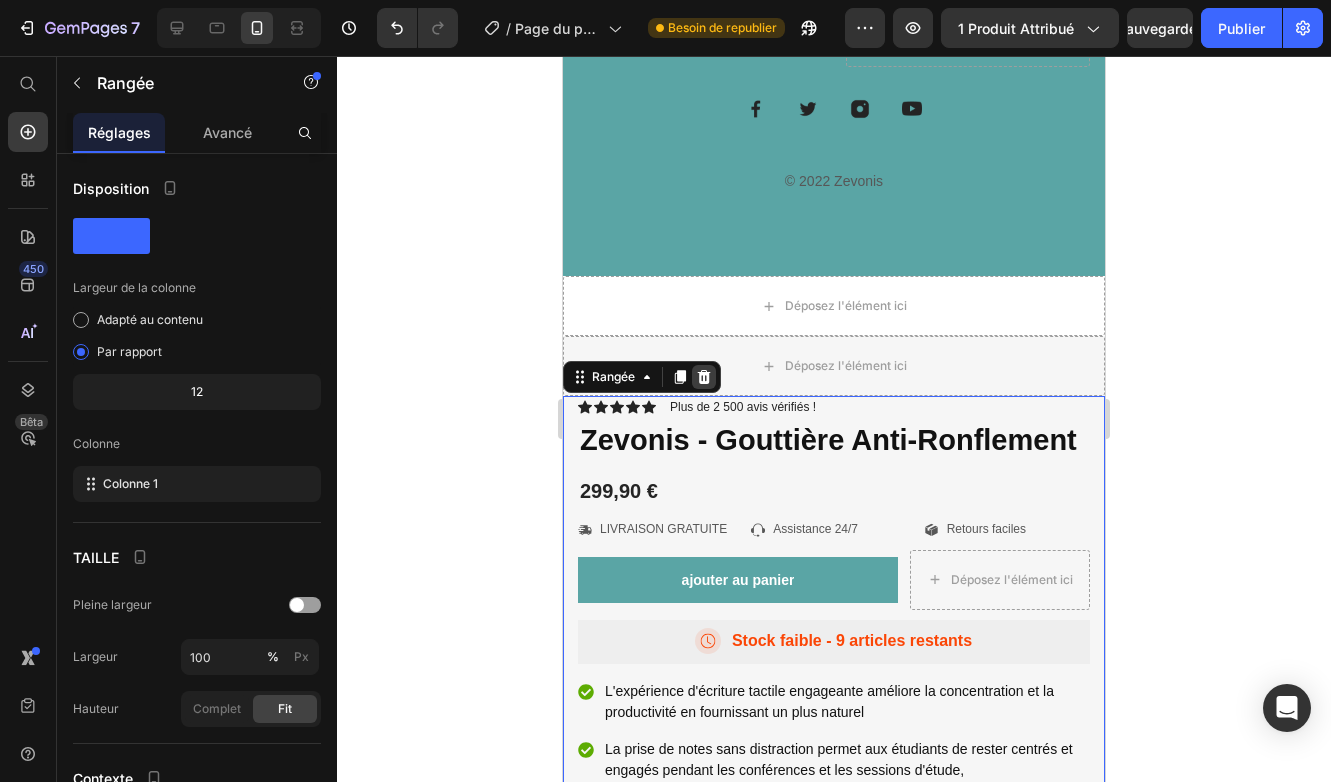 click 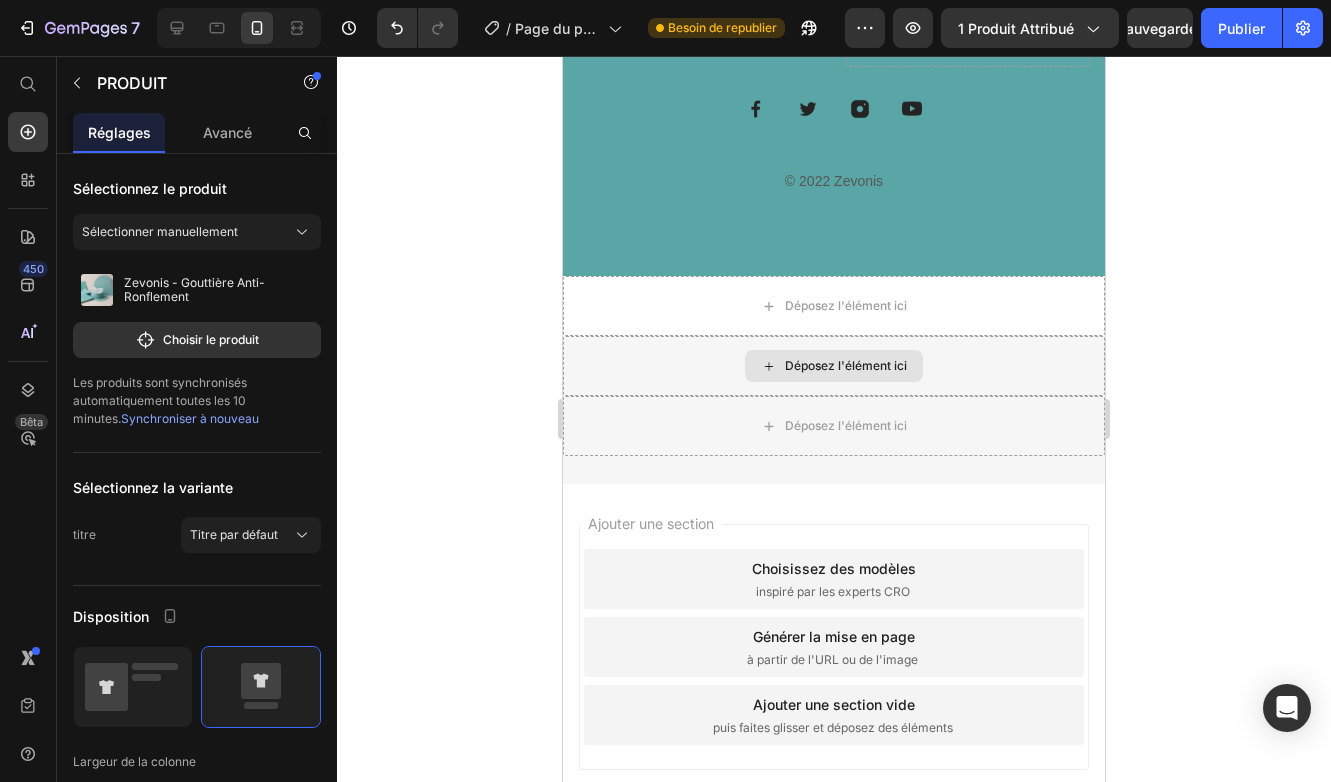 click on "Déposez l'élément ici" at bounding box center [834, 366] 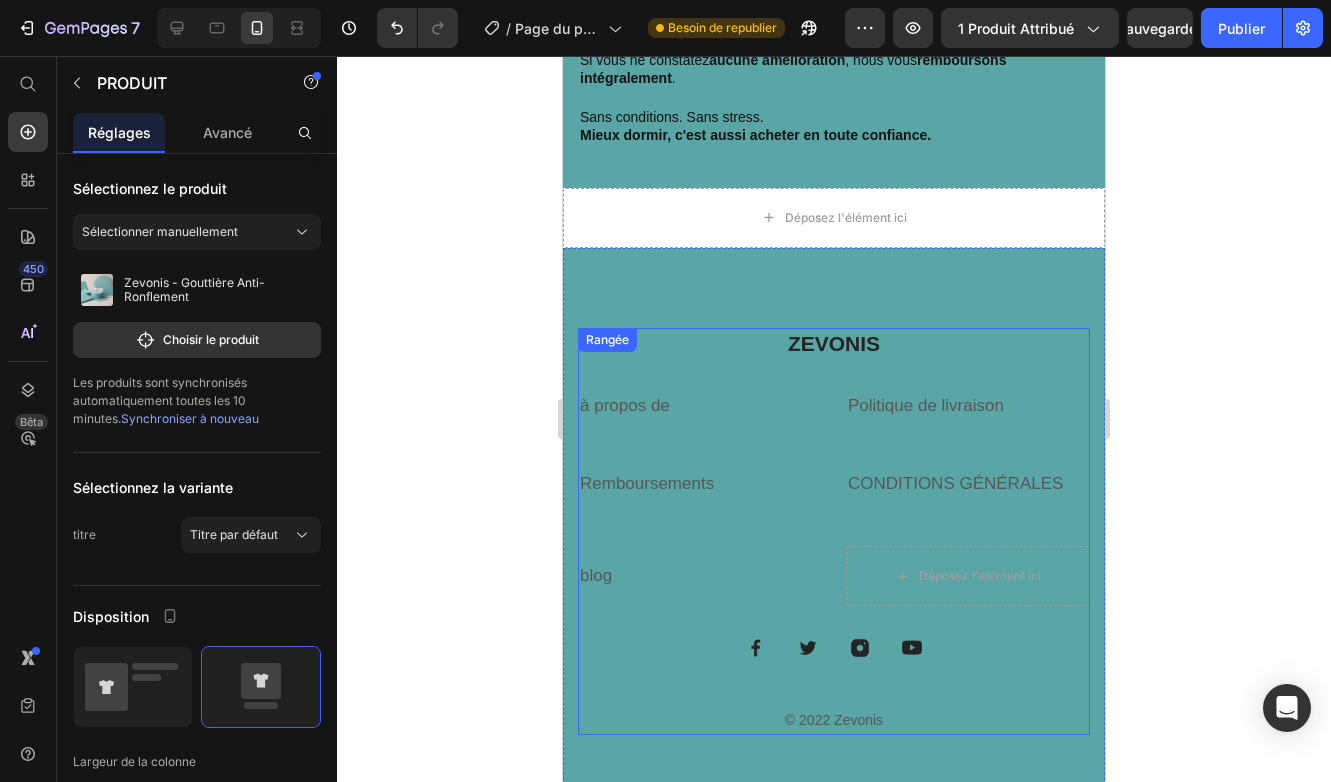 scroll, scrollTop: 6252, scrollLeft: 0, axis: vertical 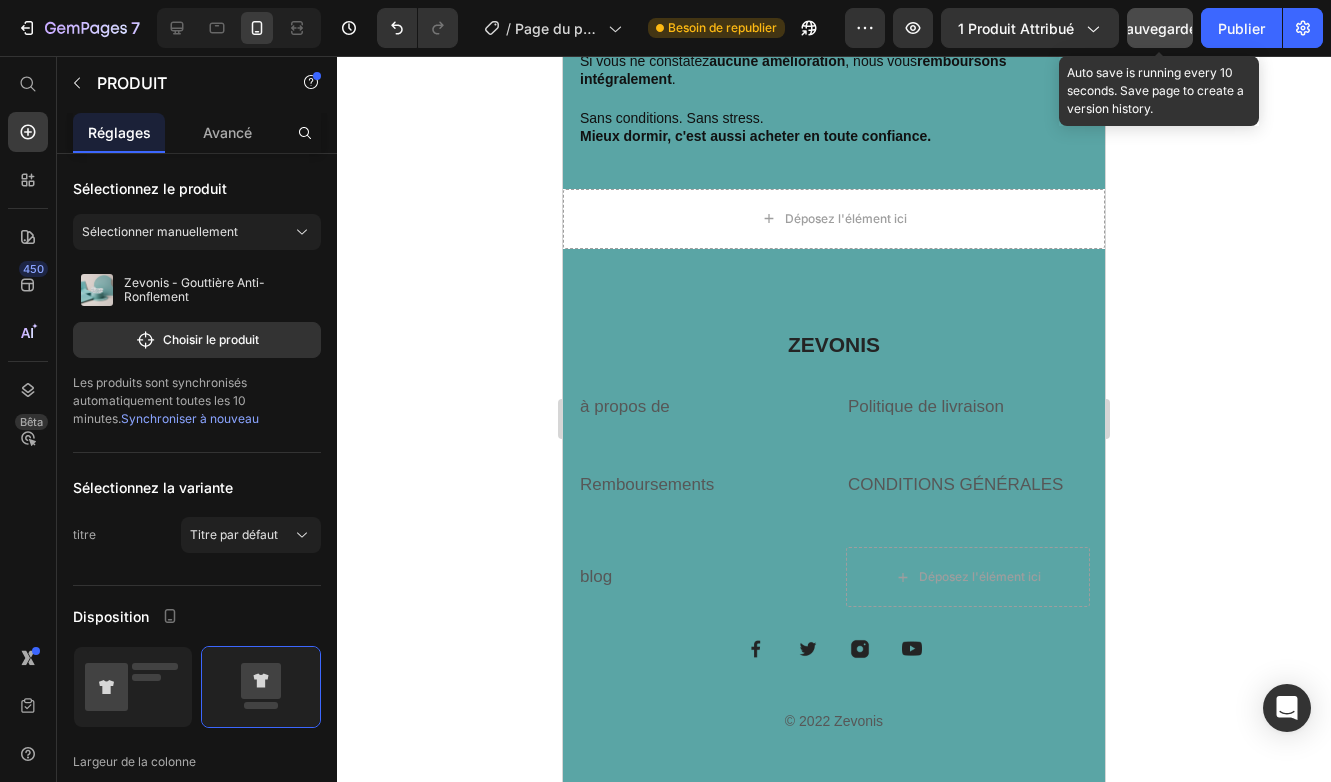 click on "sauvegarder" at bounding box center (1160, 28) 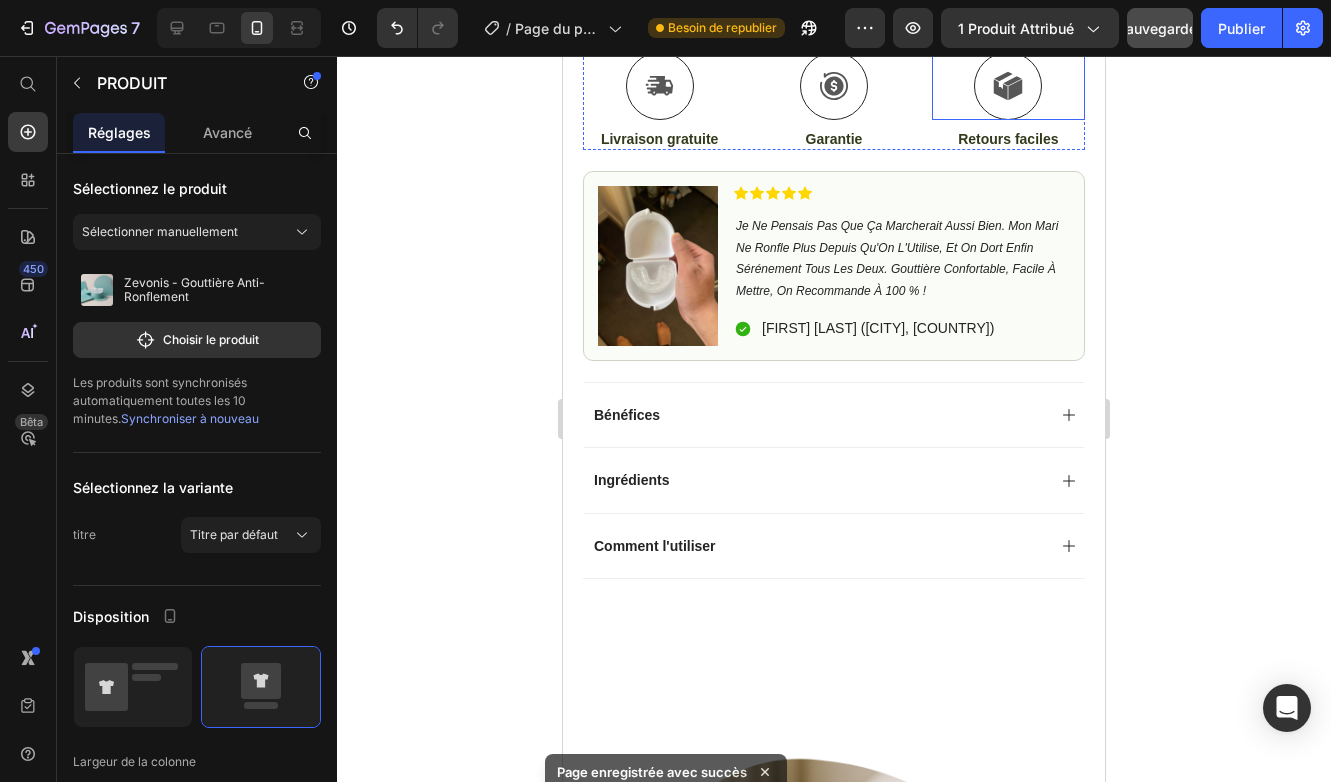 scroll, scrollTop: 989, scrollLeft: 0, axis: vertical 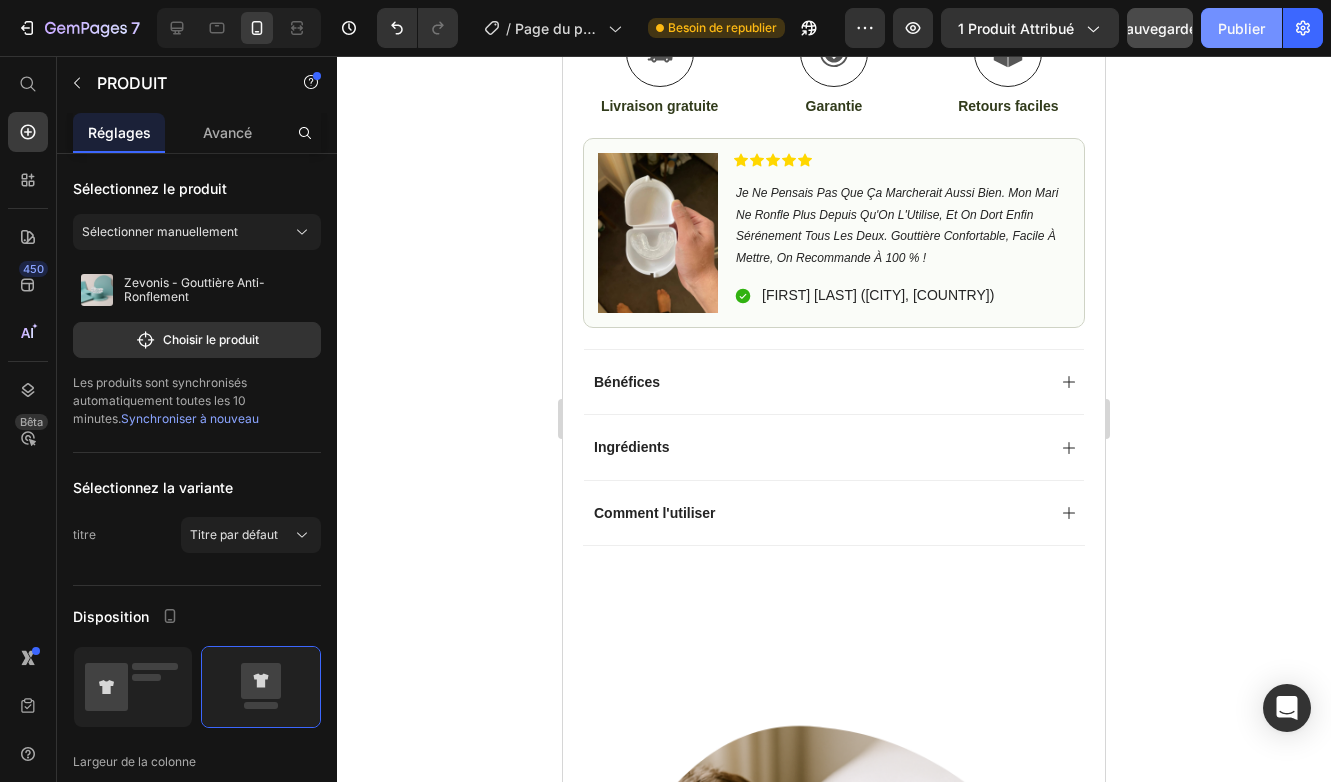 click on "Publier" at bounding box center (1241, 28) 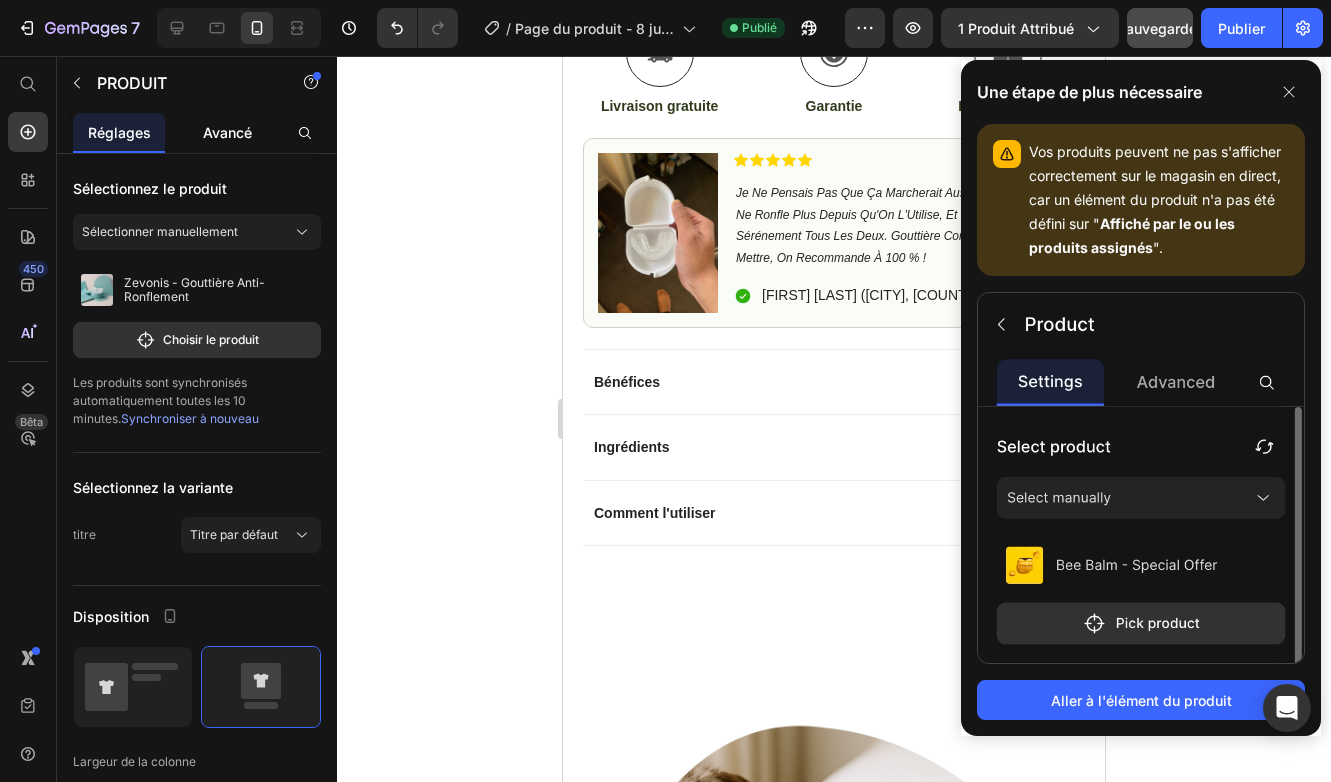 click on "Avancé" 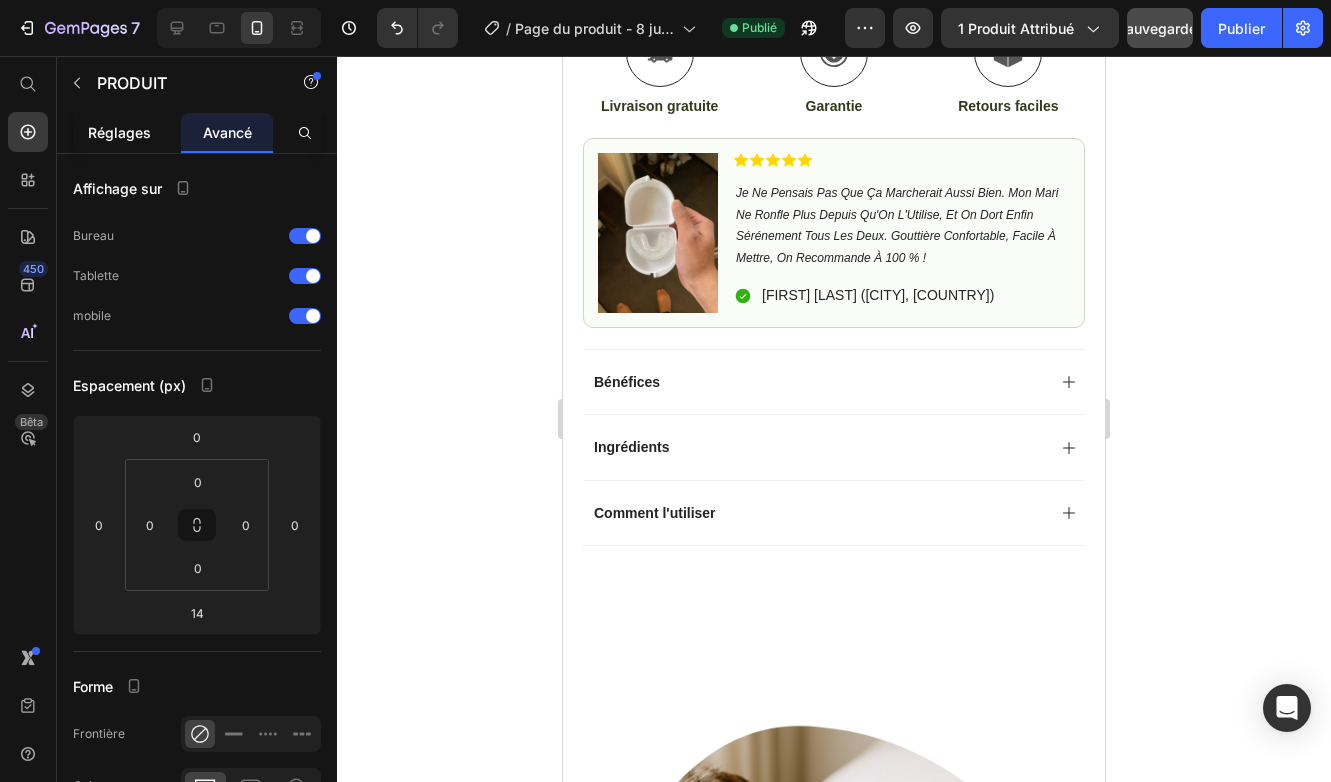 click on "Réglages" at bounding box center (119, 132) 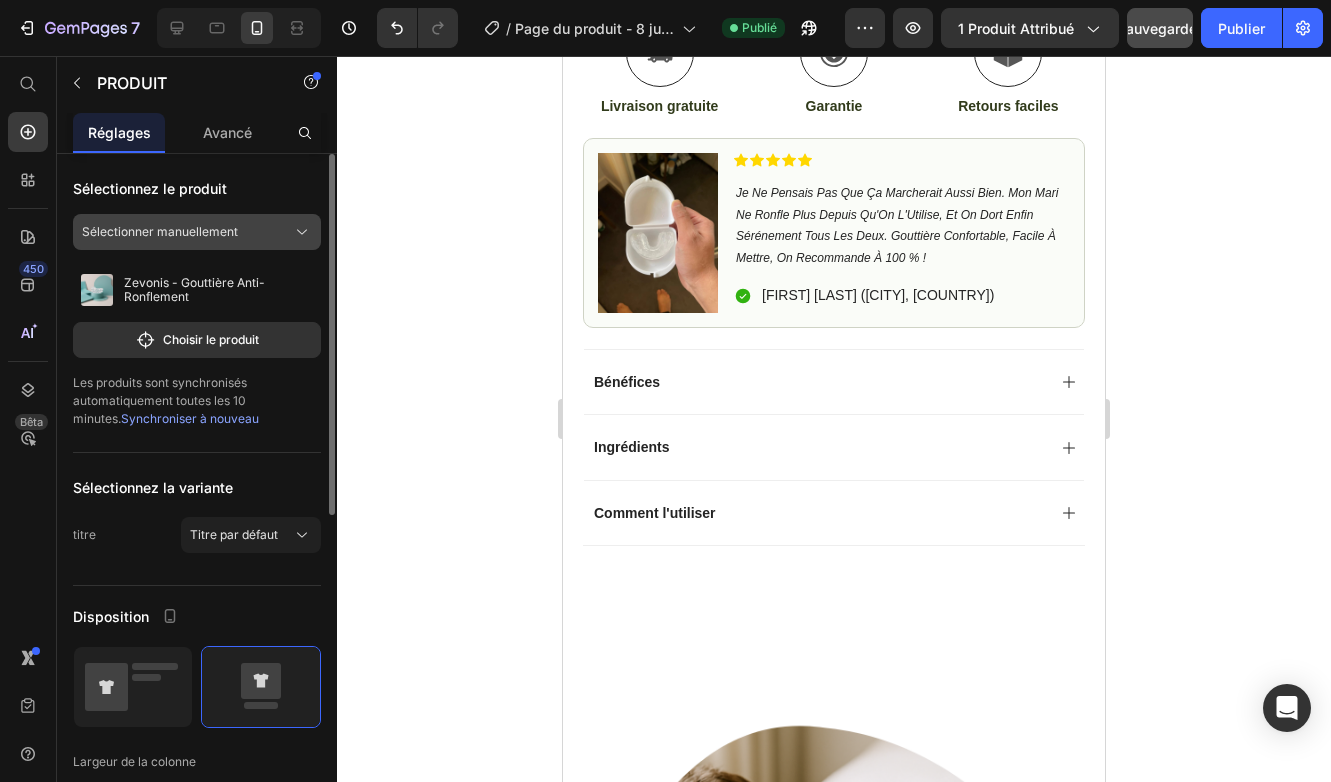 click on "Sélectionner manuellement" 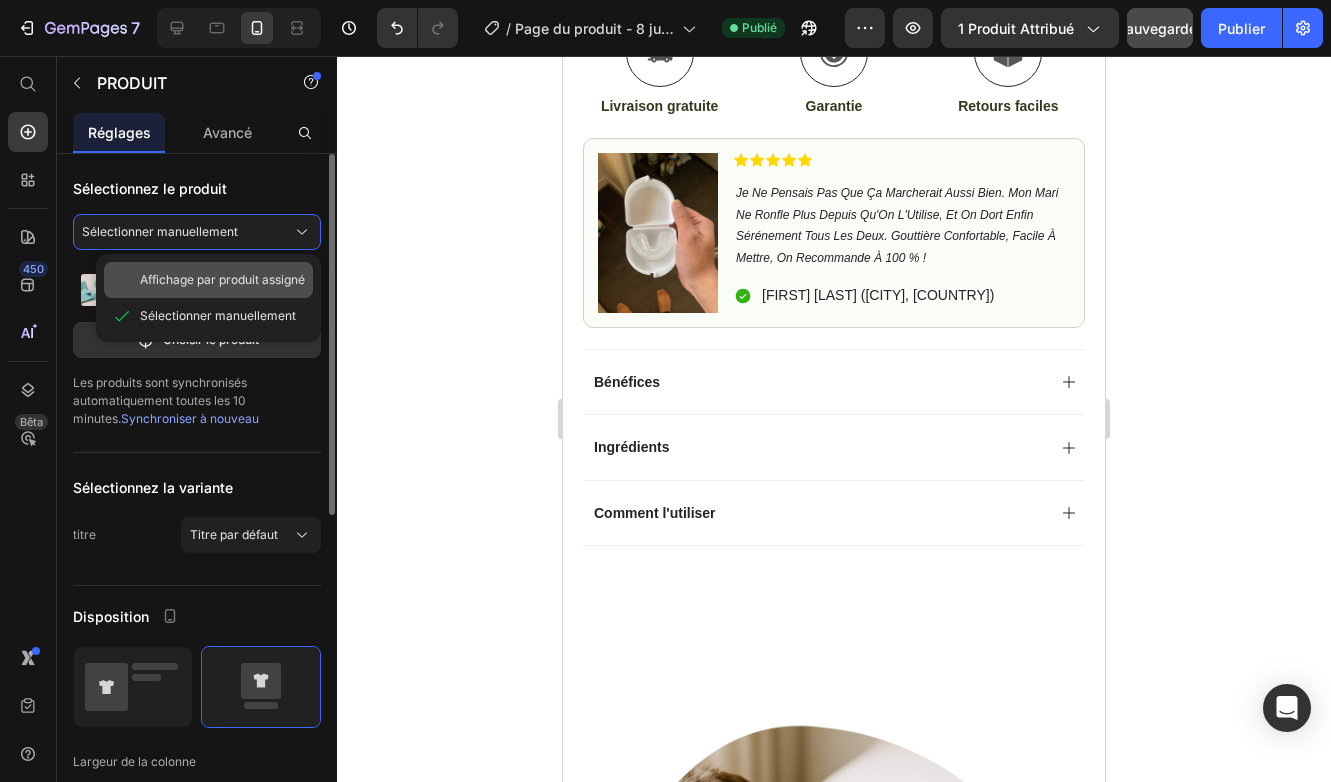 click on "Affichage par produit assigné" at bounding box center [222, 280] 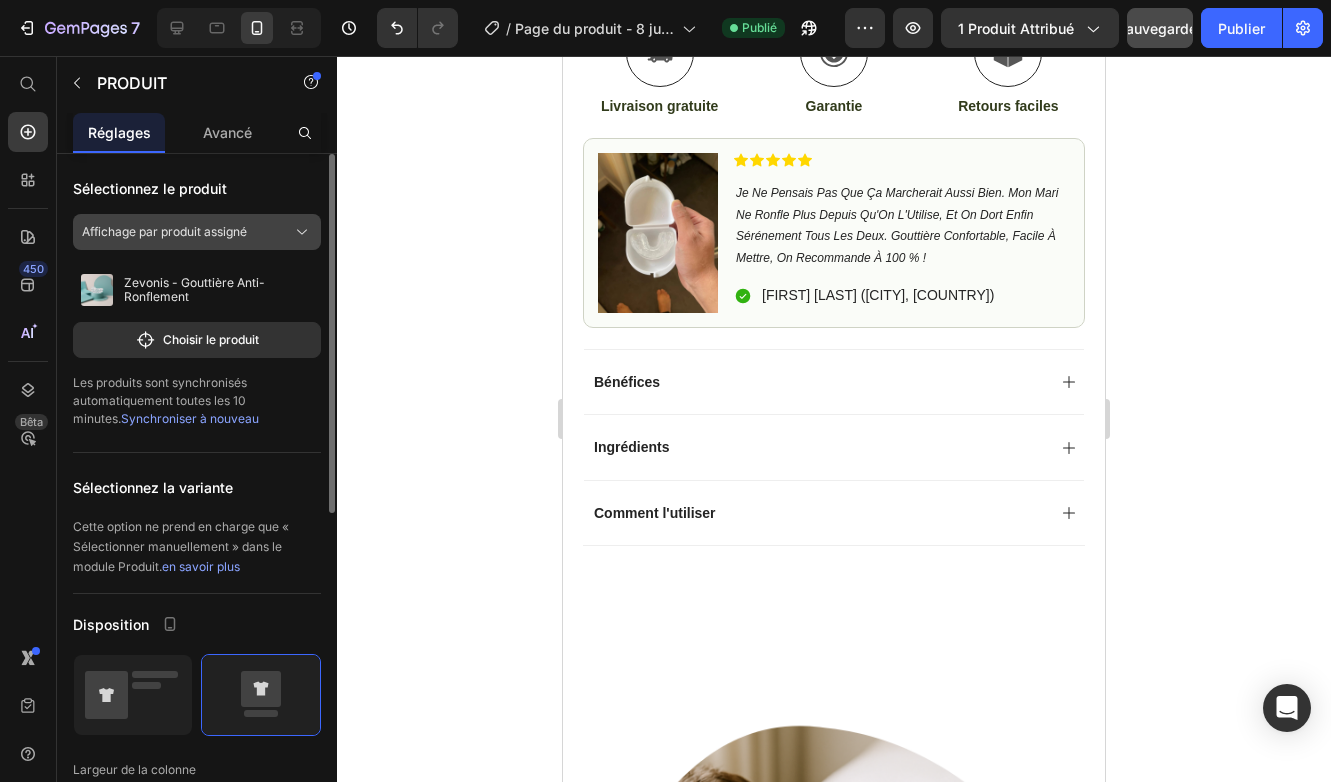 click on "Affichage par produit assigné" 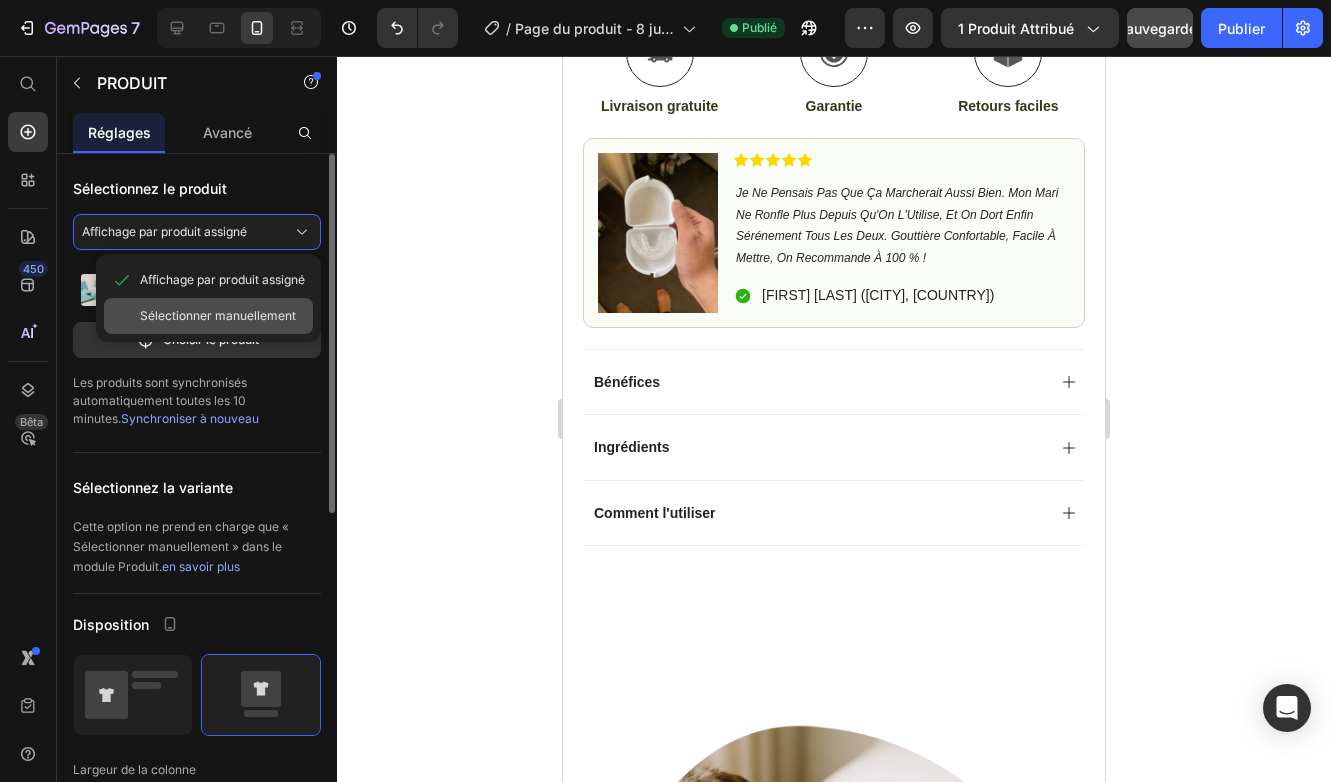 click on "Sélectionner manuellement" at bounding box center [218, 316] 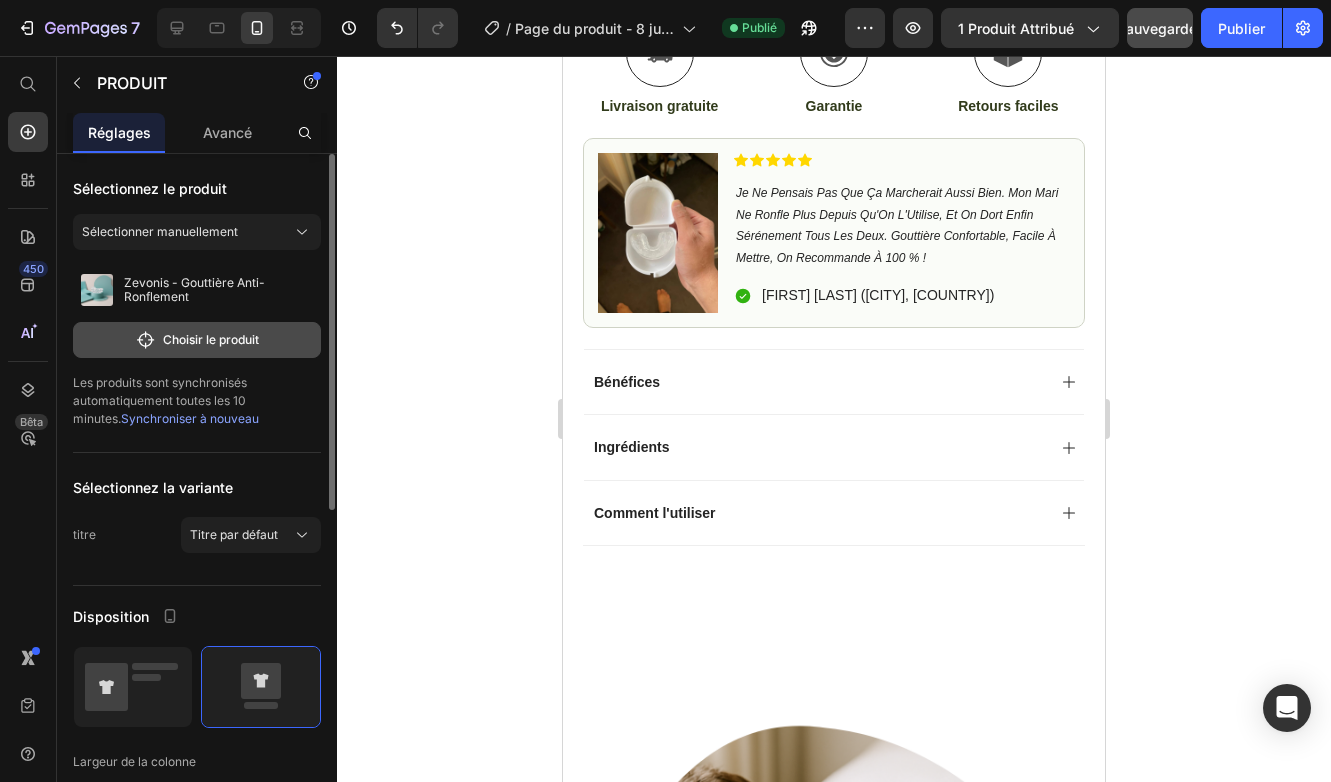 click on "Choisir le produit" at bounding box center [197, 340] 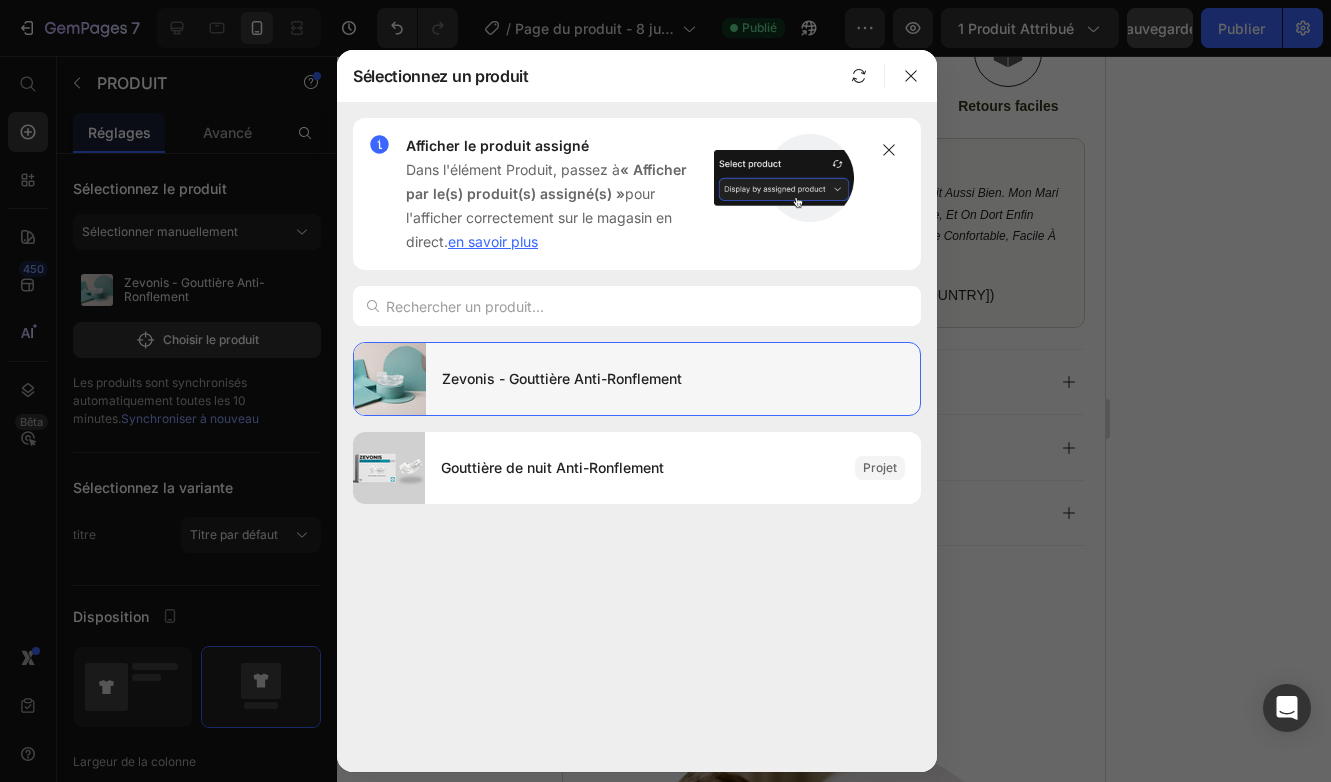 click on "Zevonis - Gouttière Anti-Ronflement" at bounding box center [673, 379] 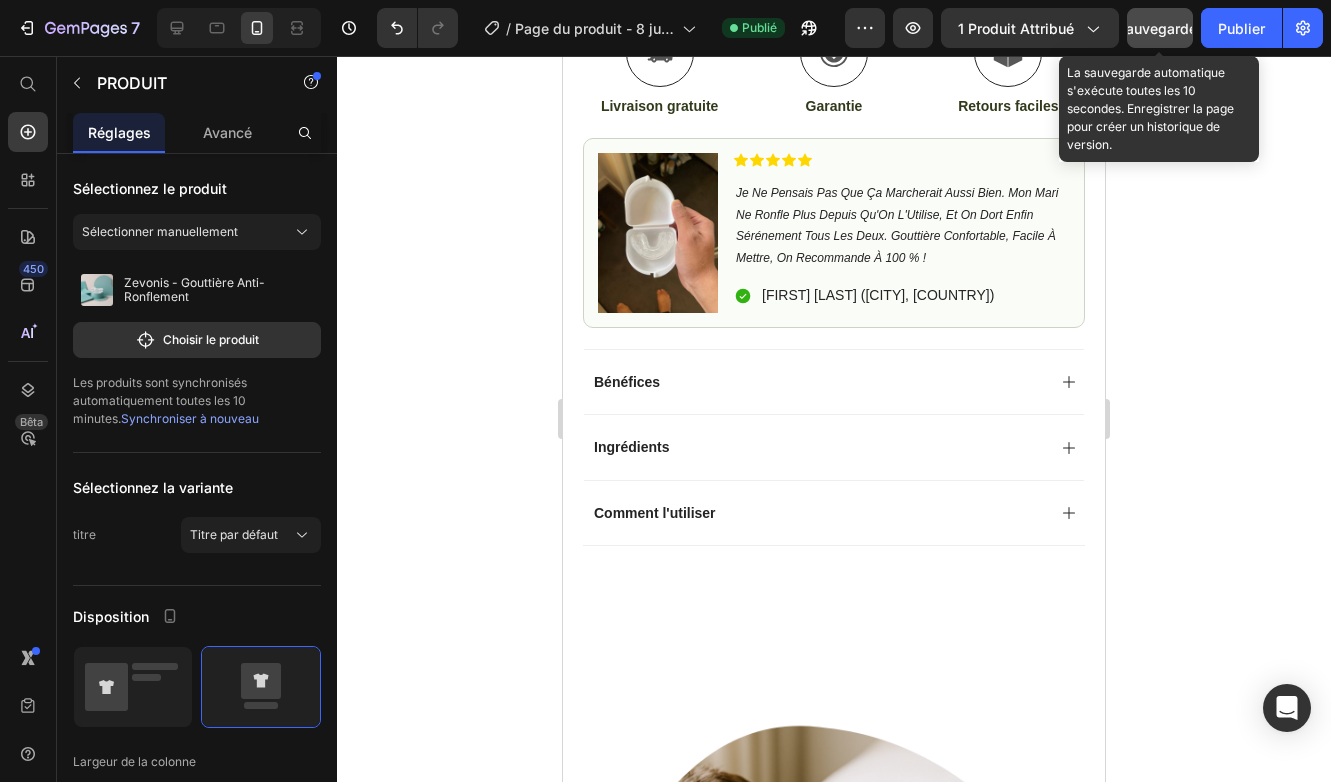 click on "sauvegarder" at bounding box center (1160, 28) 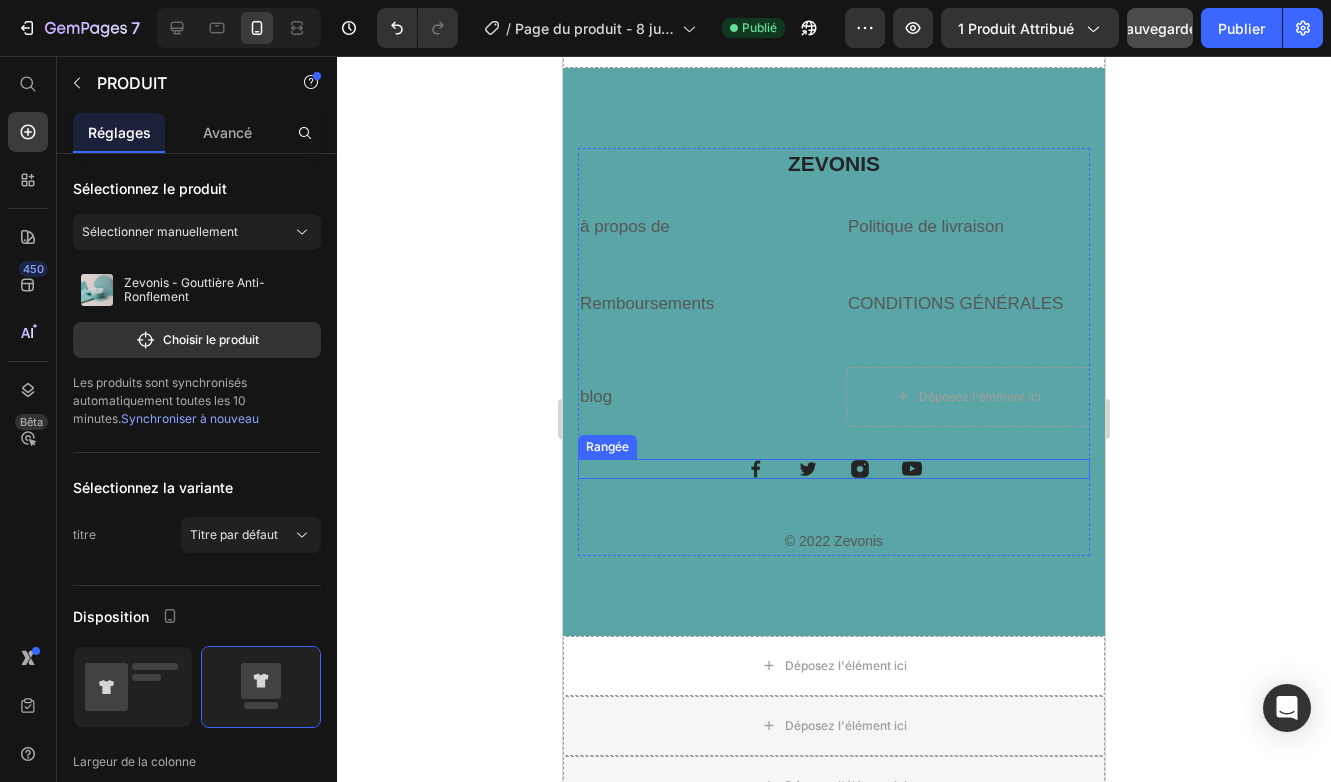 scroll, scrollTop: 6291, scrollLeft: 0, axis: vertical 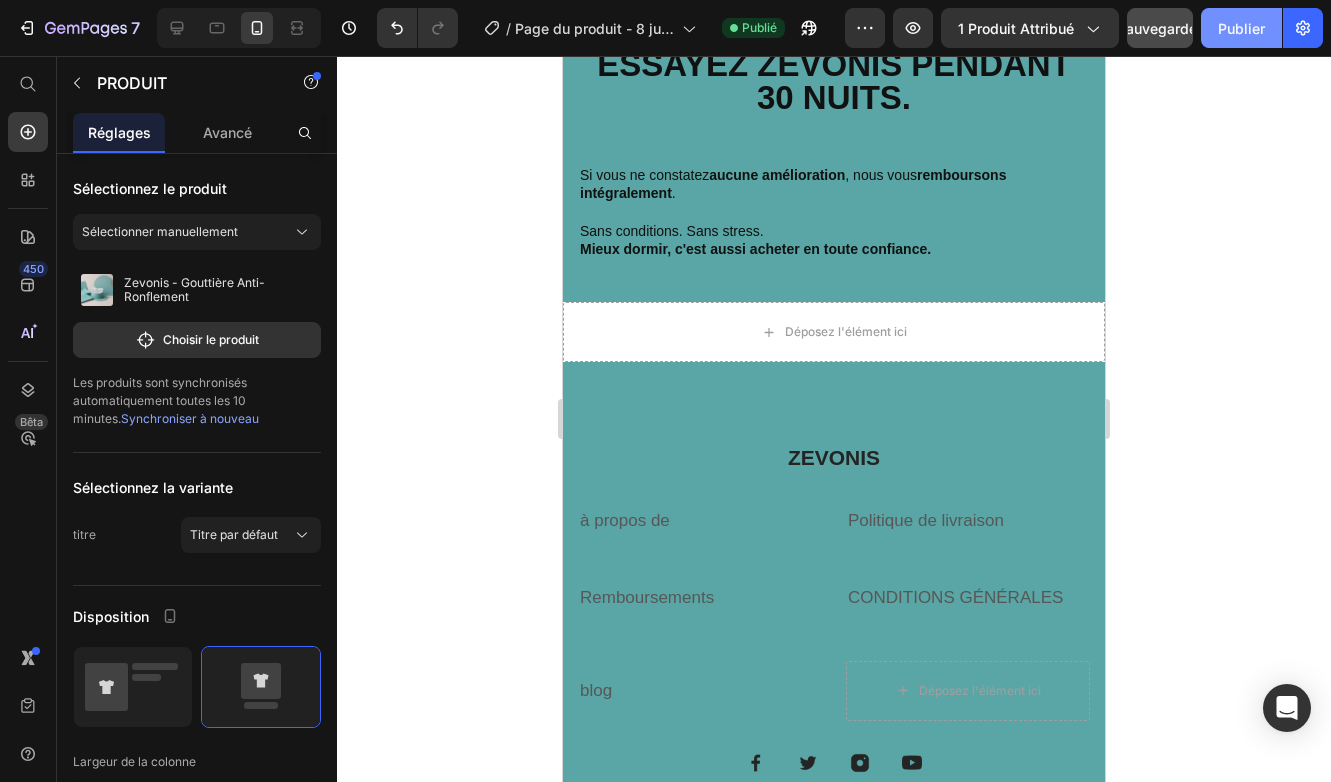 click on "Publier" at bounding box center [1241, 28] 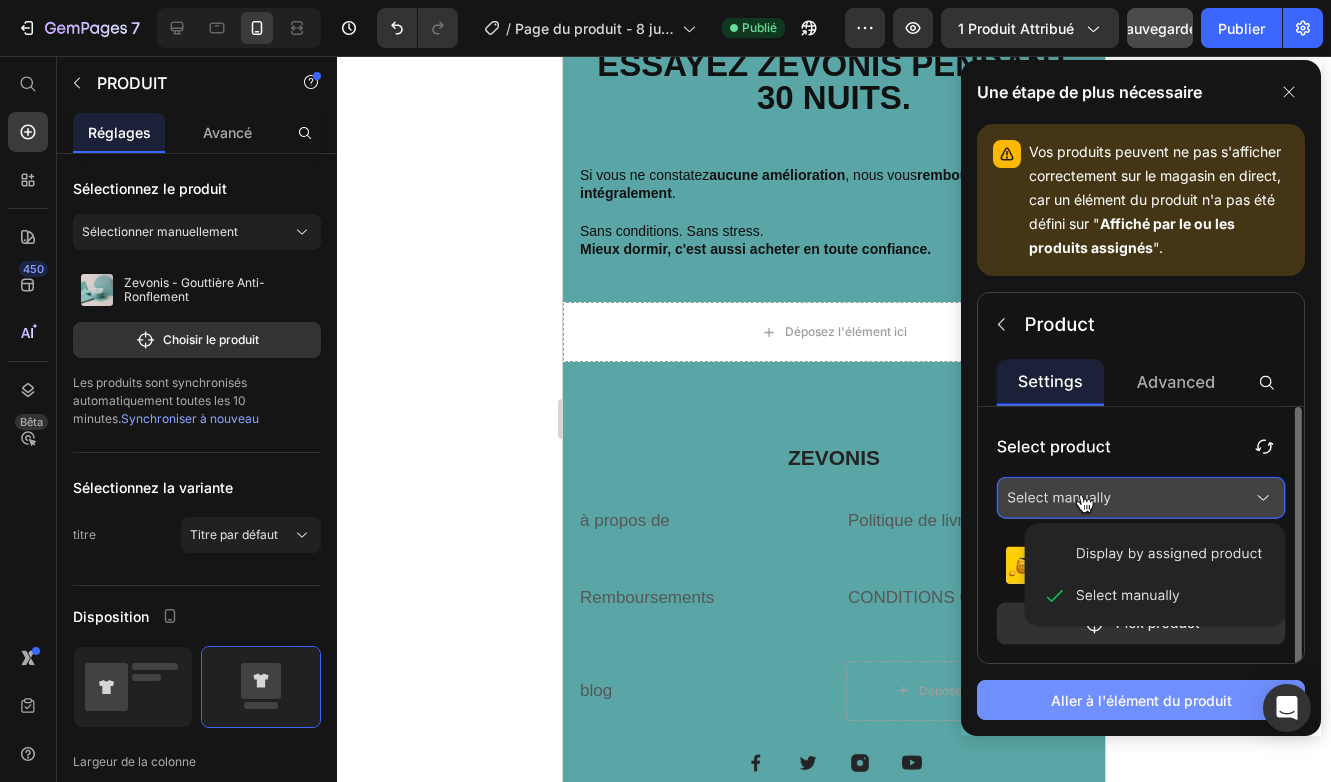 click on "Aller à l'élément du produit" at bounding box center [1141, 700] 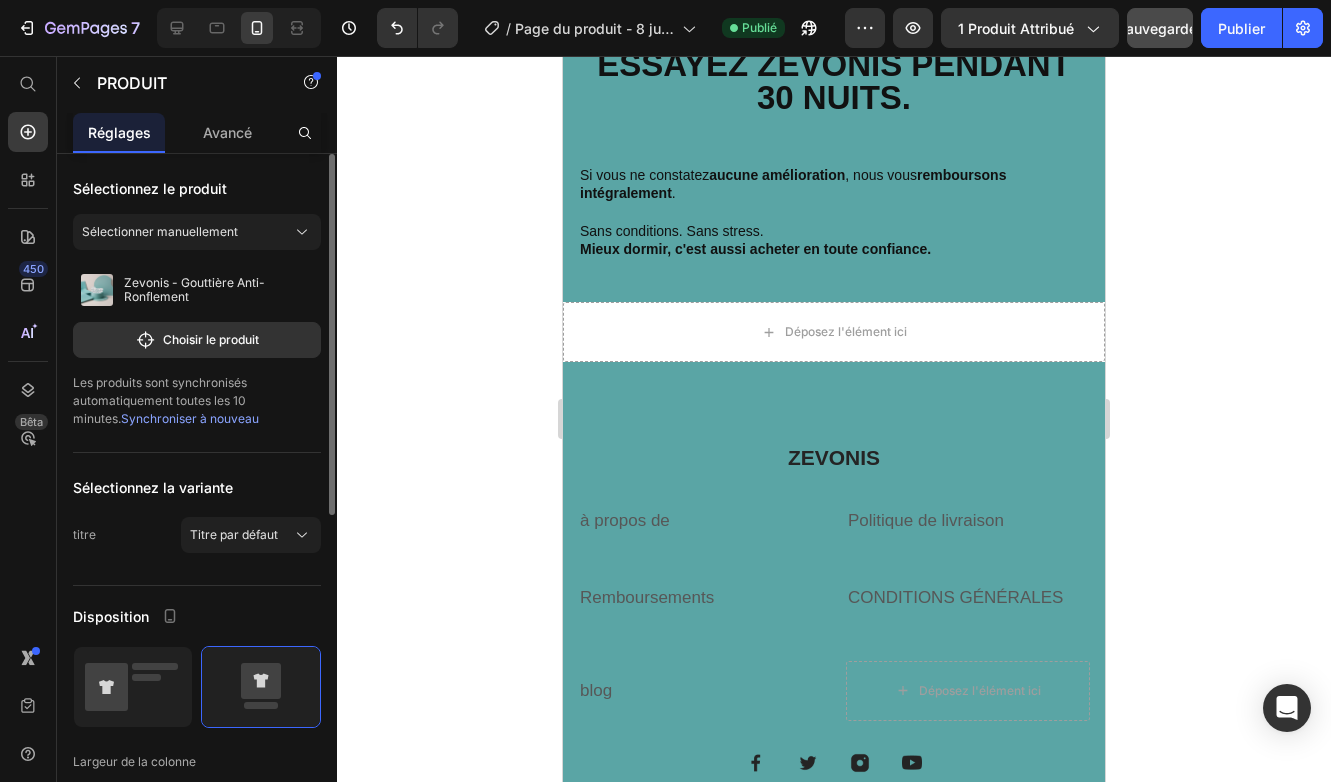 click on "Sélectionner manuellement" at bounding box center [197, 236] 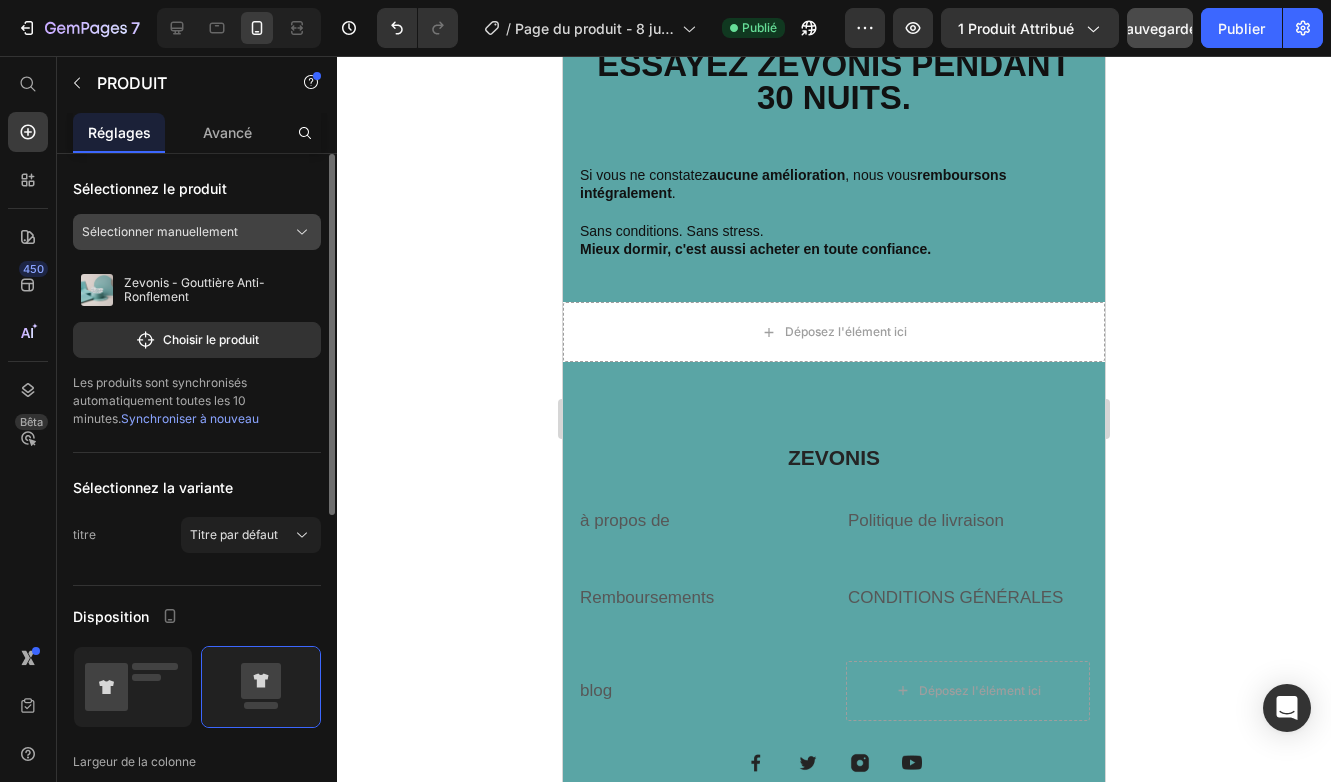 click on "Sélectionner manuellement" 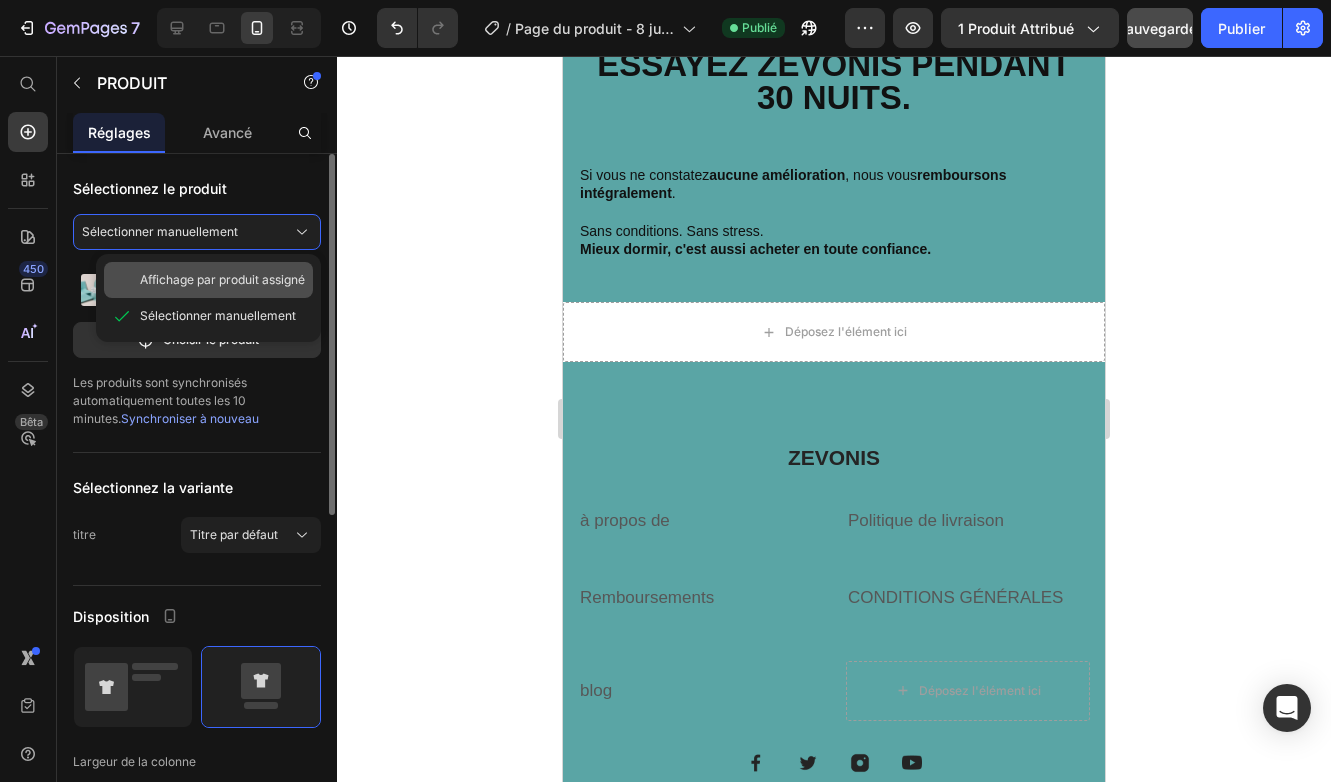 click on "Affichage par produit assigné" at bounding box center [222, 280] 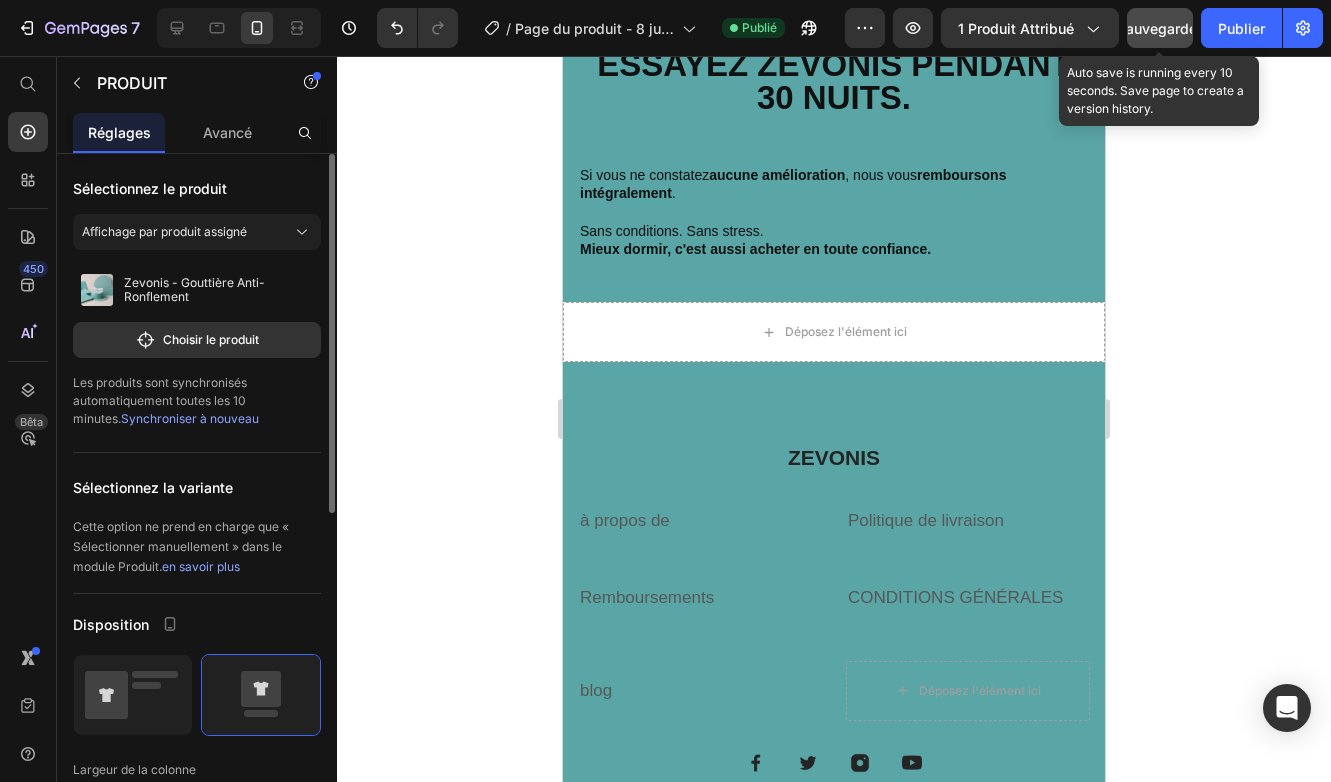 click on "sauvegarder" at bounding box center [1160, 28] 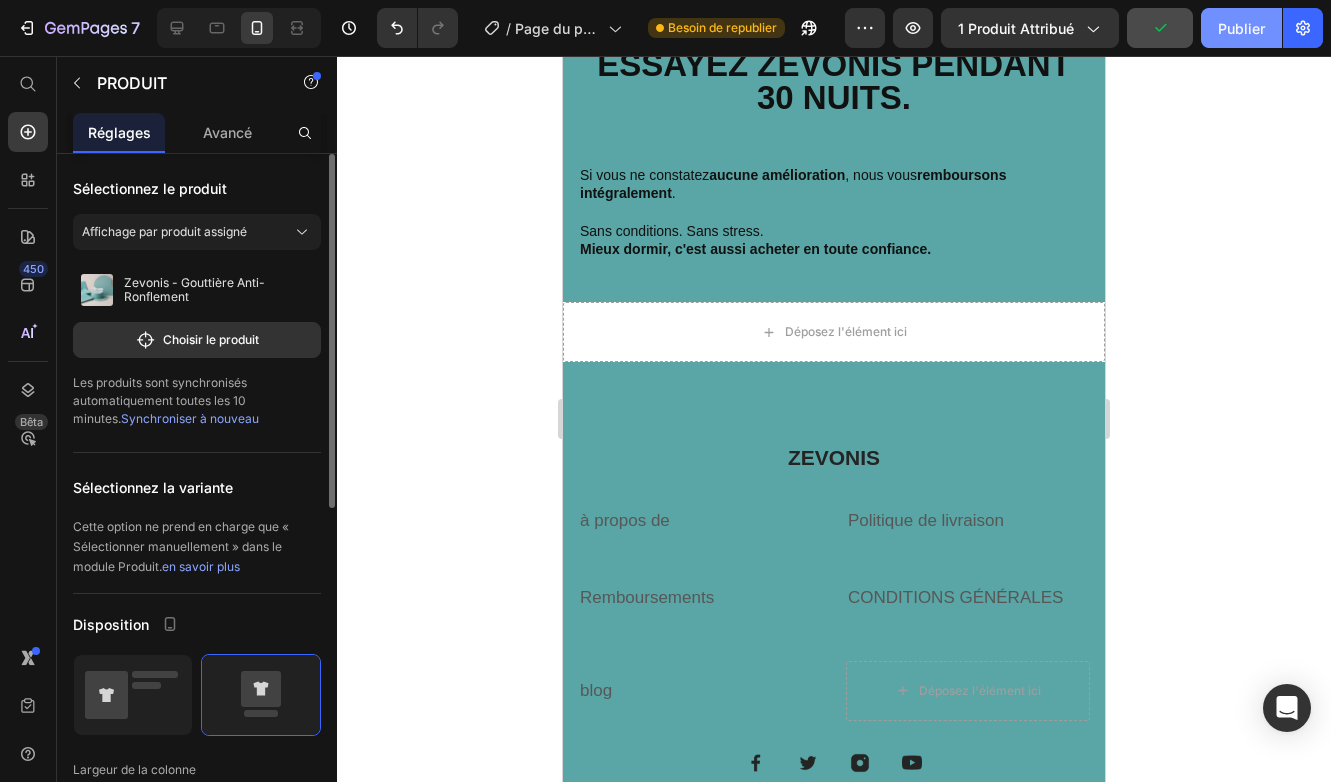 click on "Publier" 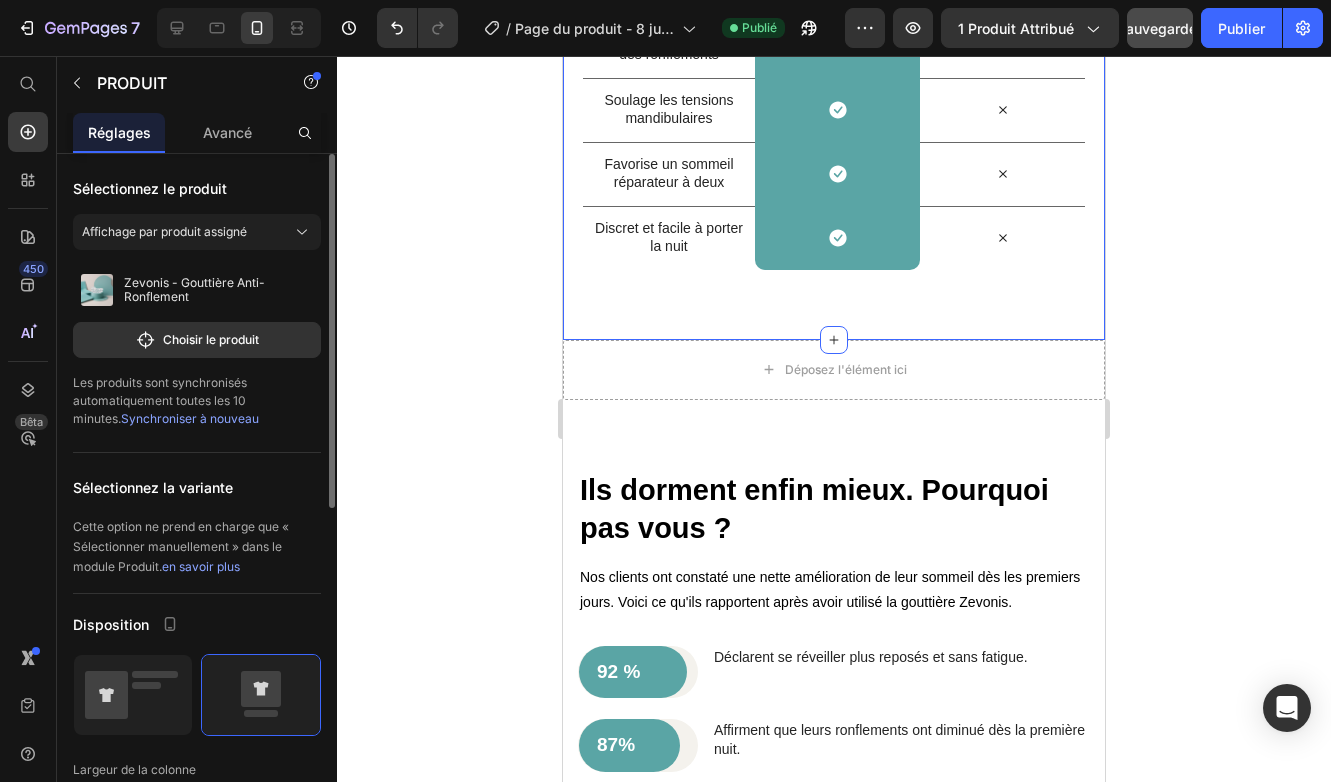 scroll, scrollTop: 2181, scrollLeft: 0, axis: vertical 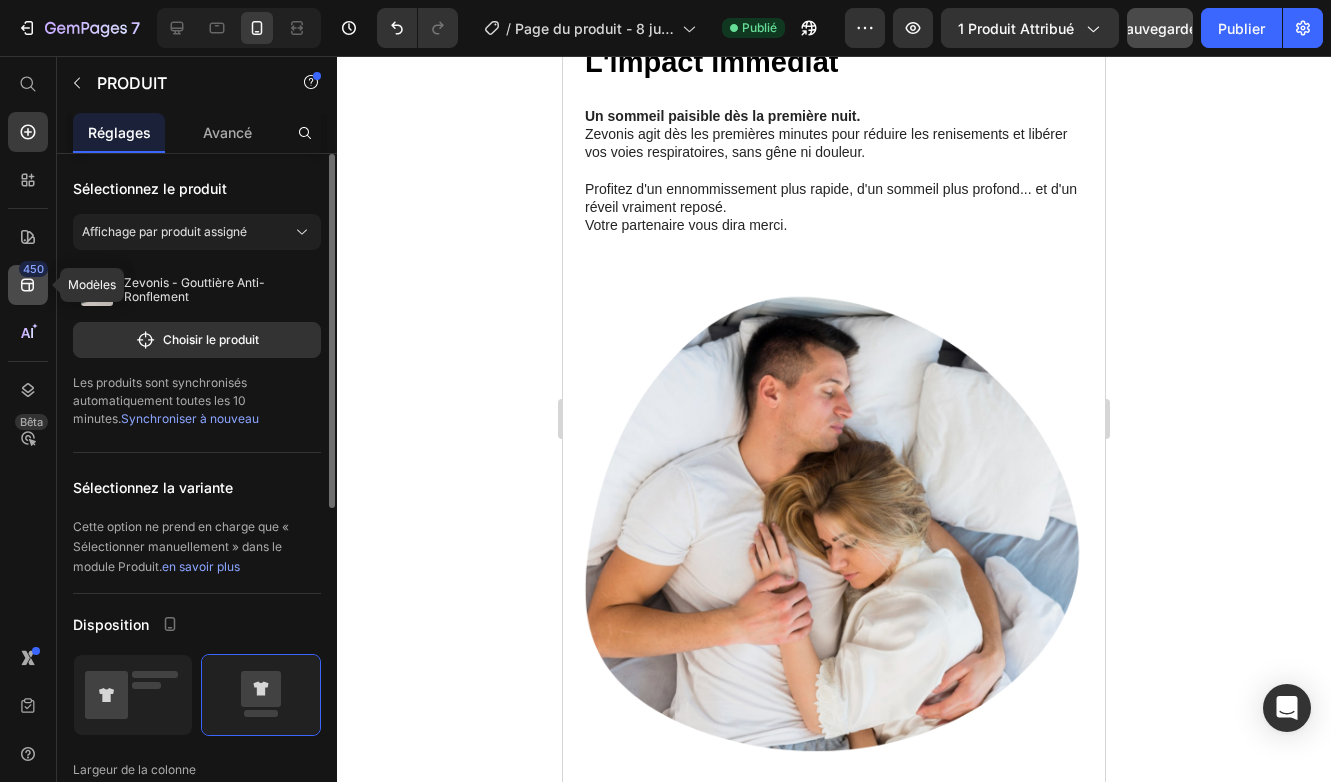 click 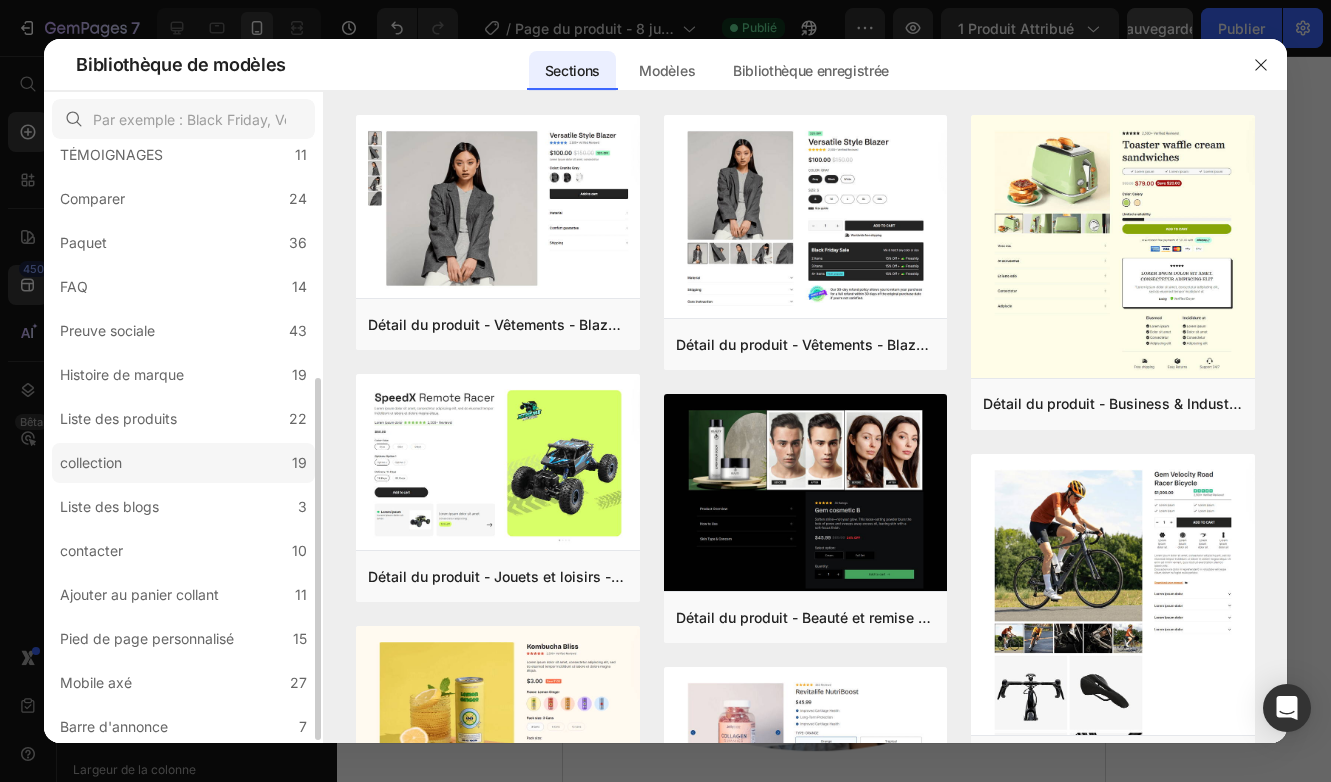 scroll, scrollTop: 384, scrollLeft: 0, axis: vertical 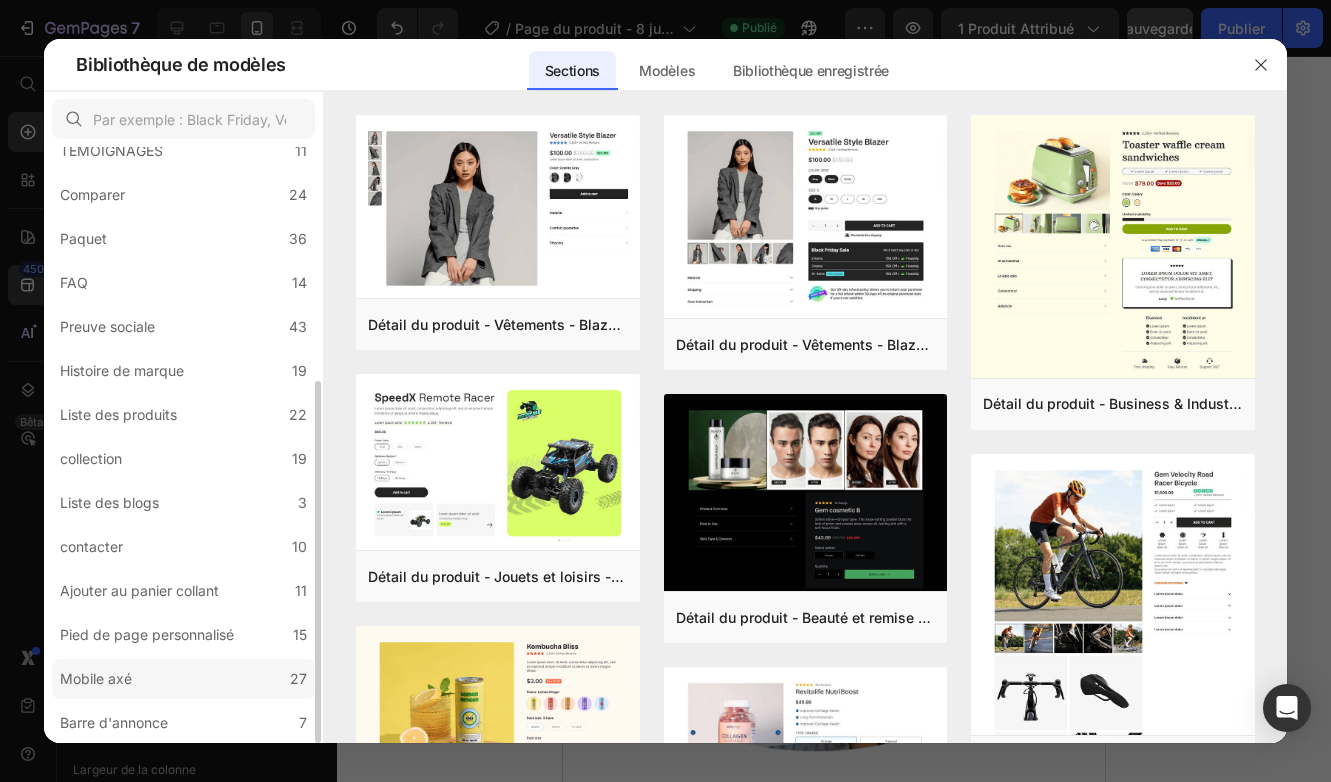 click on "Mobile axé 27" 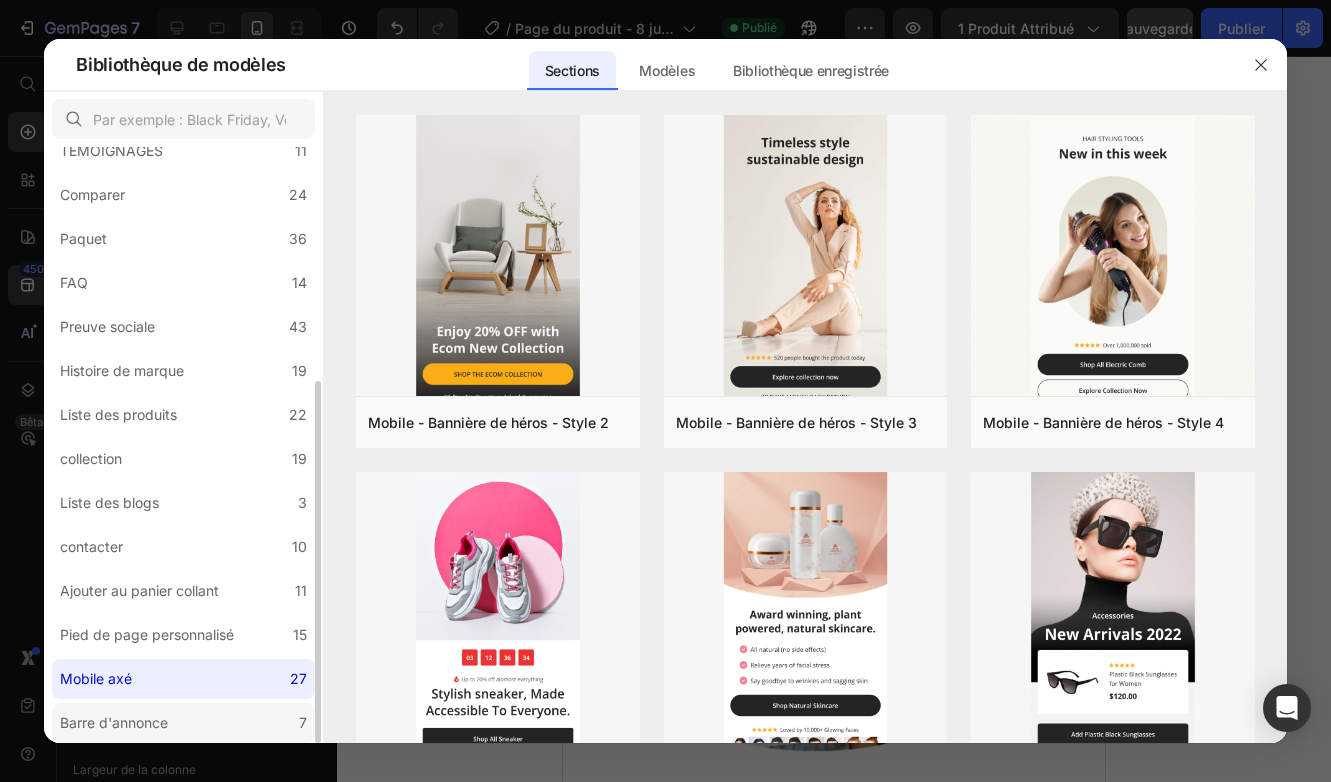 click on "Barre d'annonce 7" 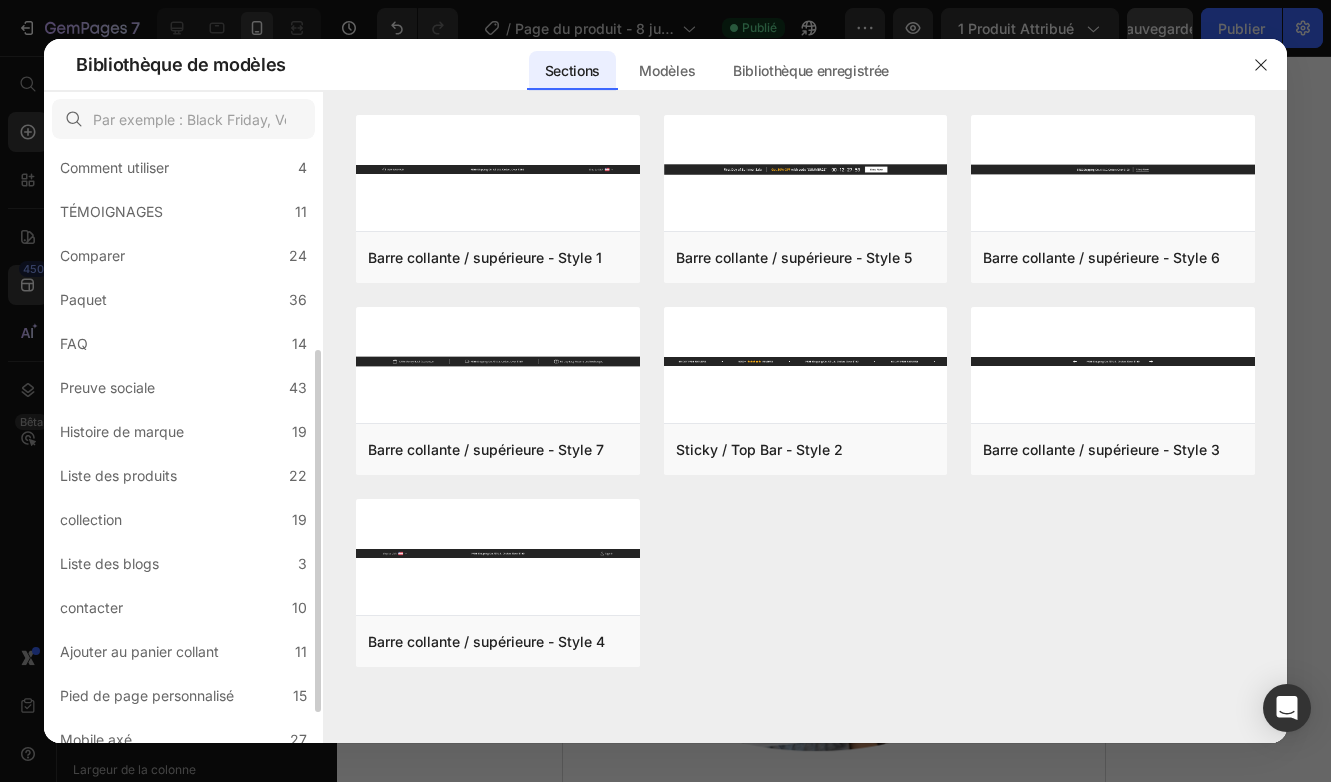 scroll, scrollTop: 332, scrollLeft: 0, axis: vertical 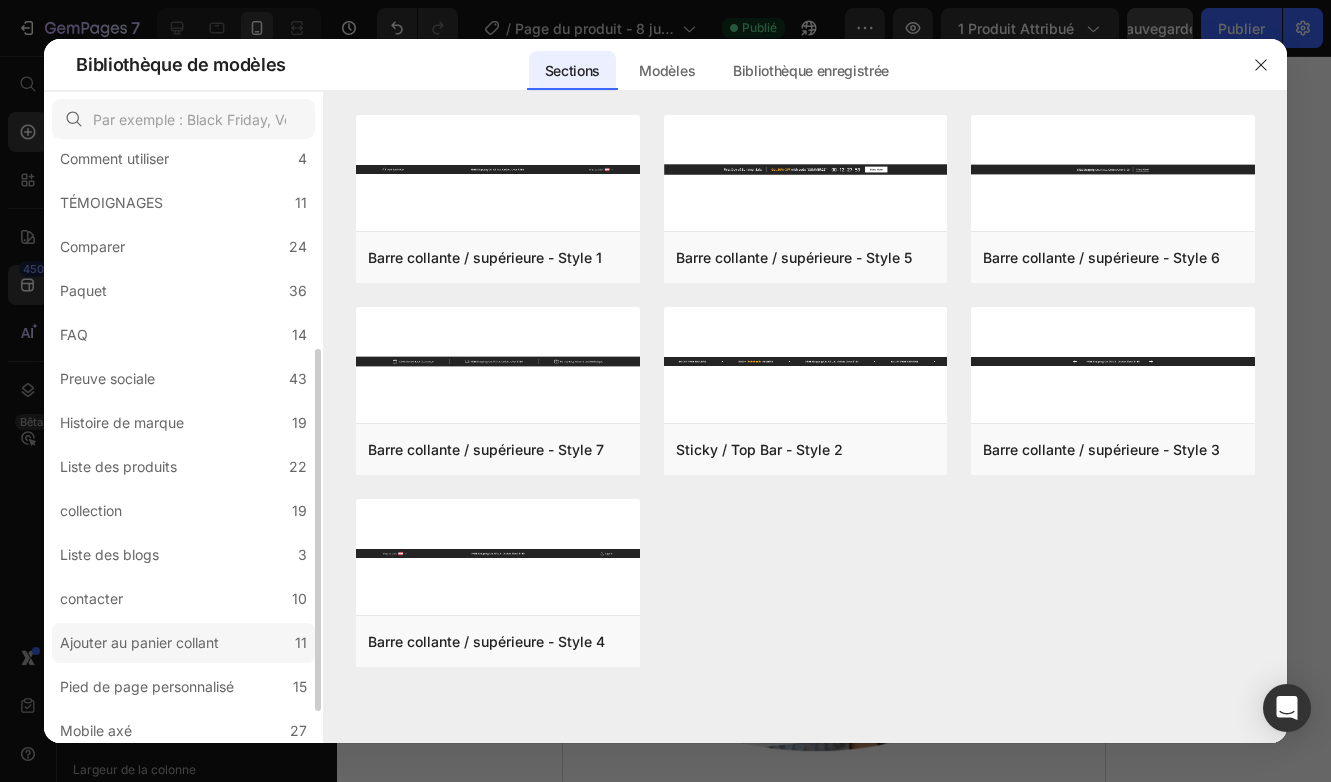 click on "Ajouter au panier collant" at bounding box center (139, 643) 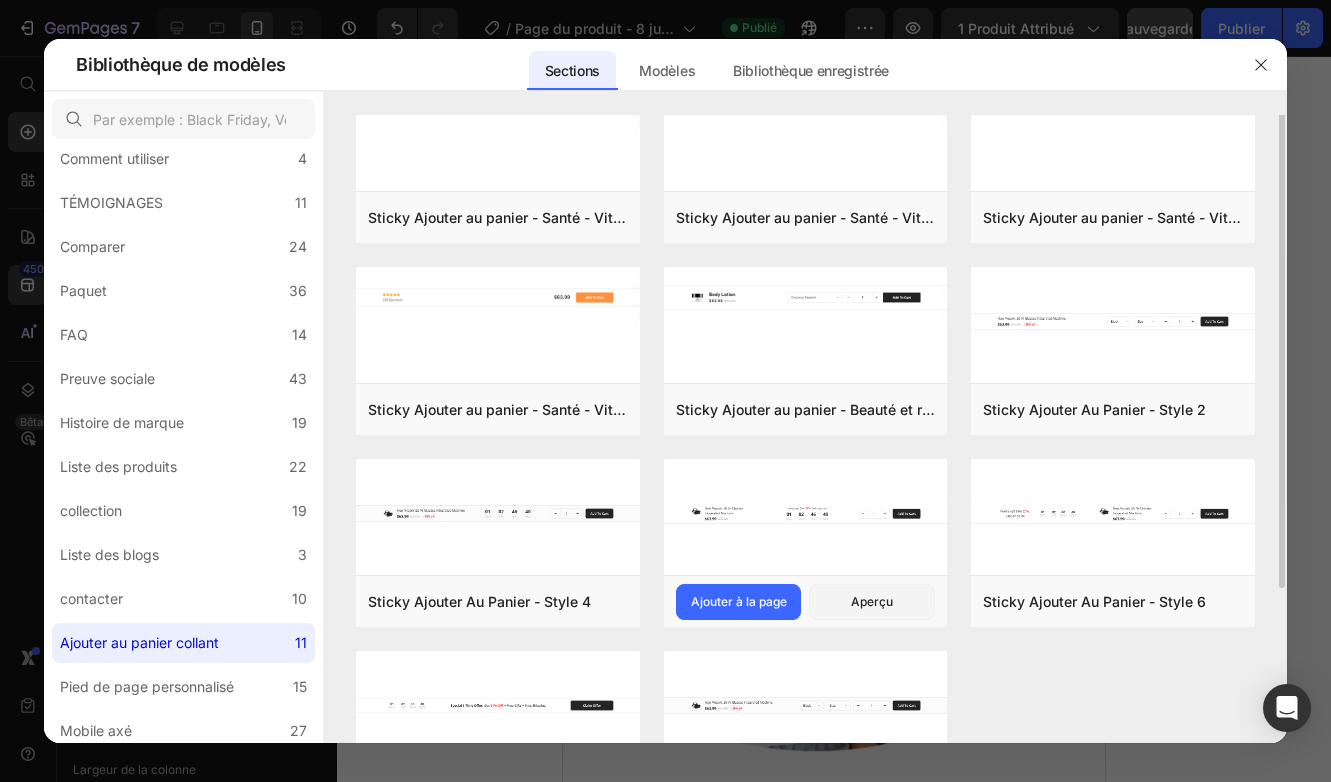 scroll, scrollTop: 0, scrollLeft: 0, axis: both 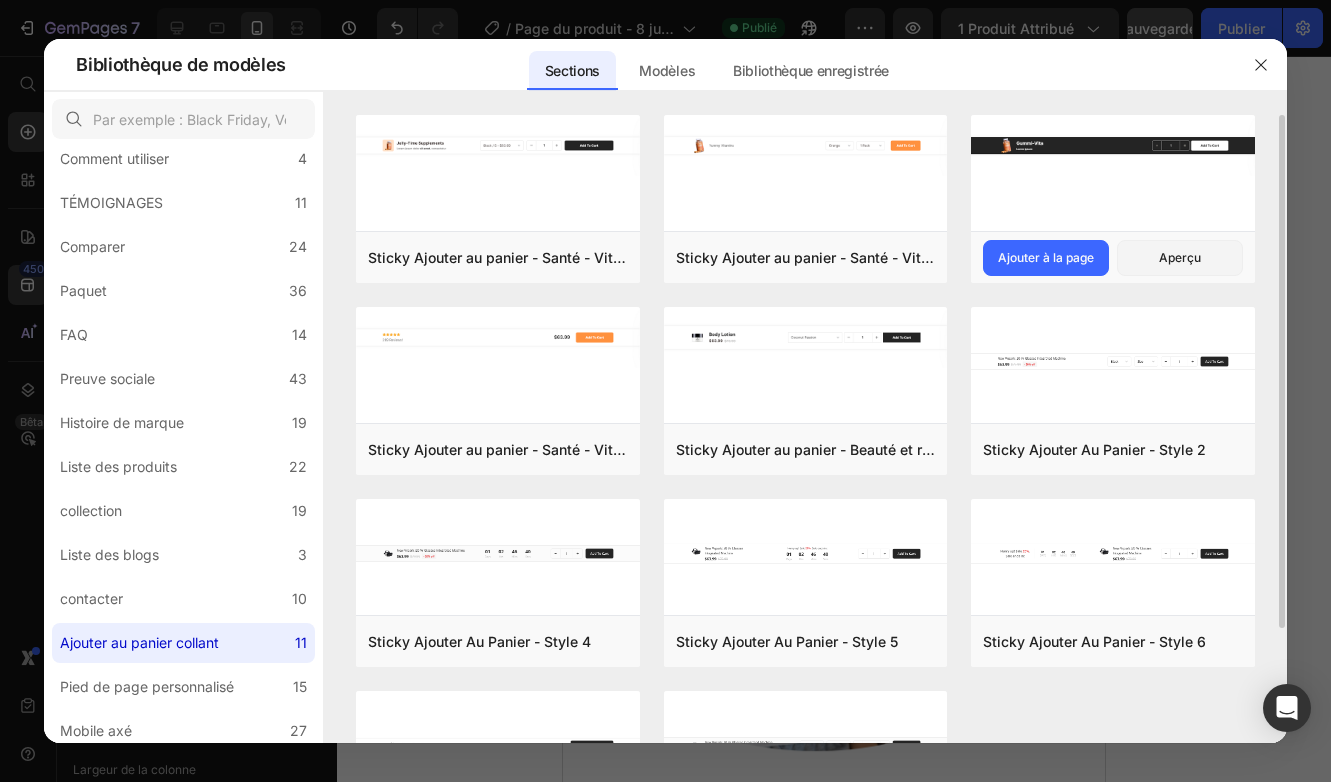 click at bounding box center [1112, 145] 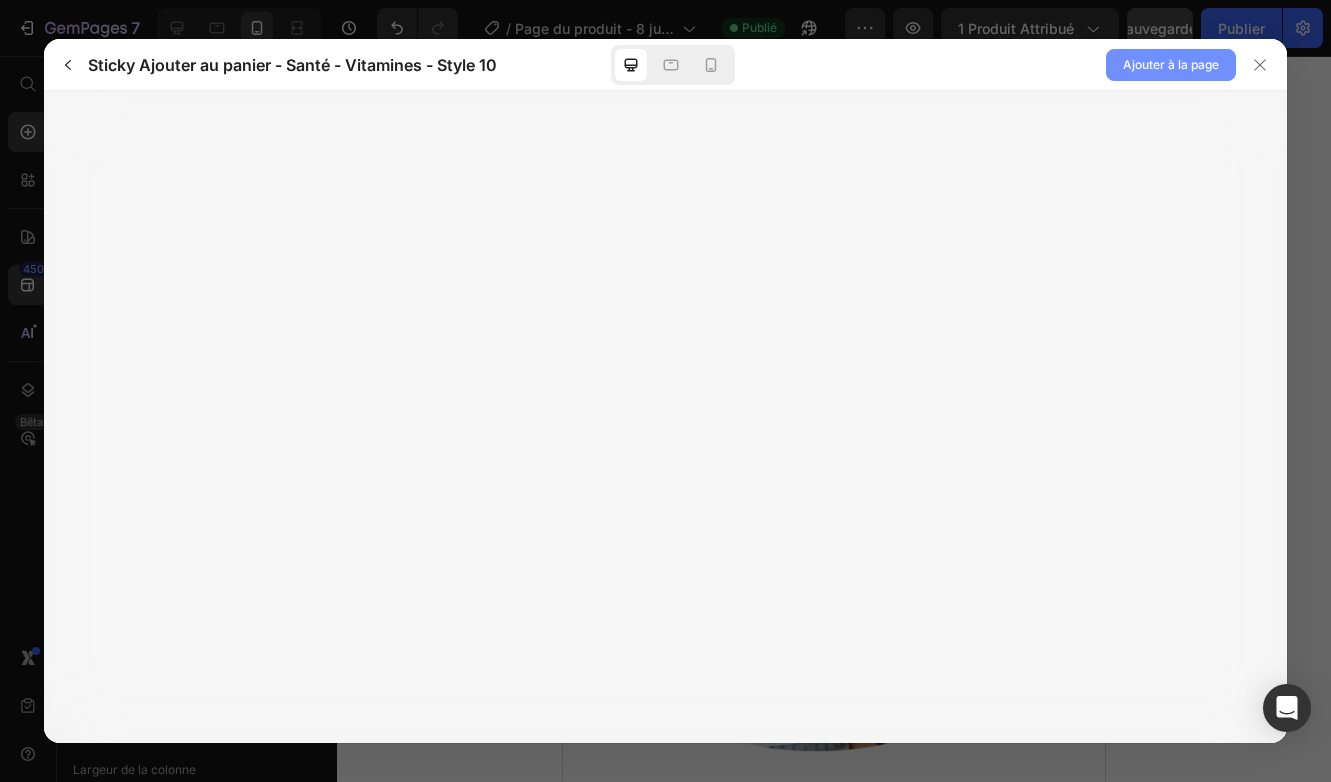 click on "Ajouter à la page" 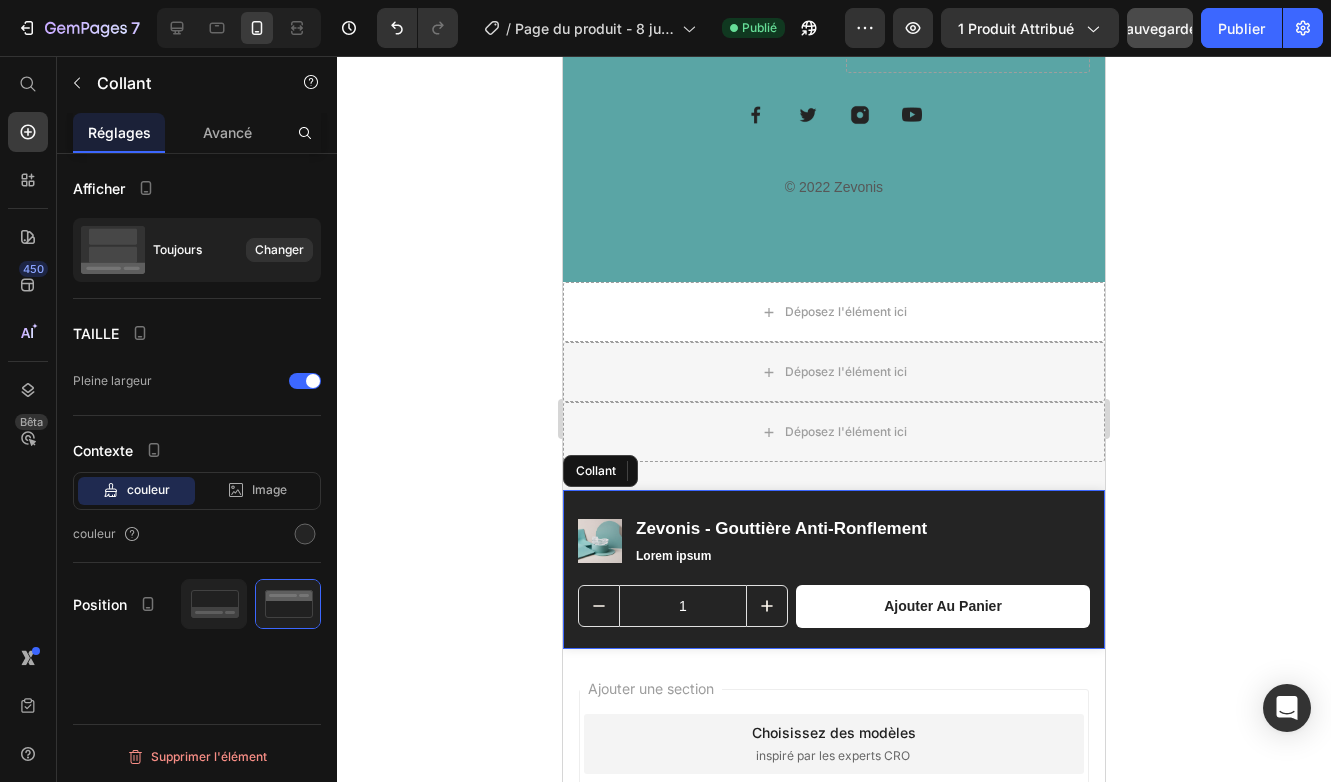 scroll, scrollTop: 6774, scrollLeft: 0, axis: vertical 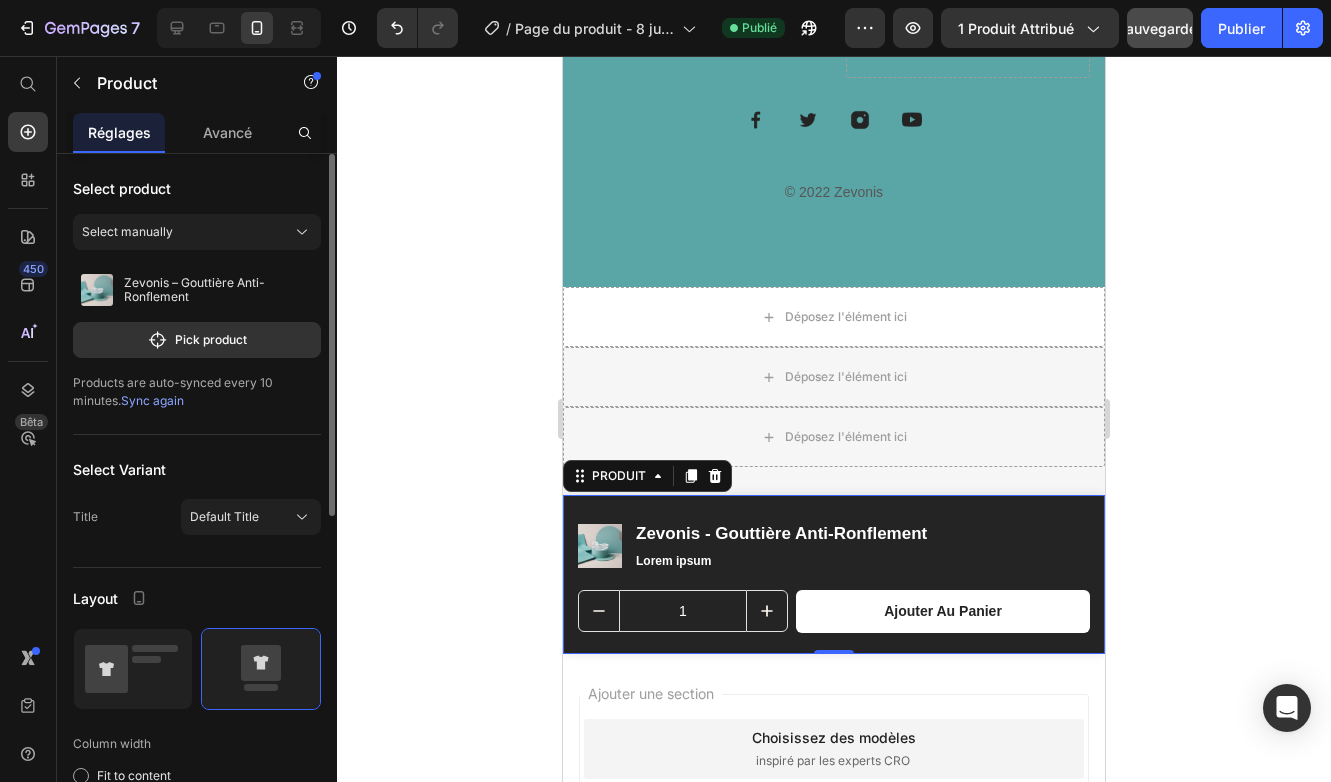 click on "Images du produit Zevonis - Gouttière Anti-Ronflement Titre du produit Lorem ipsum Bloc de texte Rangée 1 Quantité de produit ajouter au panier Bouton de panier de produit Rangée PRODUIT   0" at bounding box center (834, 574) 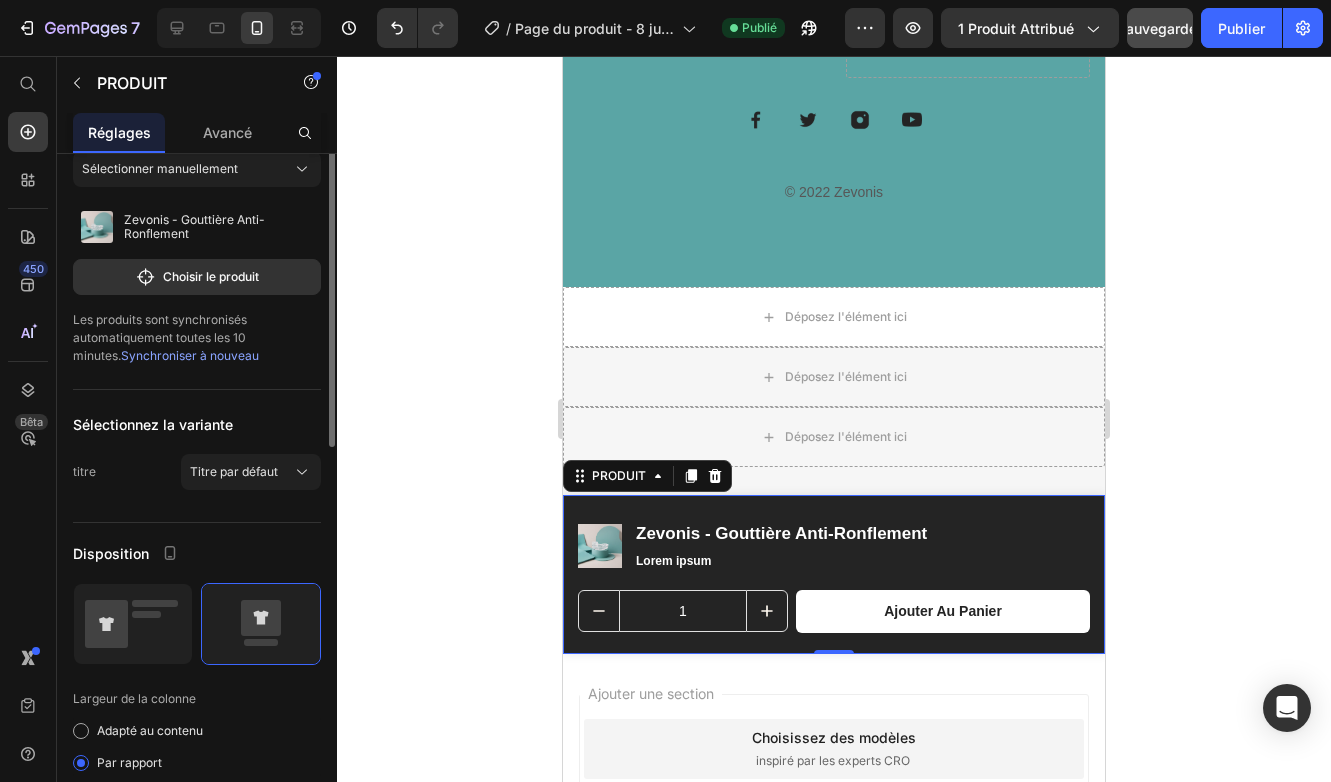 scroll, scrollTop: 0, scrollLeft: 0, axis: both 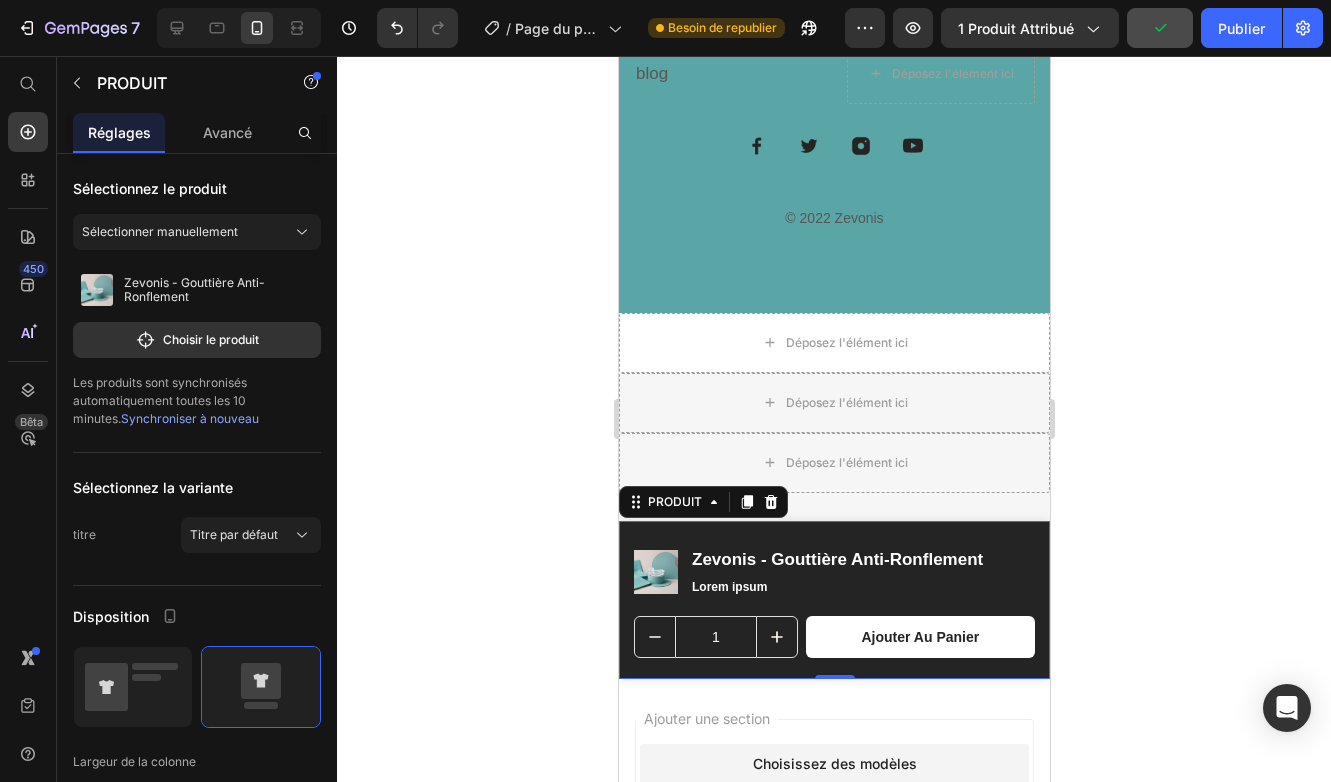 click on "Images du produit Zevonis - Gouttière Anti-Ronflement Titre du produit Lorem ipsum Bloc de texte Rangée 1 Quantité de produit ajouter au panier Bouton de panier de produit Rangée PRODUIT   0" at bounding box center [833, 600] 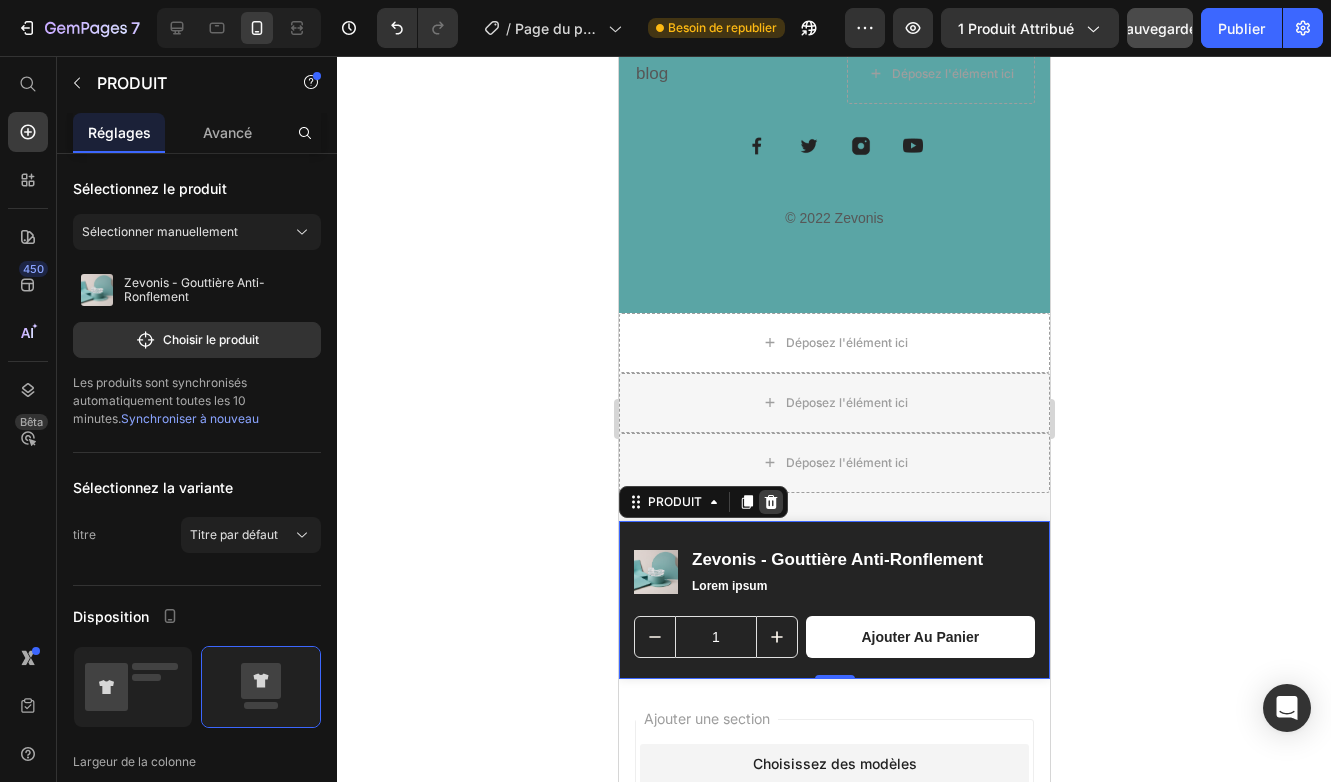 click 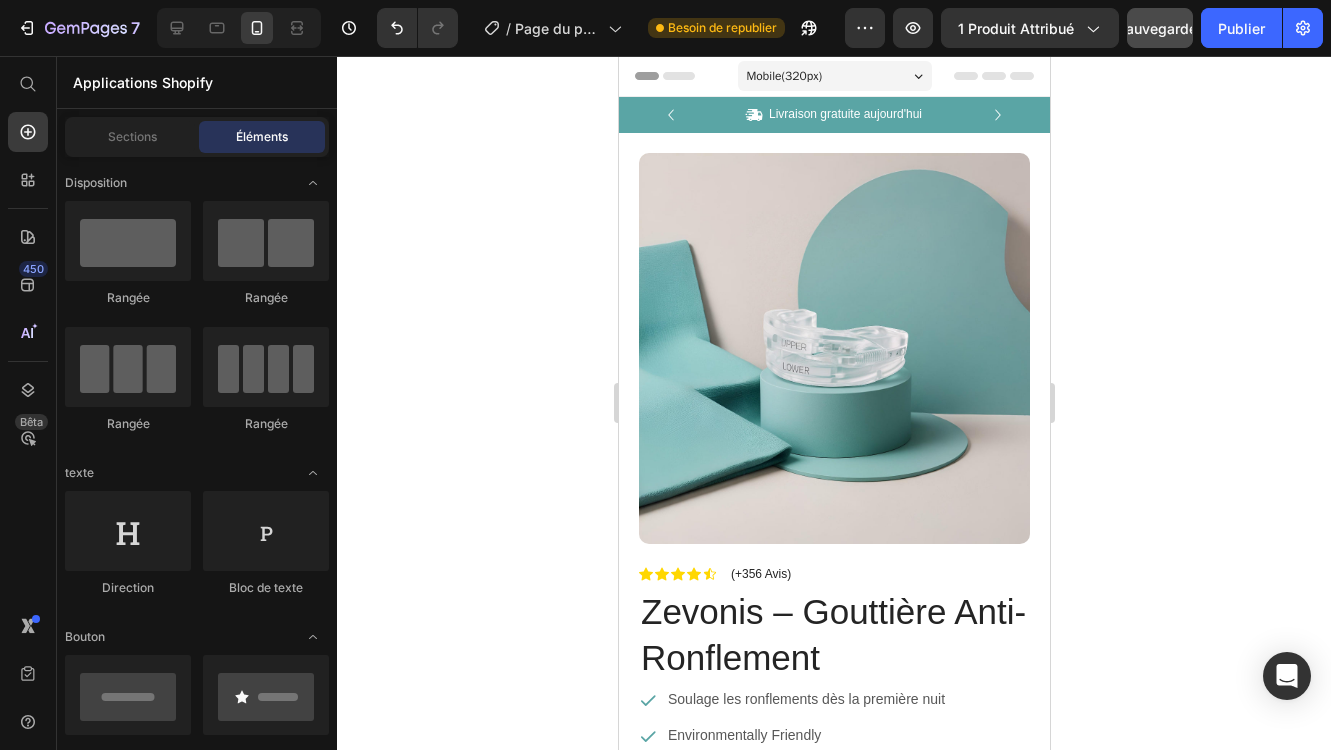 scroll, scrollTop: 0, scrollLeft: 0, axis: both 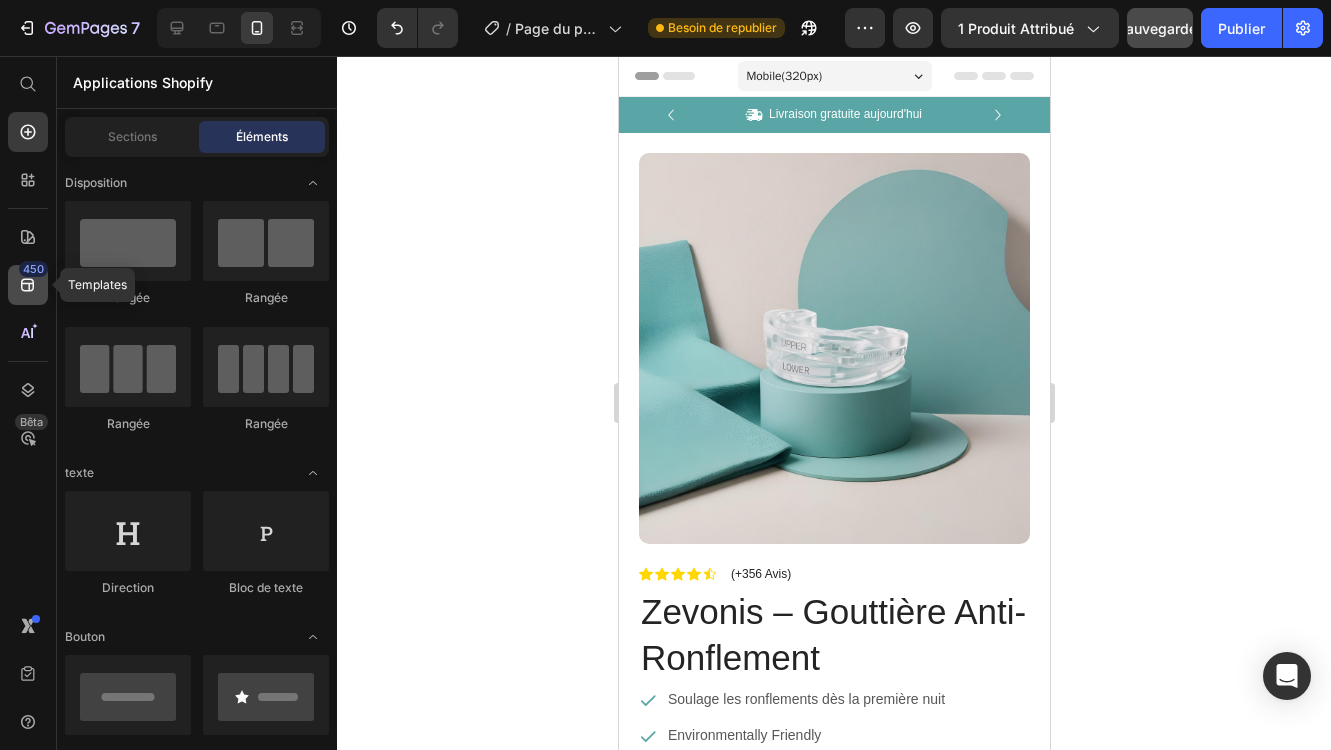 click 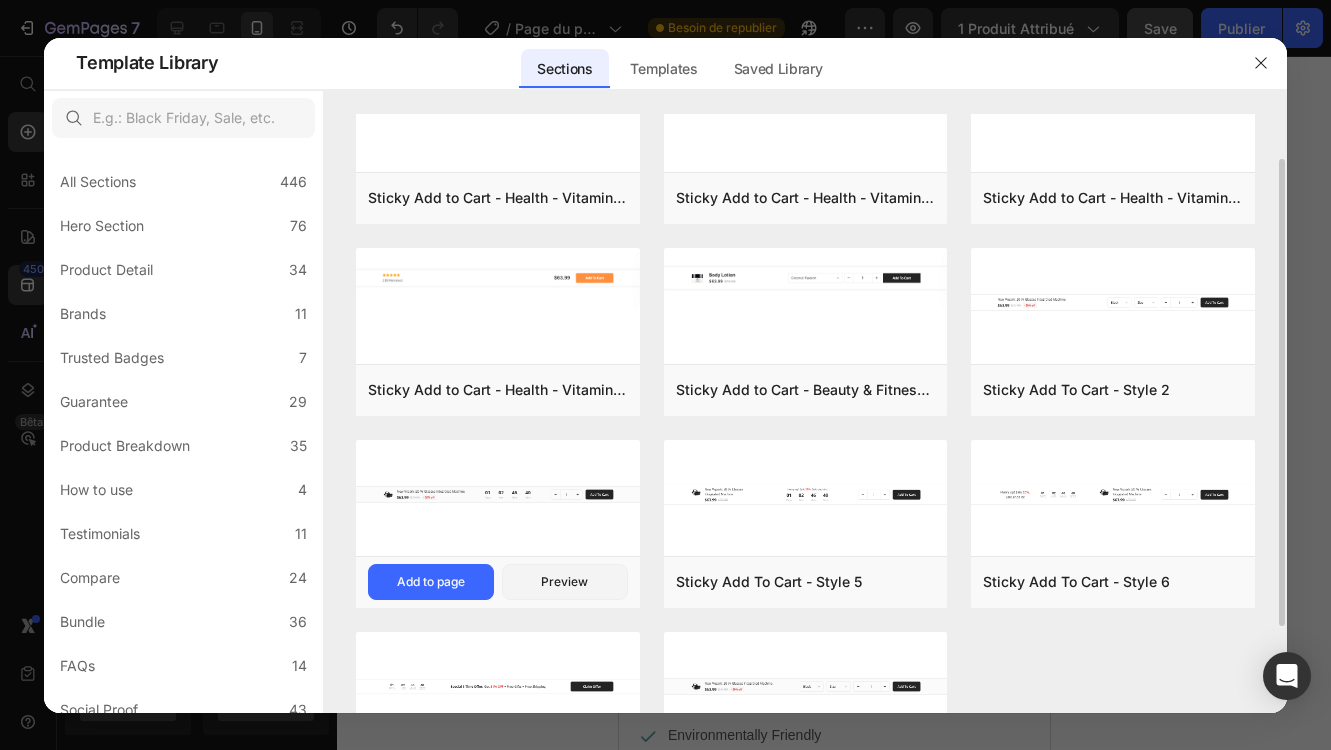 scroll, scrollTop: 0, scrollLeft: 0, axis: both 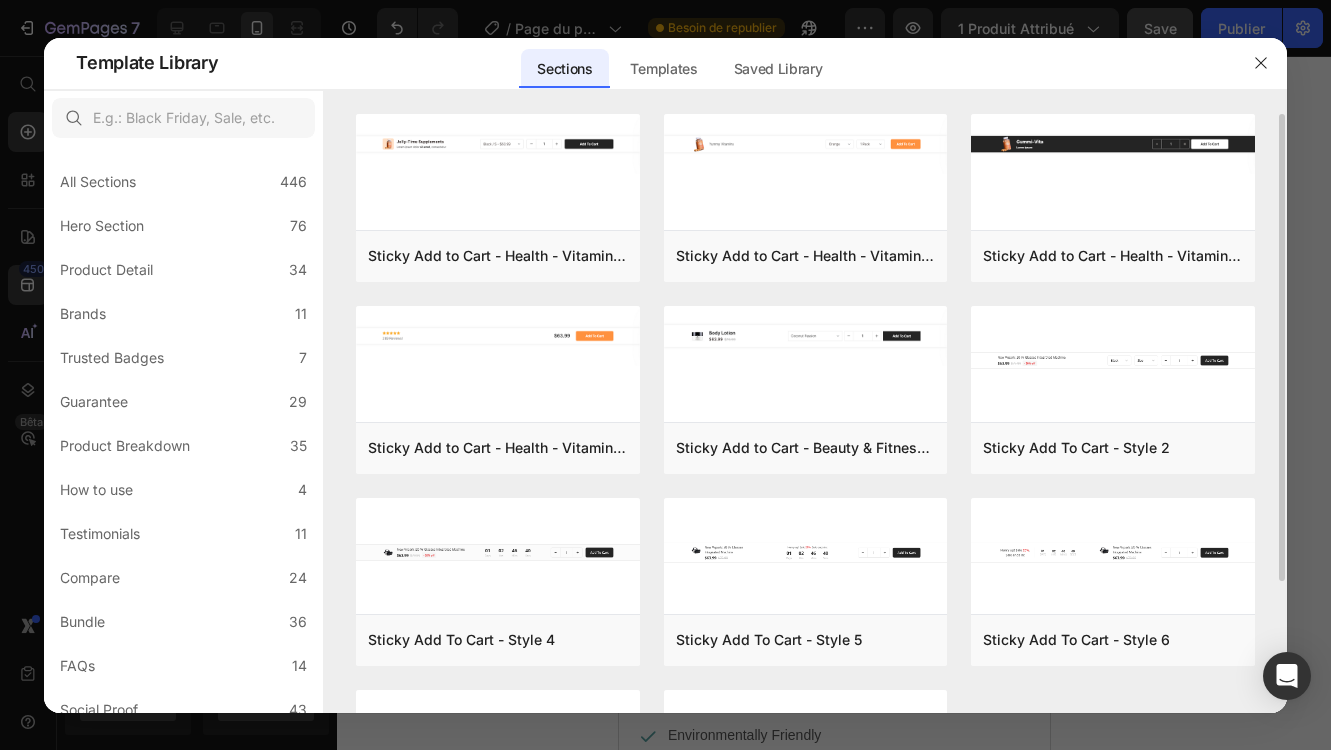 click on "Sticky Add to Cart - Health - Vitamins  - Style 8 Add to page  Preview  Sticky Add to Cart - Health - Vitamins  - Style 12 Add to page  Preview  Sticky Add To Cart - Style 4 Add to page  Preview  Sticky Add To Cart - Style 7 Add to page  Preview" 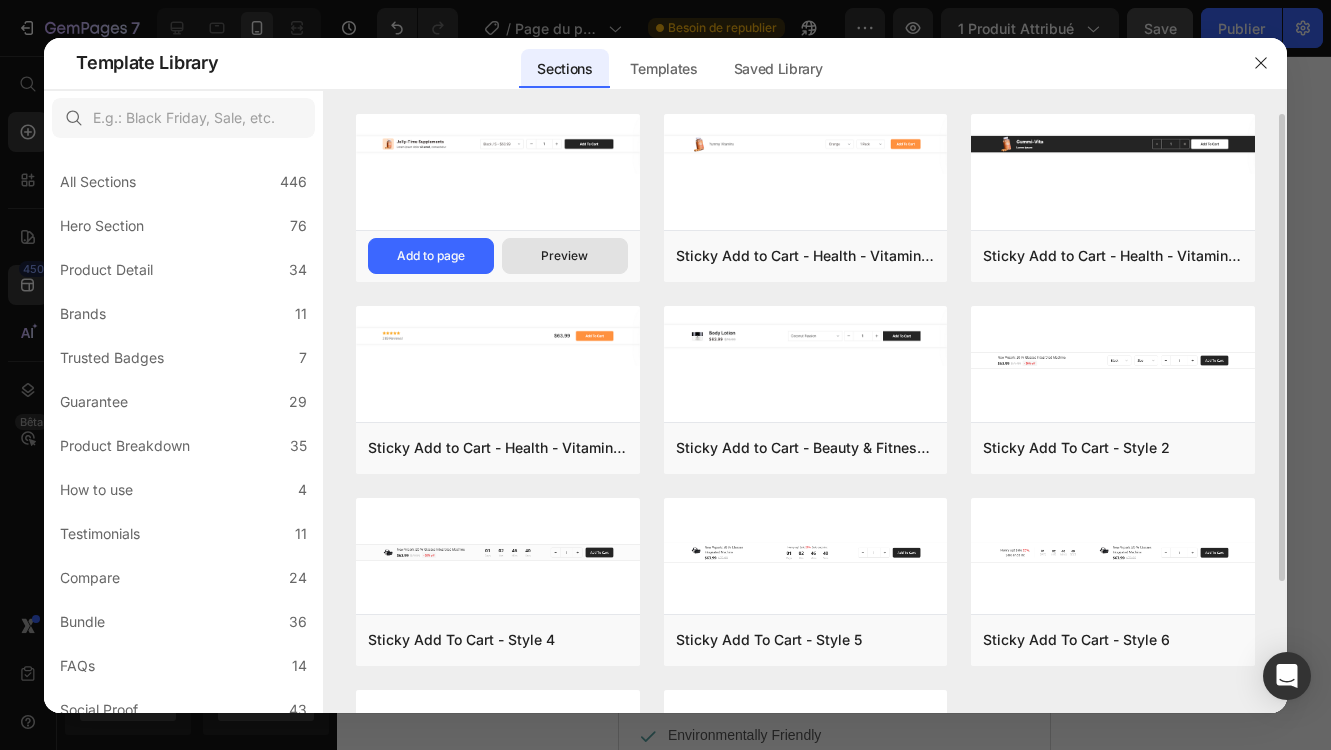 click on "Preview" at bounding box center [564, 256] 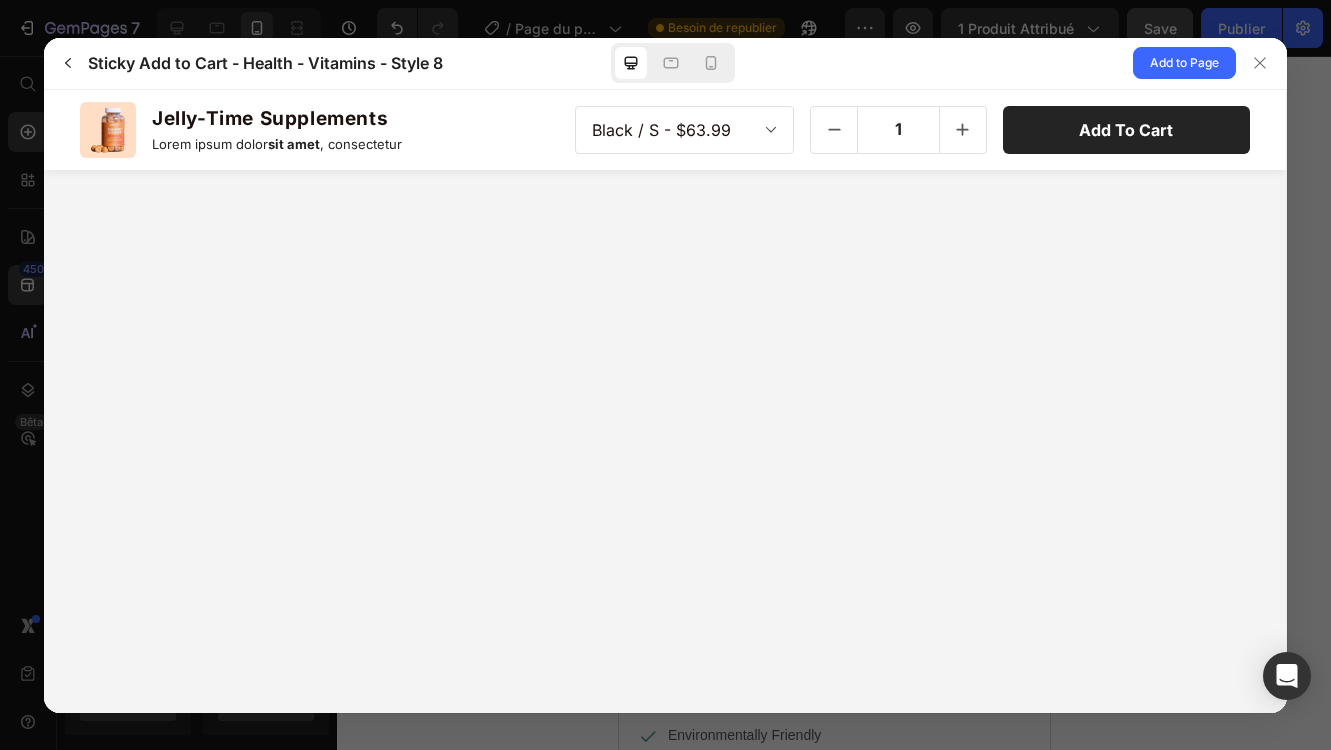 scroll, scrollTop: 0, scrollLeft: 0, axis: both 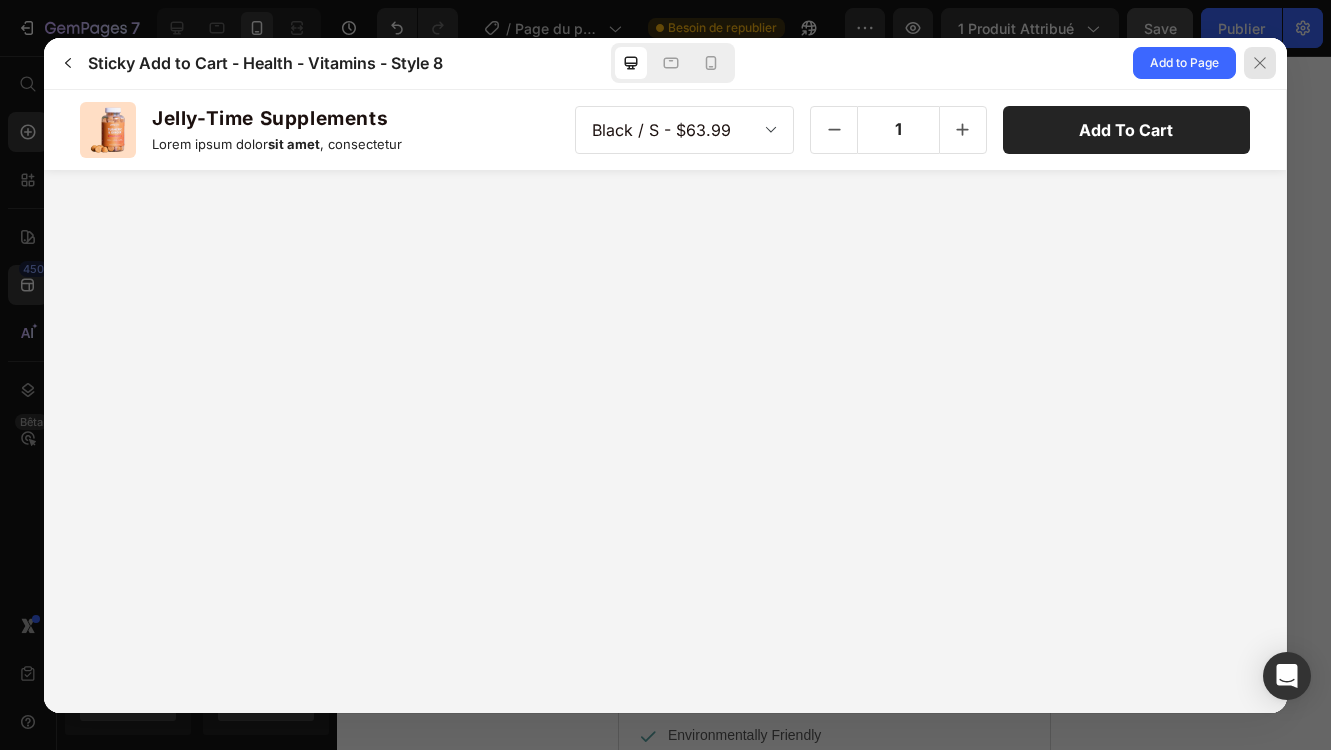 click at bounding box center [1260, 63] 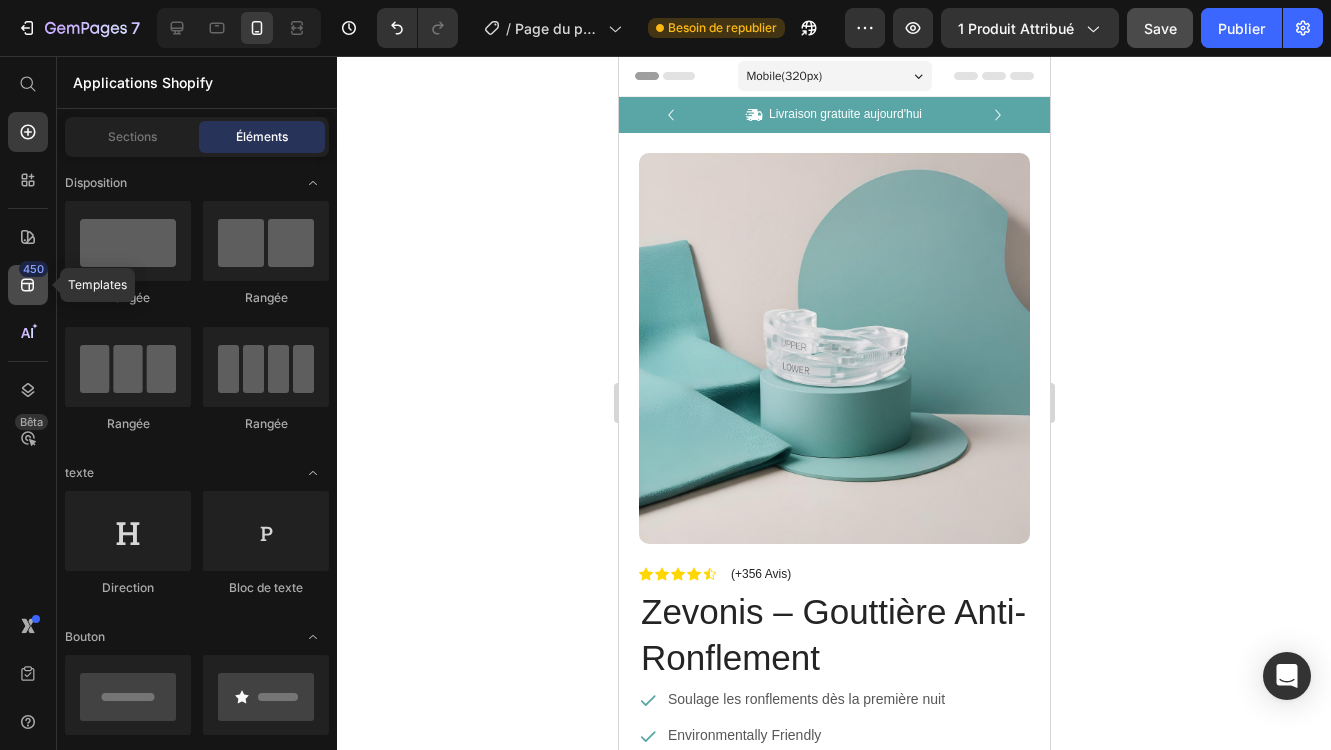 click 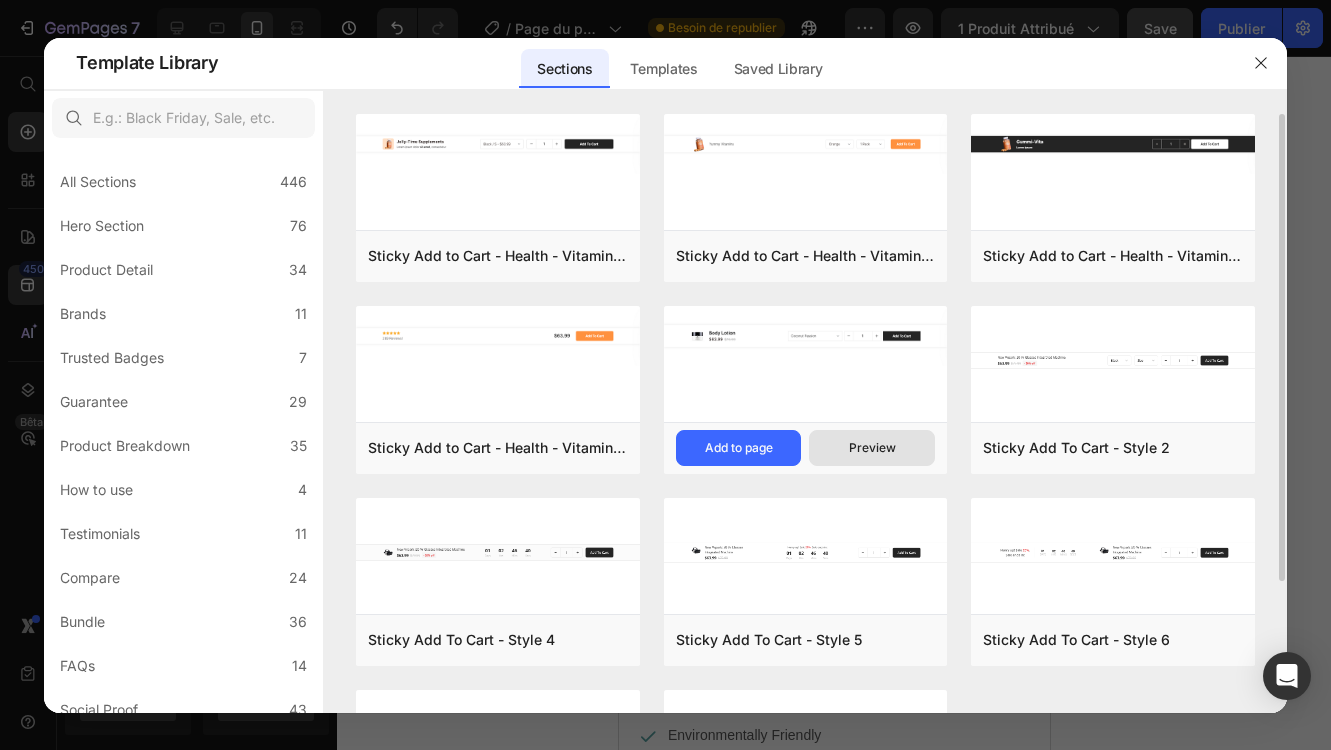 click on "Preview" at bounding box center [872, 448] 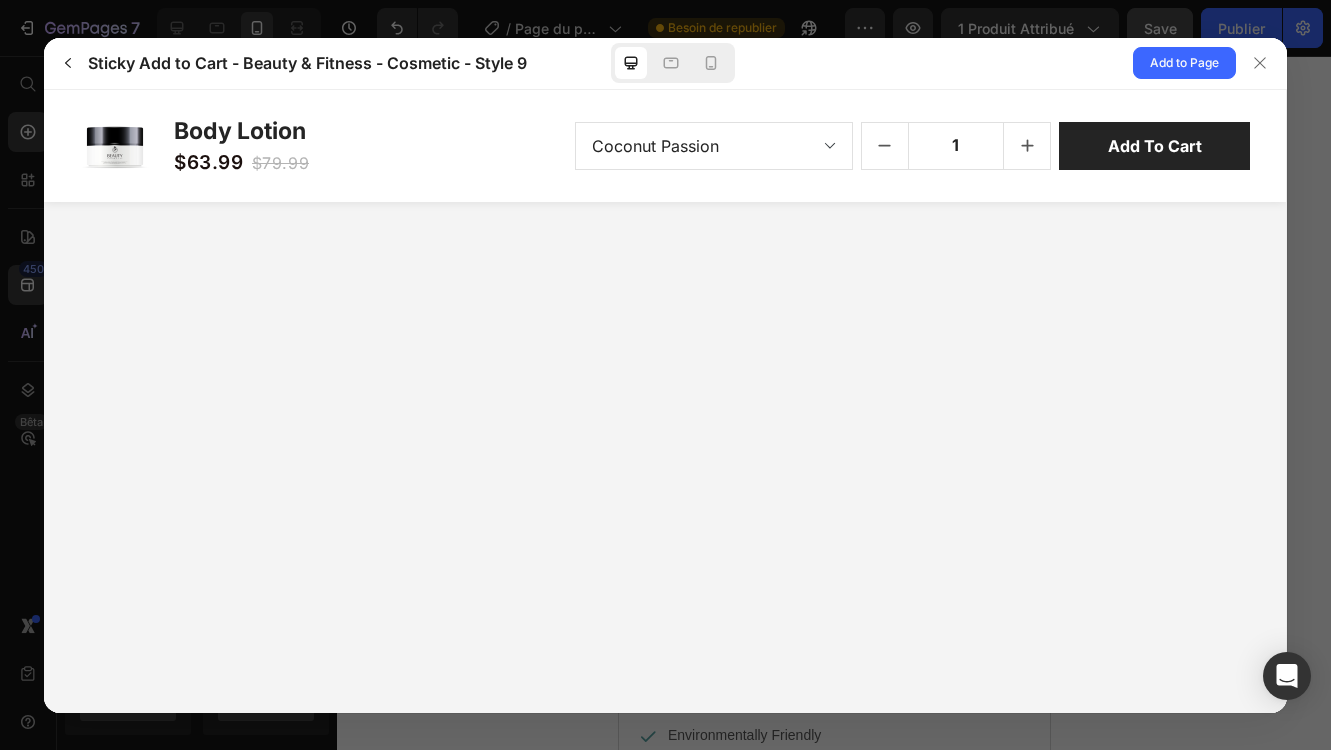 scroll, scrollTop: 0, scrollLeft: 0, axis: both 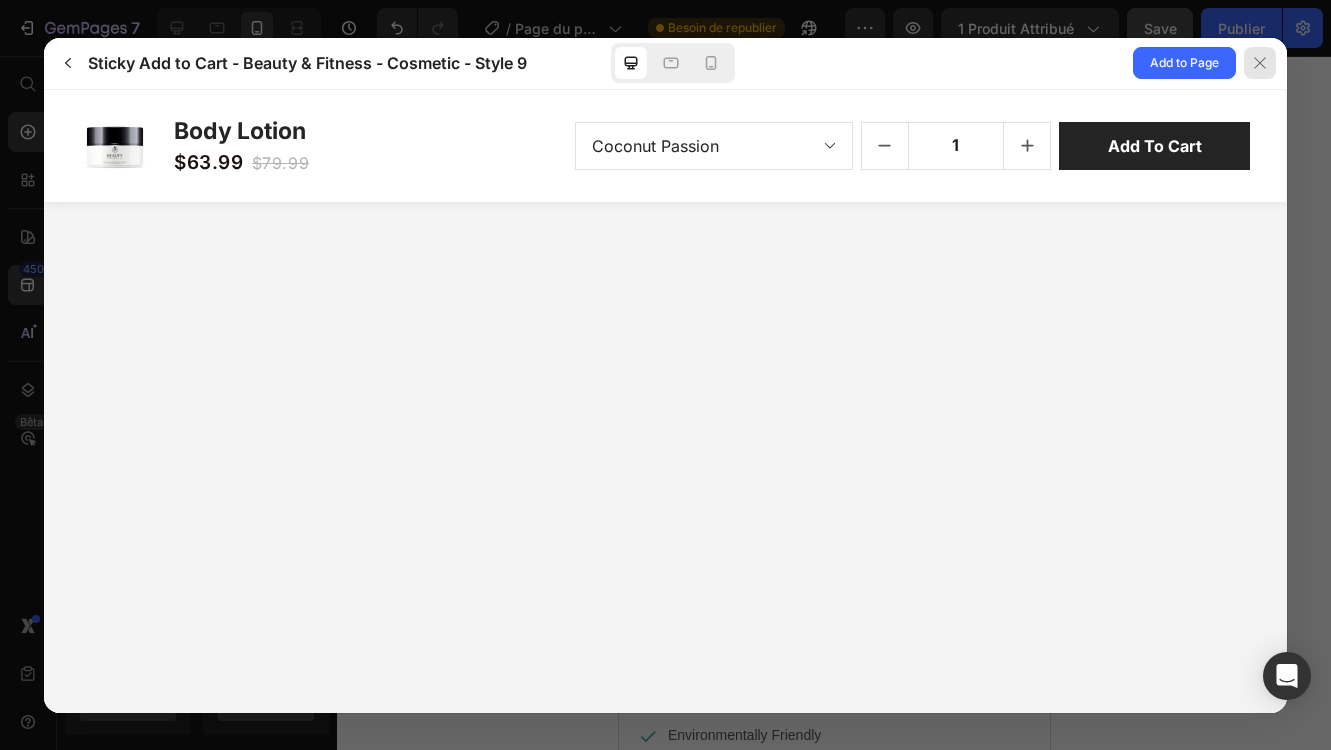 click 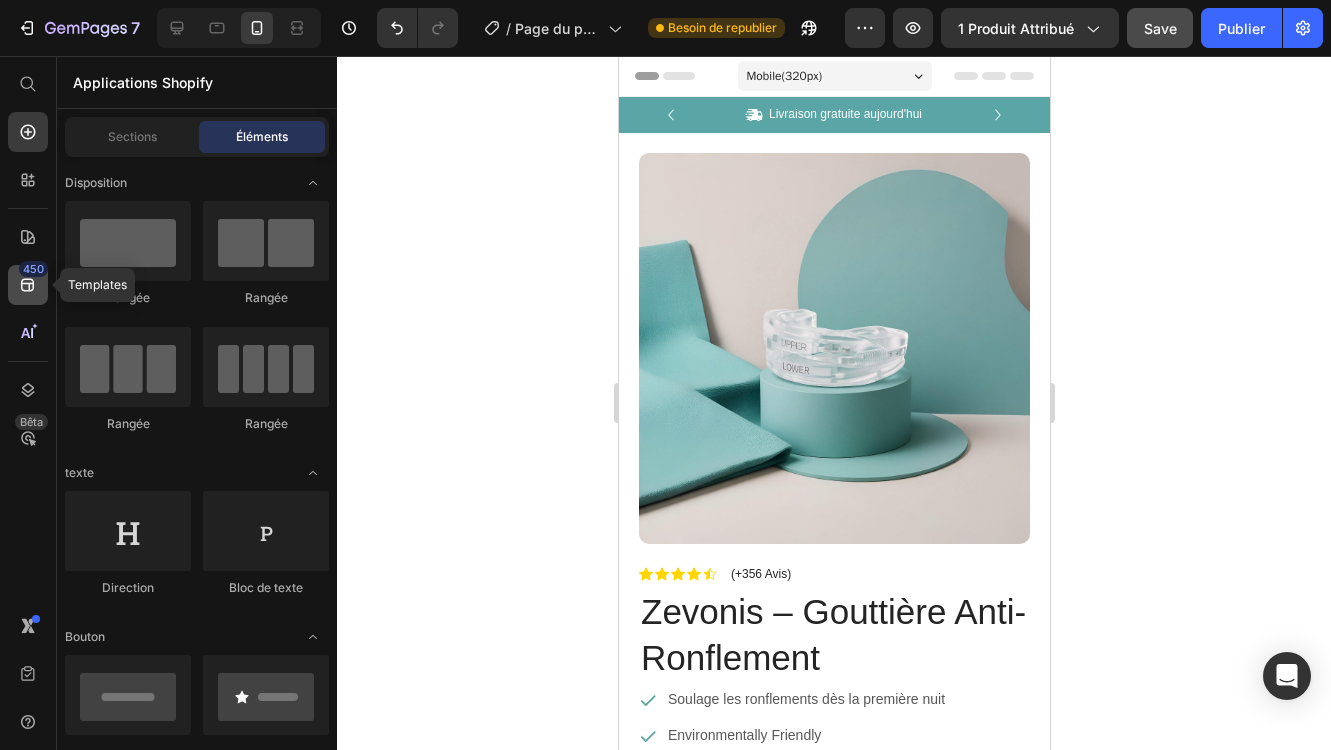 click on "450" at bounding box center (33, 269) 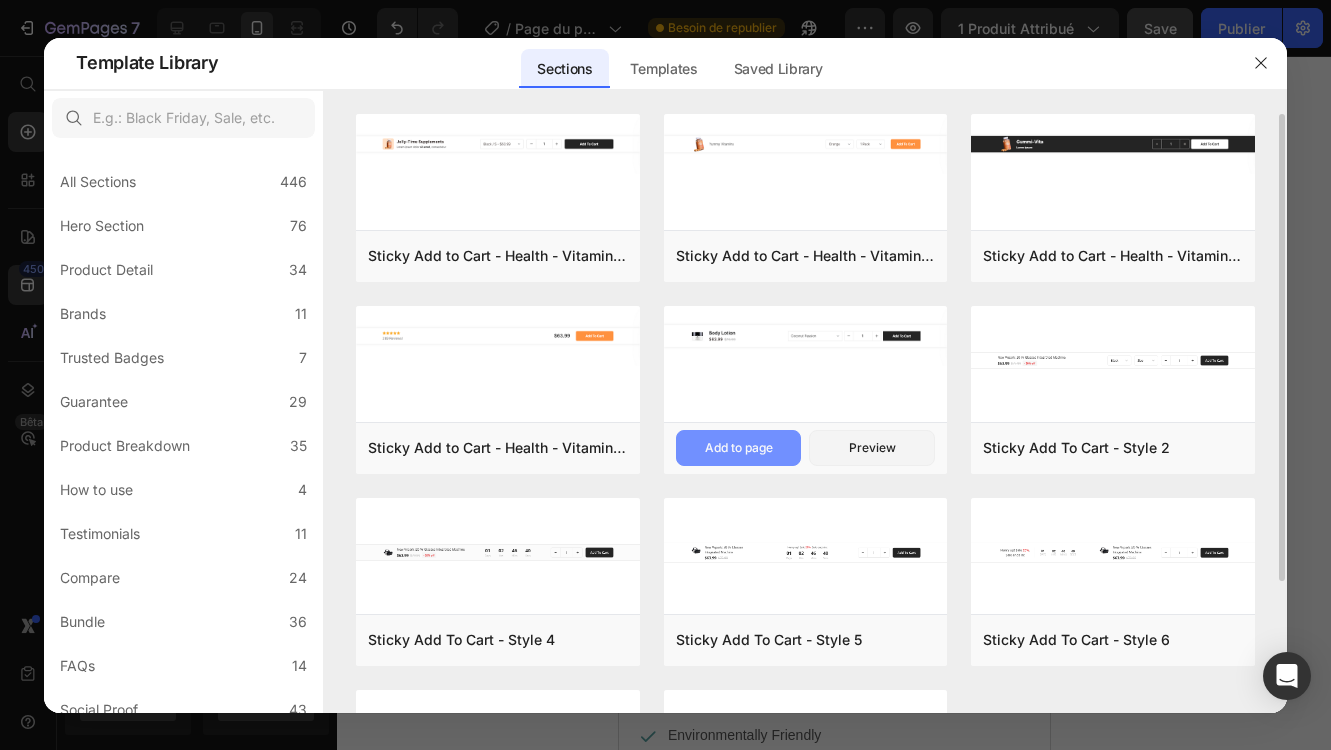 click on "Add to page" at bounding box center (739, 448) 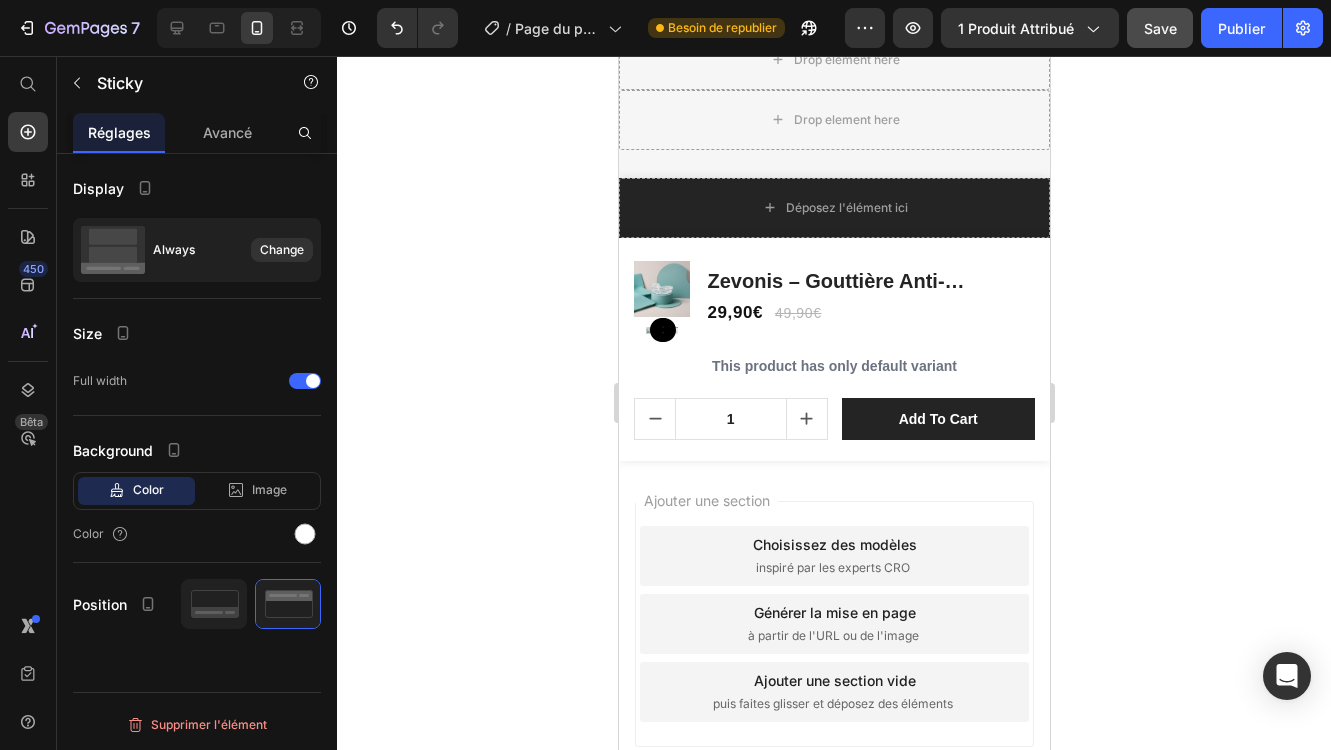 scroll, scrollTop: 5796, scrollLeft: 0, axis: vertical 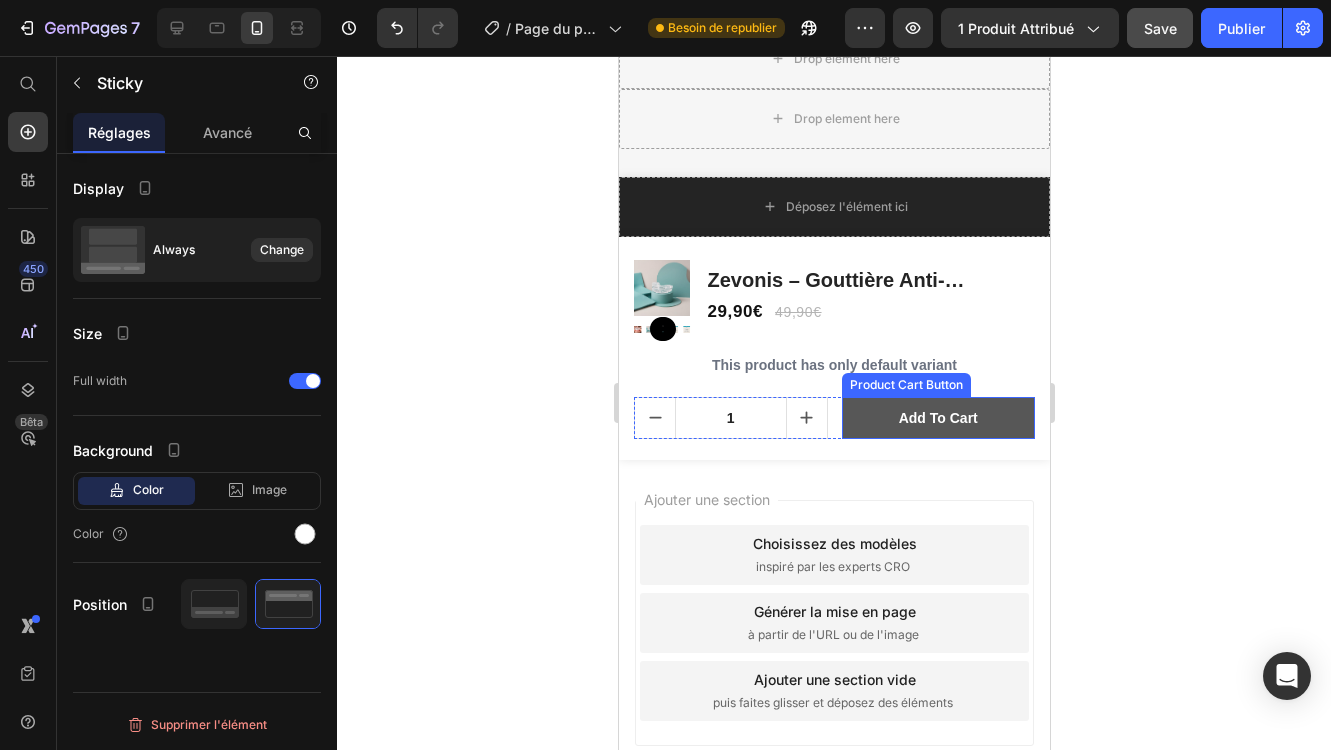 click on "add to cart" at bounding box center (938, 418) 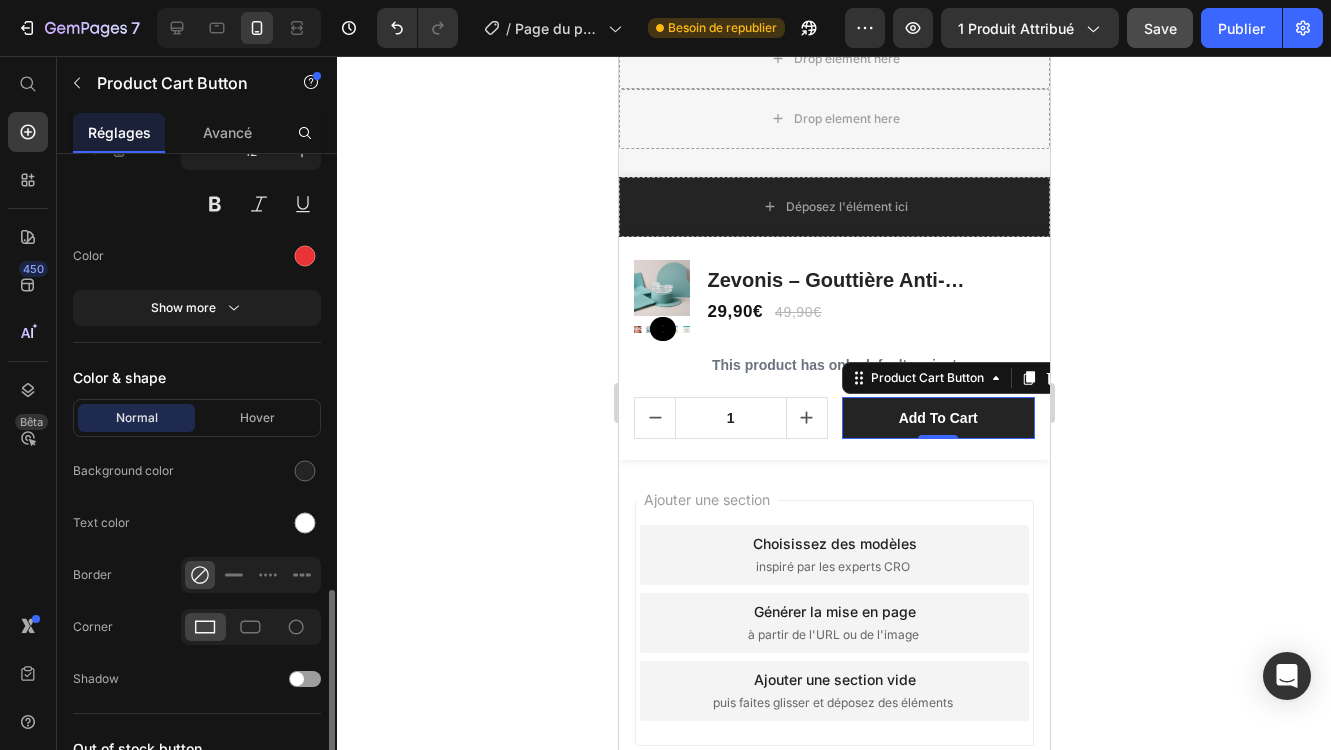 scroll, scrollTop: 1706, scrollLeft: 0, axis: vertical 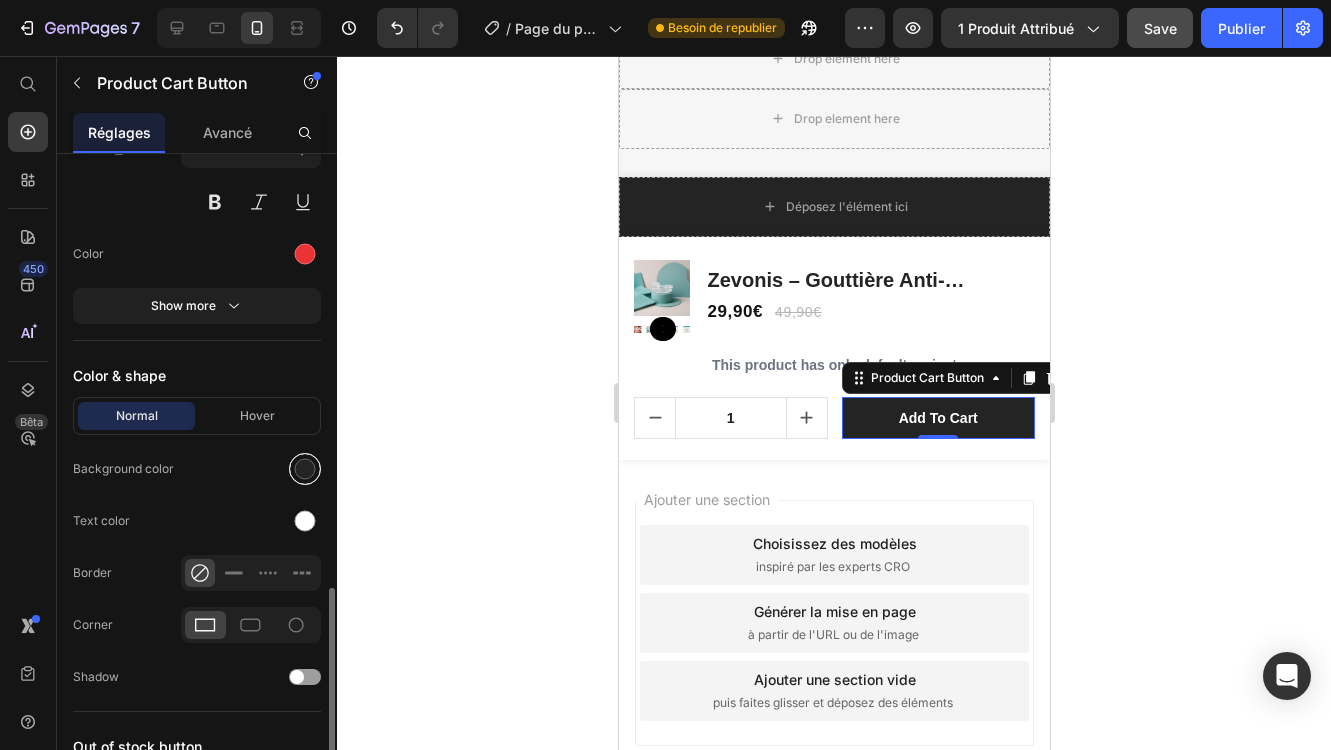 click at bounding box center (305, 469) 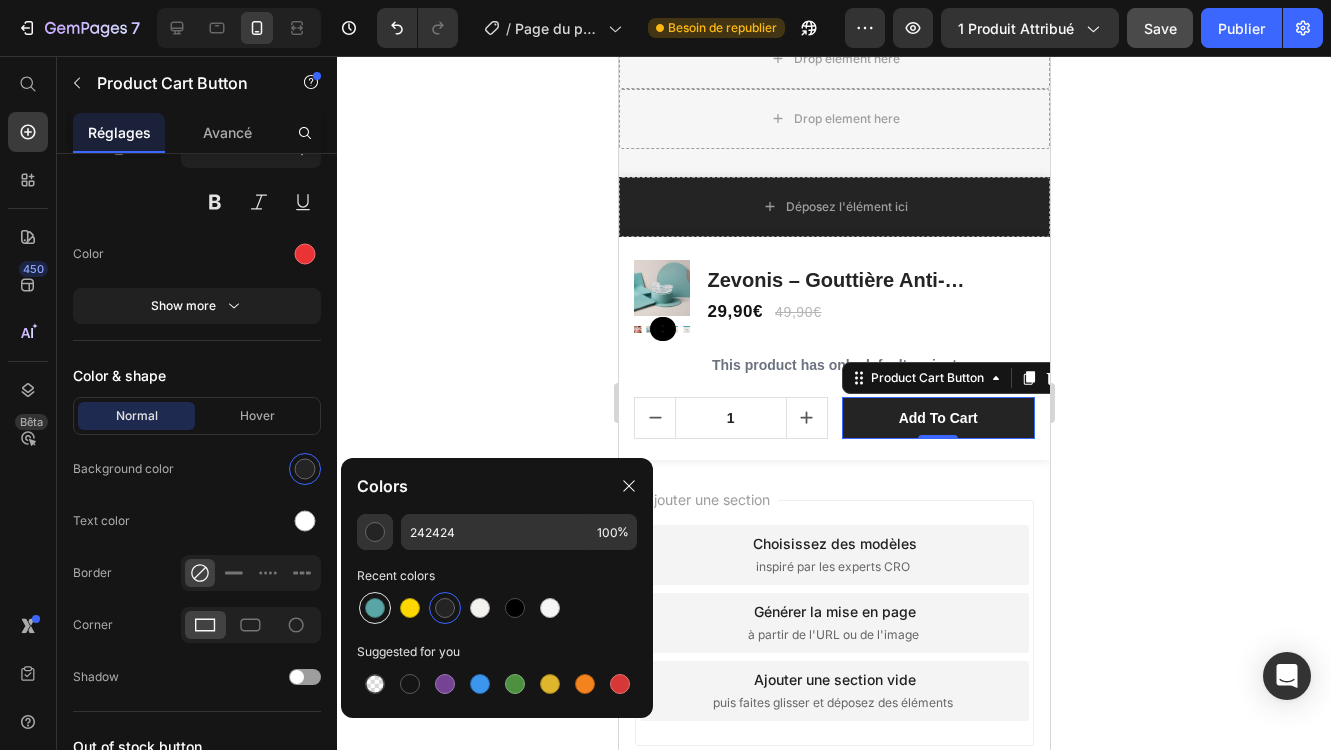 click at bounding box center (375, 608) 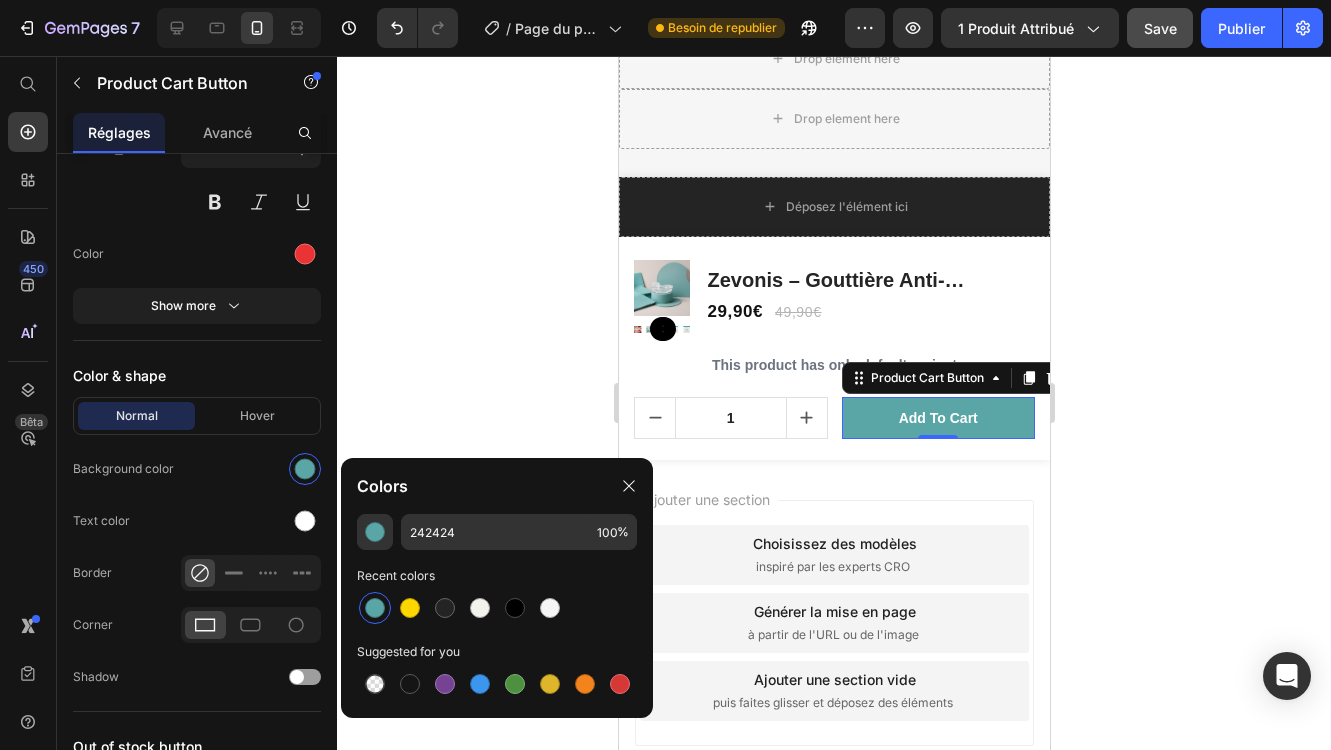 type on "5AA5A5" 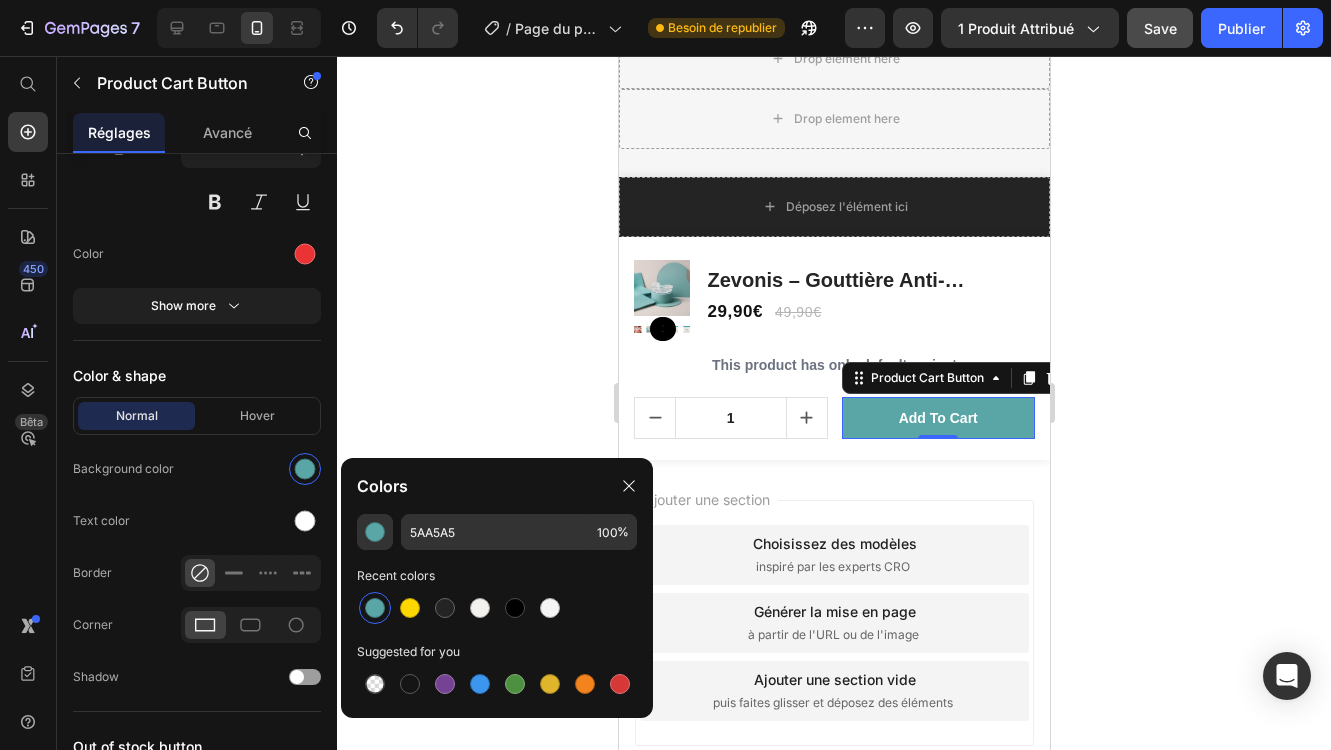 click 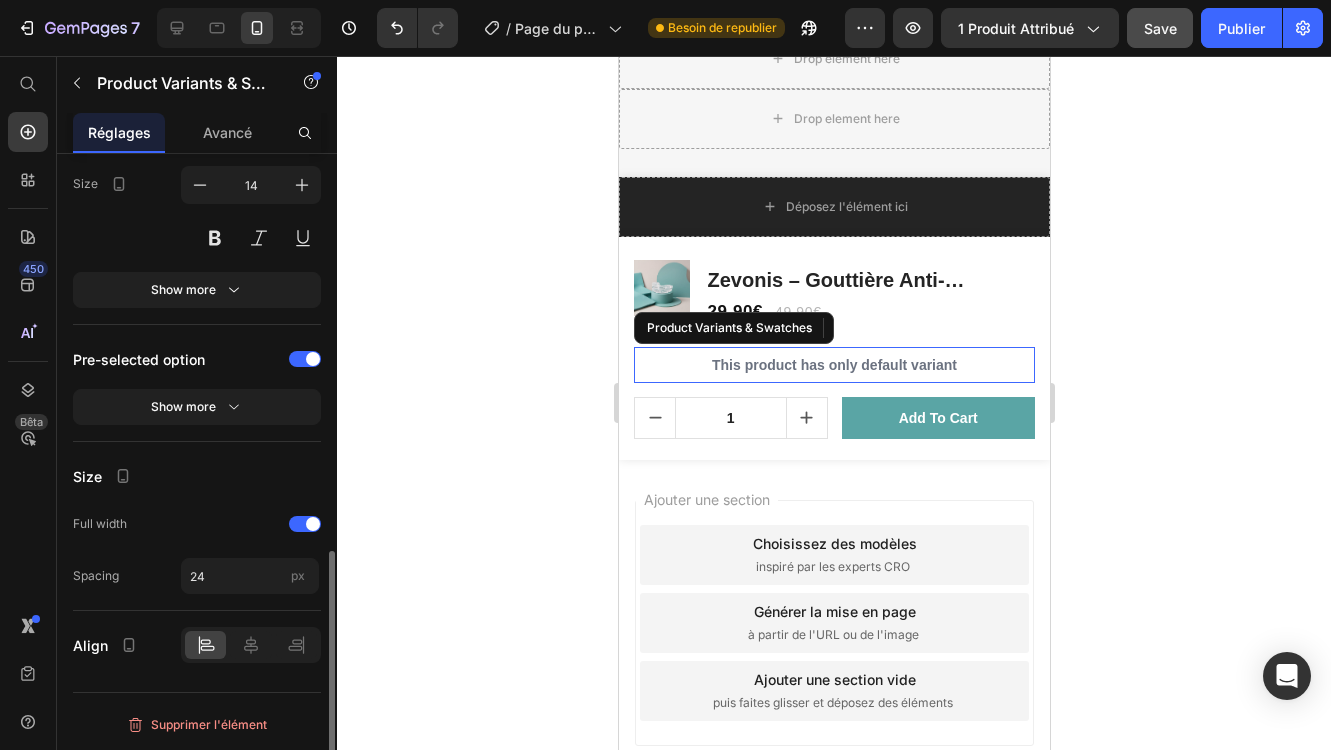 click on "This product has only default variant" at bounding box center [833, 365] 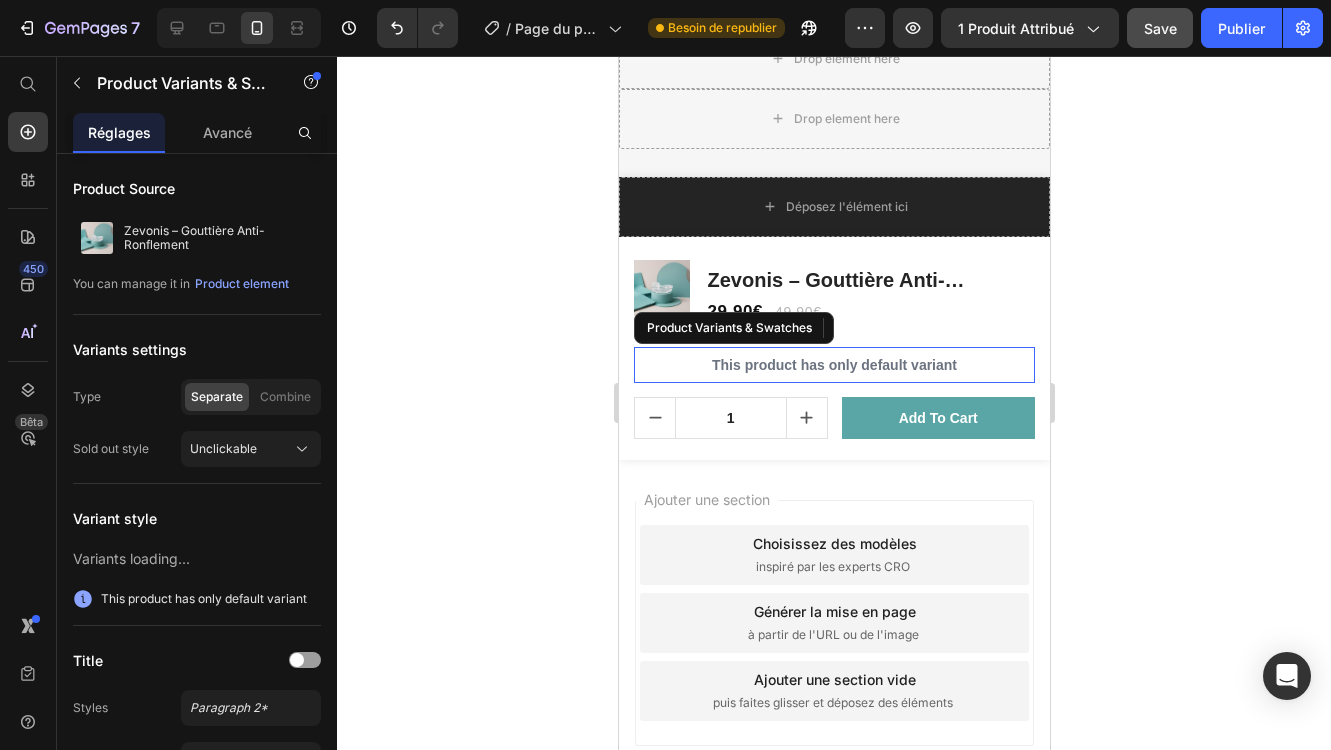 click on "This product has only default variant" at bounding box center (833, 365) 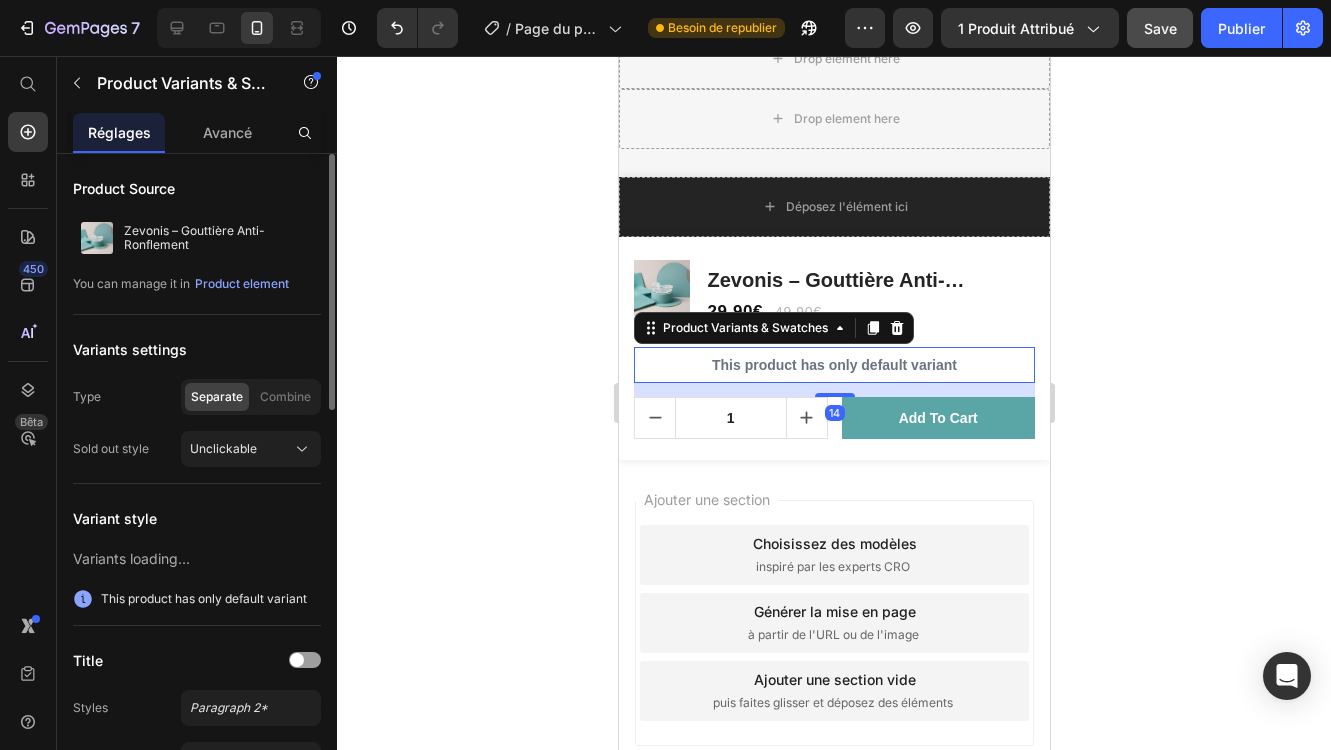 click on "This product has only default variant" at bounding box center [833, 365] 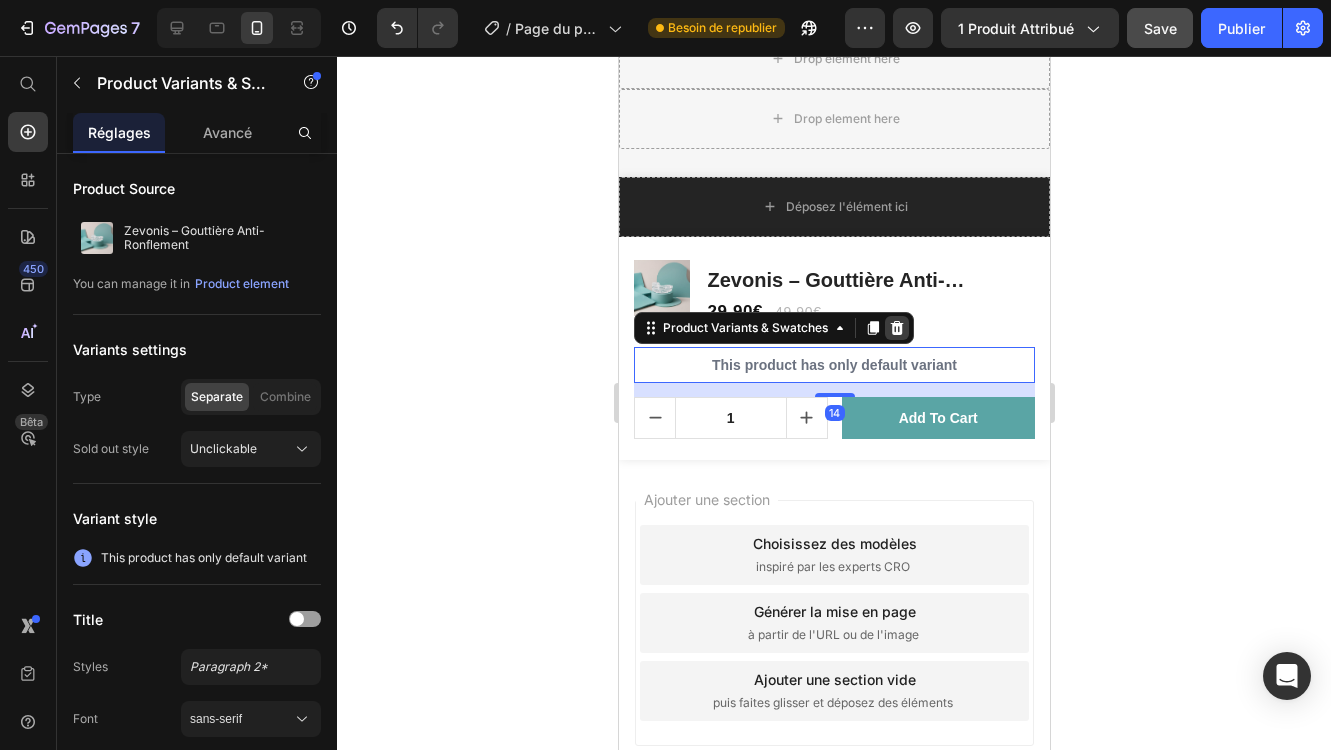 click 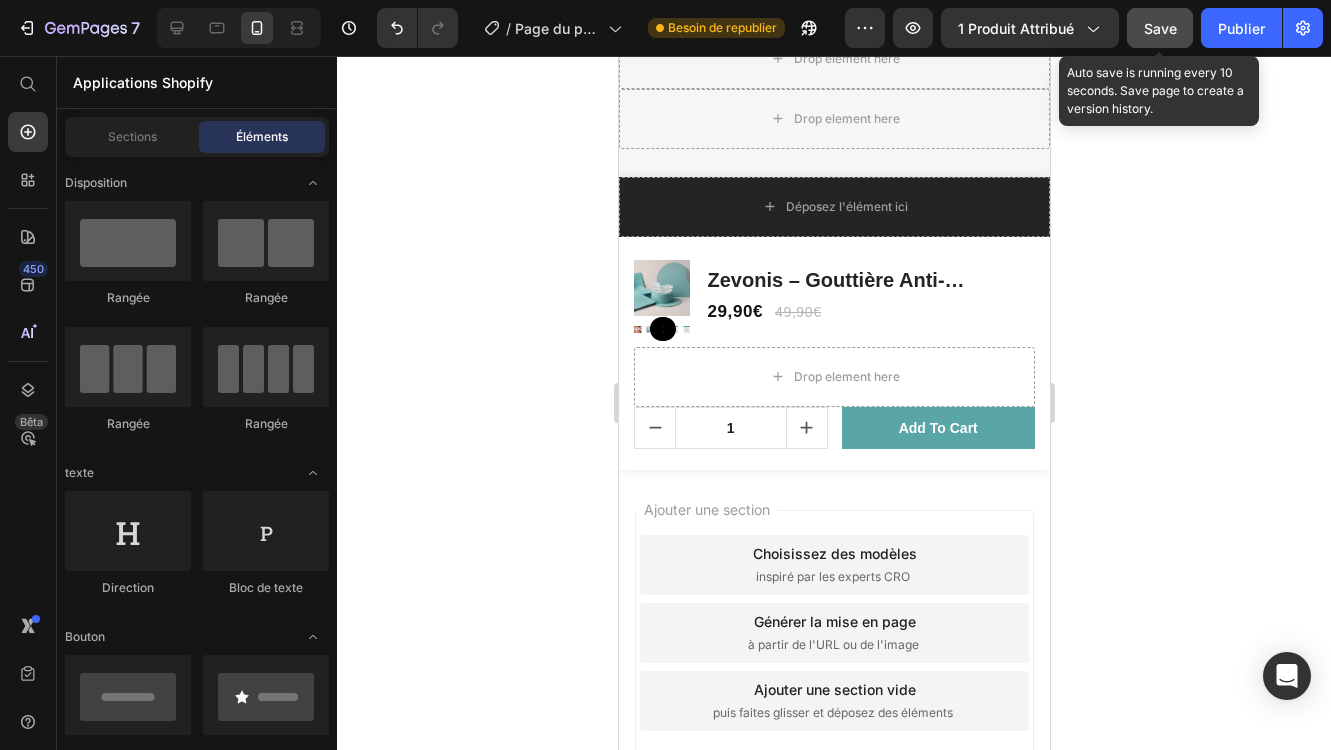 click on "Save" 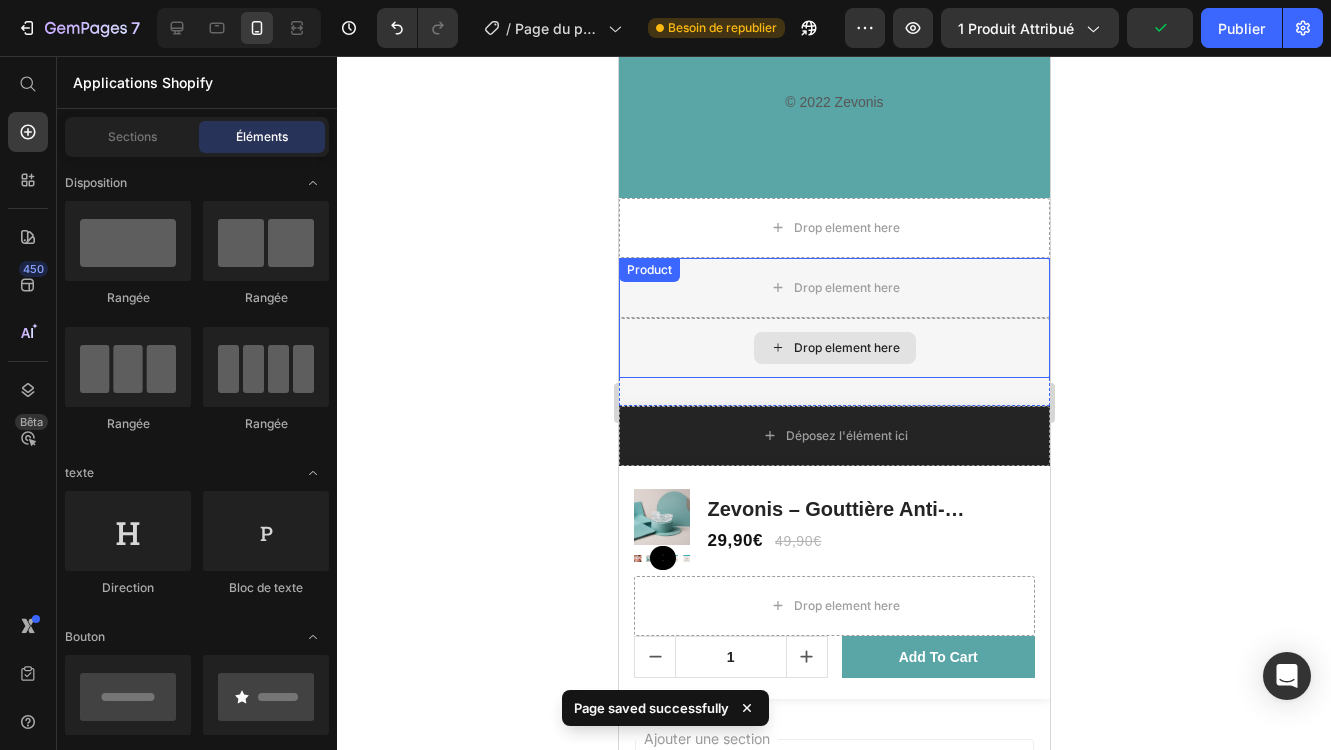 scroll, scrollTop: 5099, scrollLeft: 0, axis: vertical 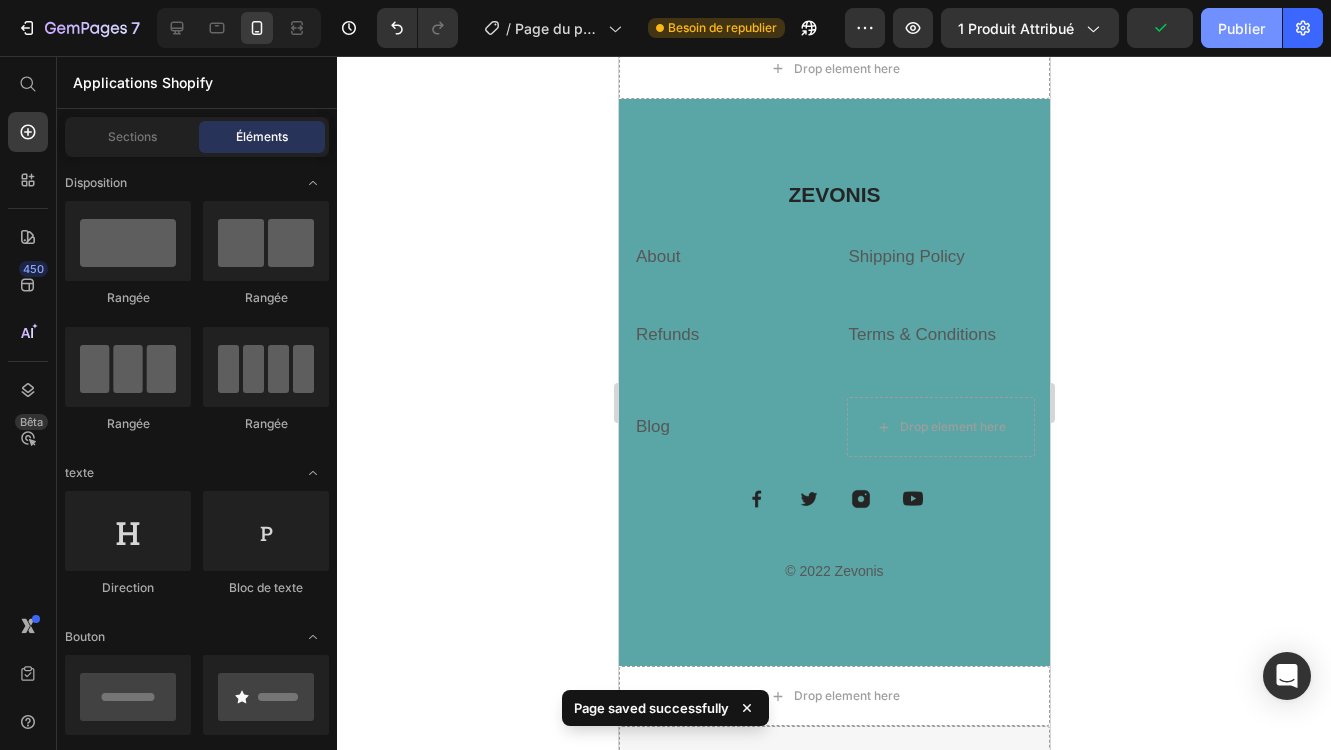 click on "Publier" at bounding box center (1241, 28) 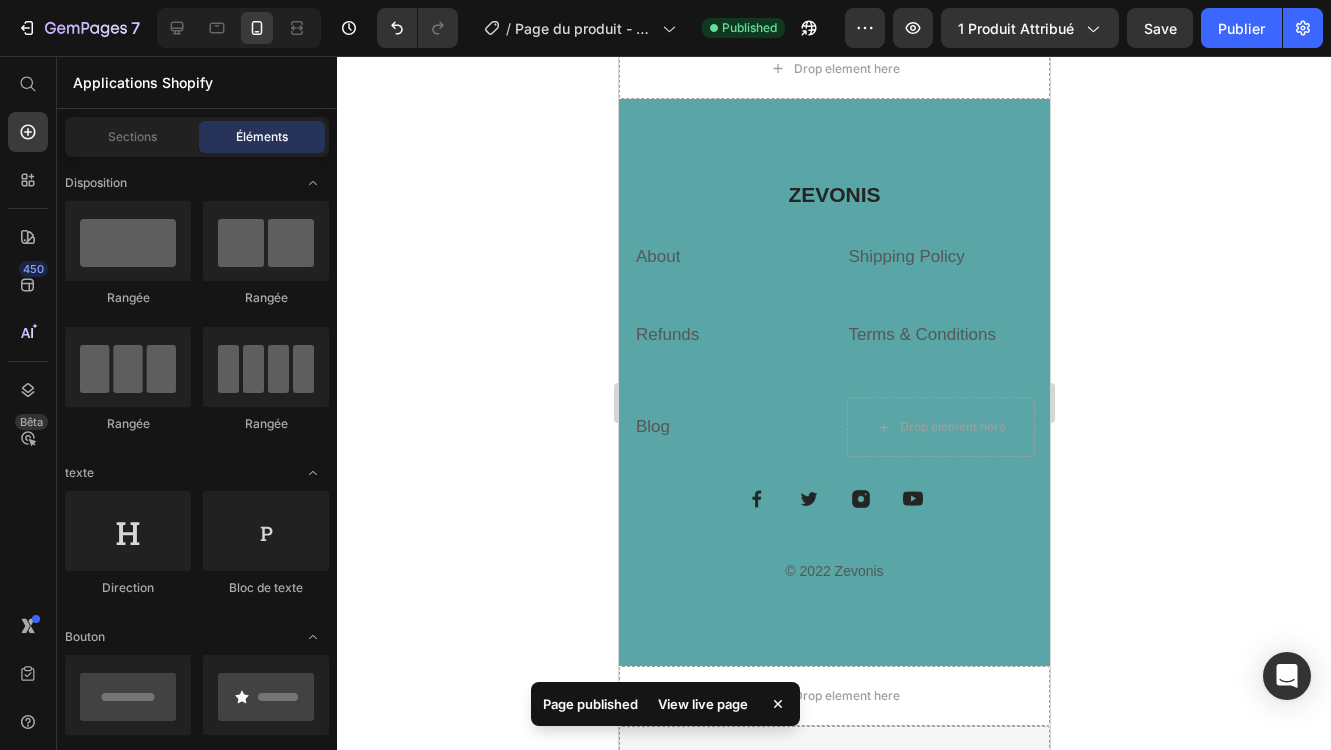 drag, startPoint x: 1111, startPoint y: 32, endPoint x: 969, endPoint y: -30, distance: 154.94514 